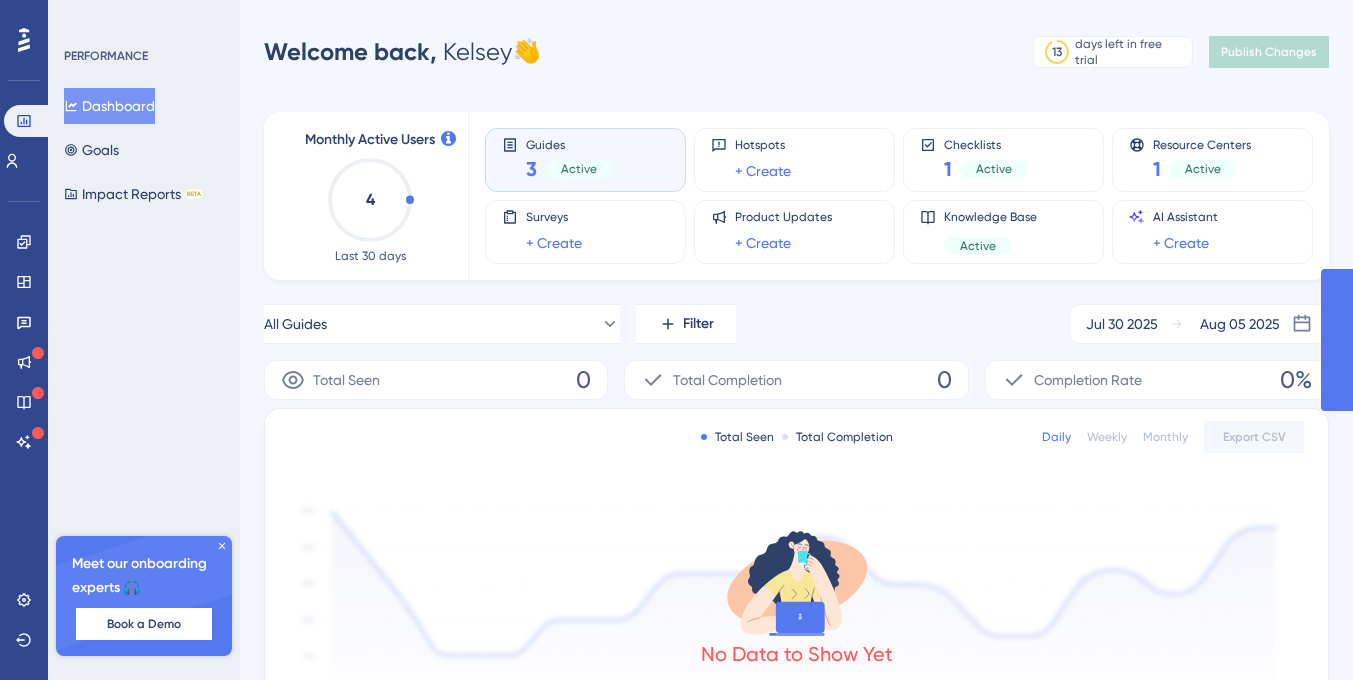 scroll, scrollTop: 0, scrollLeft: 0, axis: both 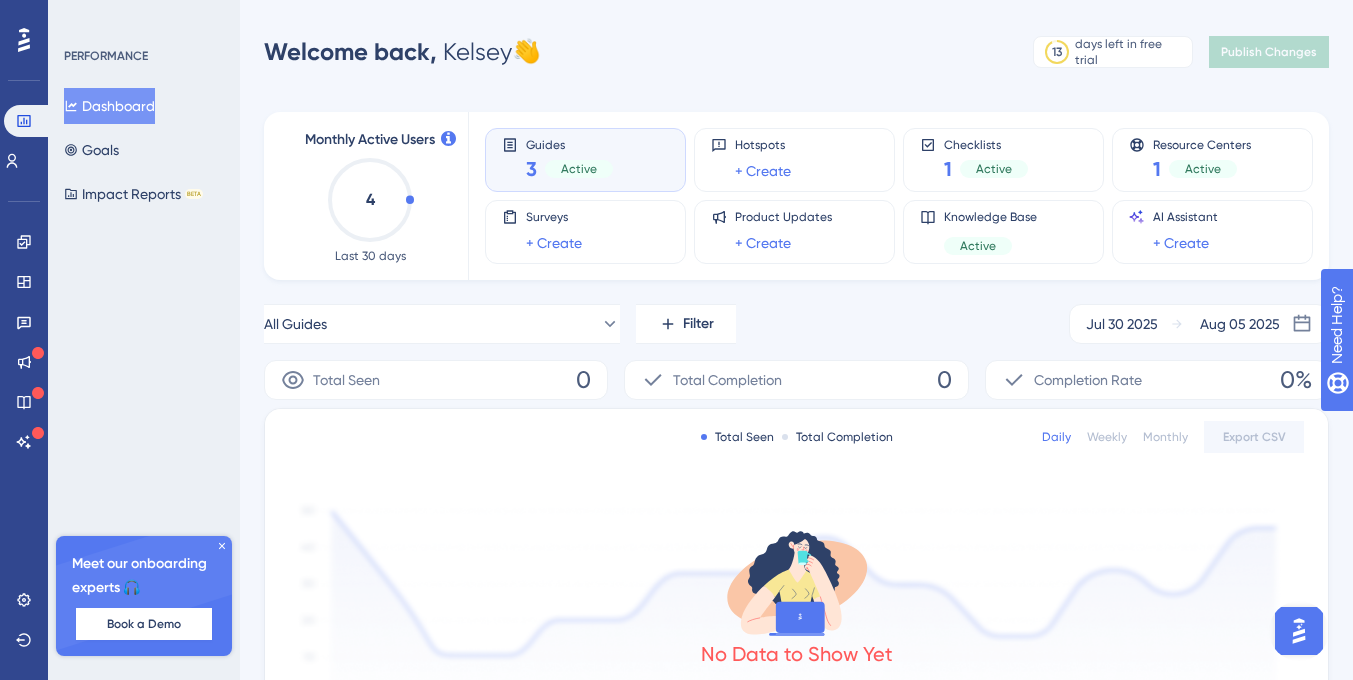 click on "3 Active" at bounding box center (569, 169) 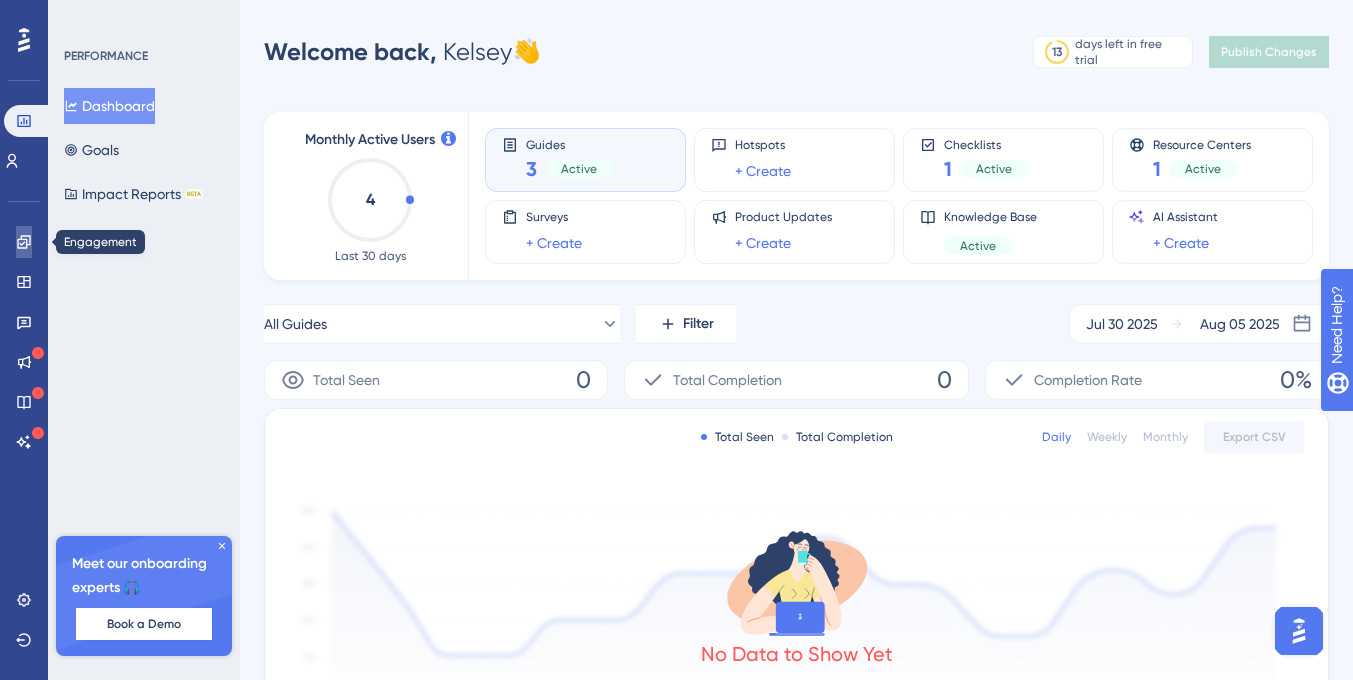click 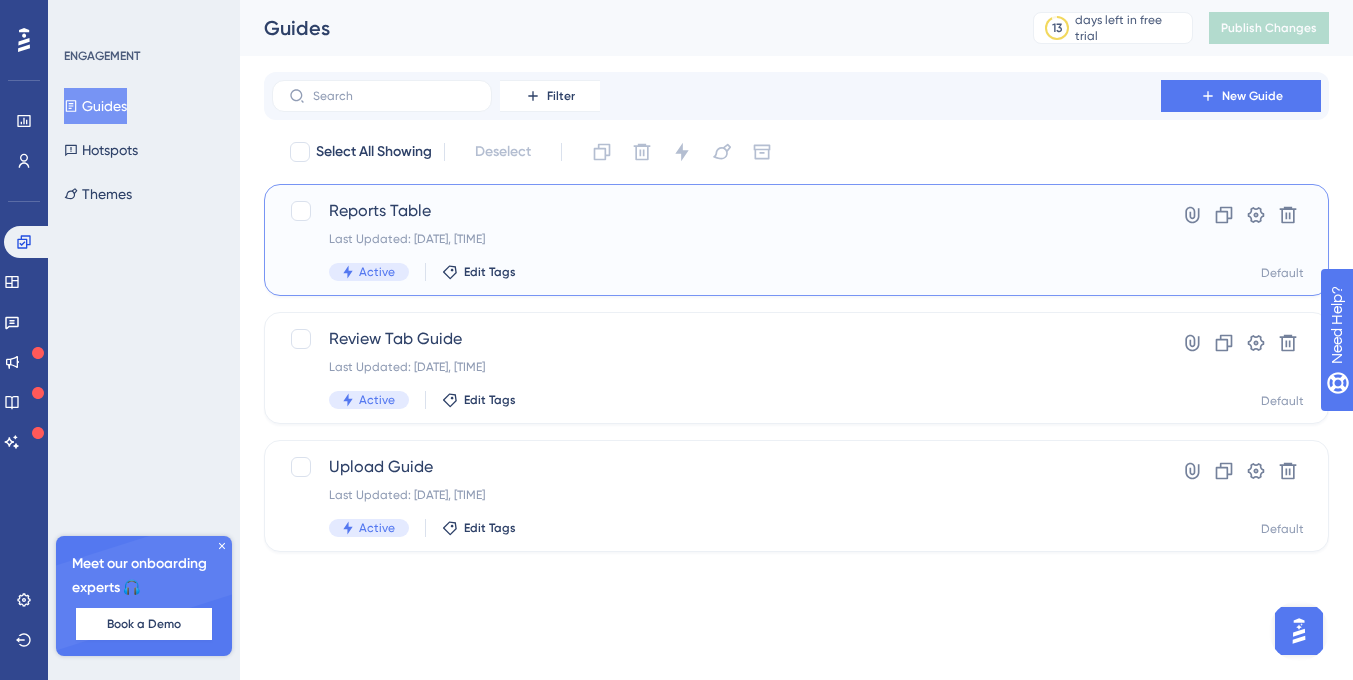 click on "Reports Table" at bounding box center (716, 211) 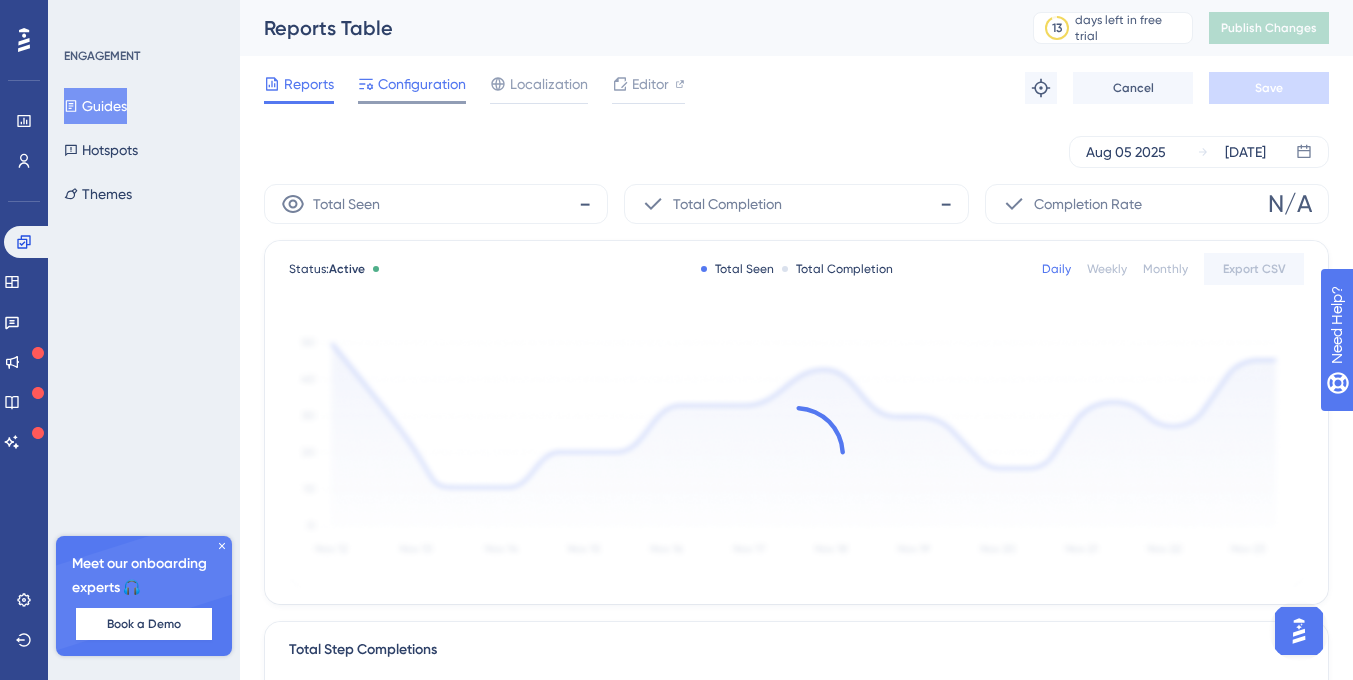 click on "Configuration" at bounding box center (422, 84) 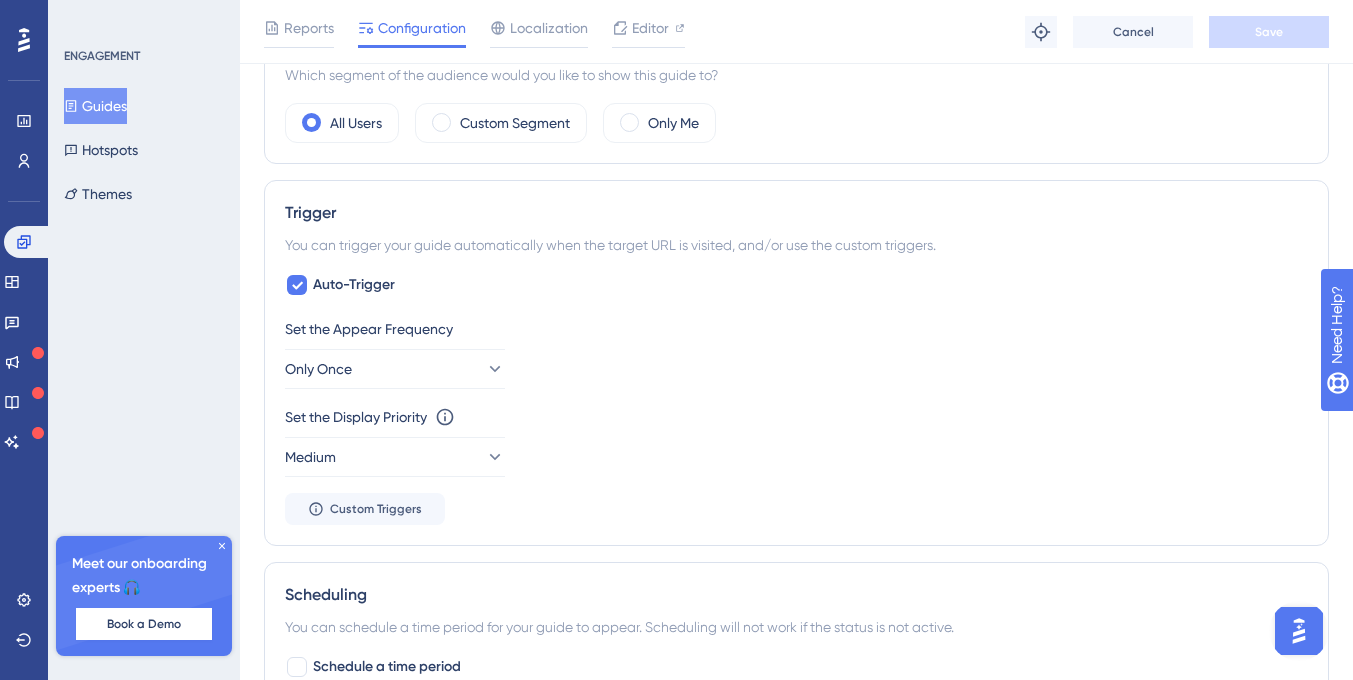 scroll, scrollTop: 771, scrollLeft: 0, axis: vertical 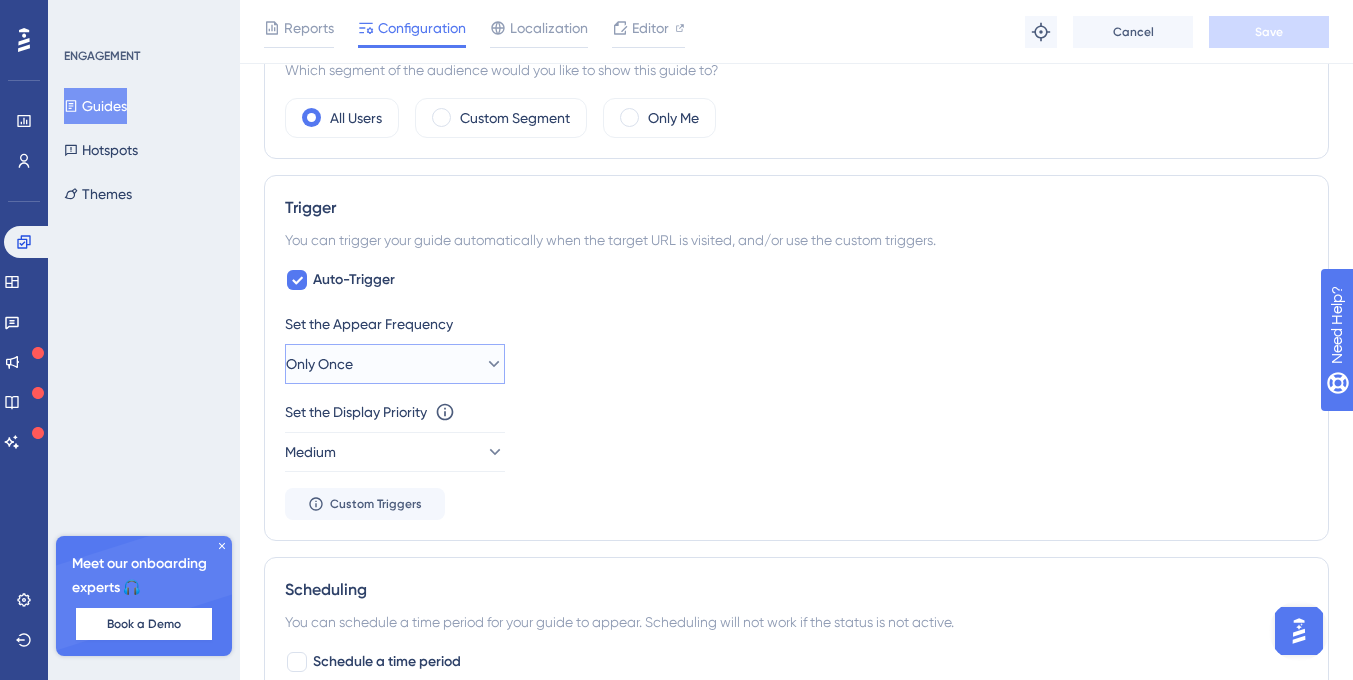 click on "Only Once" at bounding box center [395, 364] 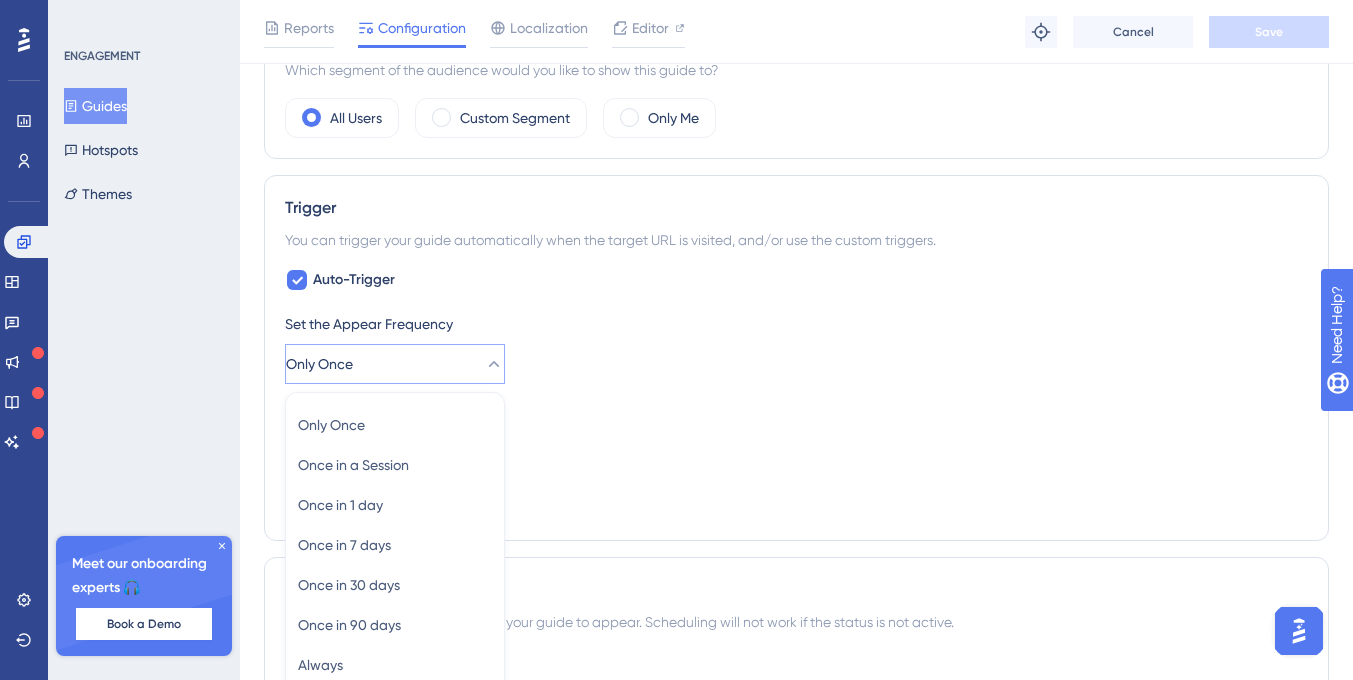 scroll, scrollTop: 976, scrollLeft: 0, axis: vertical 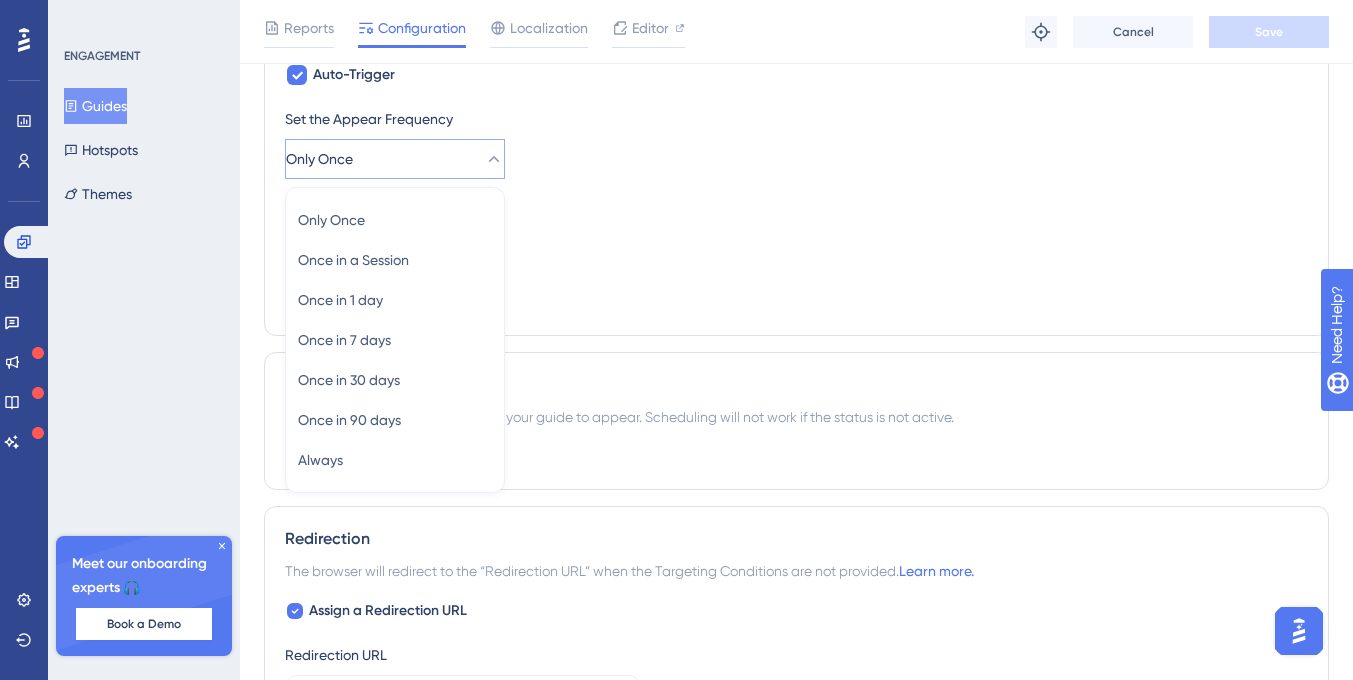 click on "Only Once" at bounding box center [395, 159] 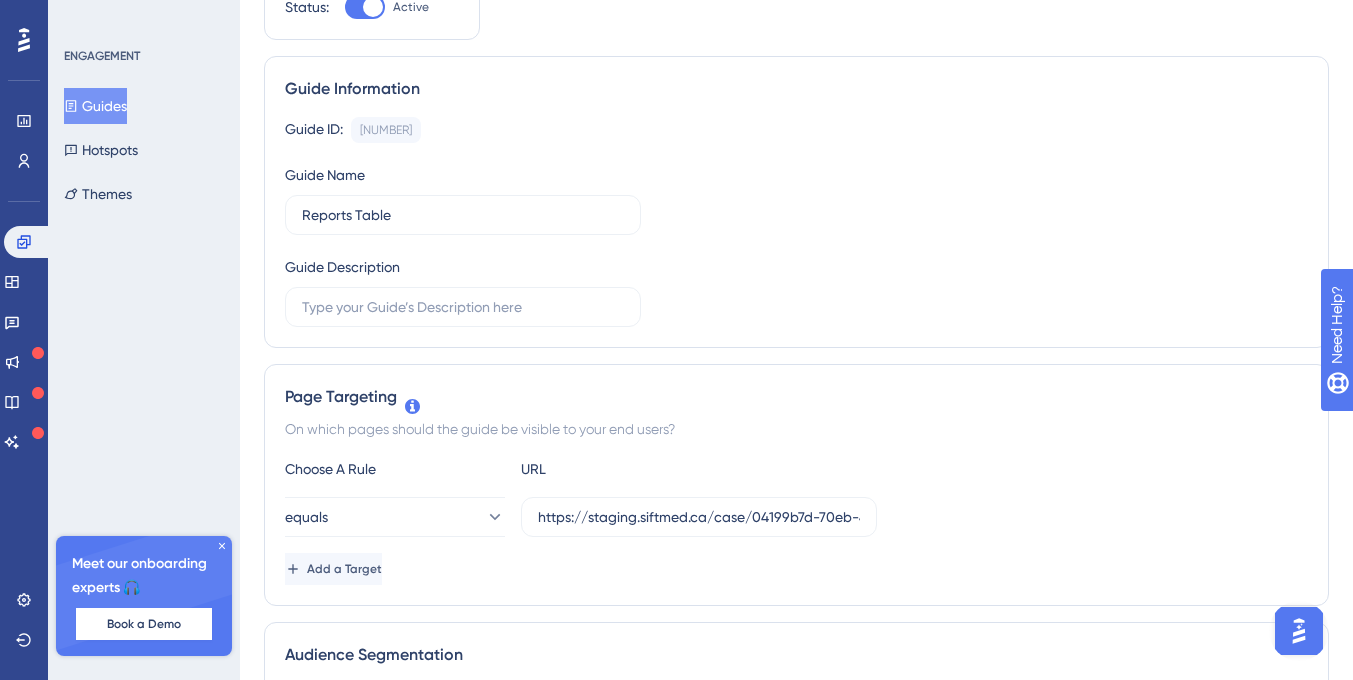 scroll, scrollTop: 0, scrollLeft: 0, axis: both 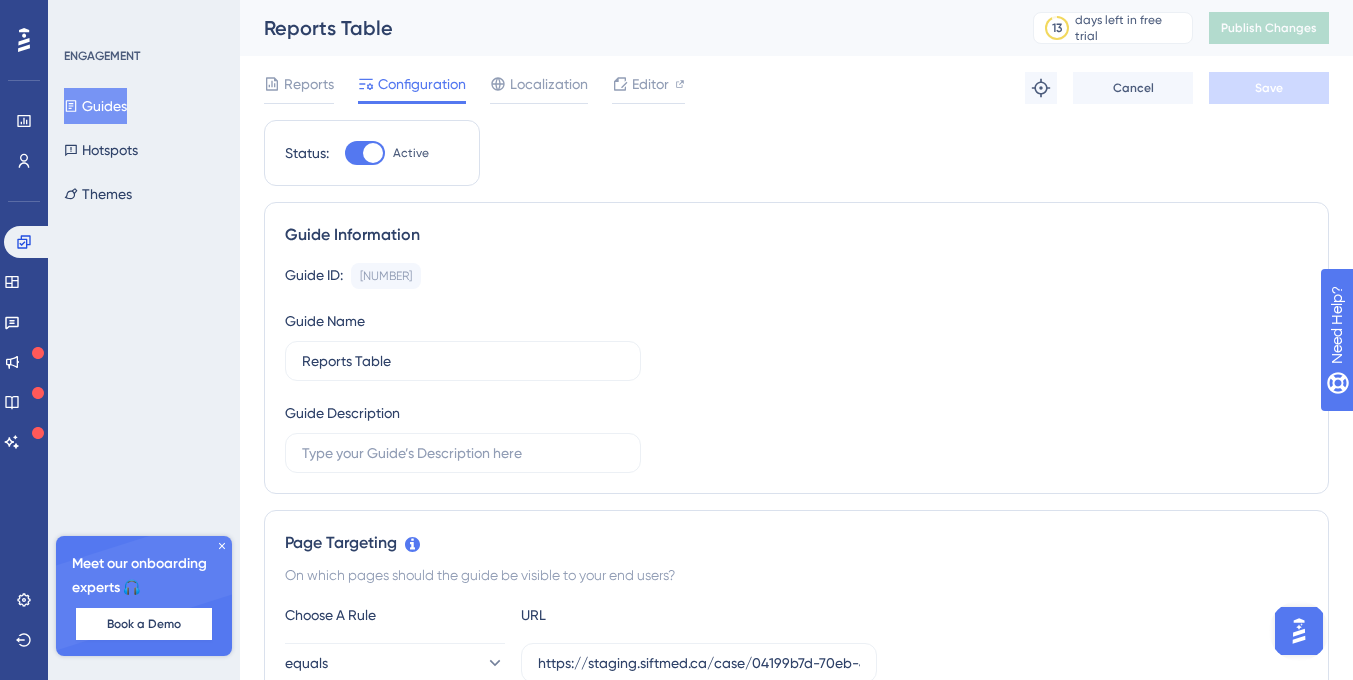 click on "Guides" at bounding box center (95, 106) 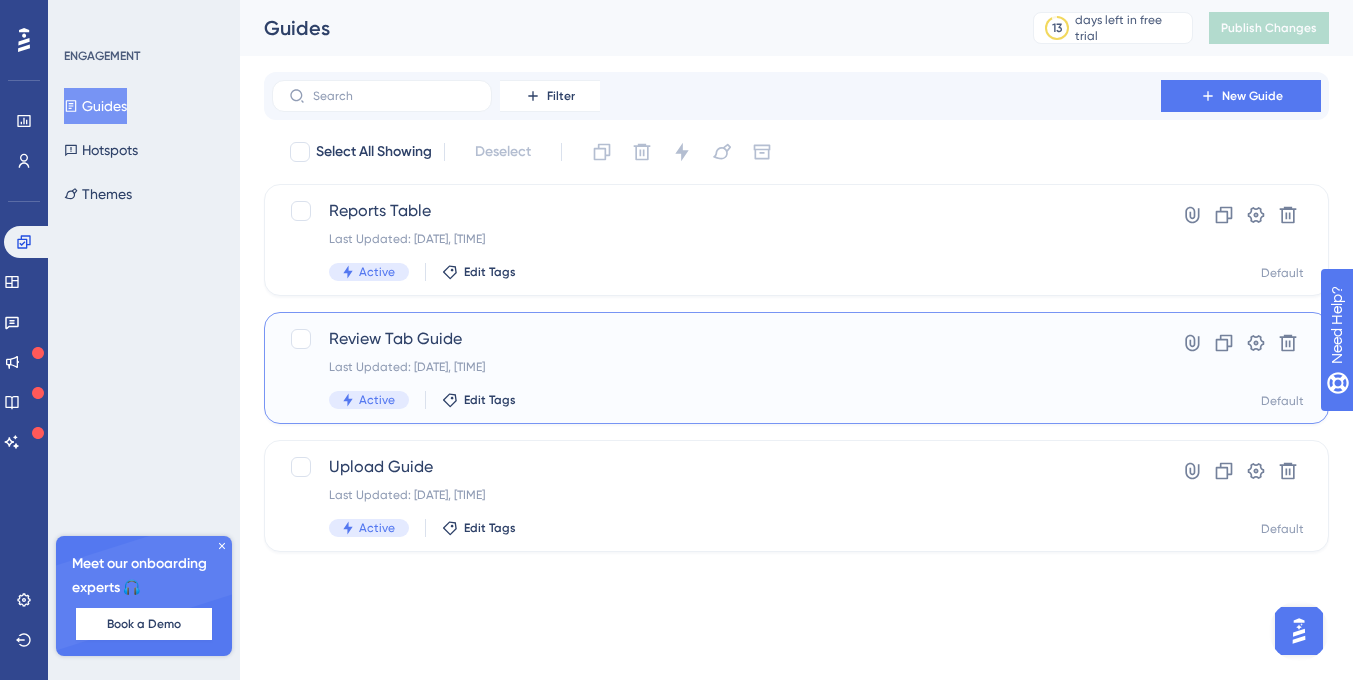 click on "Review Tab Guide" at bounding box center [716, 339] 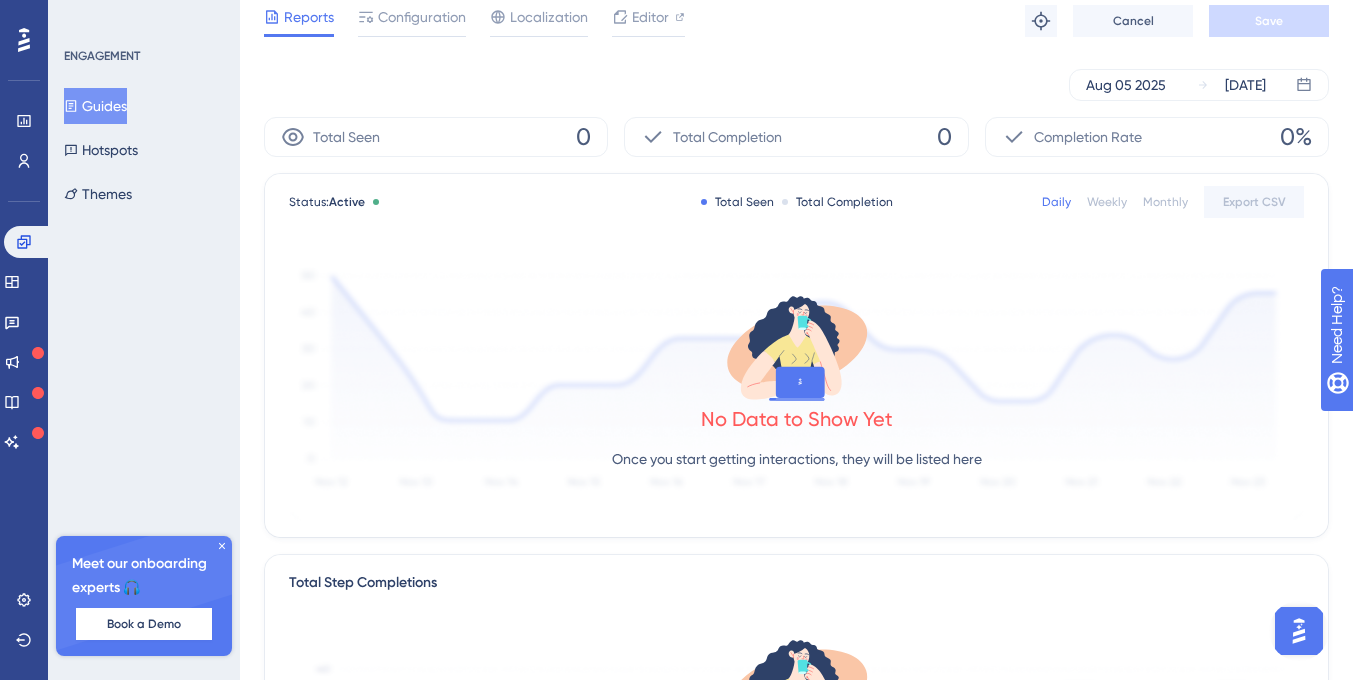 scroll, scrollTop: 0, scrollLeft: 0, axis: both 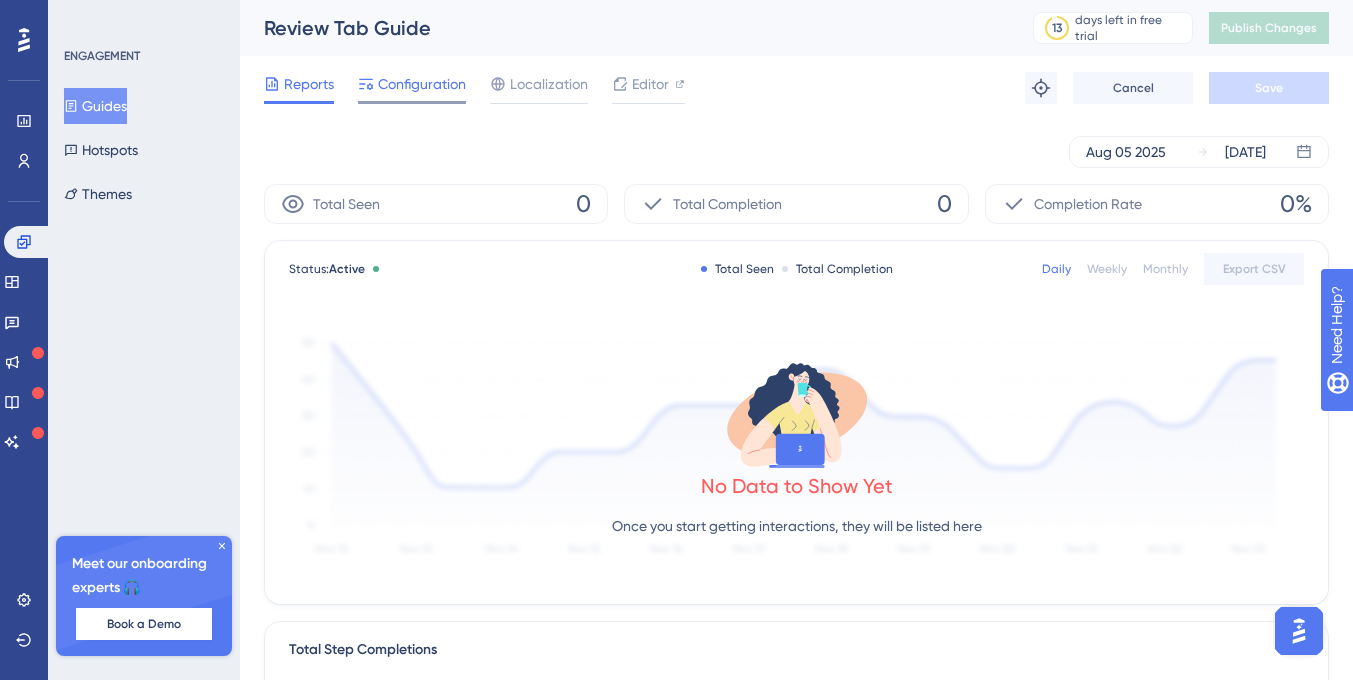 click on "Configuration" at bounding box center [422, 84] 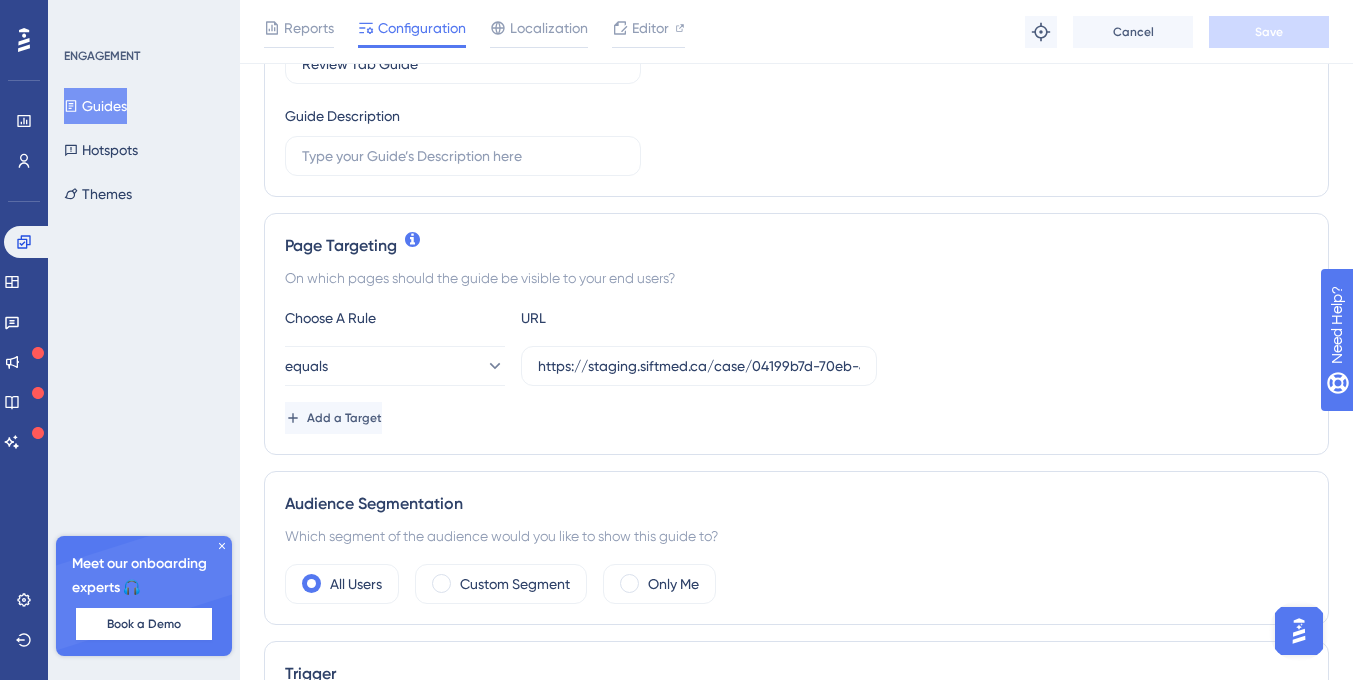 scroll, scrollTop: 514, scrollLeft: 0, axis: vertical 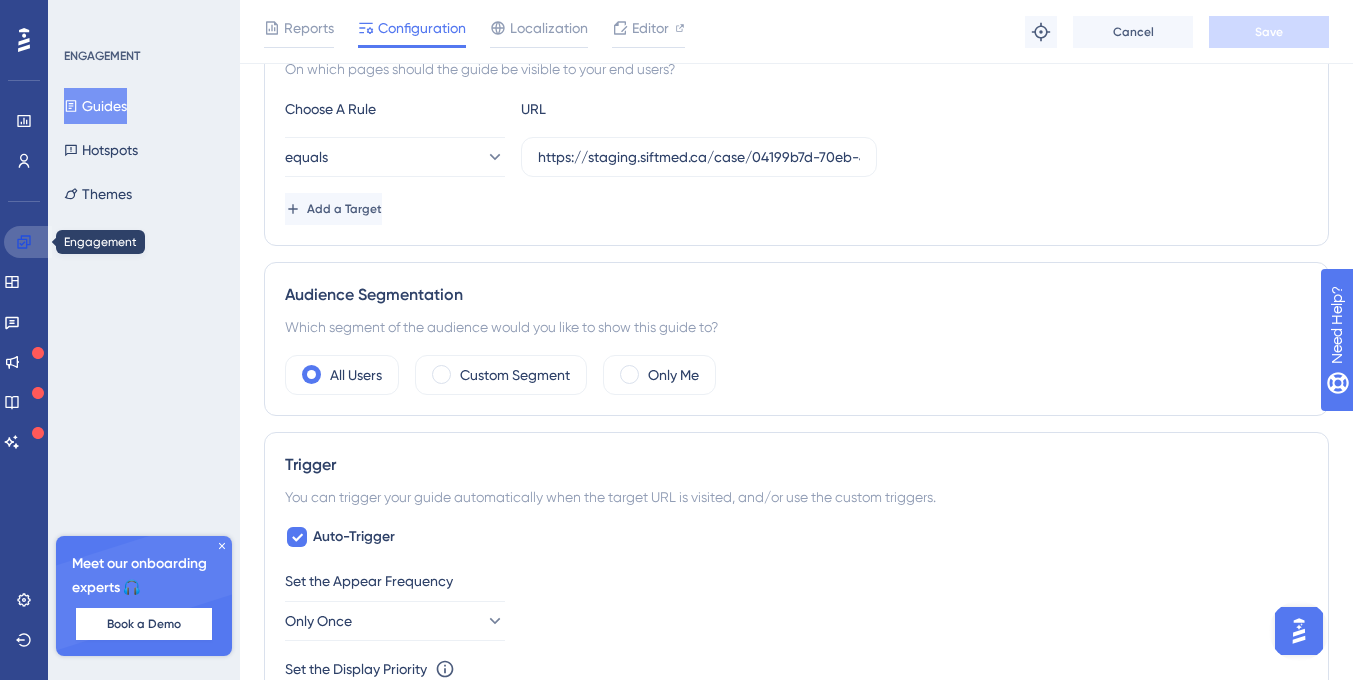 click at bounding box center (28, 242) 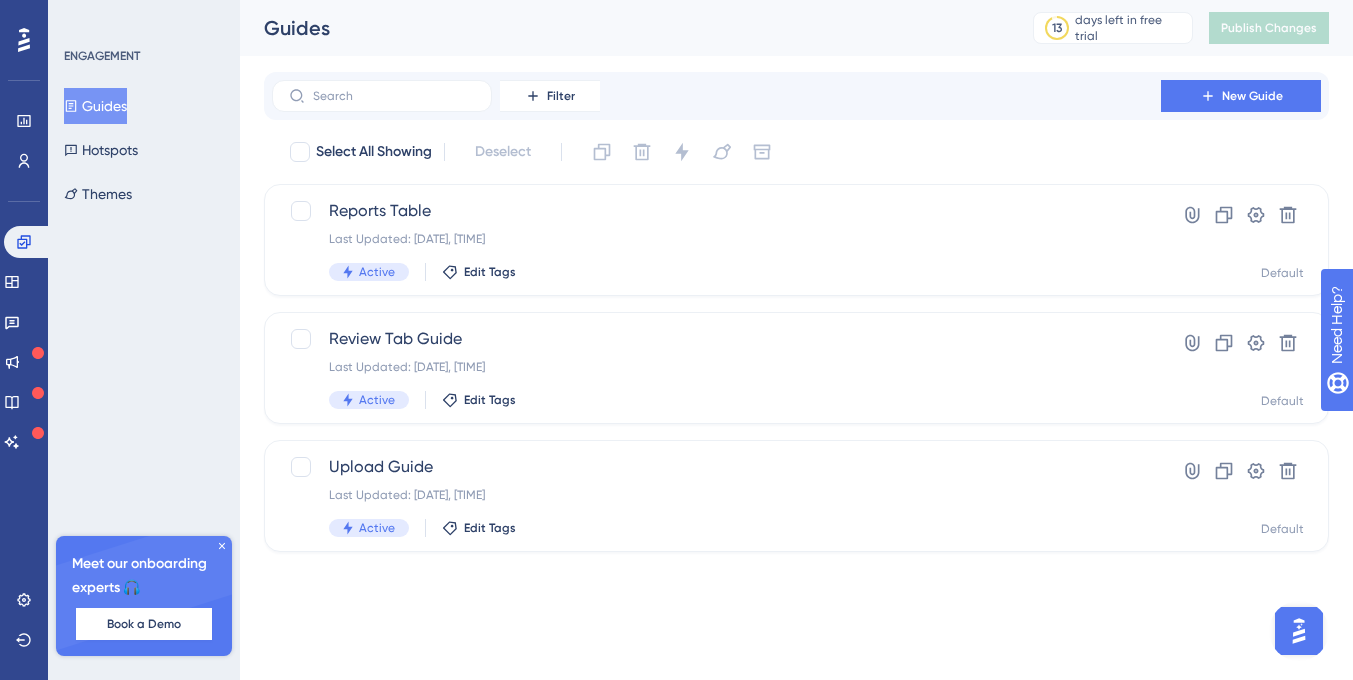 scroll, scrollTop: 0, scrollLeft: 0, axis: both 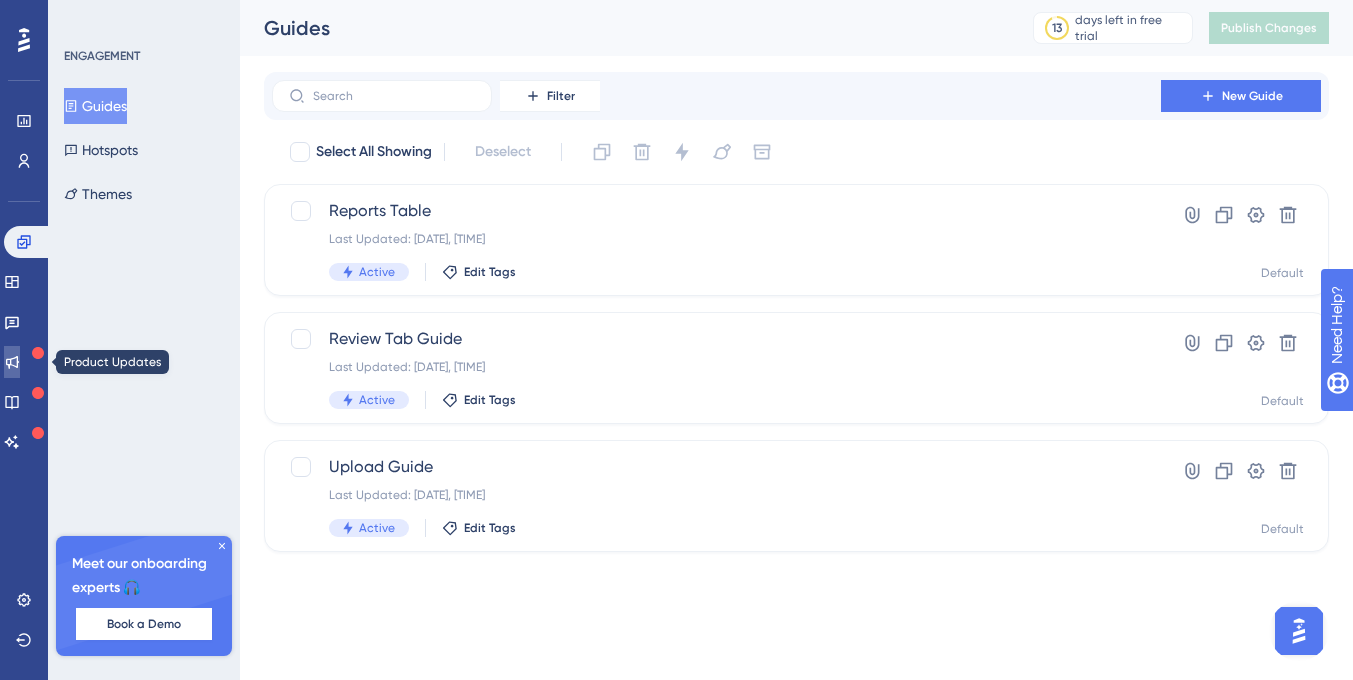 click 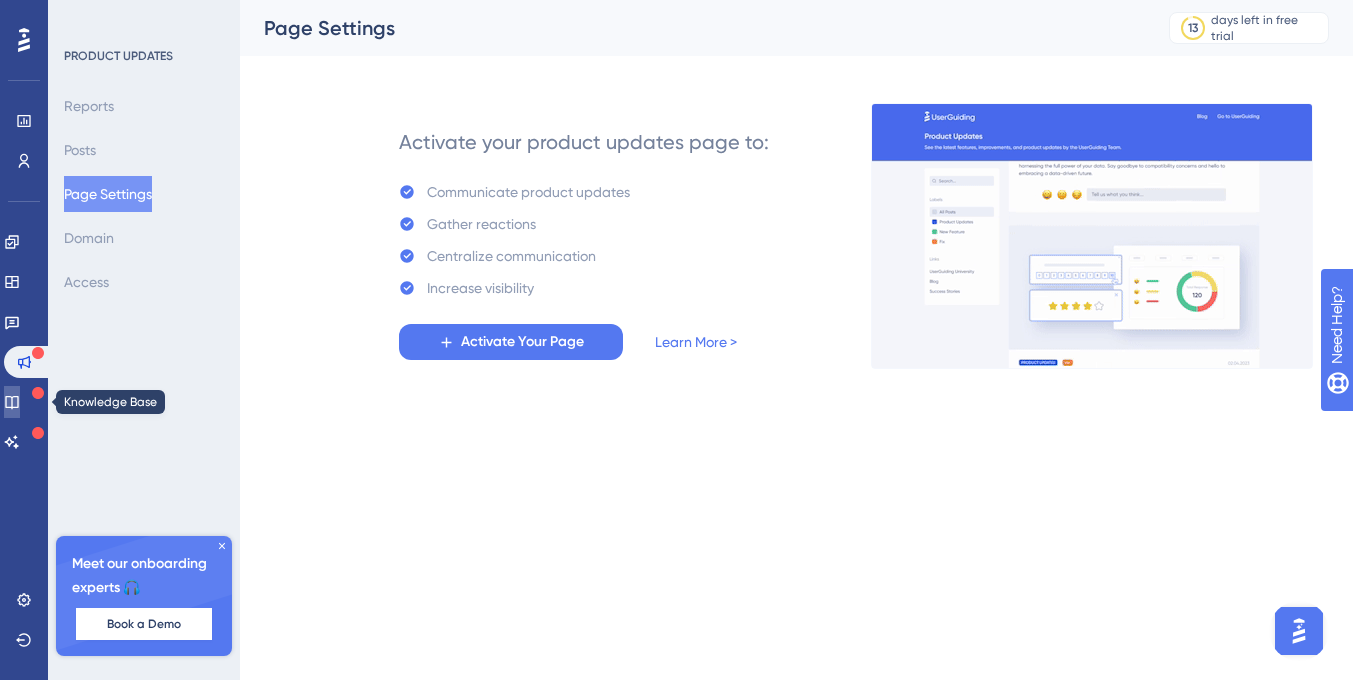 click 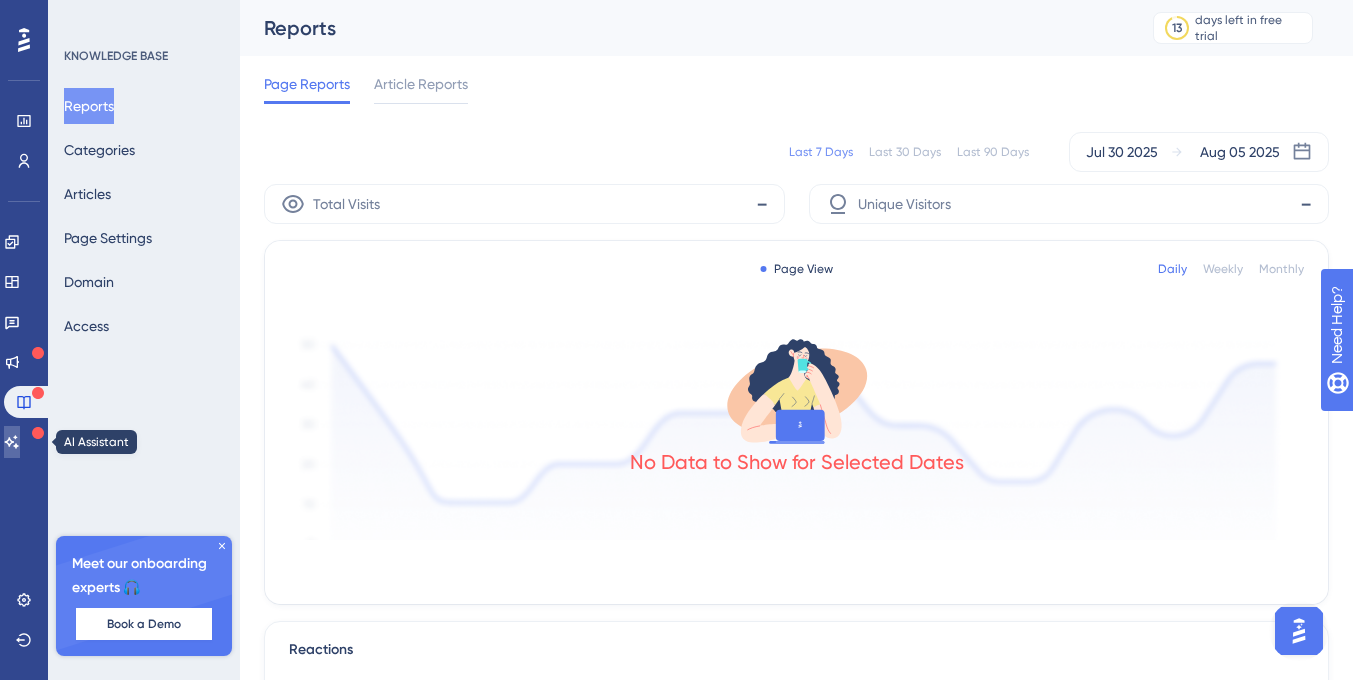 click at bounding box center [12, 442] 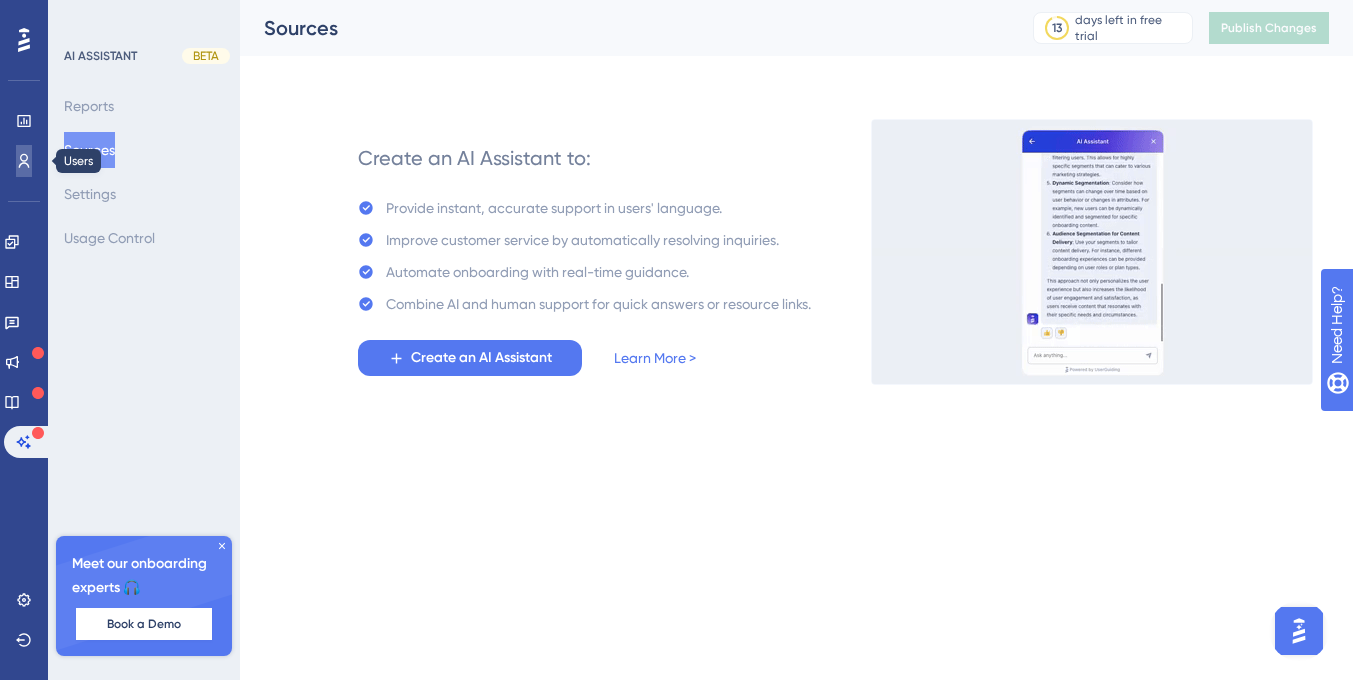 click at bounding box center [24, 161] 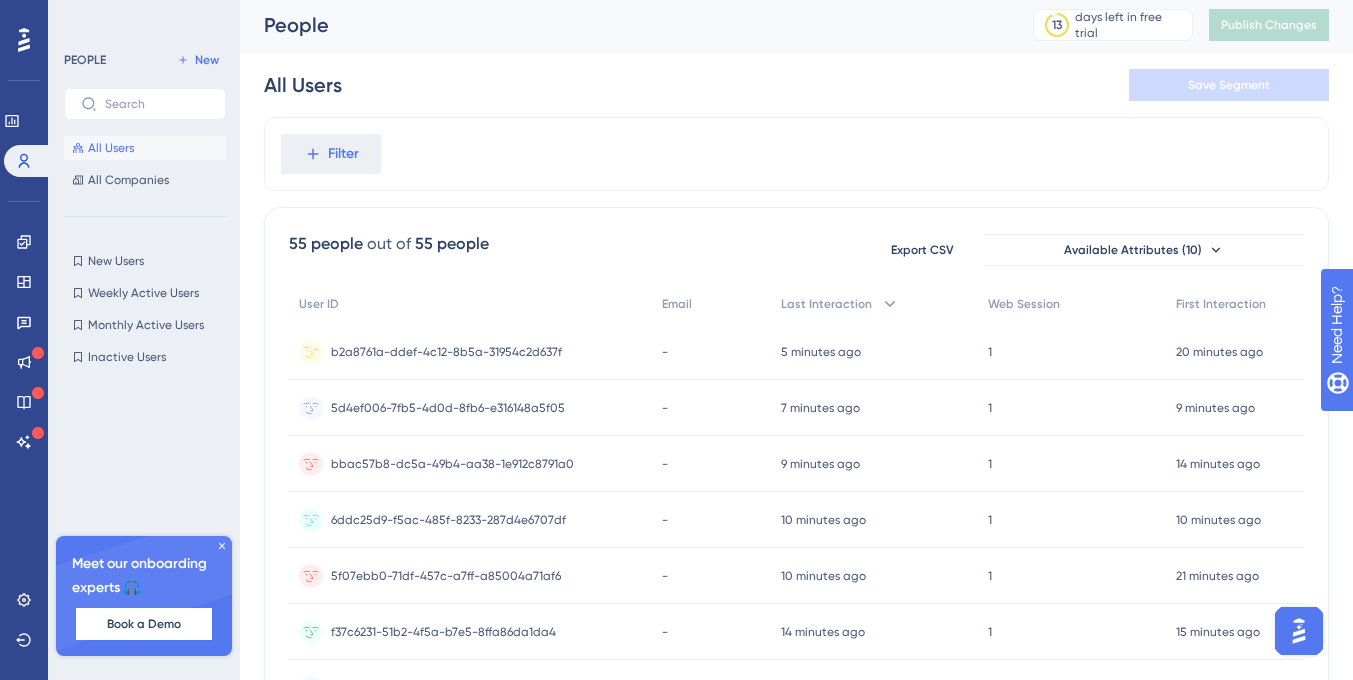 scroll, scrollTop: 0, scrollLeft: 0, axis: both 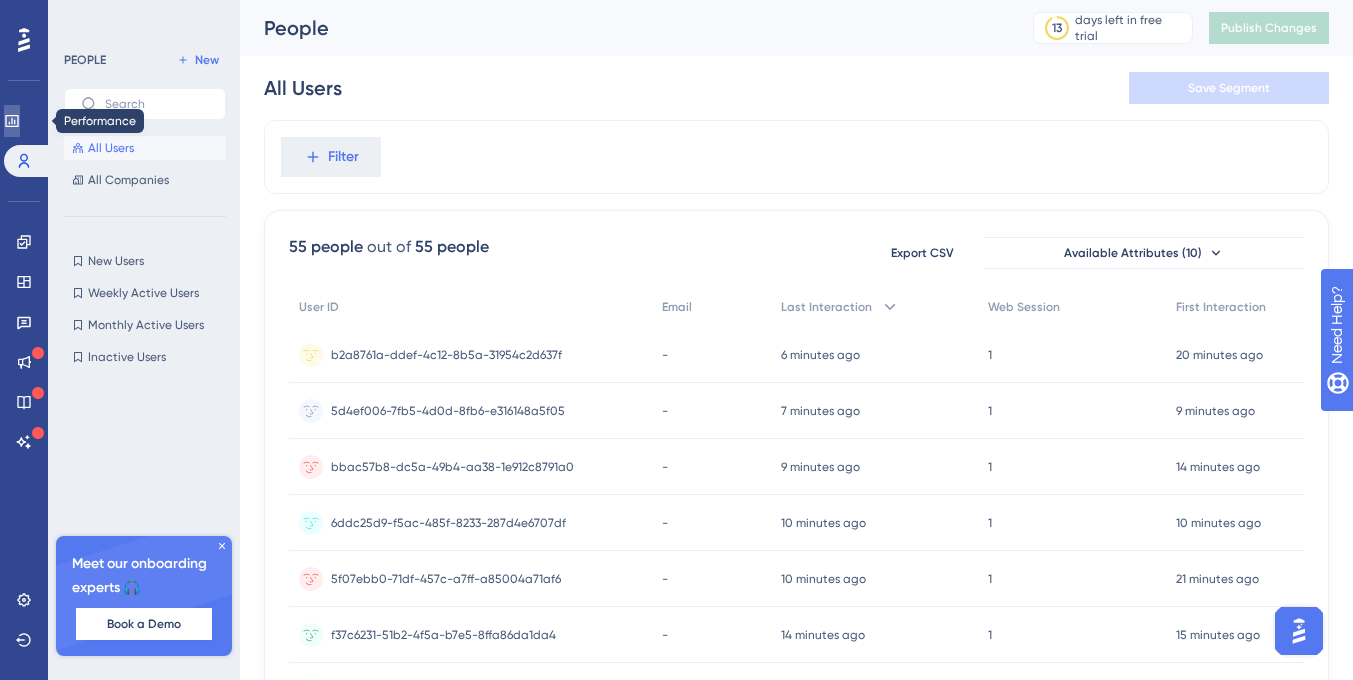click at bounding box center [12, 121] 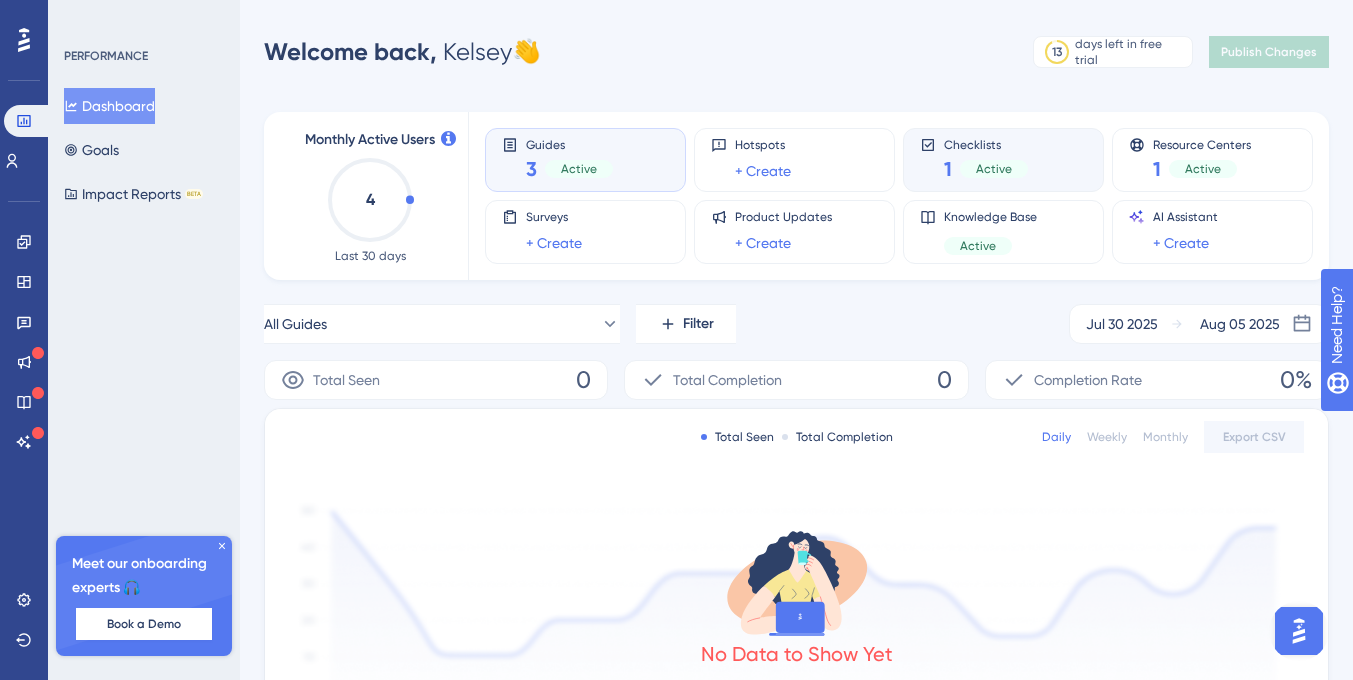 click on "1 Active" at bounding box center [986, 169] 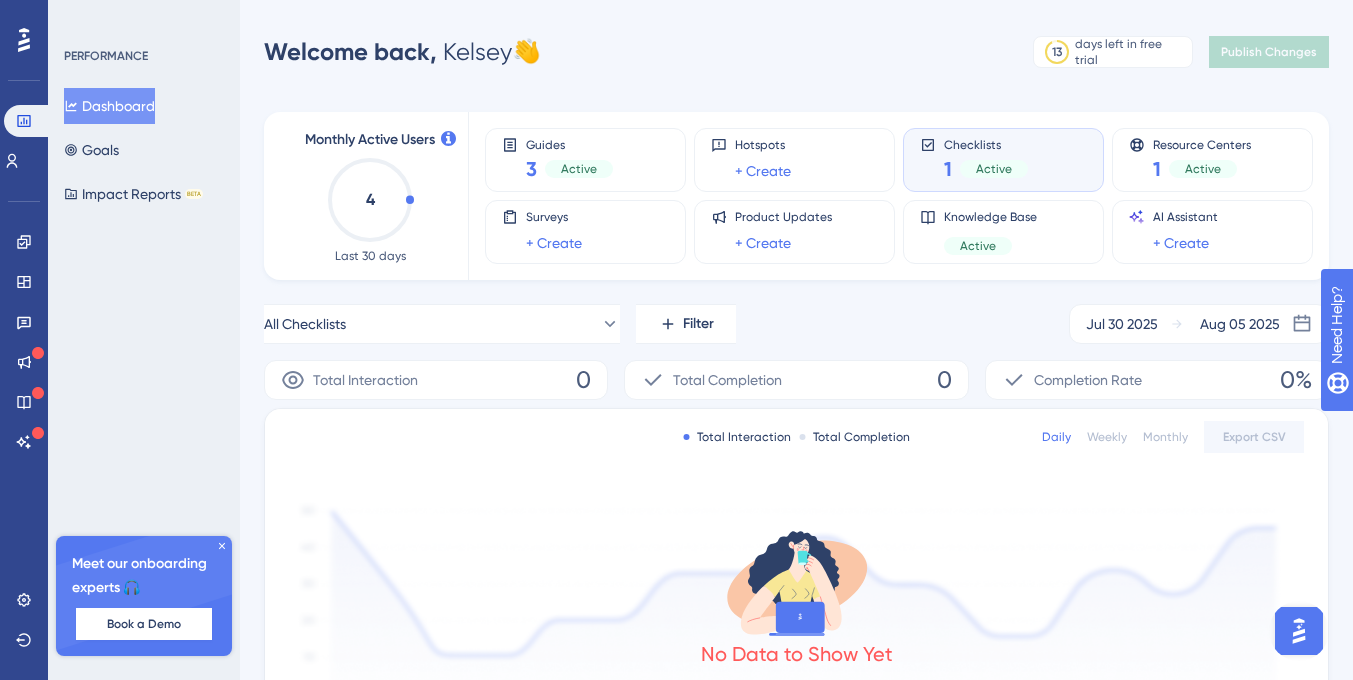 click on "Checklists 1 Active" at bounding box center (1003, 160) 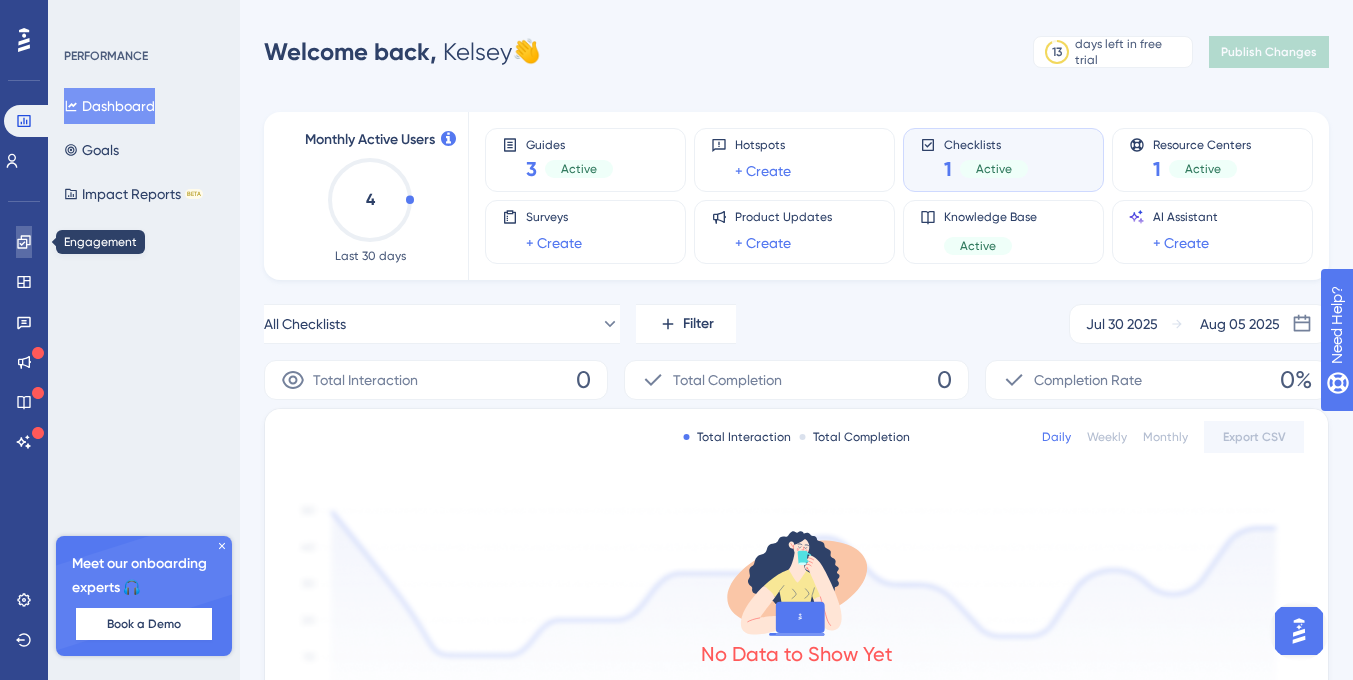 click 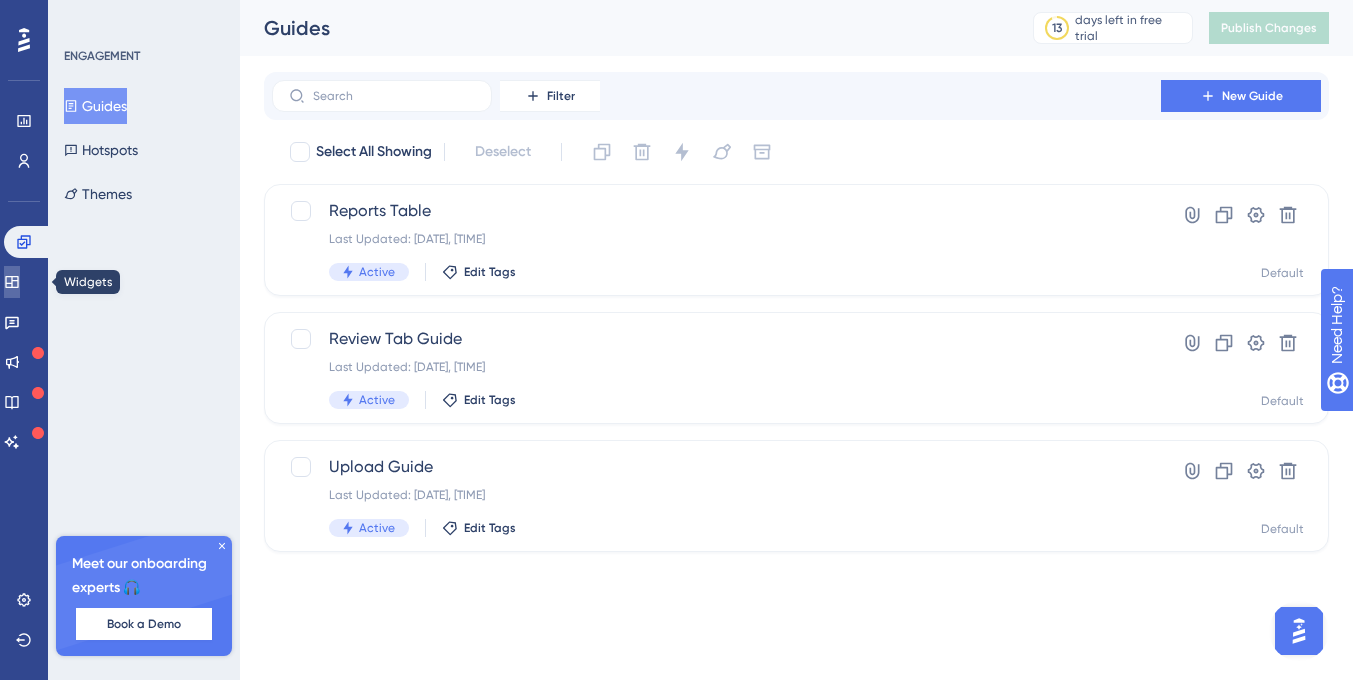 click at bounding box center (12, 282) 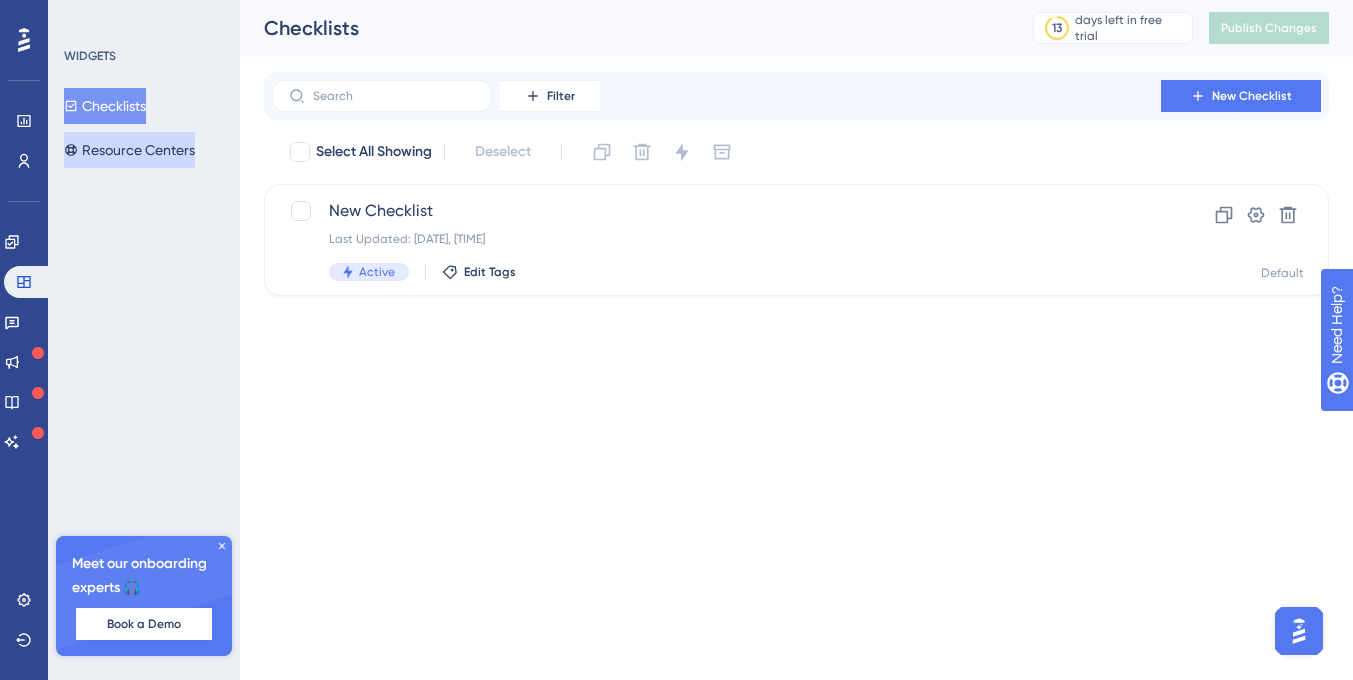 click on "Resource Centers" at bounding box center (129, 150) 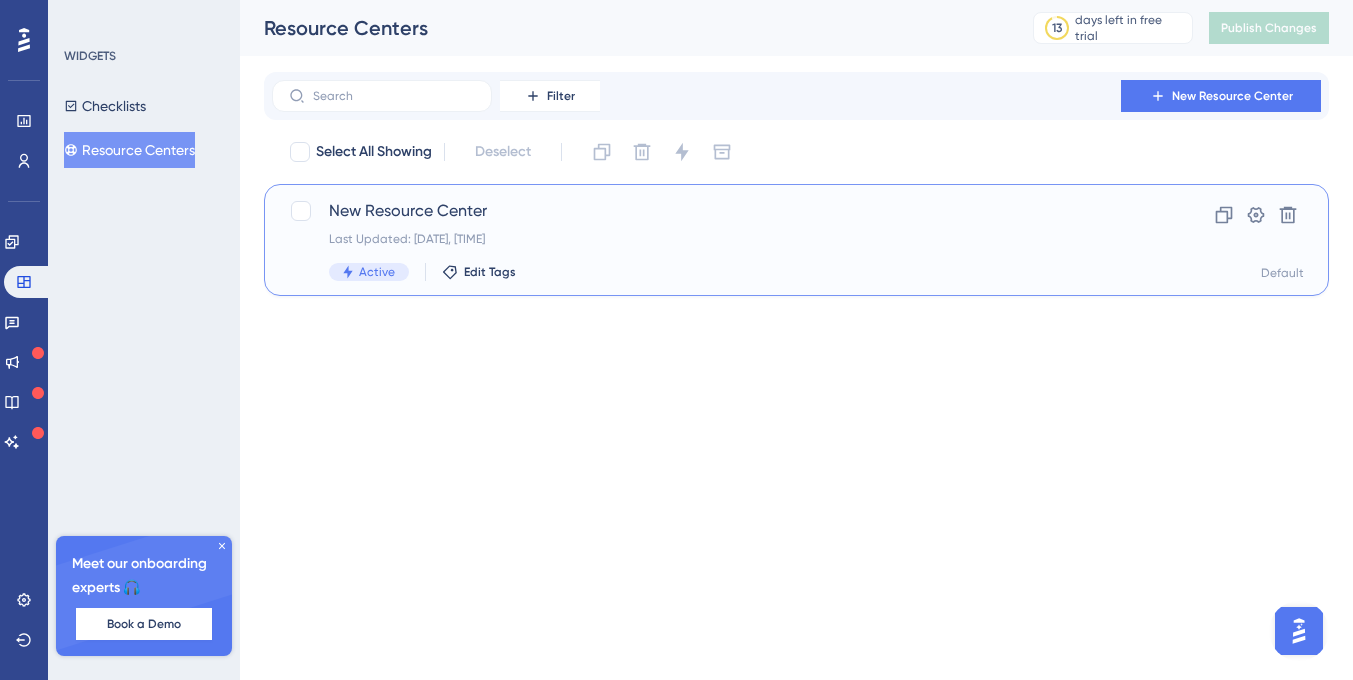 click on "New Resource Center" at bounding box center [716, 211] 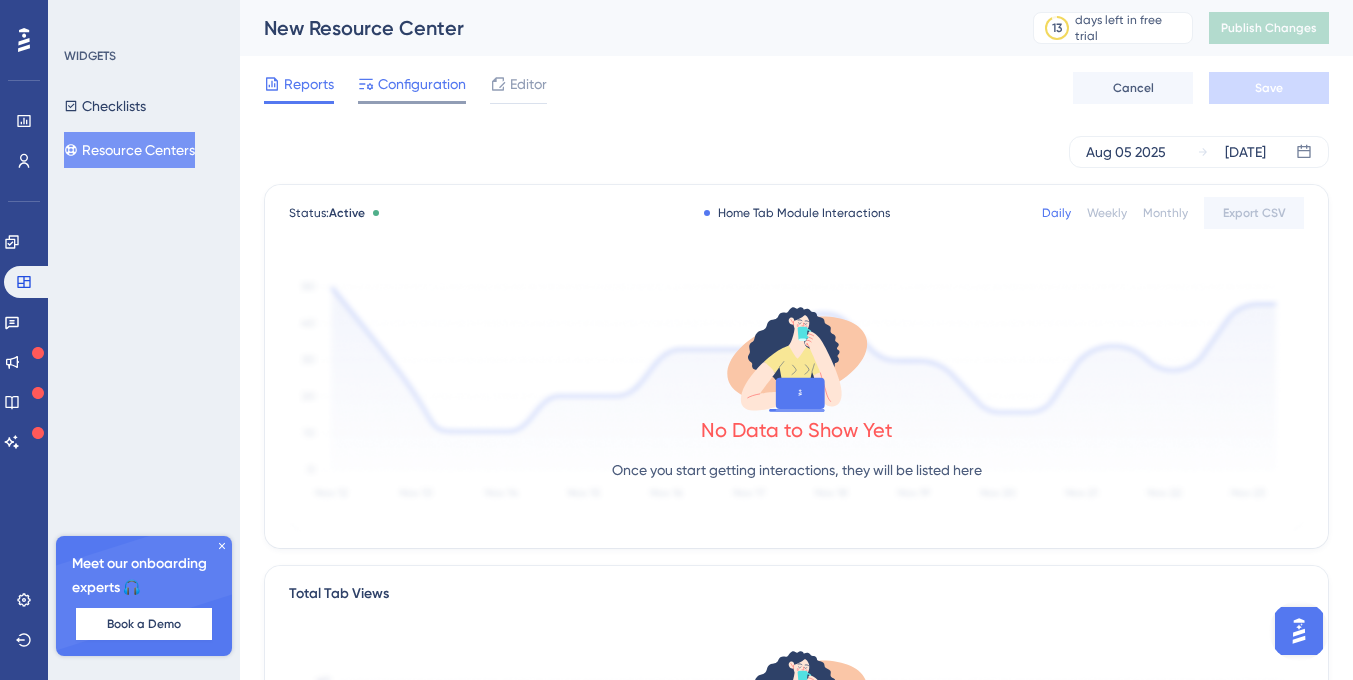 click on "Configuration" at bounding box center [422, 84] 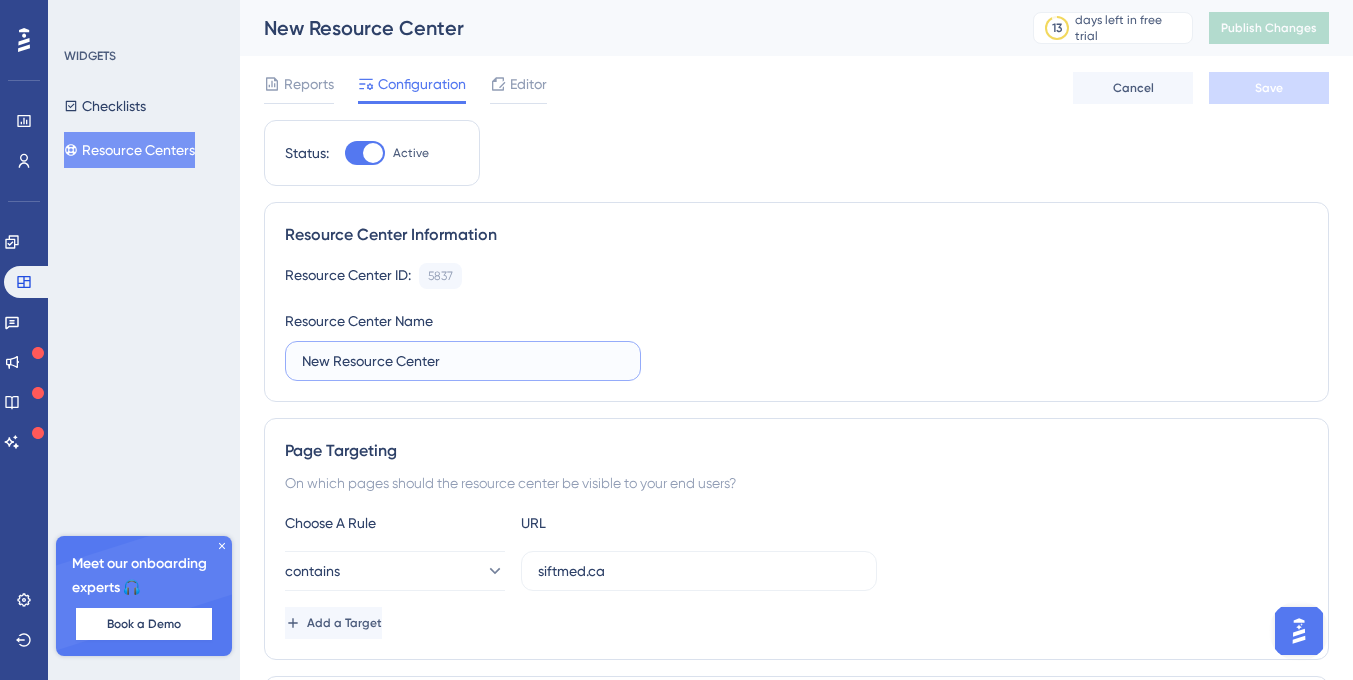 drag, startPoint x: 446, startPoint y: 356, endPoint x: 290, endPoint y: 357, distance: 156.0032 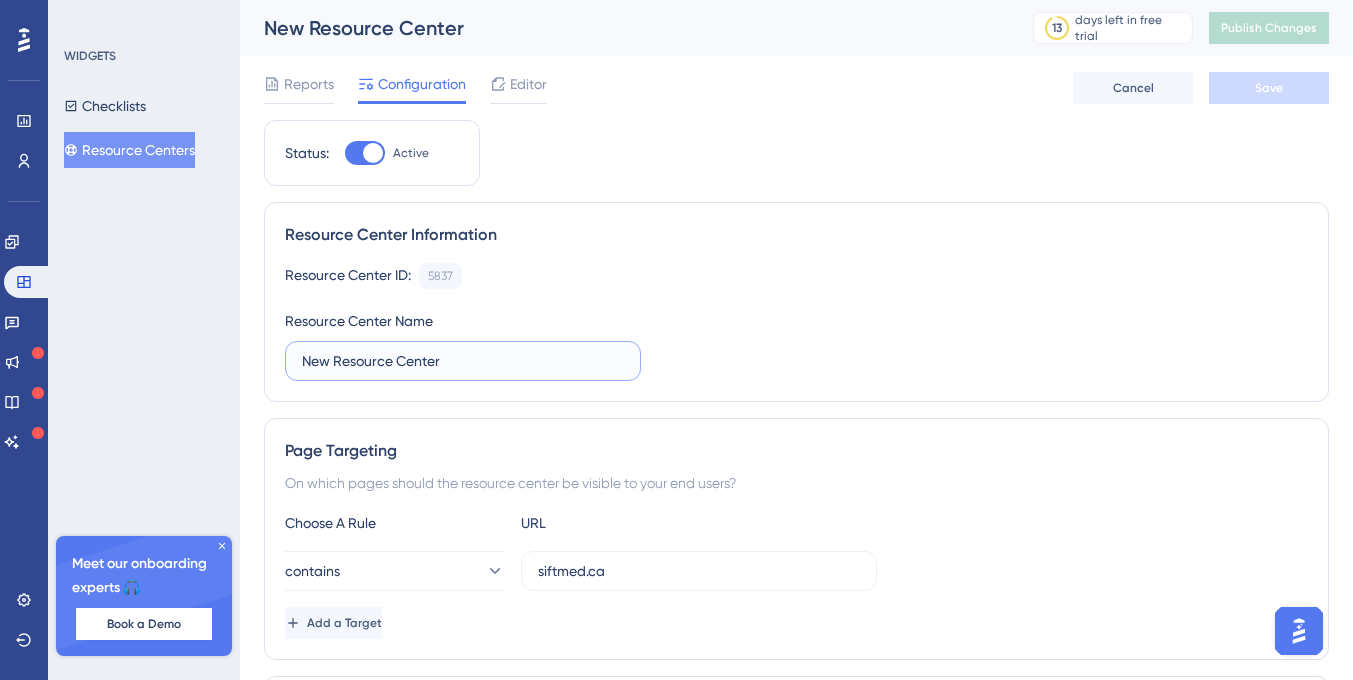 click on "New Resource Center" at bounding box center (463, 361) 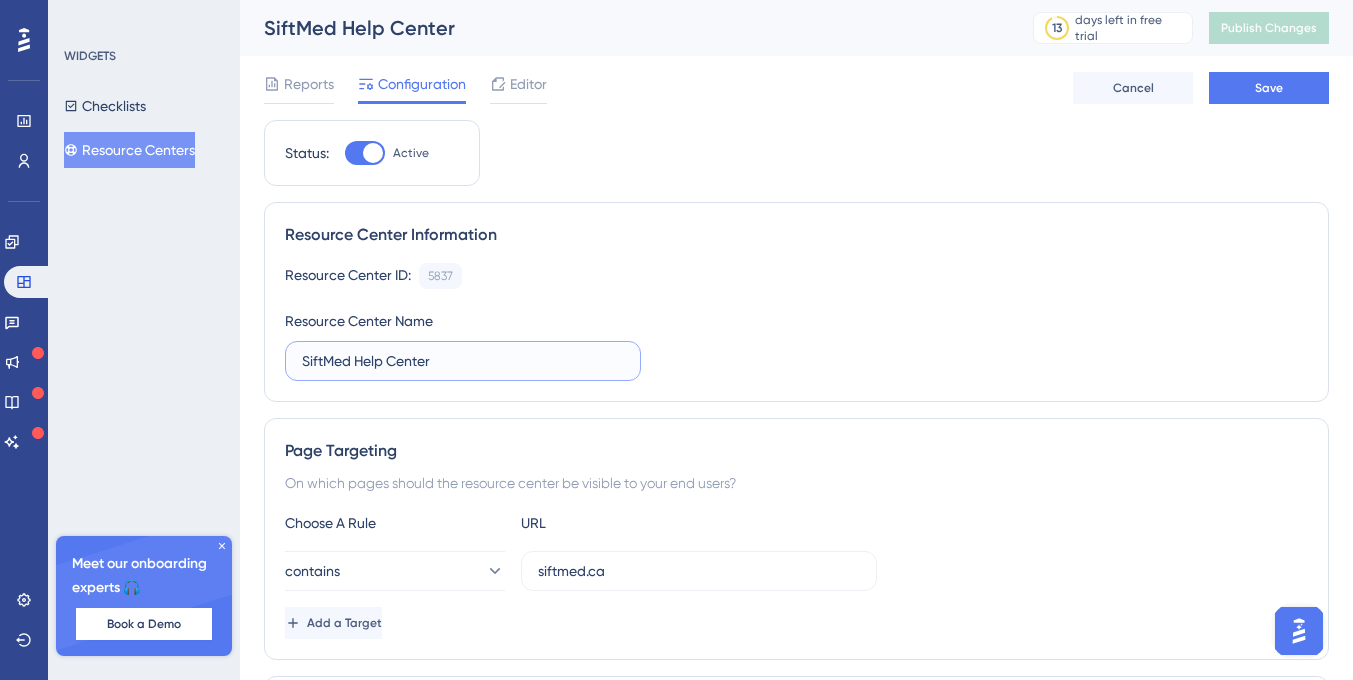 type on "SiftMed Help Center" 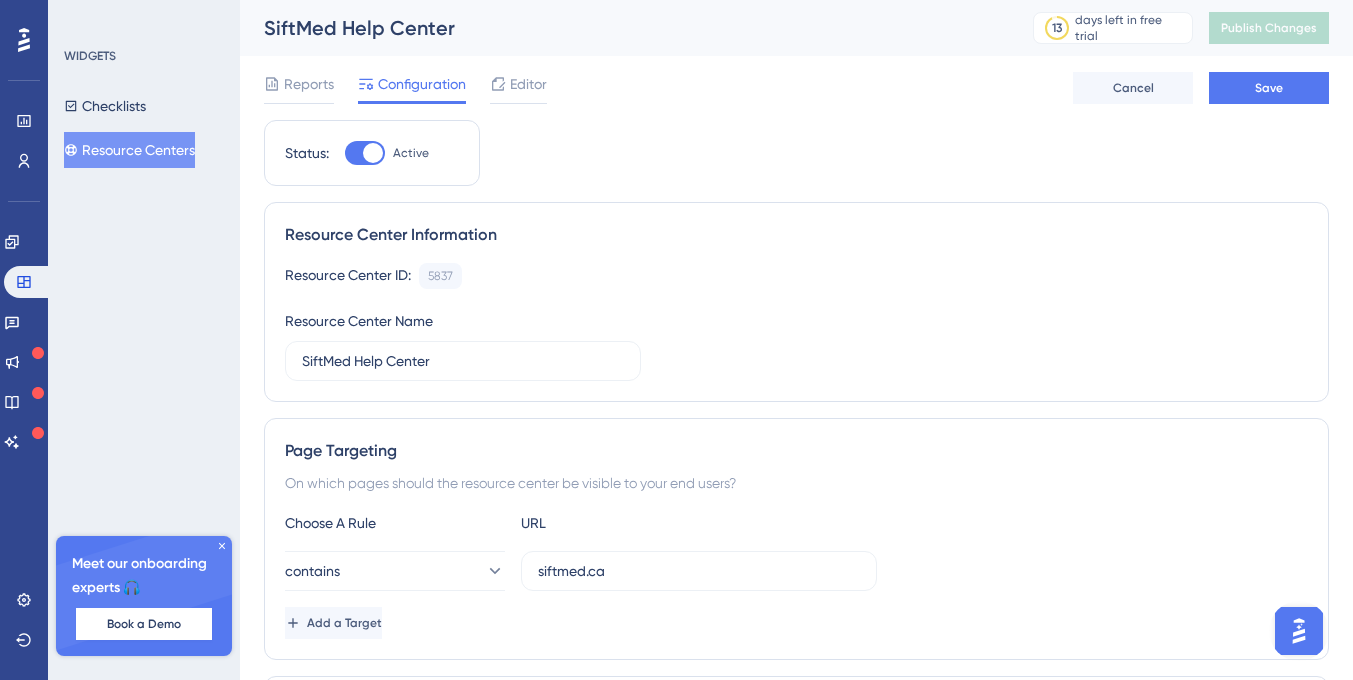 click on "Status: Active Resource Center Information Resource Center ID: 5837 Copy Resource Center Name SiftMed Help Center Page Targeting
On which pages should the resource center be visible to your end users?
Choose A Rule URL contains siftmed.ca Add a Target Audience Segmentation Which segment of the audience would you like to show this resource center to? All Users Custom Segment Only Me Scheduling You can schedule a time period for your resource center to appear.
Scheduling will not work if the status is not active. Schedule a time period Advanced Settings Container Default" at bounding box center [796, 645] 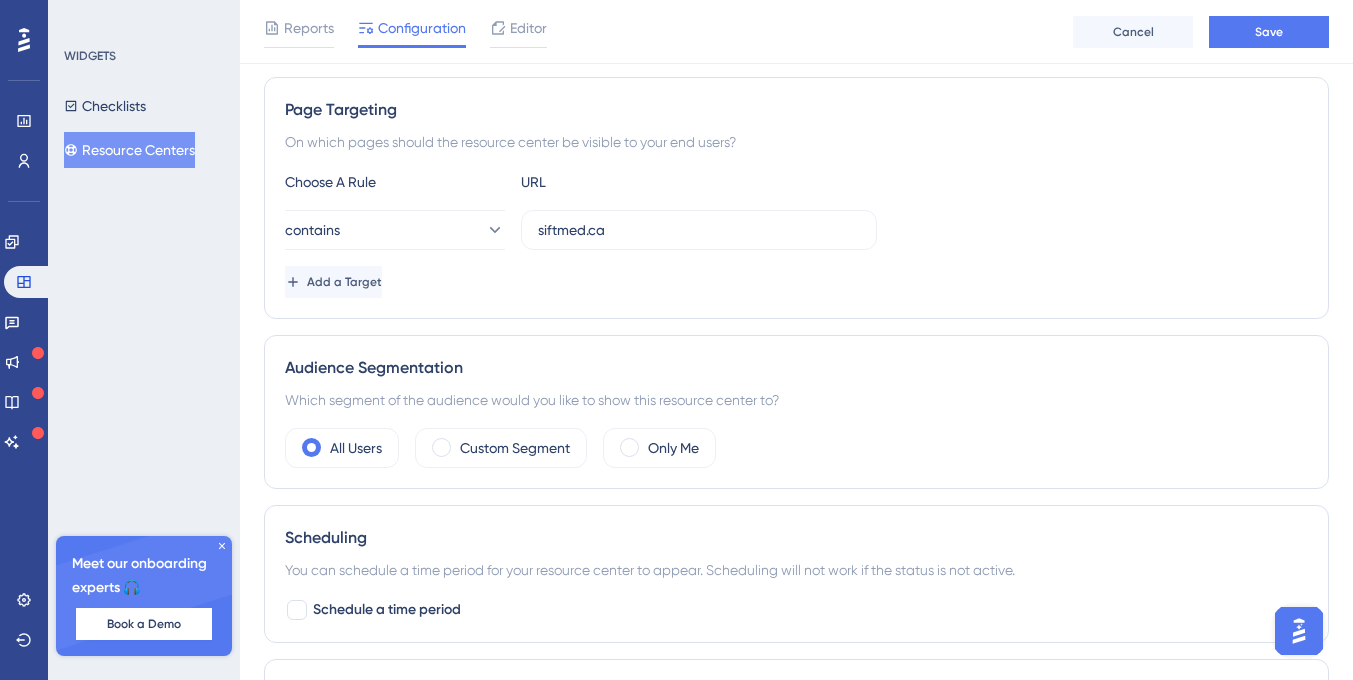 scroll, scrollTop: 0, scrollLeft: 0, axis: both 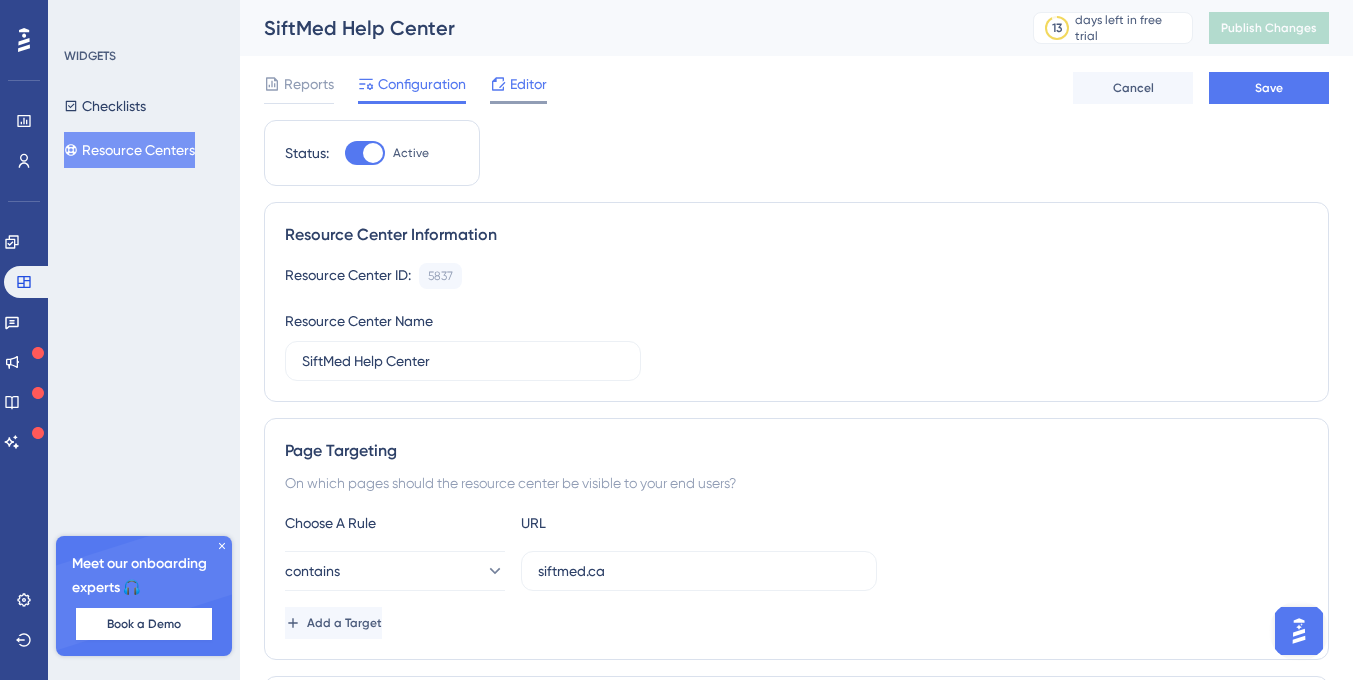 click 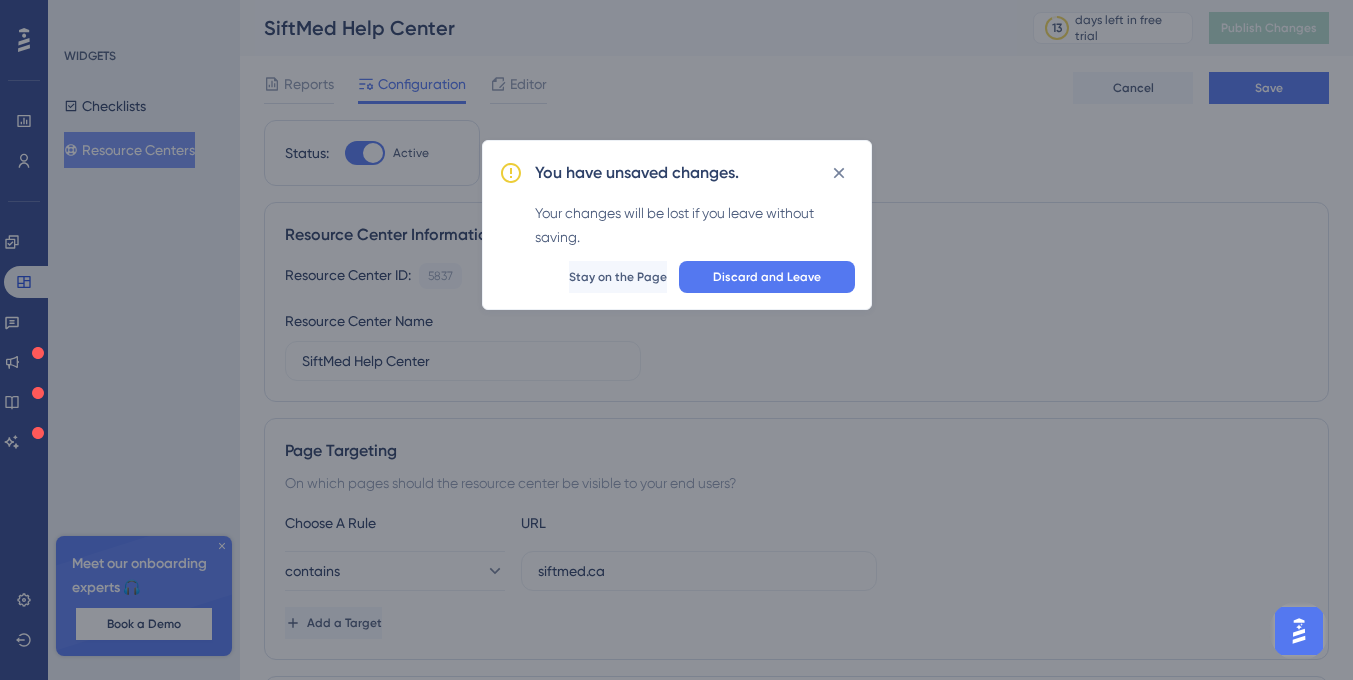 click on "You have unsaved changes. Your changes will be lost if you leave without saving. Discard and Leave Stay on the Page" at bounding box center (677, 225) 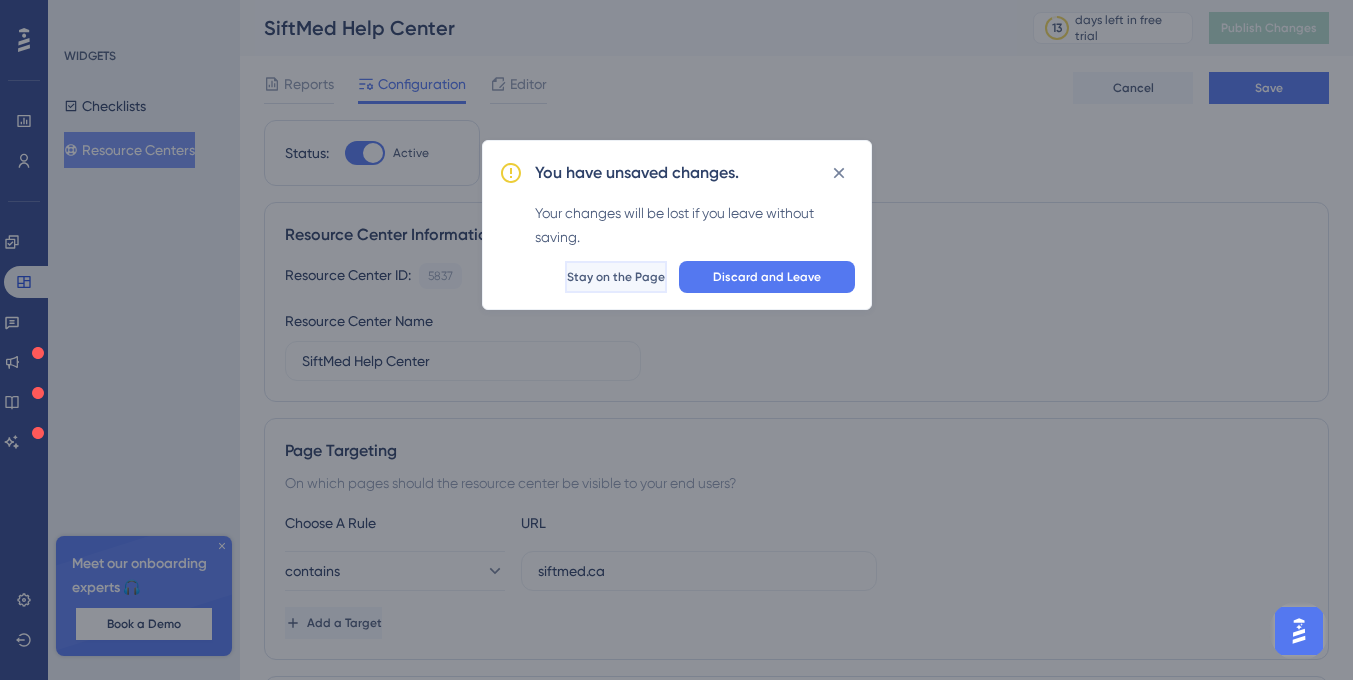 click on "Stay on the Page" at bounding box center (616, 277) 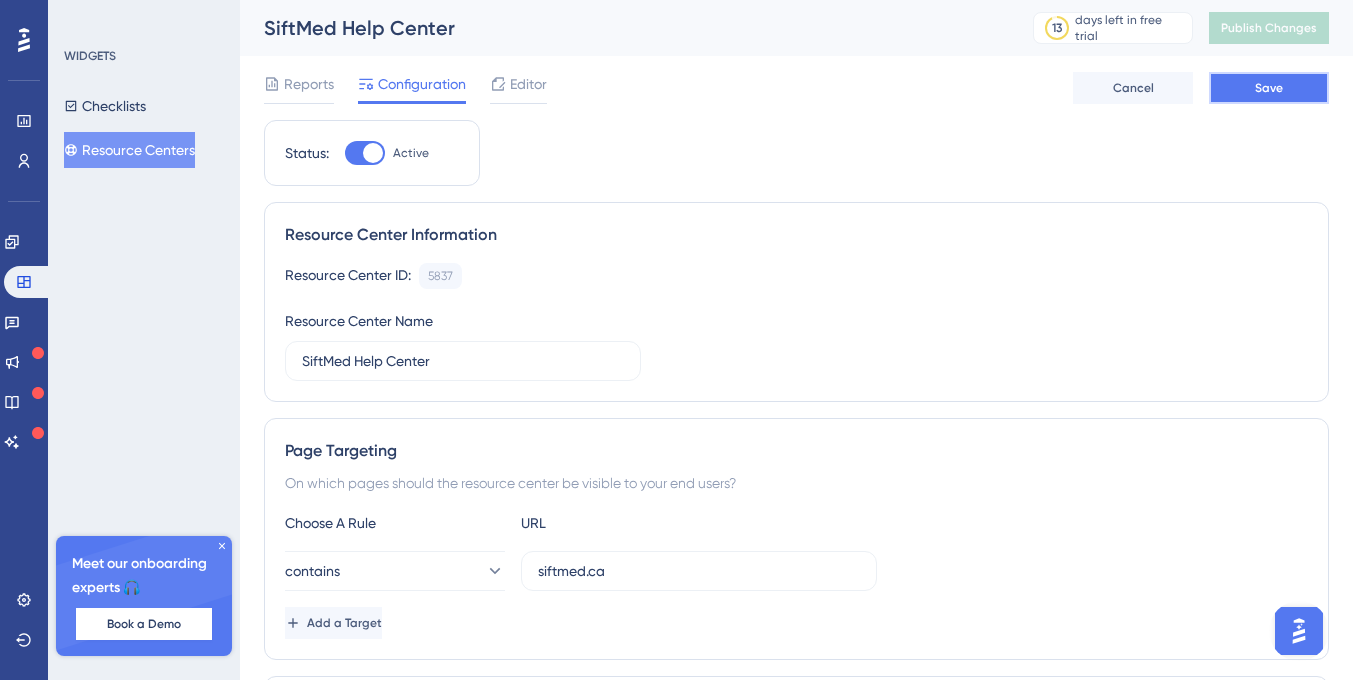 click on "Save" at bounding box center (1269, 88) 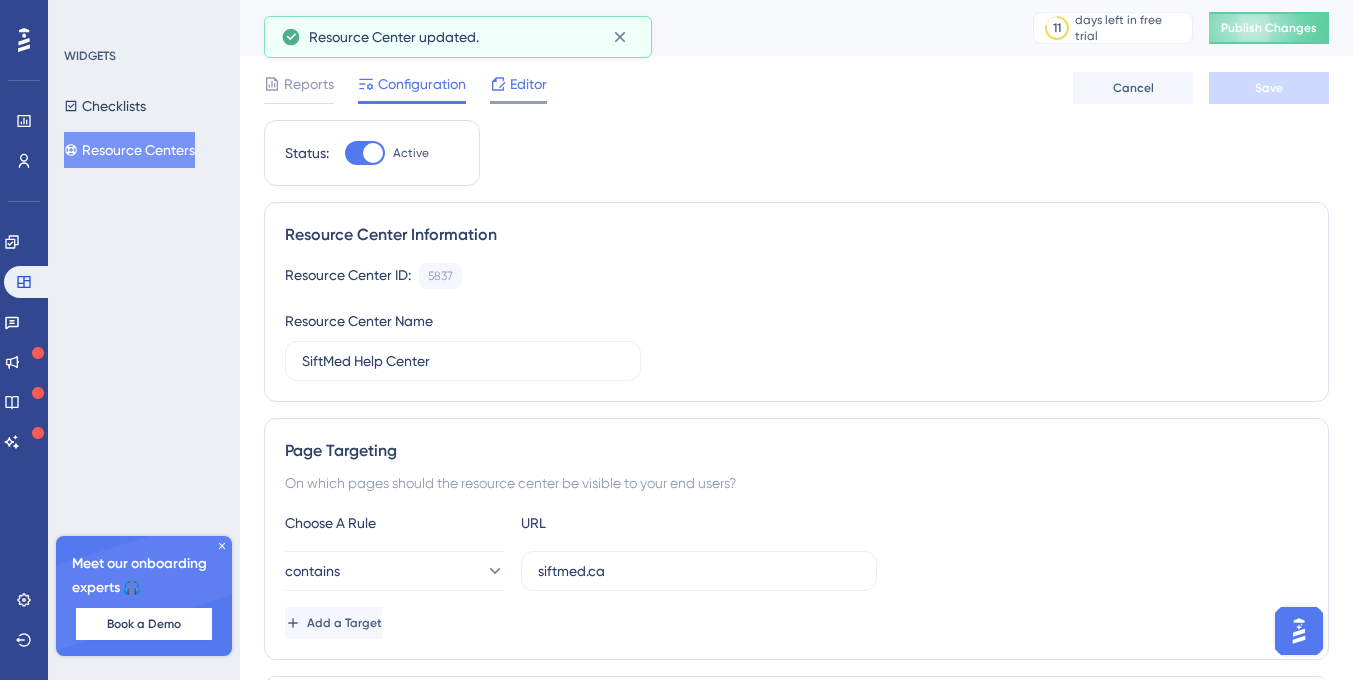 click on "Editor" at bounding box center (528, 84) 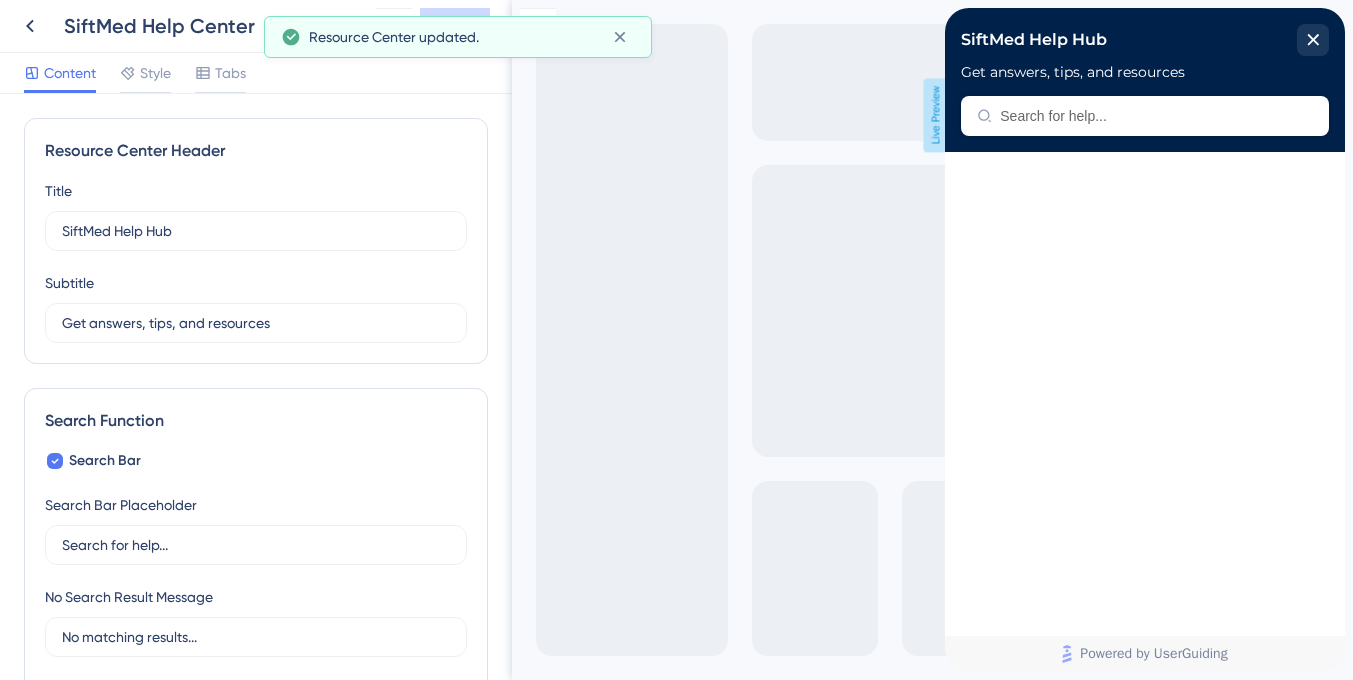 scroll, scrollTop: 0, scrollLeft: 0, axis: both 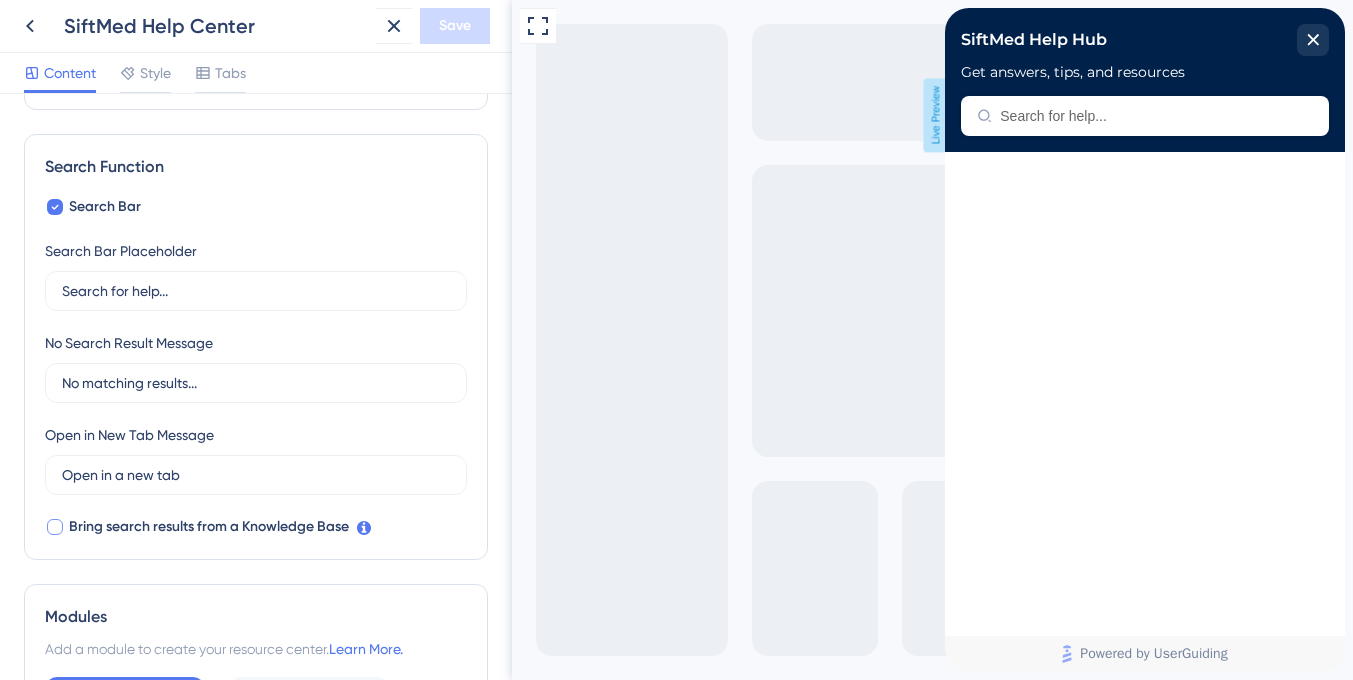 click at bounding box center (55, 527) 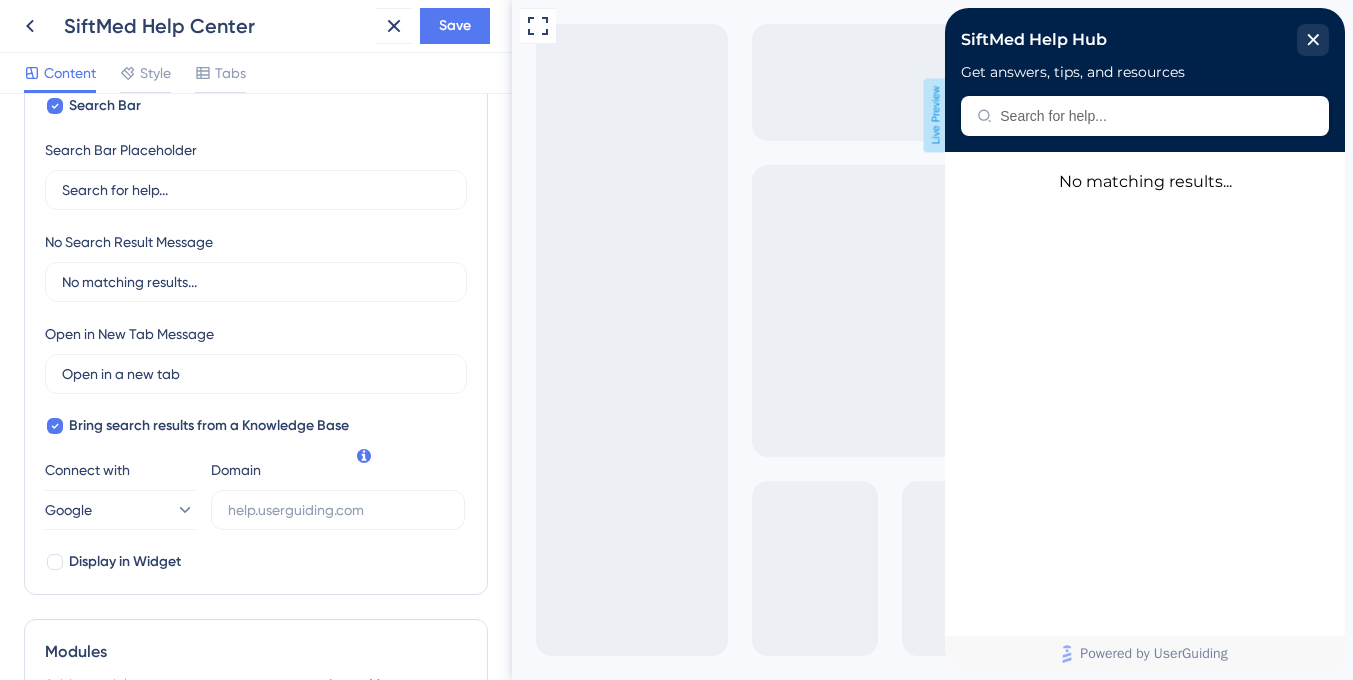 scroll, scrollTop: 413, scrollLeft: 0, axis: vertical 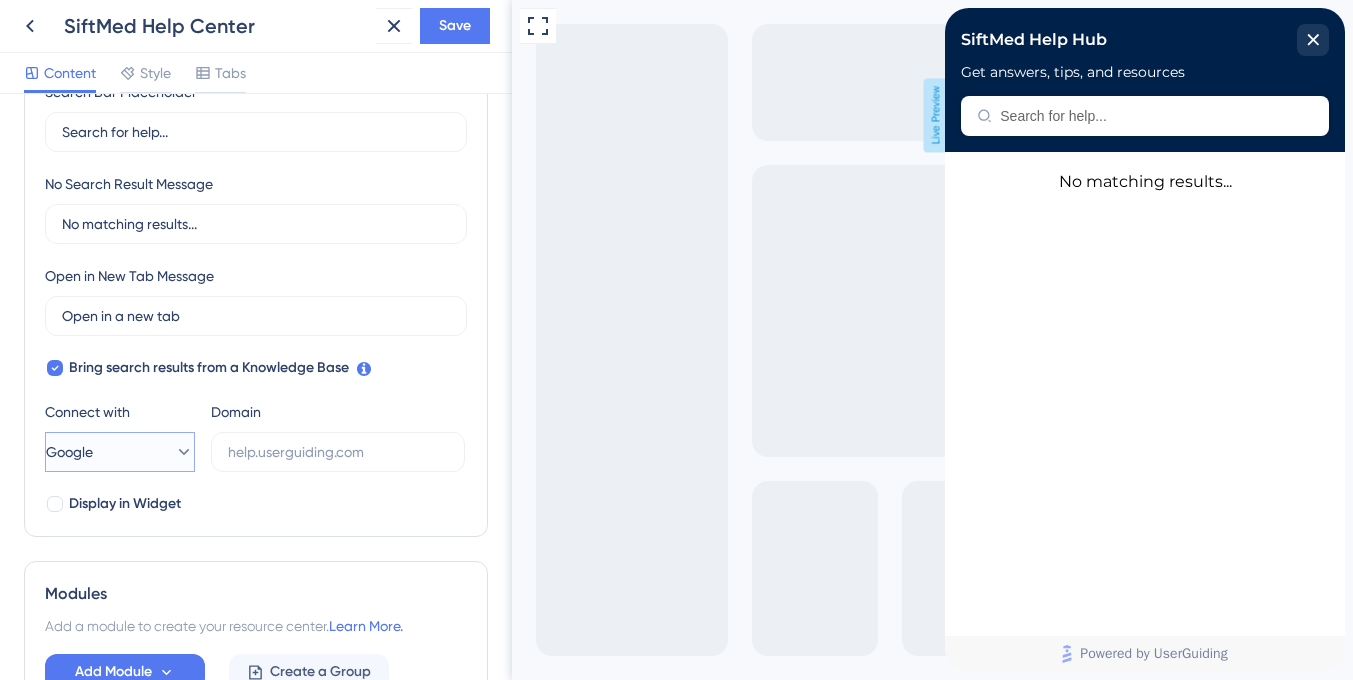 click 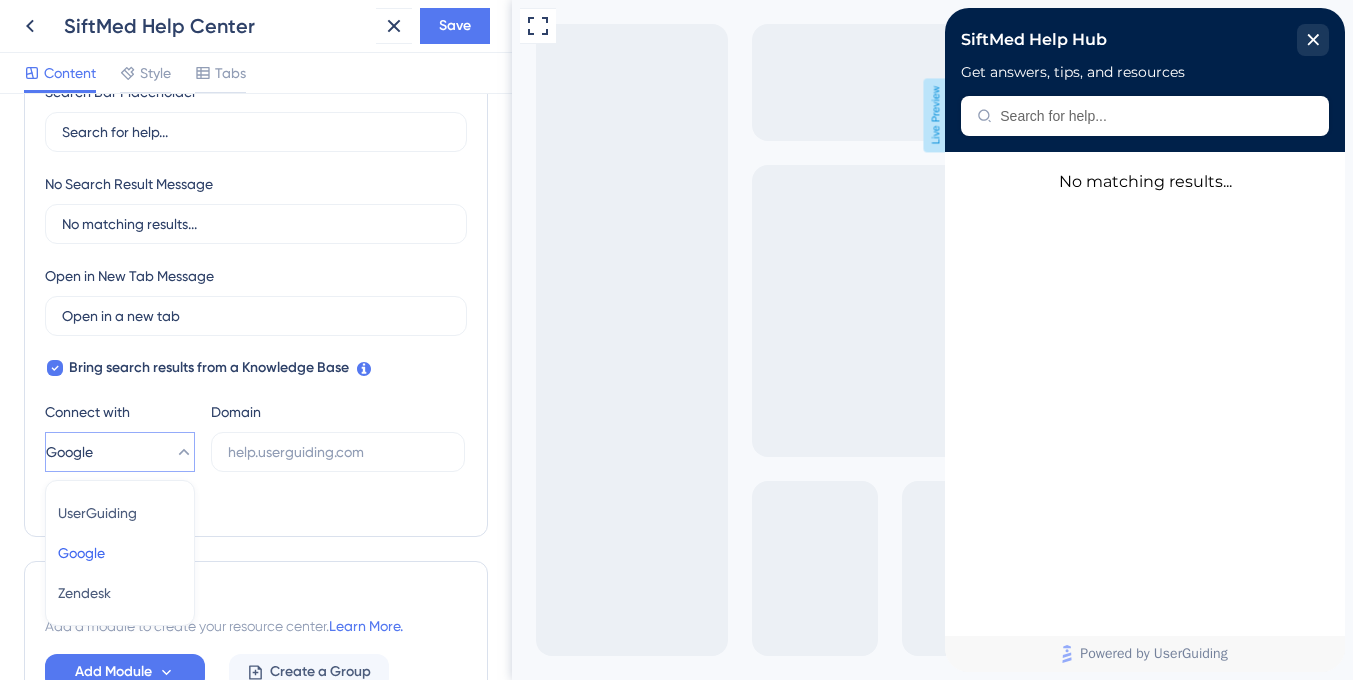 scroll, scrollTop: 548, scrollLeft: 0, axis: vertical 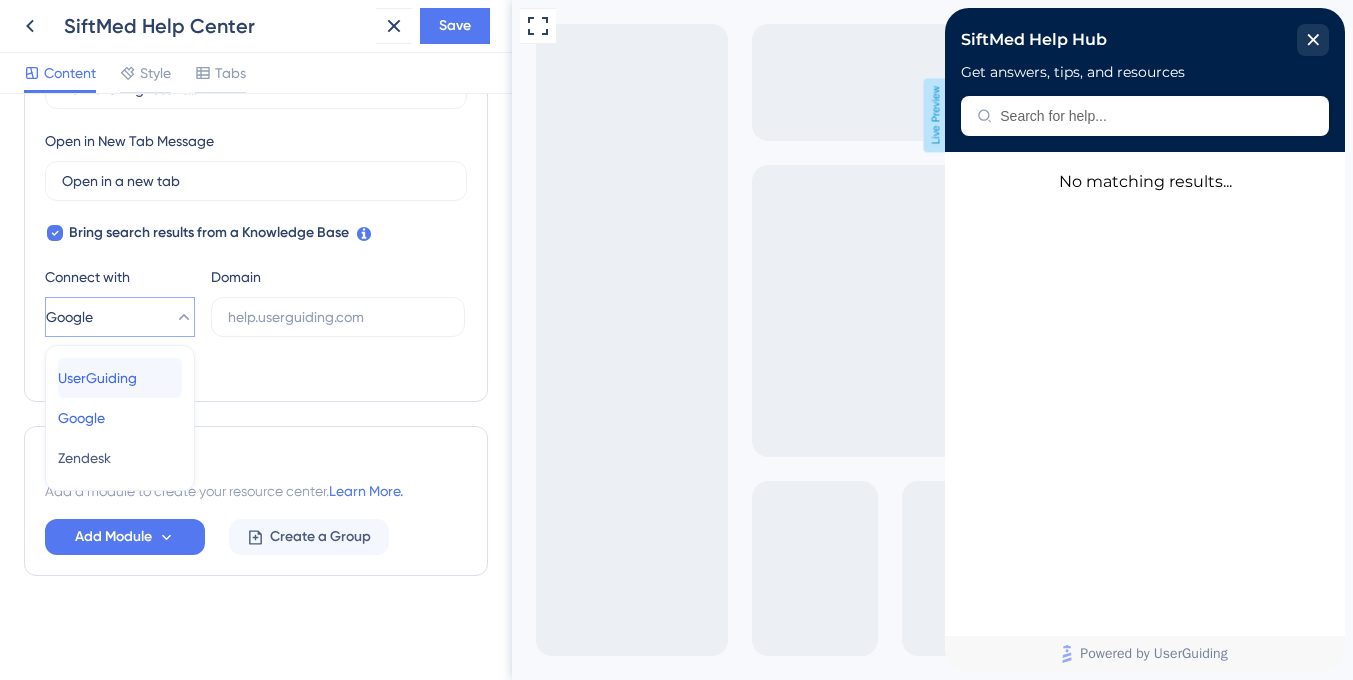 click on "UserGuiding" at bounding box center [97, 378] 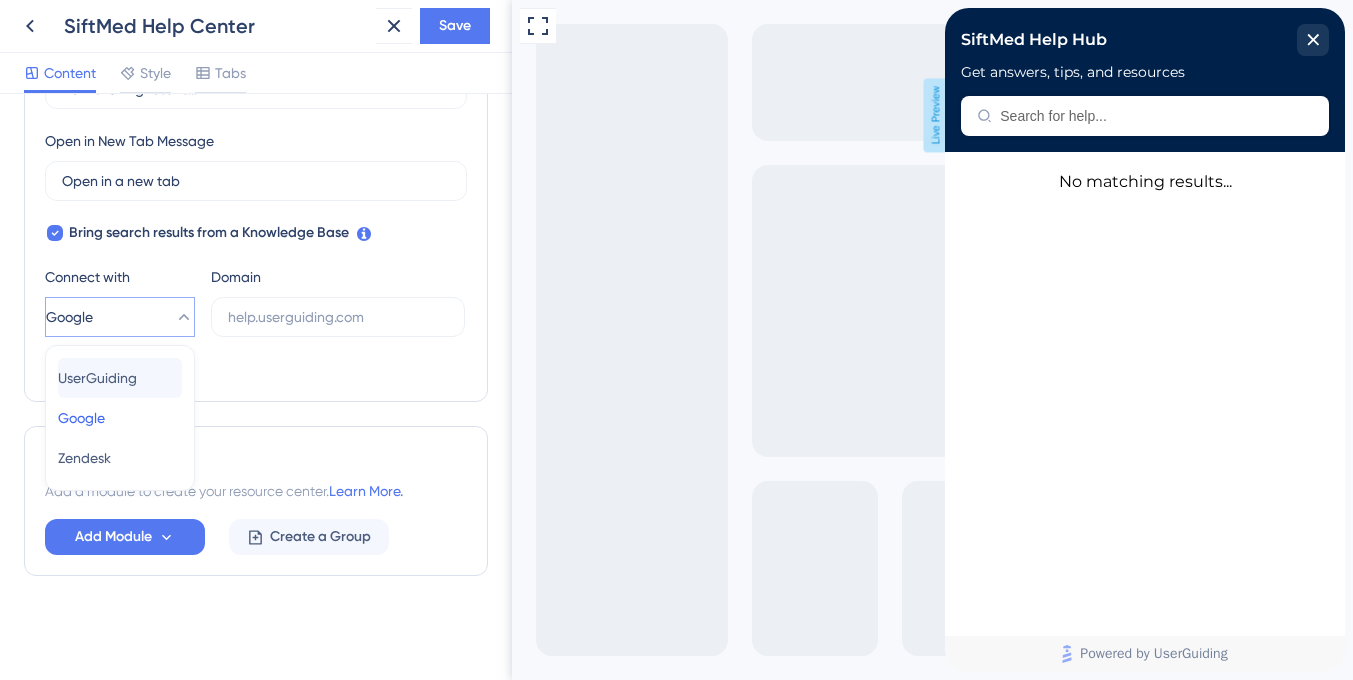 type on "https://siftmed-W538.help.userguiding.com/api/search?kb_id=18828&lang_code=en" 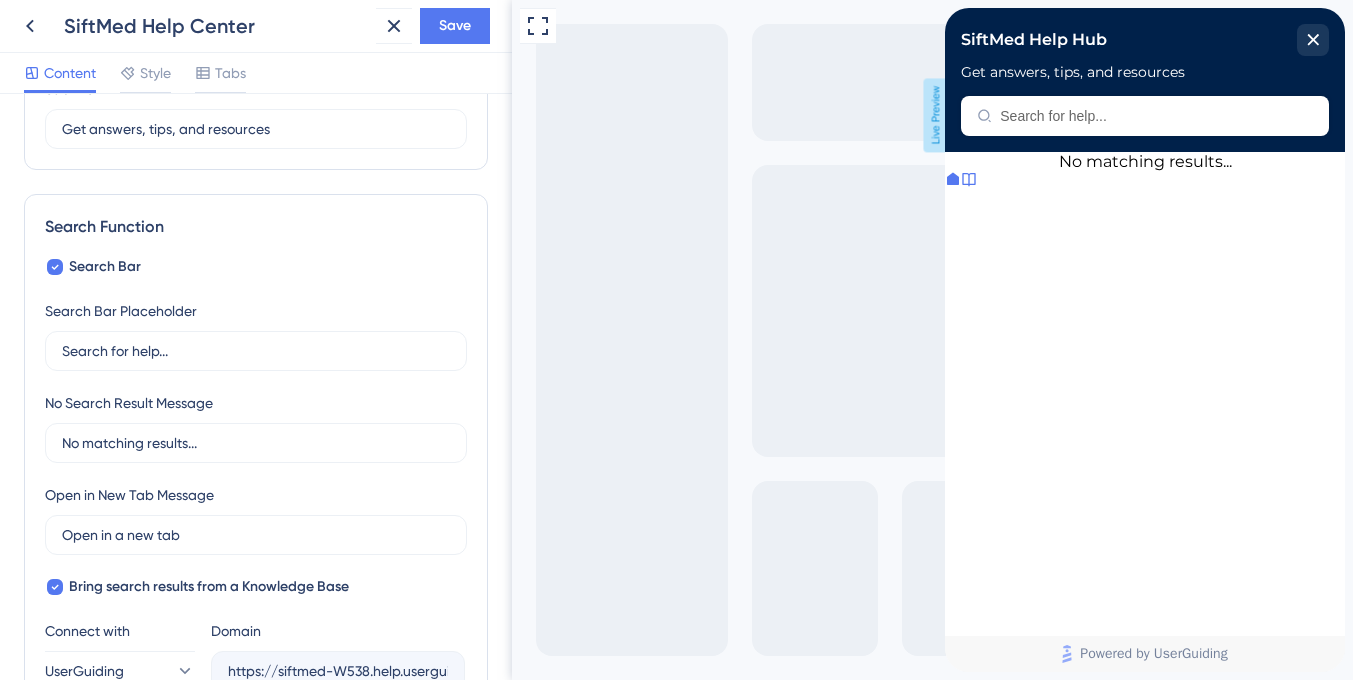 scroll, scrollTop: 0, scrollLeft: 0, axis: both 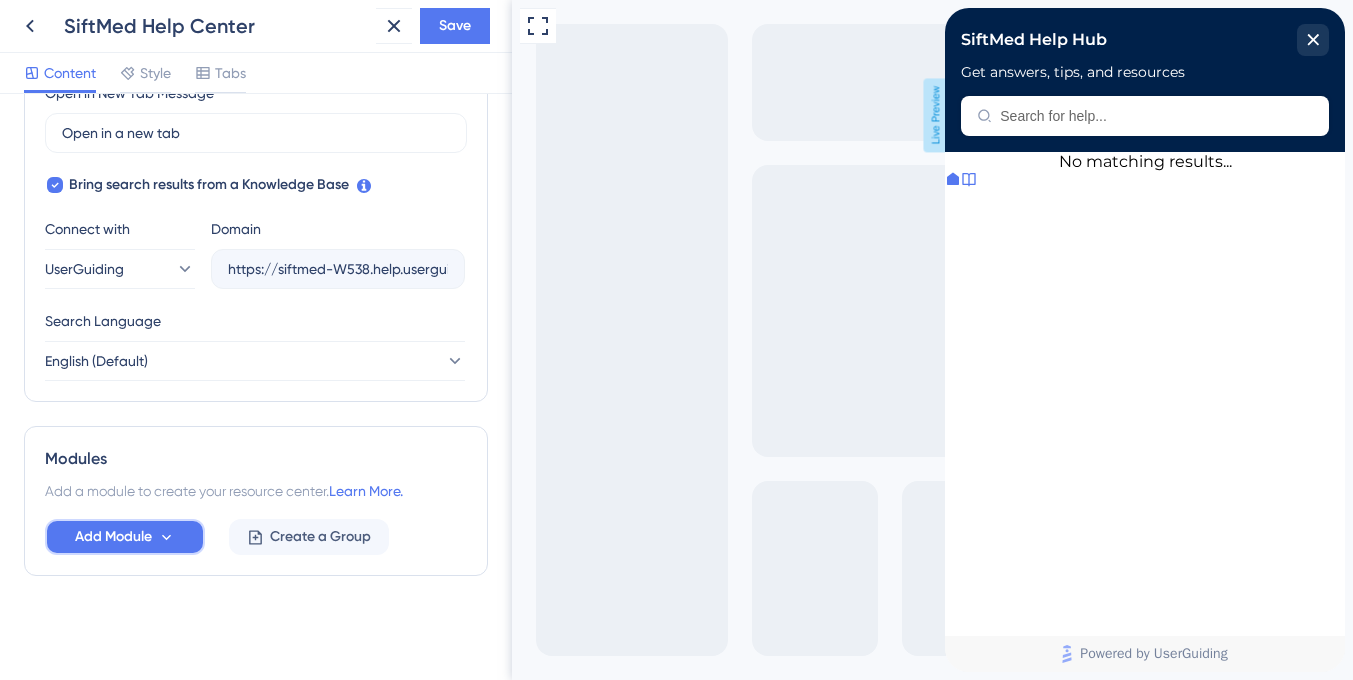 click on "Add Module" at bounding box center (125, 537) 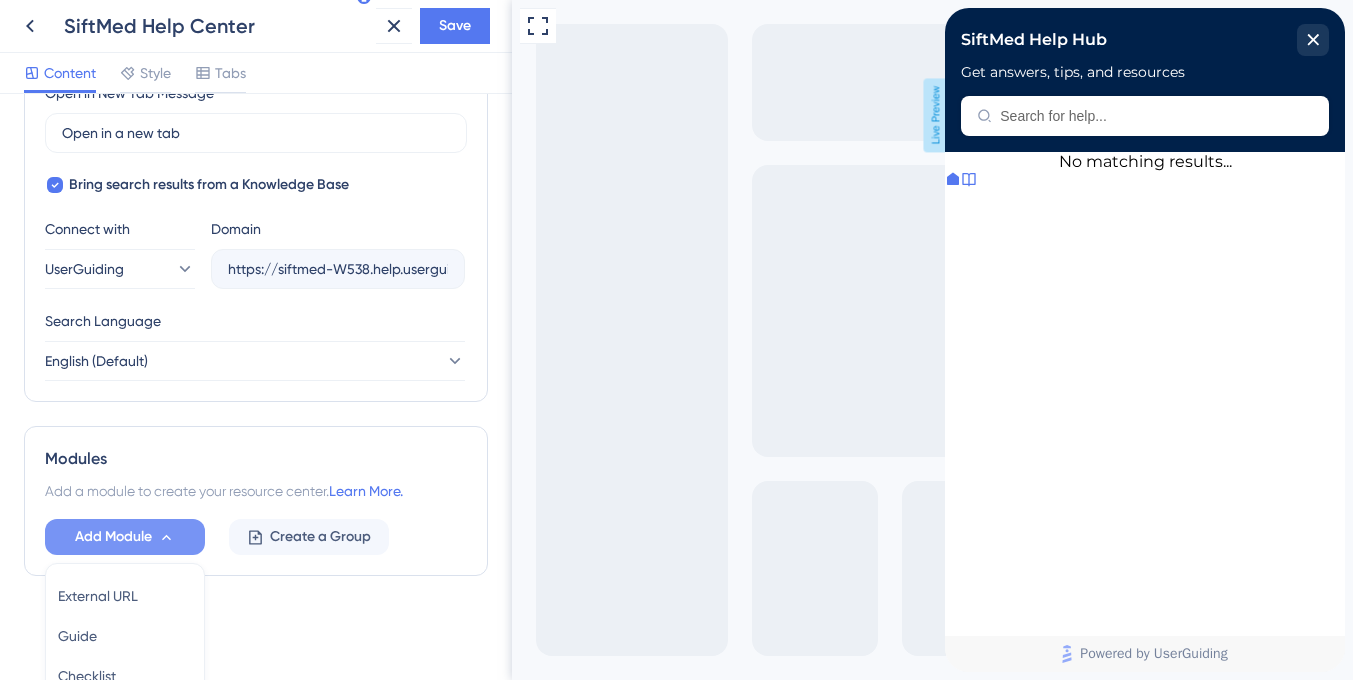 scroll, scrollTop: 785, scrollLeft: 0, axis: vertical 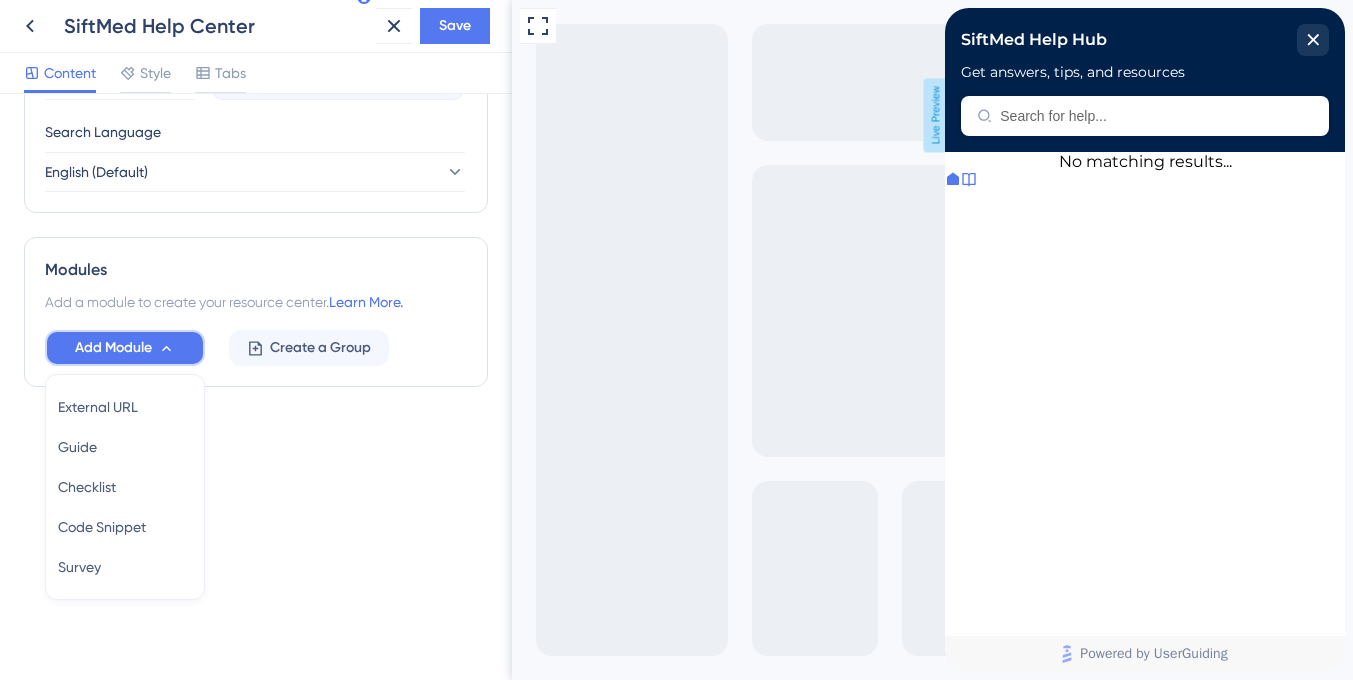 click on "Add Module" at bounding box center [125, 348] 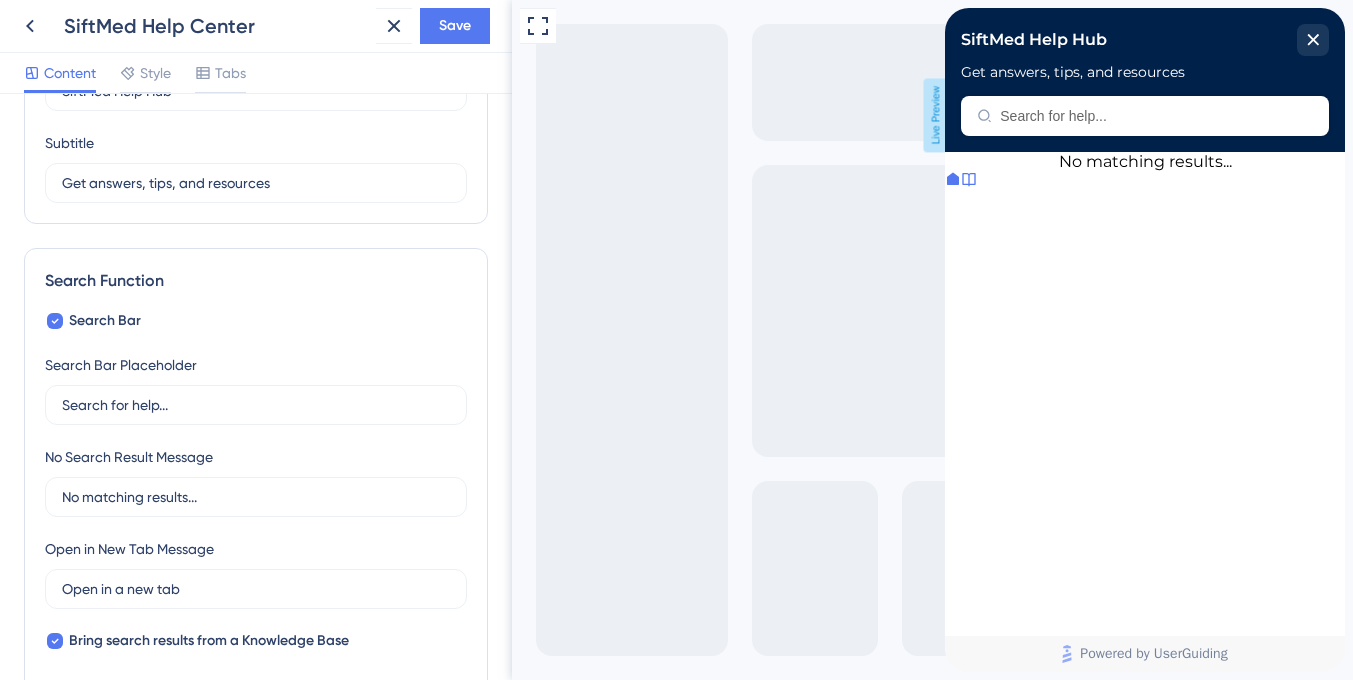 scroll, scrollTop: 0, scrollLeft: 0, axis: both 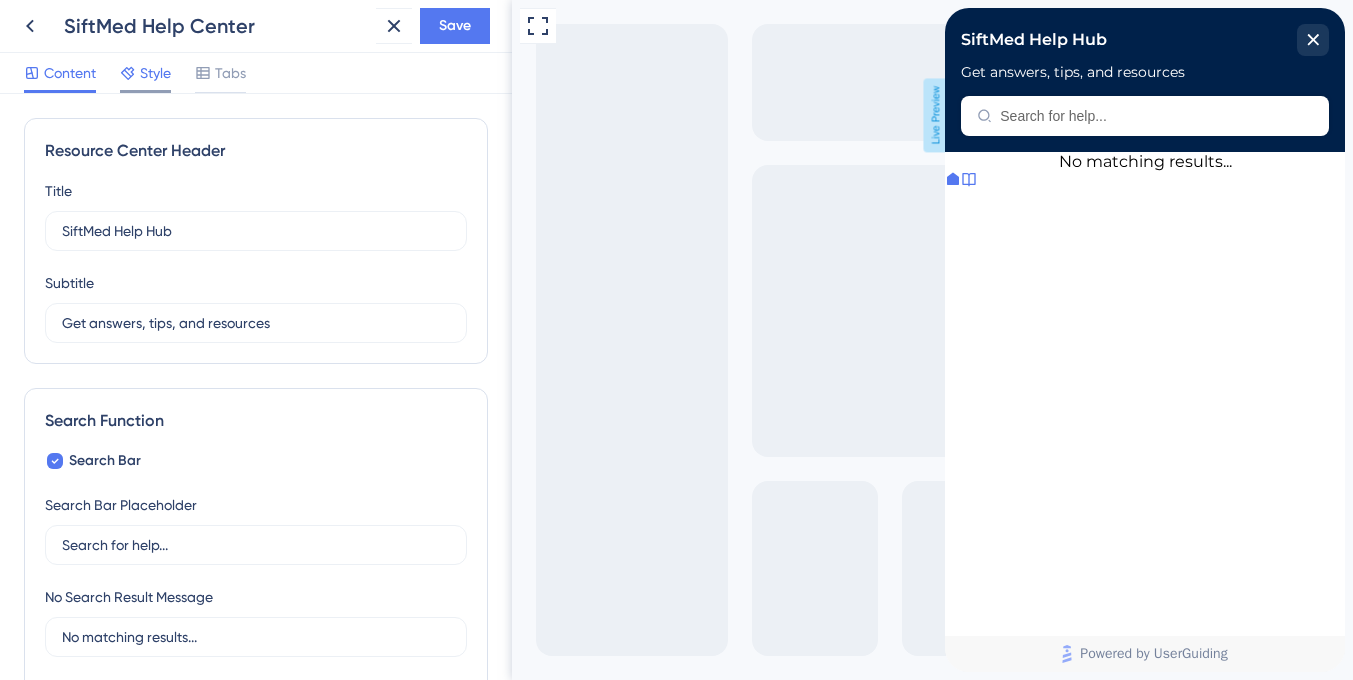 click on "Style" at bounding box center [155, 73] 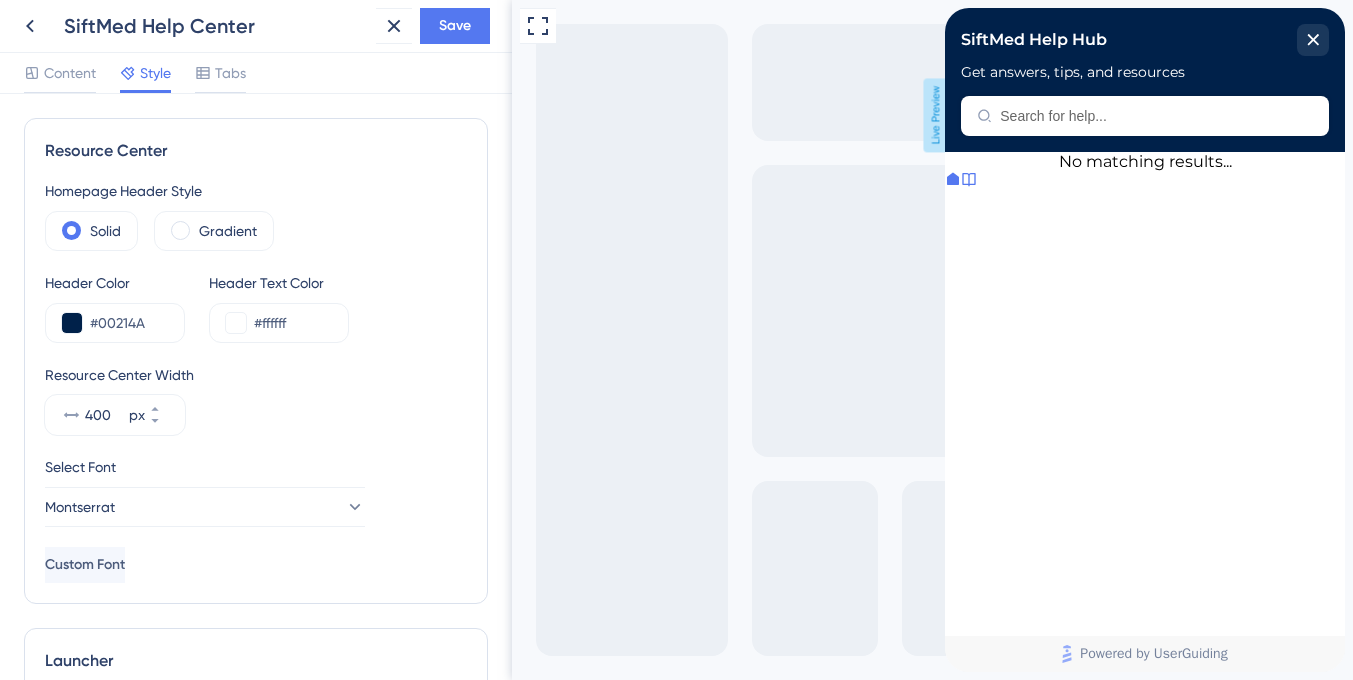 scroll, scrollTop: 20, scrollLeft: 0, axis: vertical 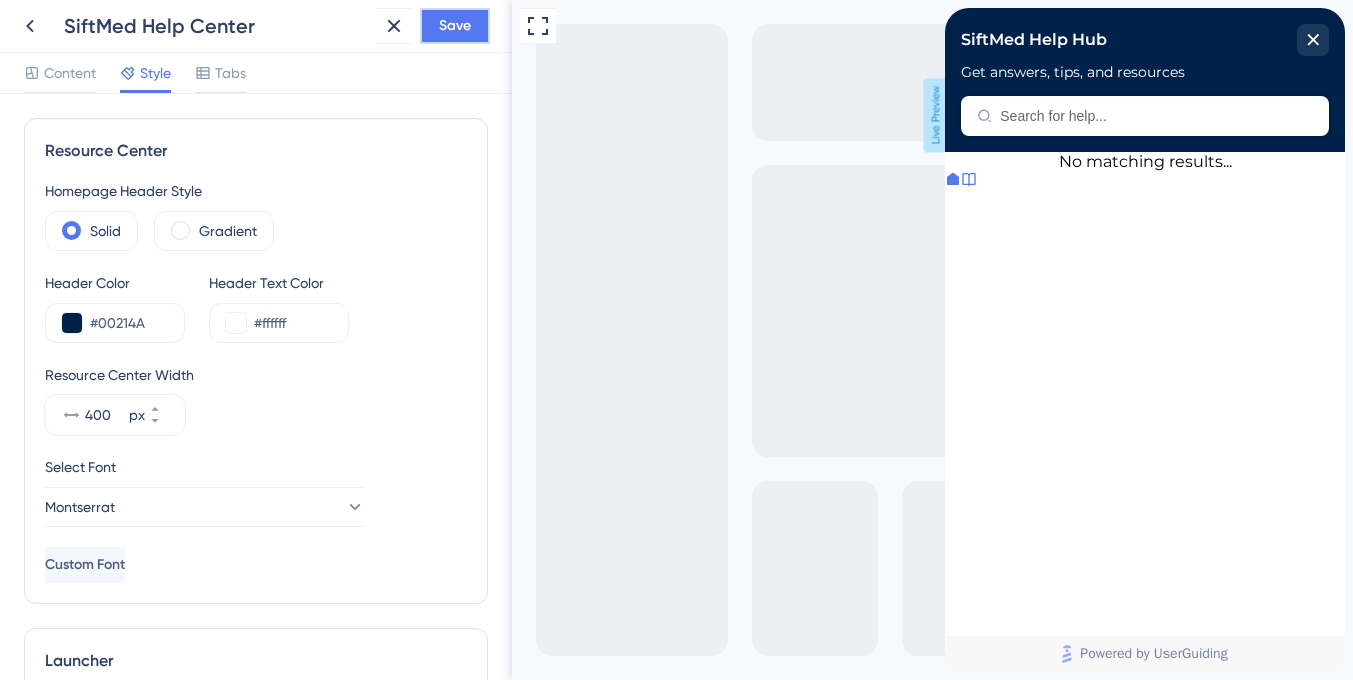 click on "Save" at bounding box center [455, 26] 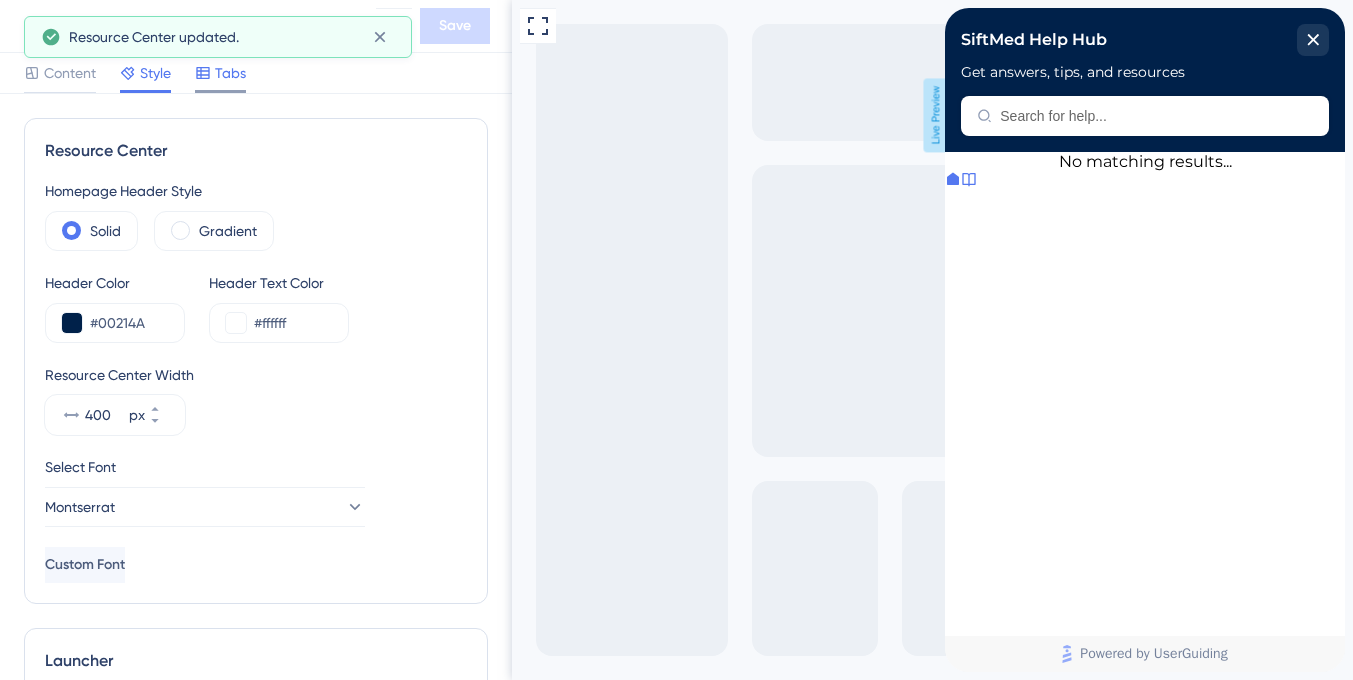 click on "Tabs" at bounding box center [230, 73] 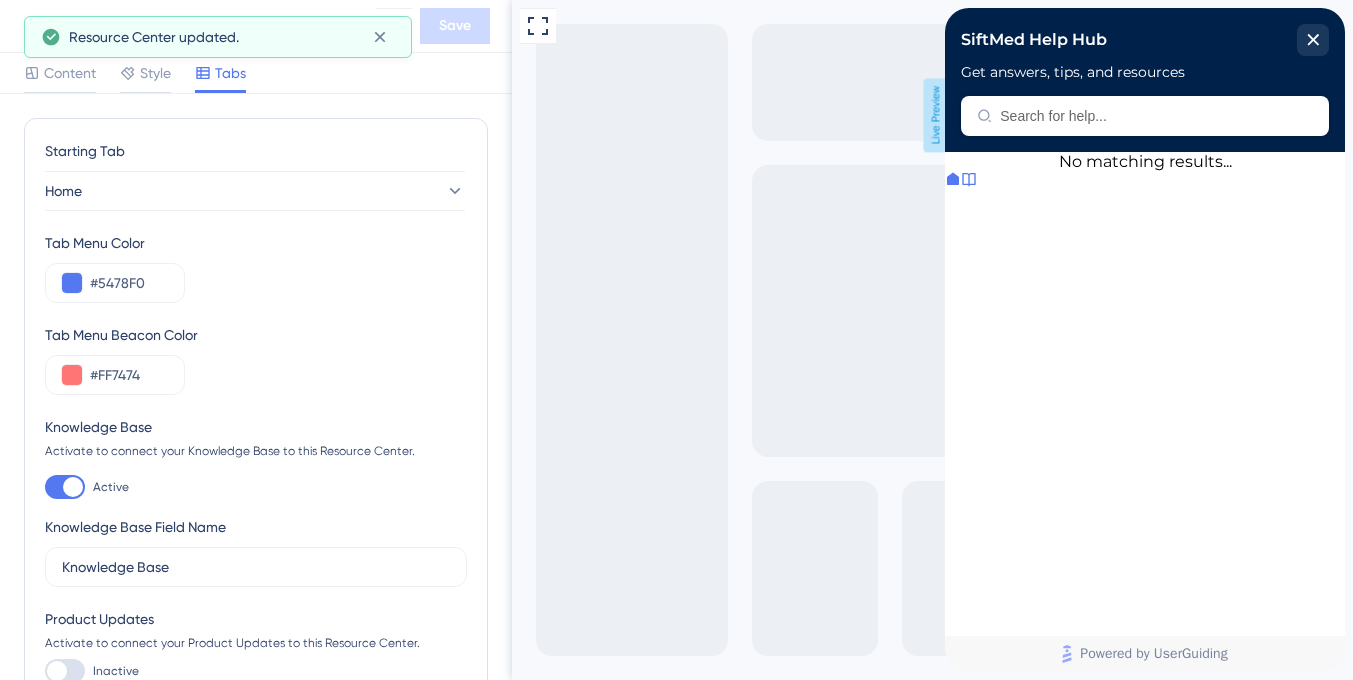 scroll, scrollTop: 0, scrollLeft: 0, axis: both 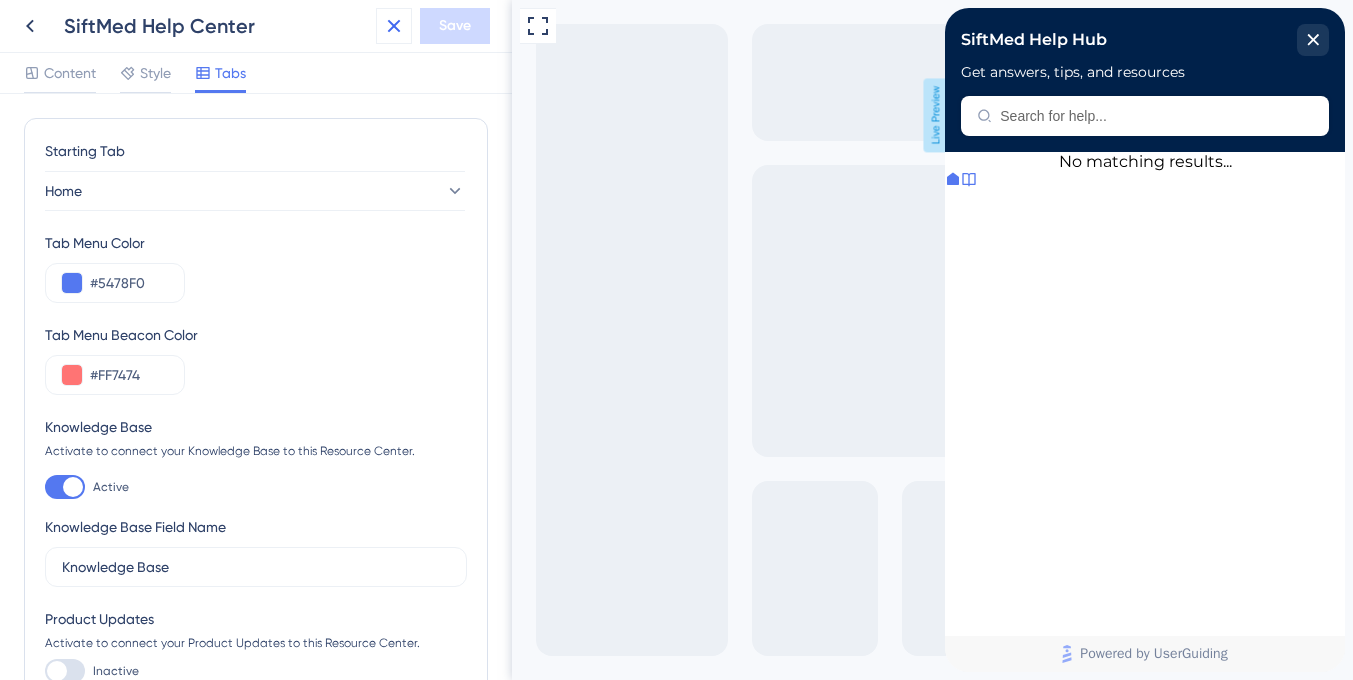 click 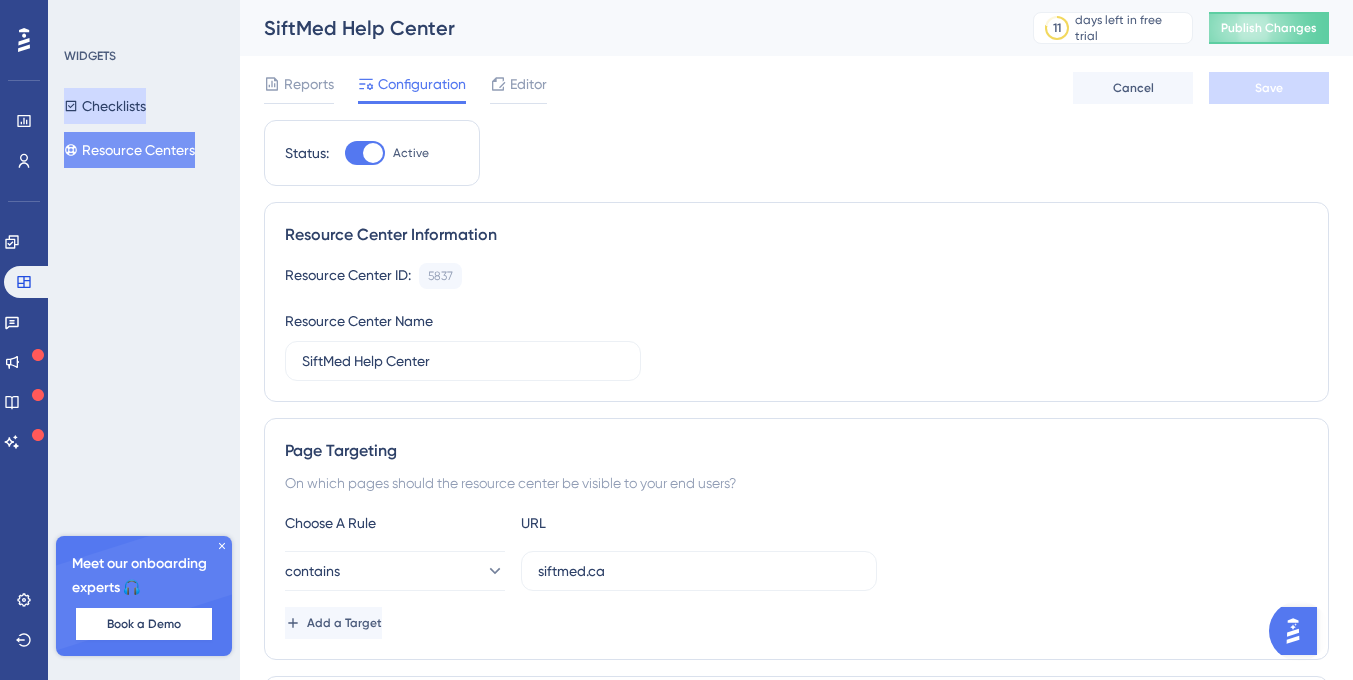 click on "Checklists" at bounding box center (105, 106) 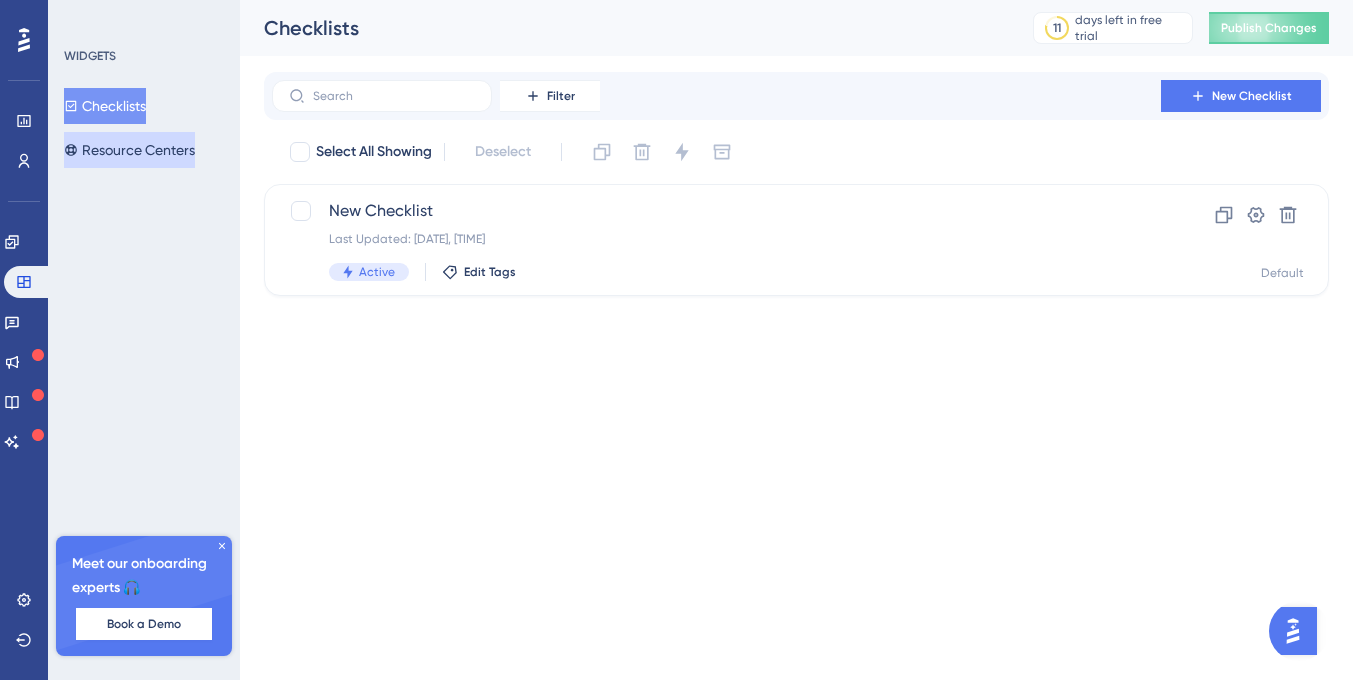scroll, scrollTop: 0, scrollLeft: 0, axis: both 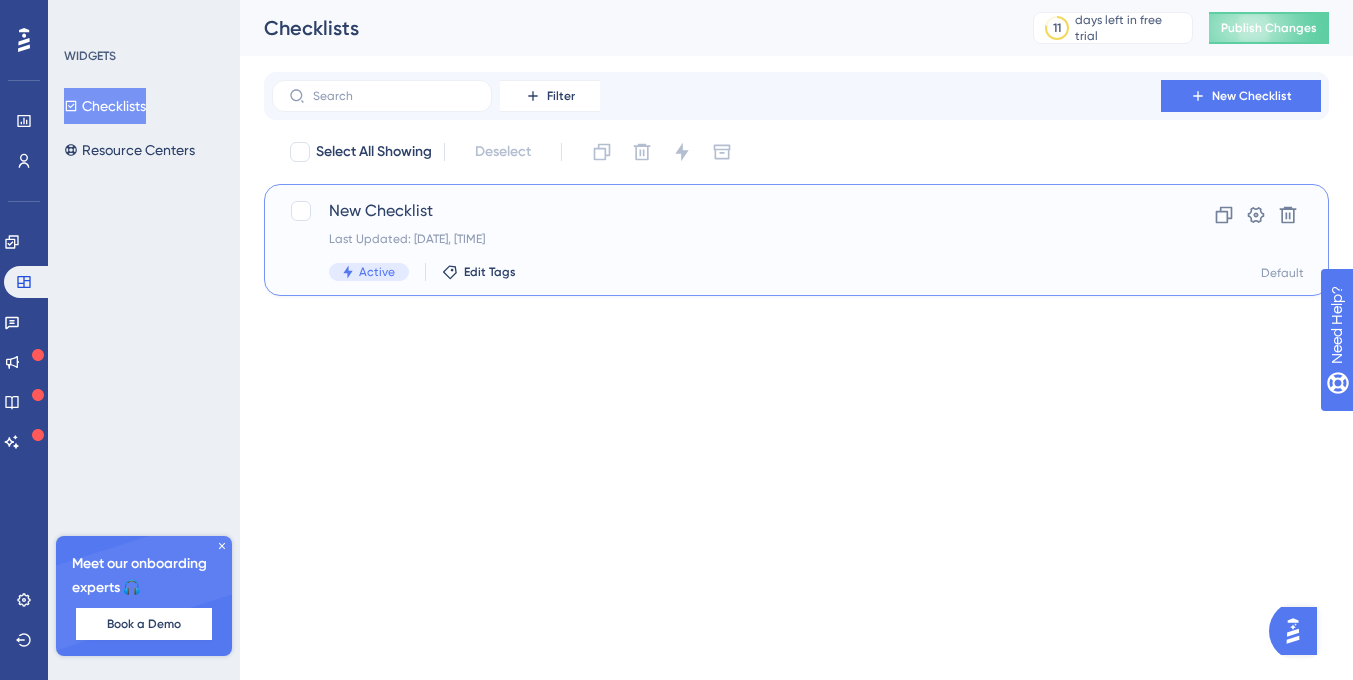 click on "New Checklist" at bounding box center [716, 211] 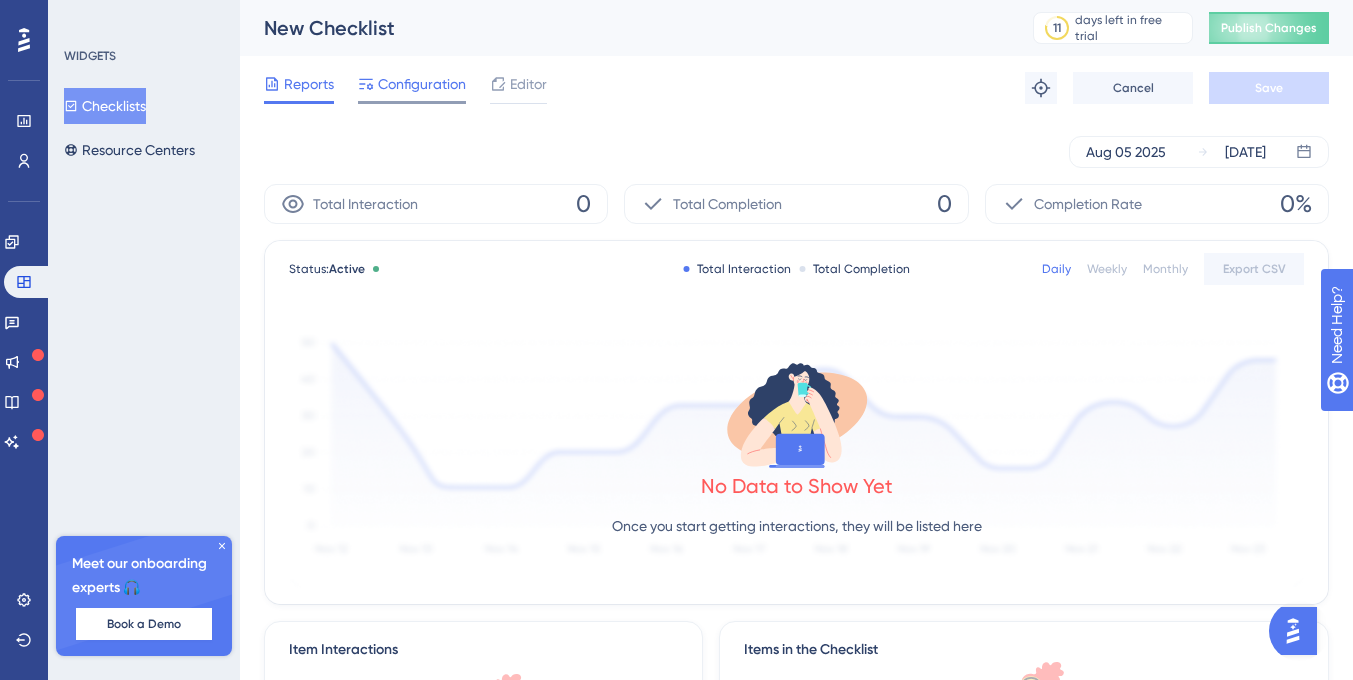 click on "Configuration" at bounding box center [422, 84] 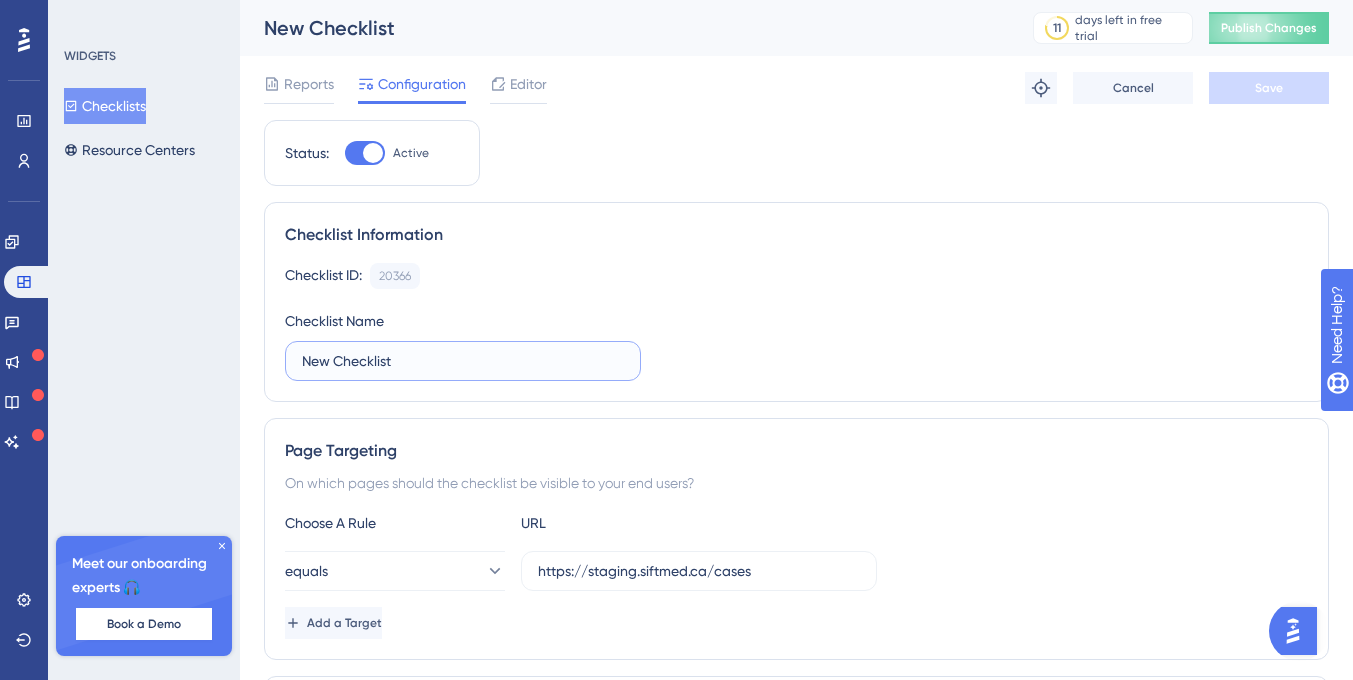 drag, startPoint x: 458, startPoint y: 363, endPoint x: 219, endPoint y: 353, distance: 239.2091 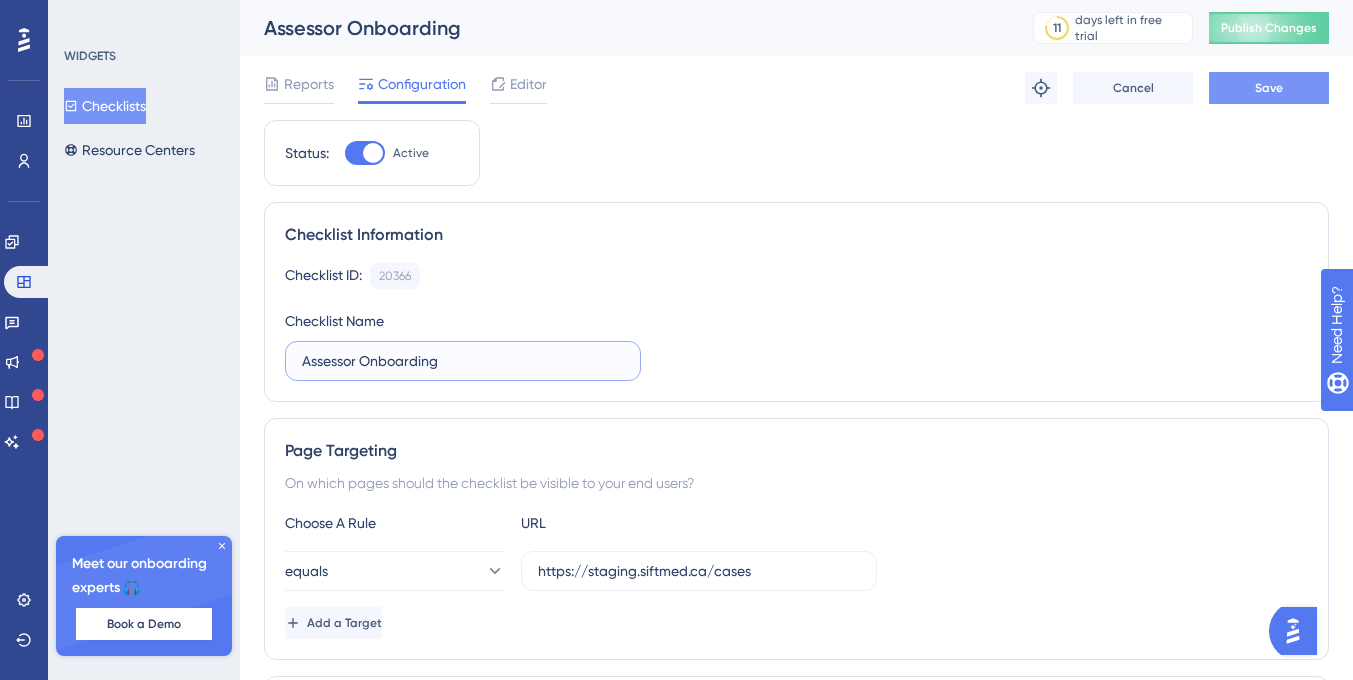 type on "Assessor Onboarding" 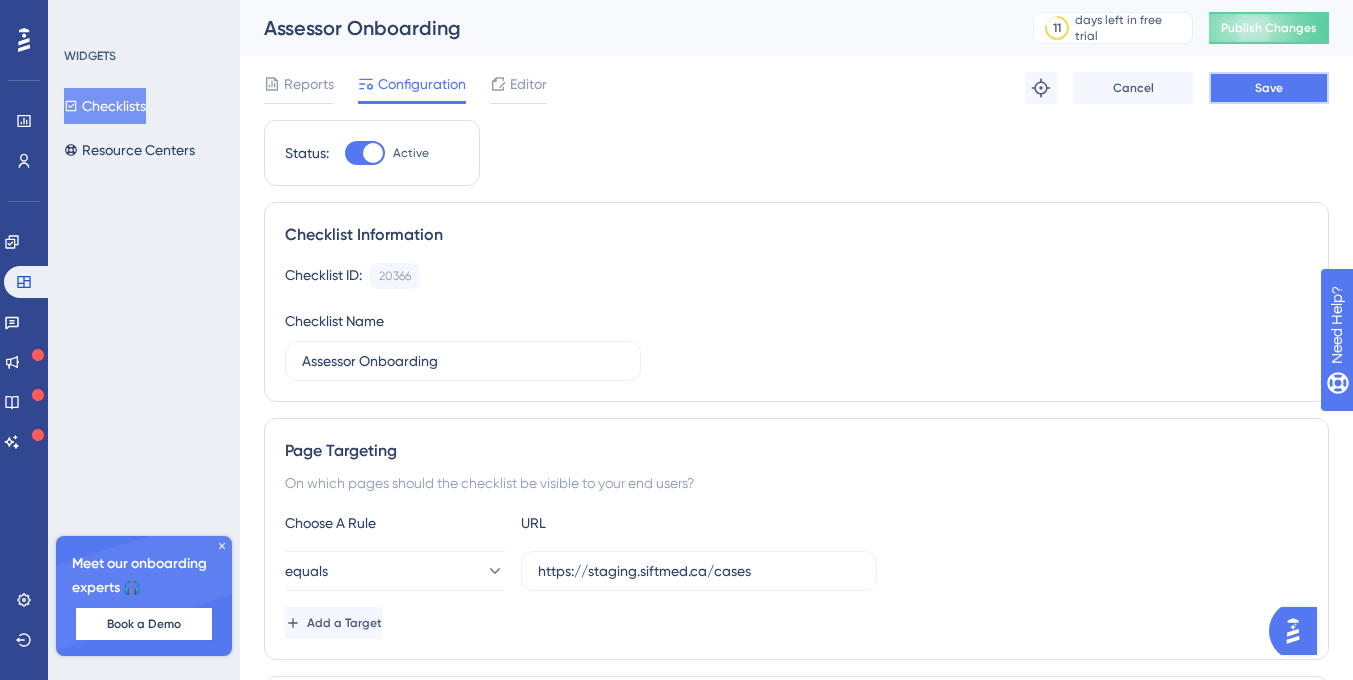 click on "Save" at bounding box center [1269, 88] 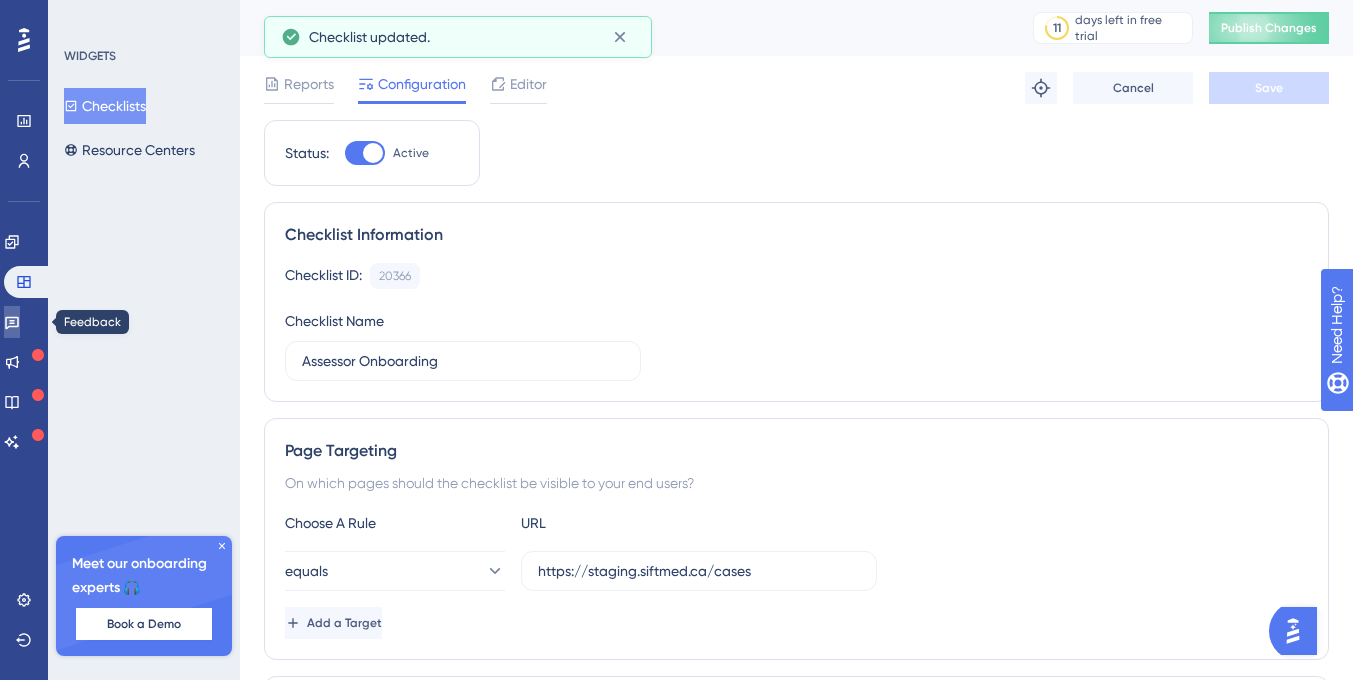 click 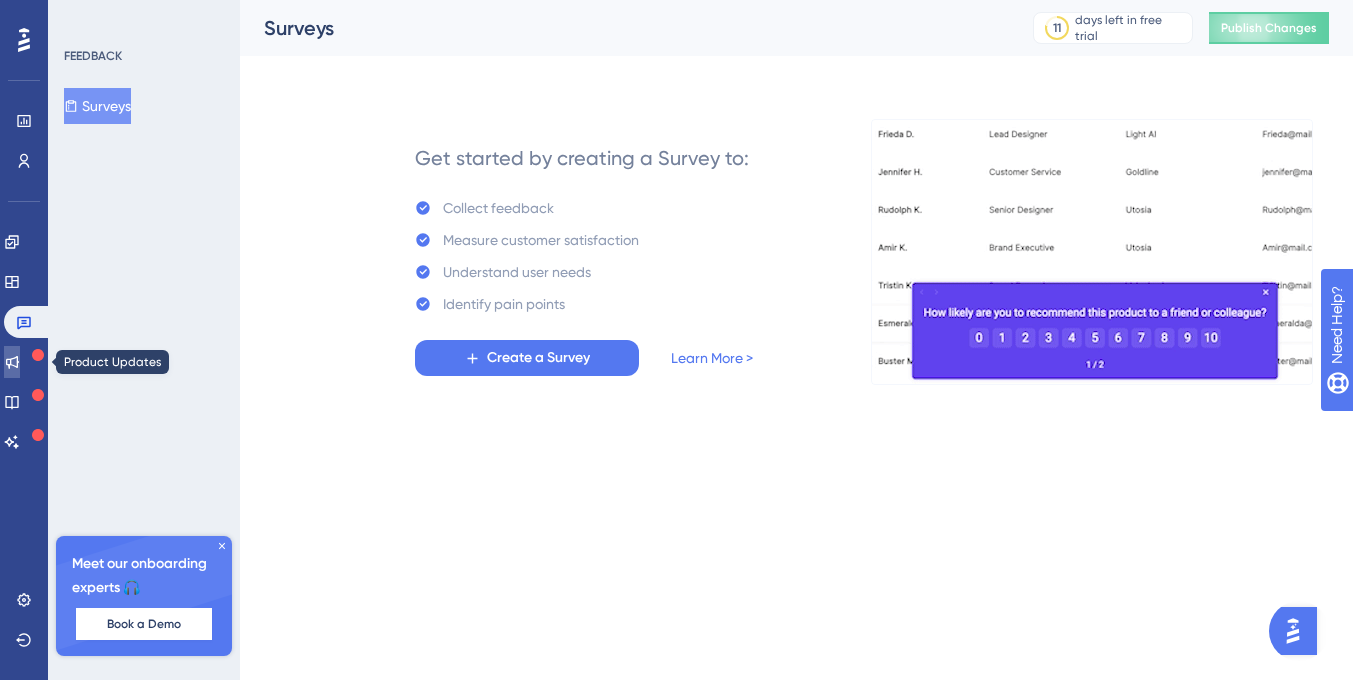 click 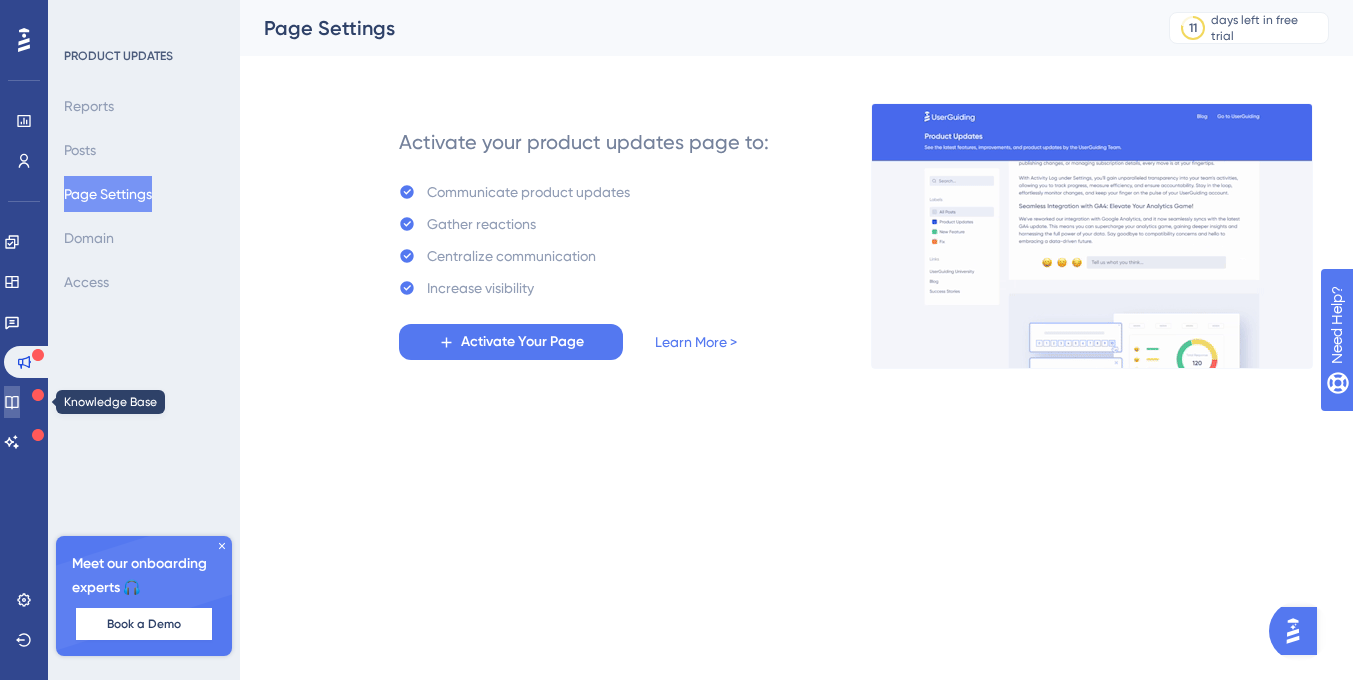 click 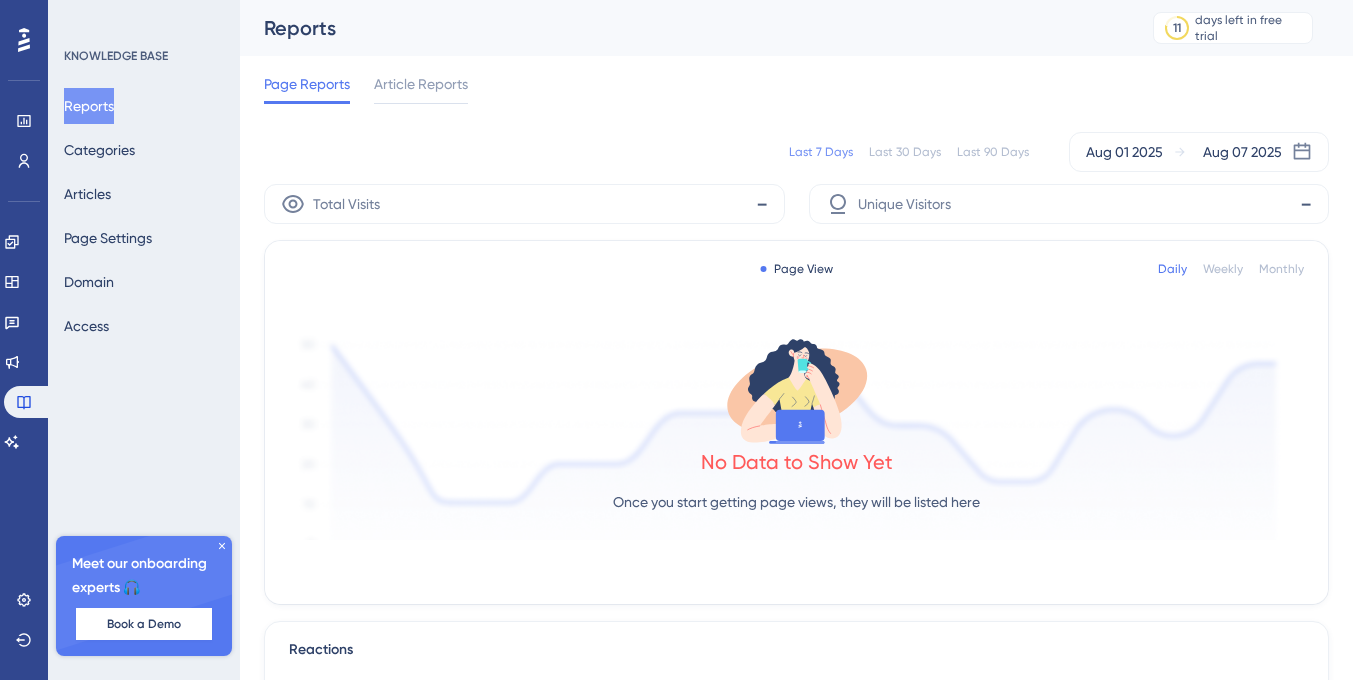 scroll, scrollTop: 0, scrollLeft: 0, axis: both 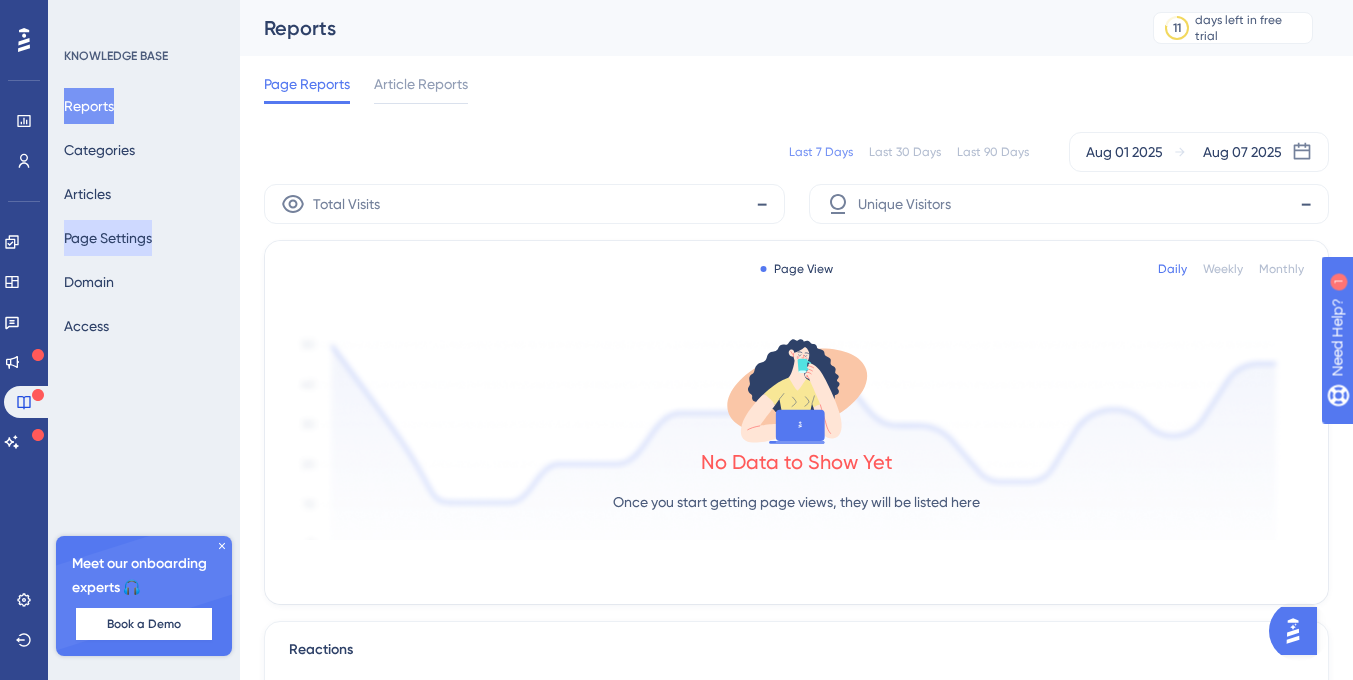 click on "Page Settings" at bounding box center (108, 238) 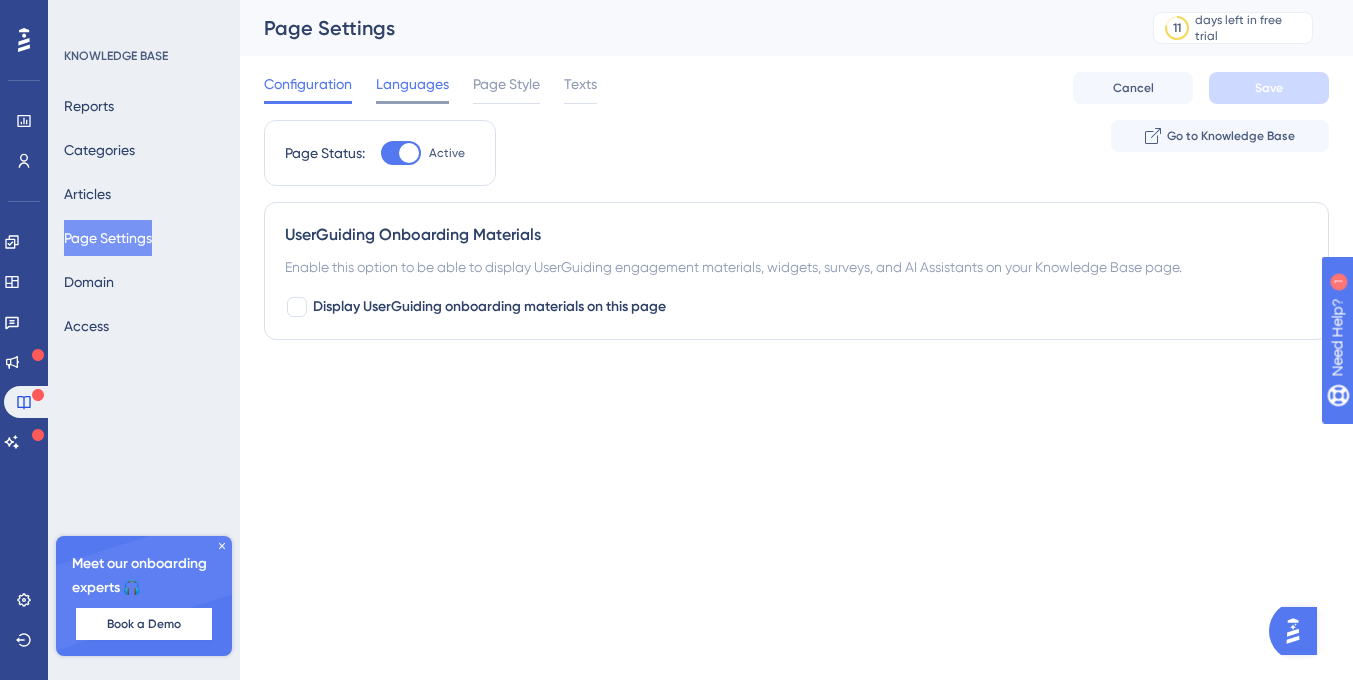 click on "Languages" at bounding box center (412, 84) 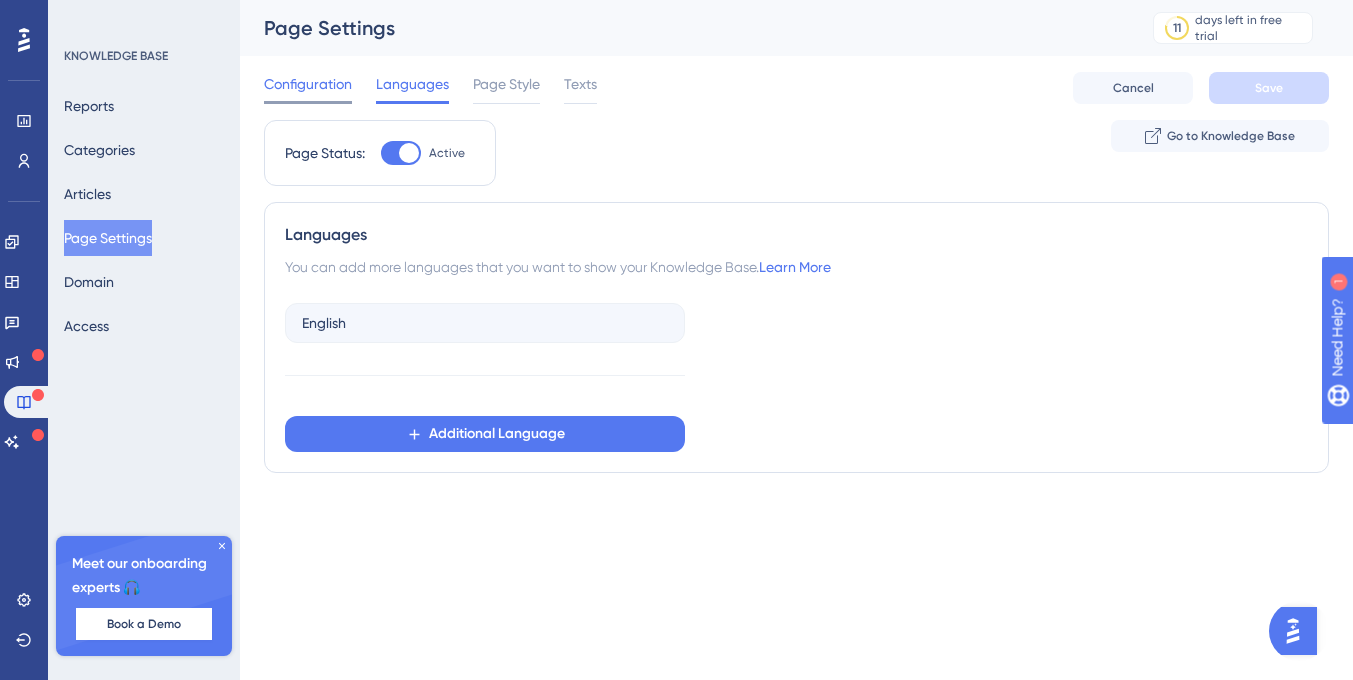 click on "Configuration" at bounding box center [308, 84] 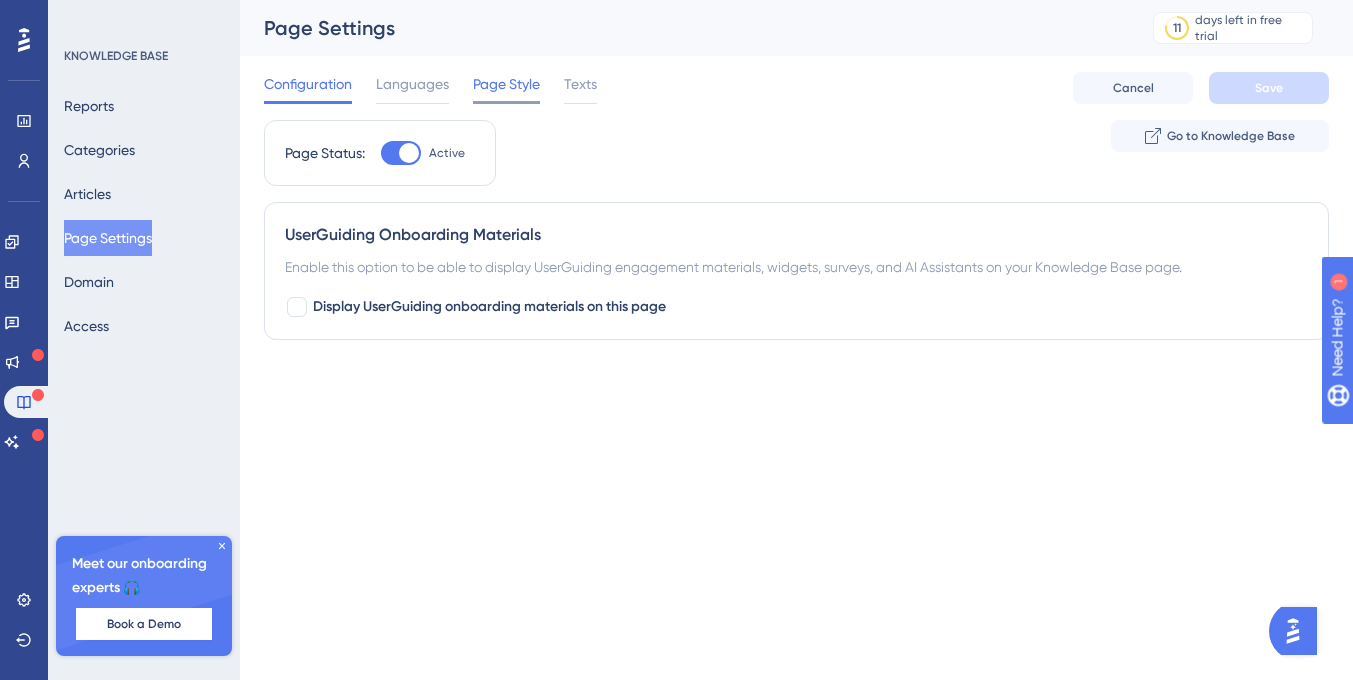 click on "Page Style" at bounding box center [506, 84] 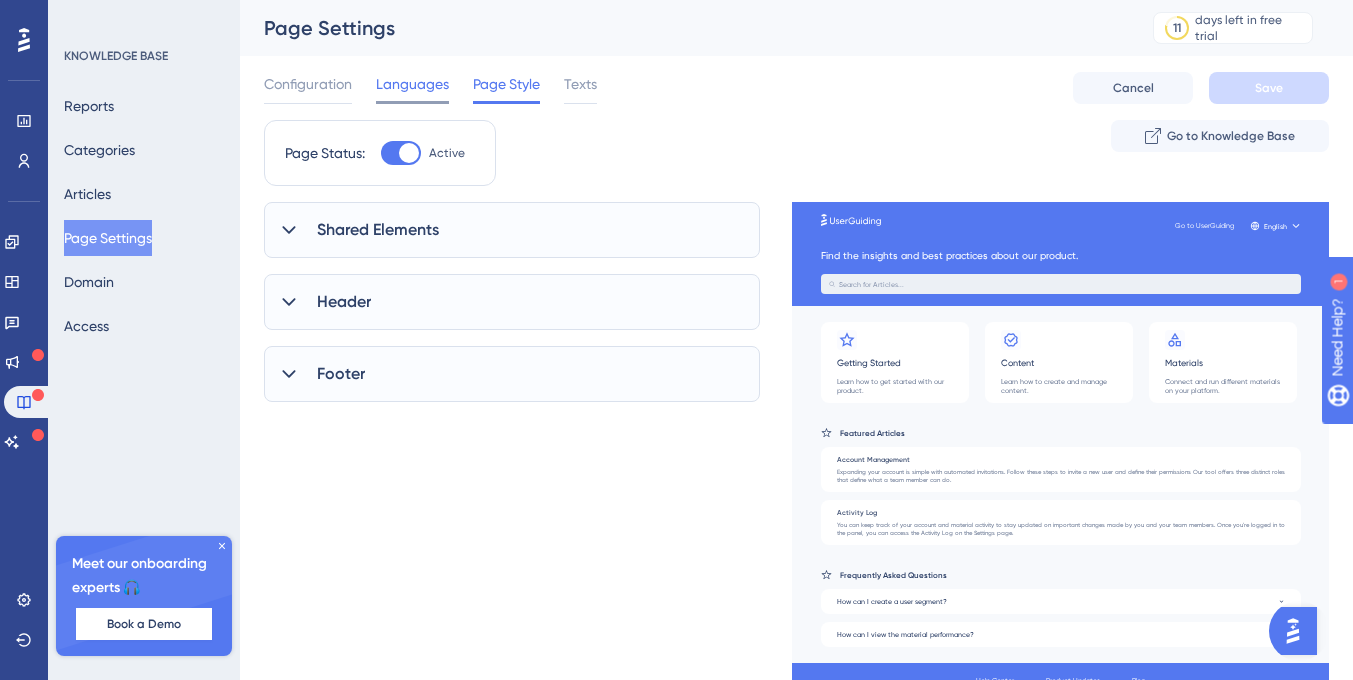 click on "Languages" at bounding box center [412, 84] 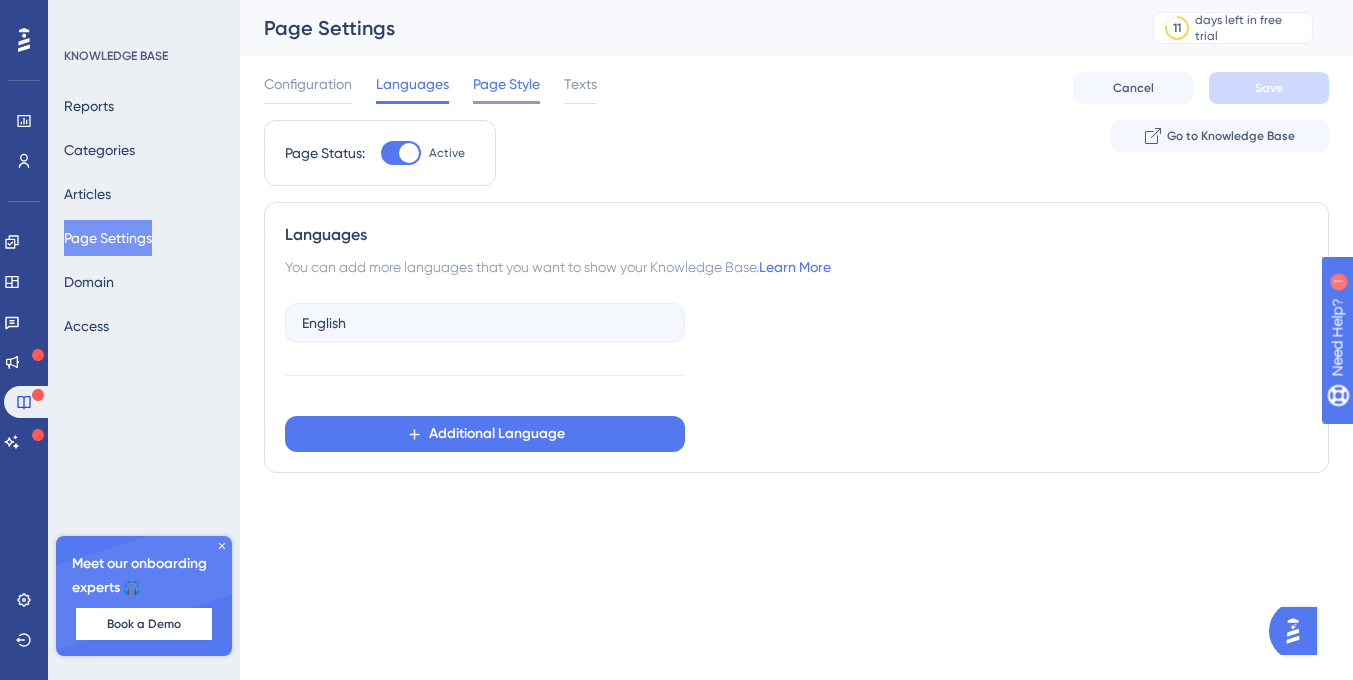 click on "Page Style" at bounding box center [506, 84] 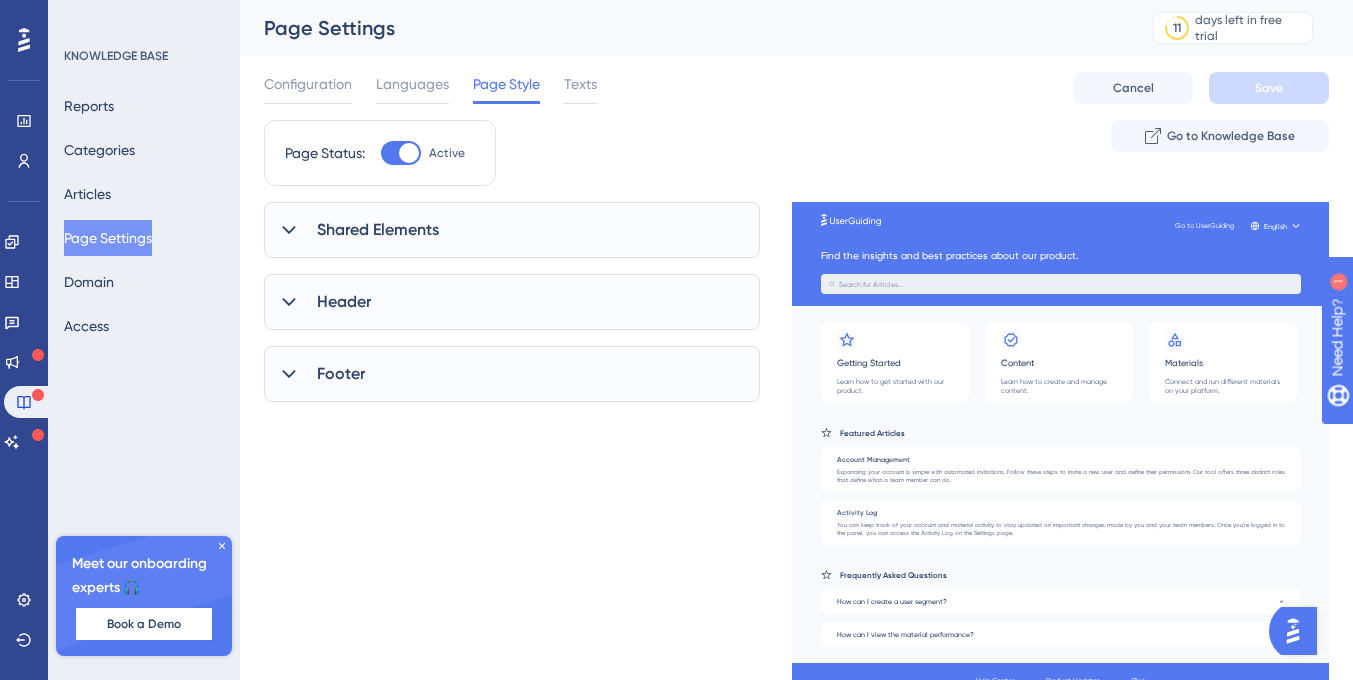 click on "Shared Elements" at bounding box center [378, 230] 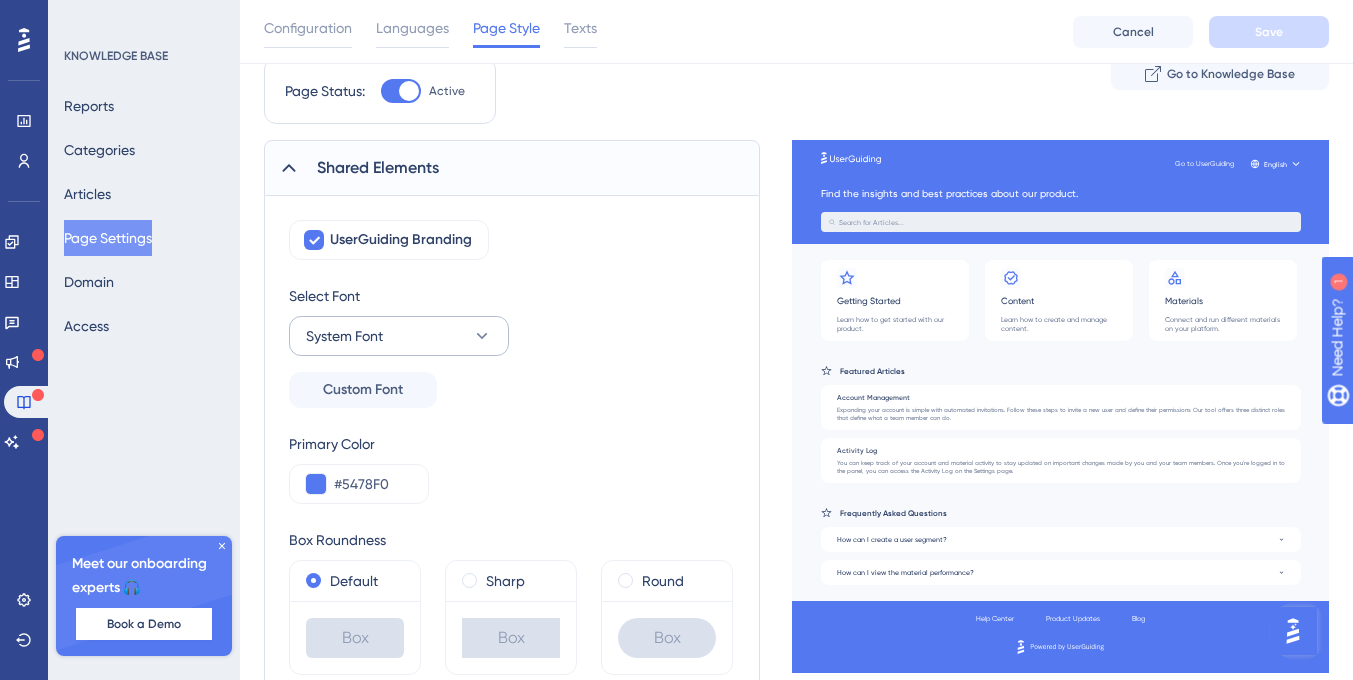 scroll, scrollTop: 78, scrollLeft: 0, axis: vertical 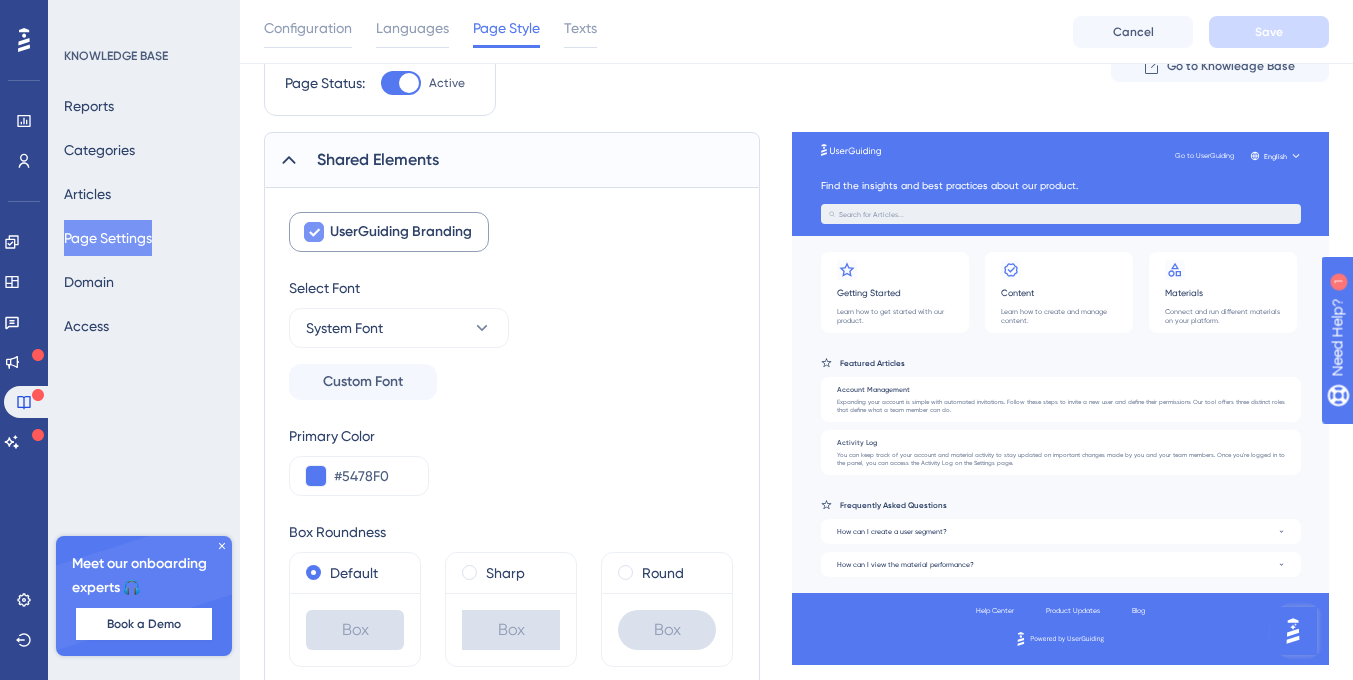 click at bounding box center (314, 232) 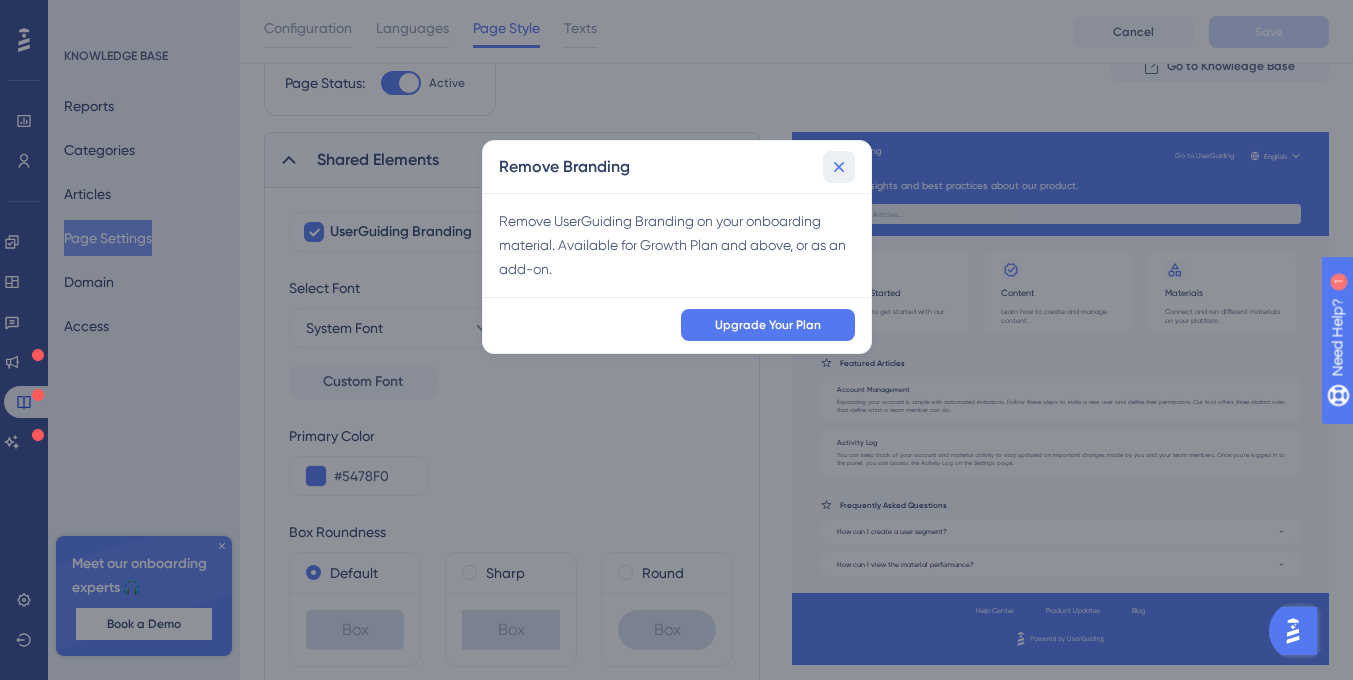 click 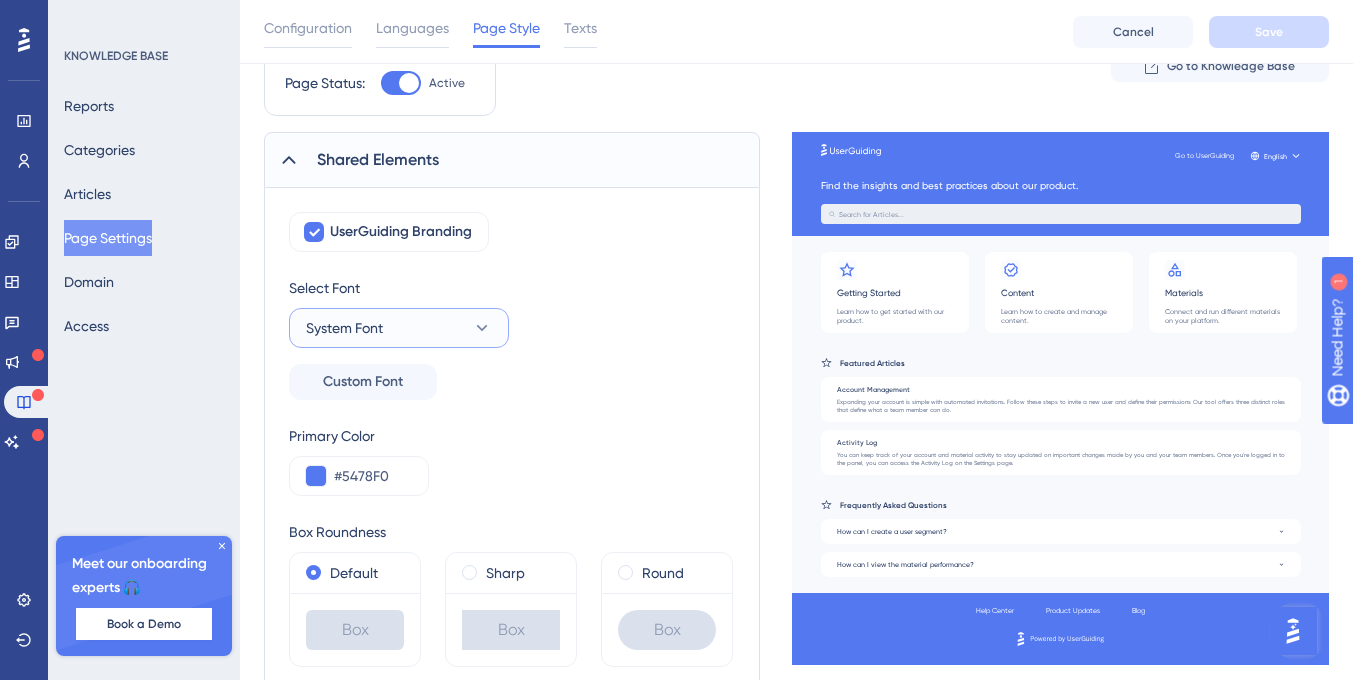 click on "System Font" at bounding box center [399, 328] 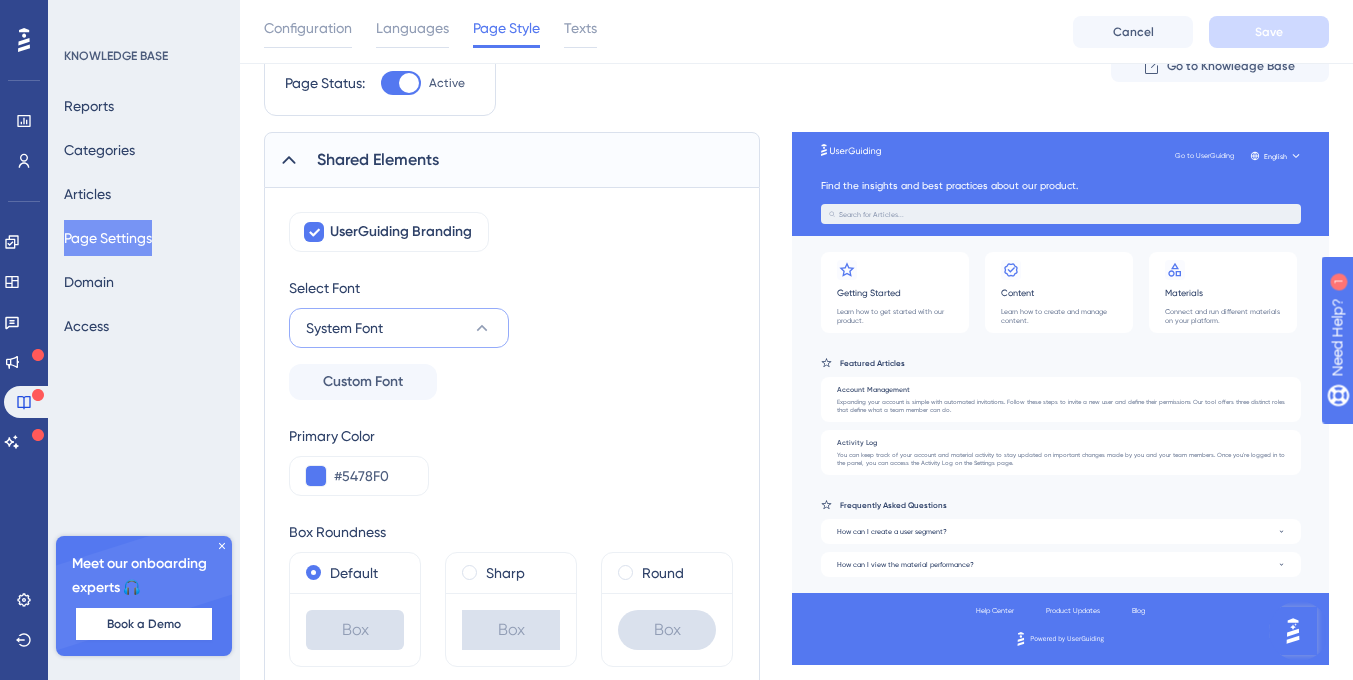 scroll, scrollTop: 295, scrollLeft: 0, axis: vertical 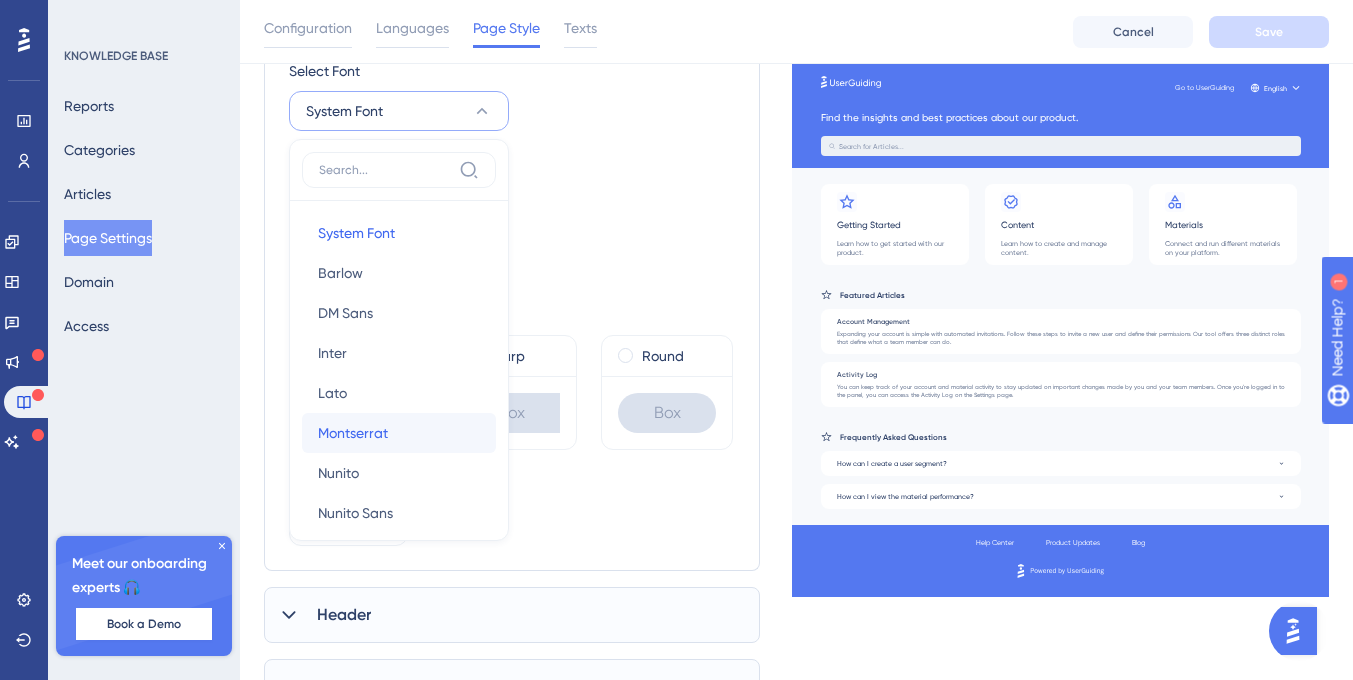 click on "Montserrat Montserrat" at bounding box center [399, 433] 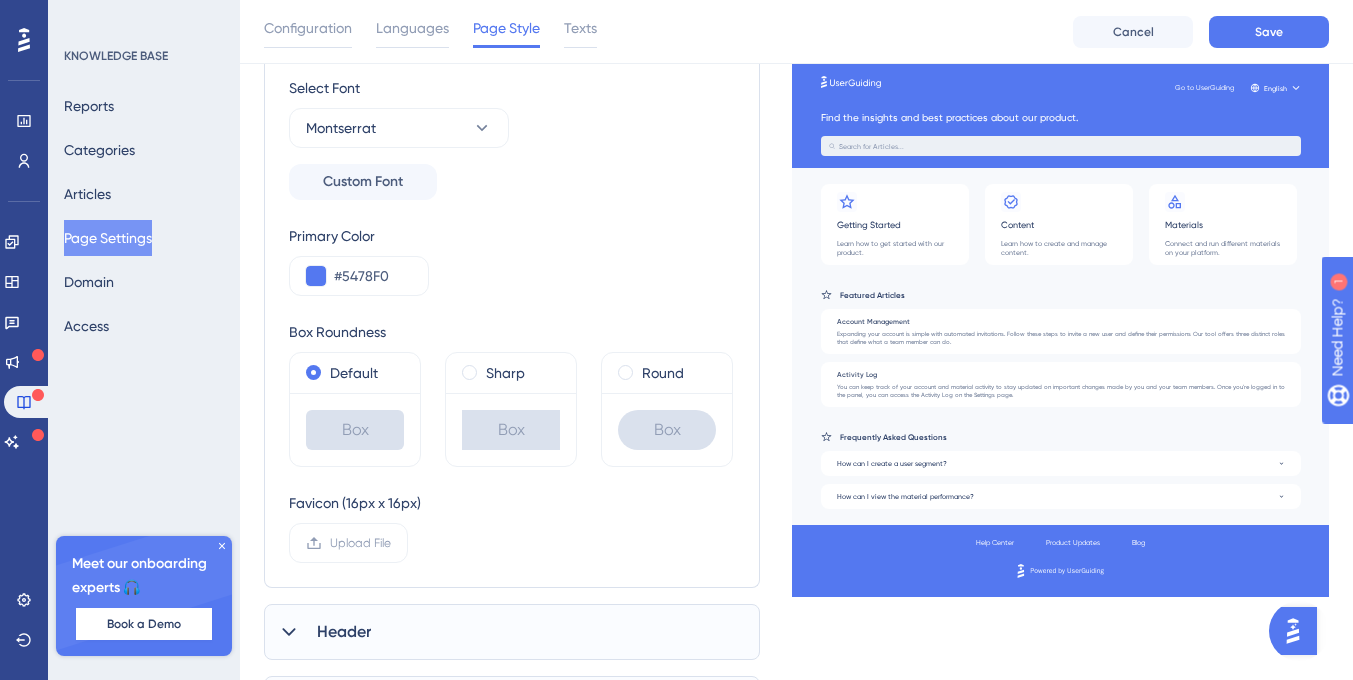 scroll, scrollTop: 279, scrollLeft: 0, axis: vertical 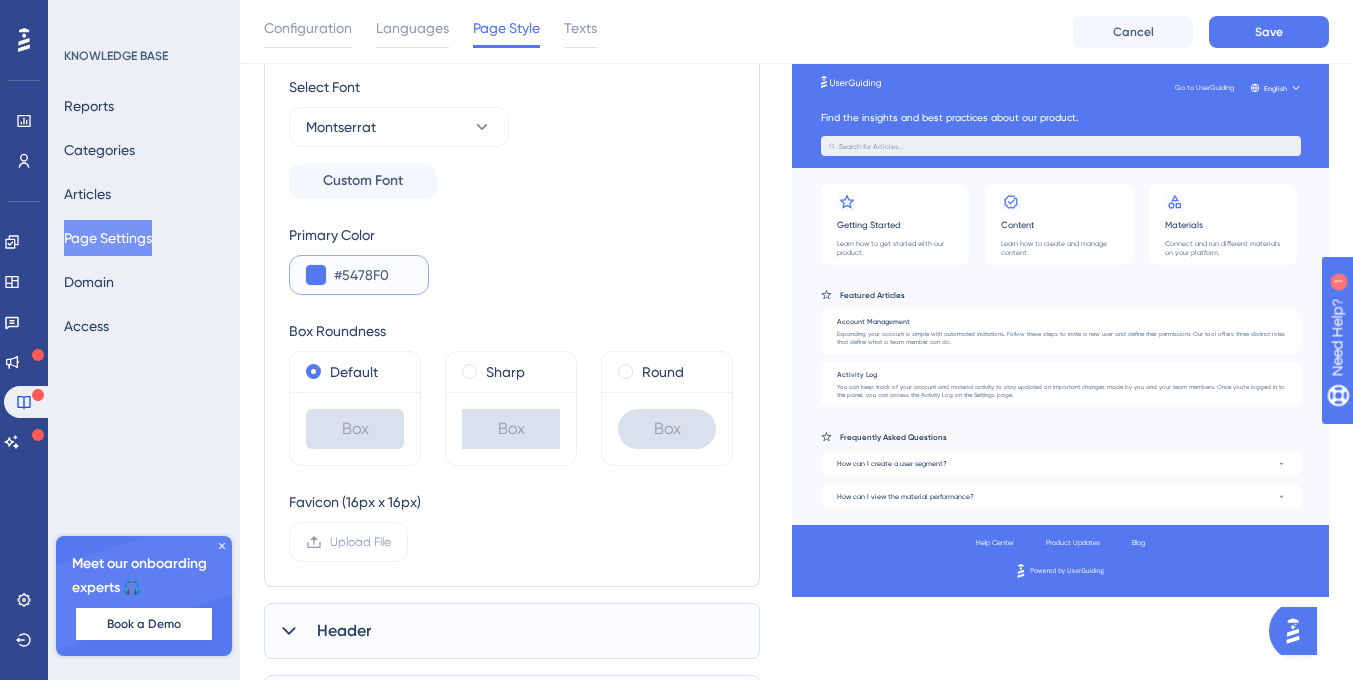 drag, startPoint x: 392, startPoint y: 274, endPoint x: 346, endPoint y: 274, distance: 46 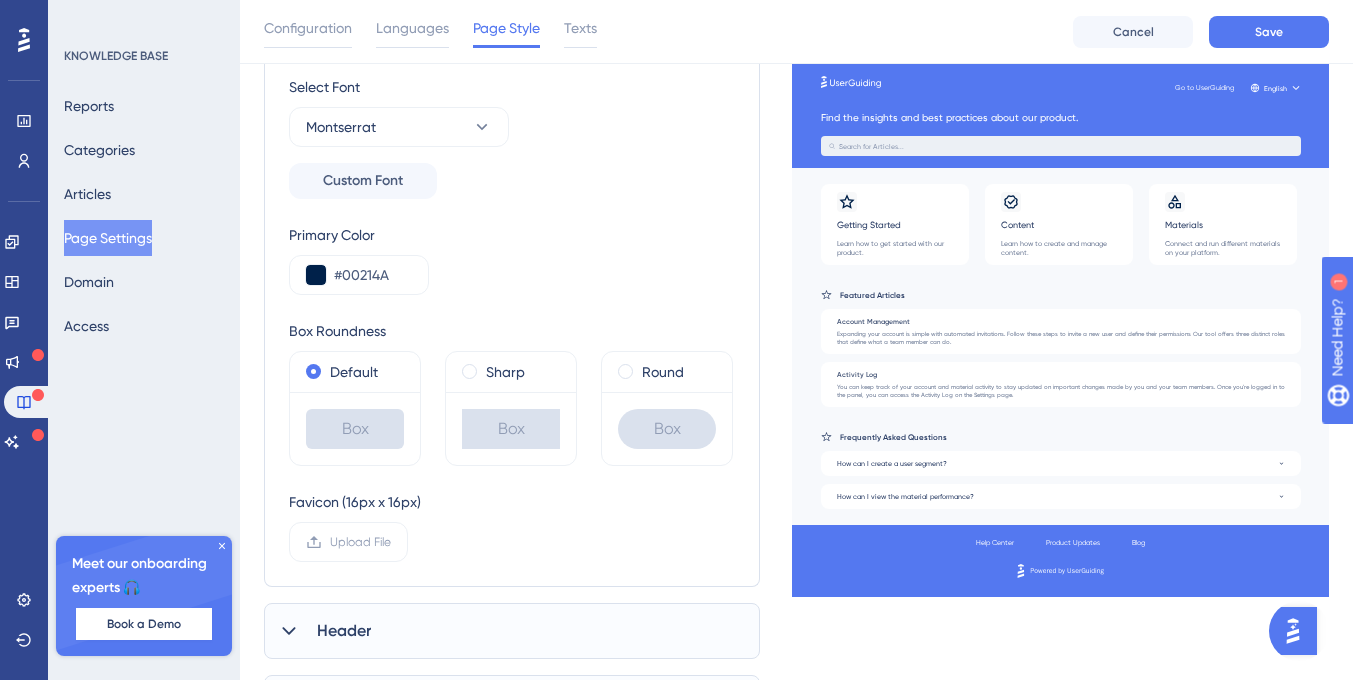 click on "UserGuiding Branding Select Font Montserrat Custom Font Primary Color #00214A Box Roundness Default Box Sharp Box Round Box Favicon (16px x 16px) Upload File" at bounding box center [512, 286] 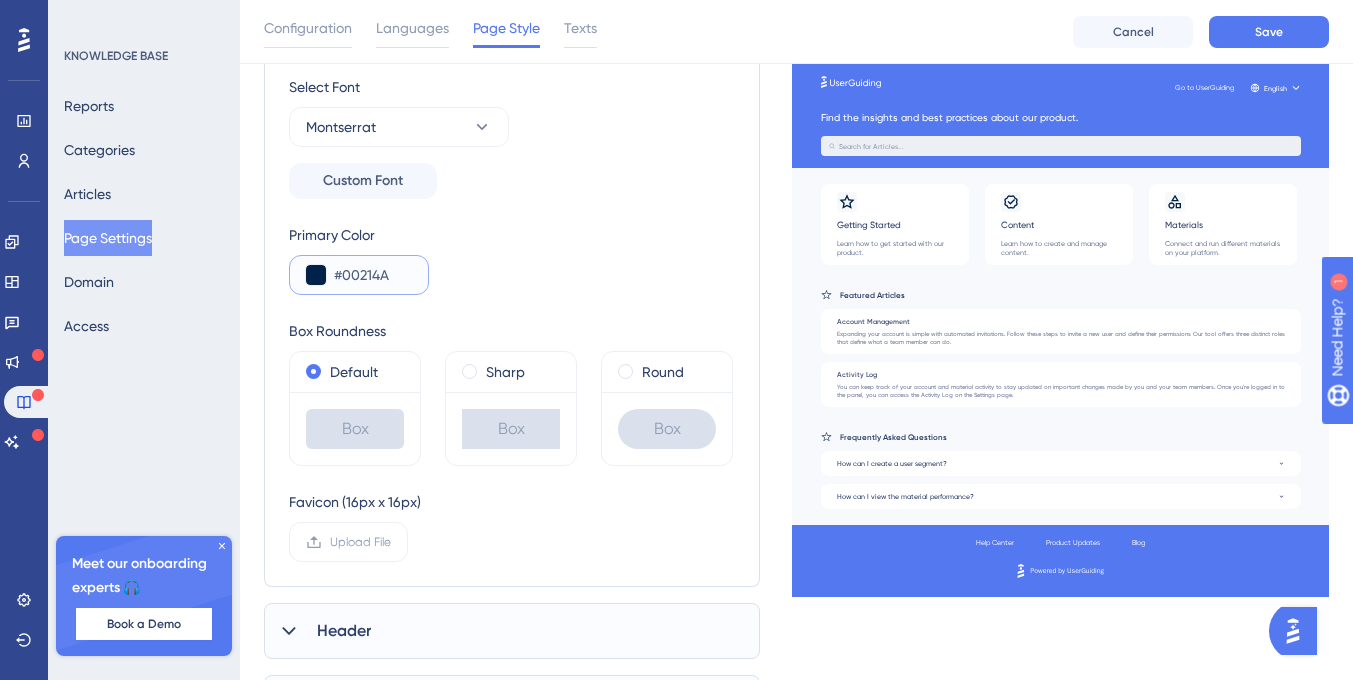 drag, startPoint x: 399, startPoint y: 276, endPoint x: 342, endPoint y: 281, distance: 57.21888 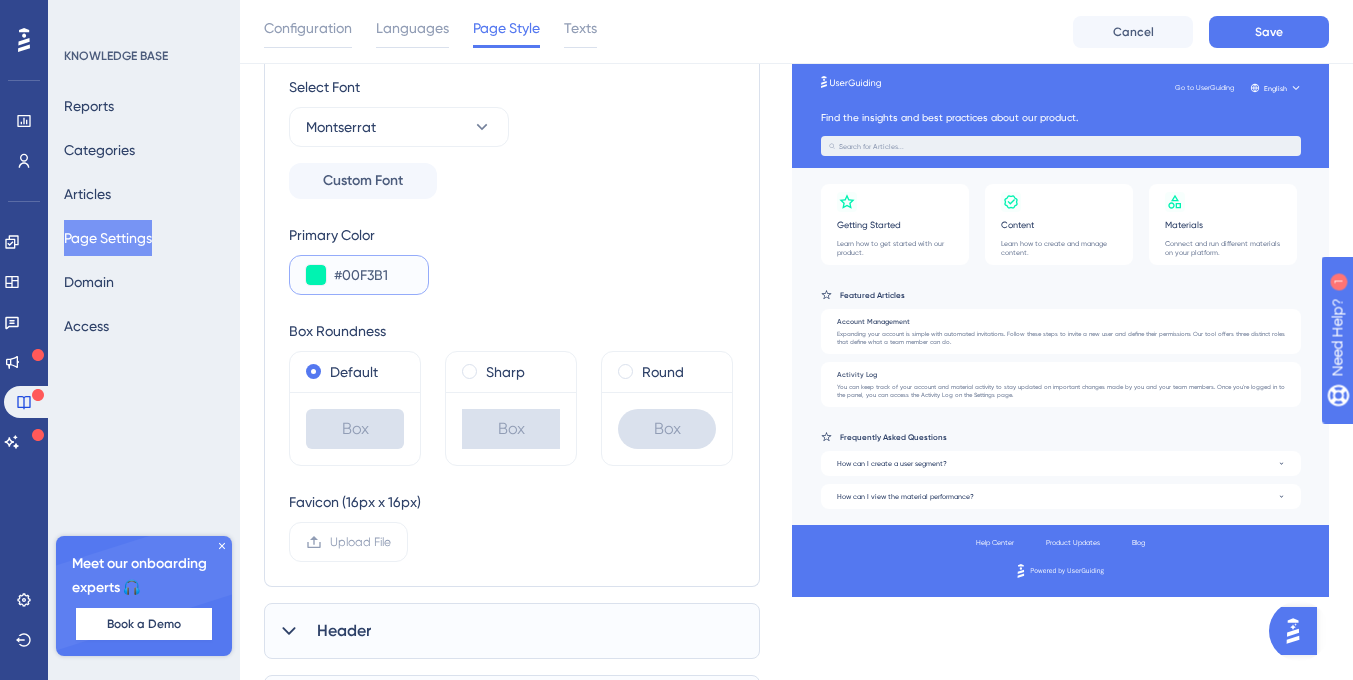 type on "#00F3B1" 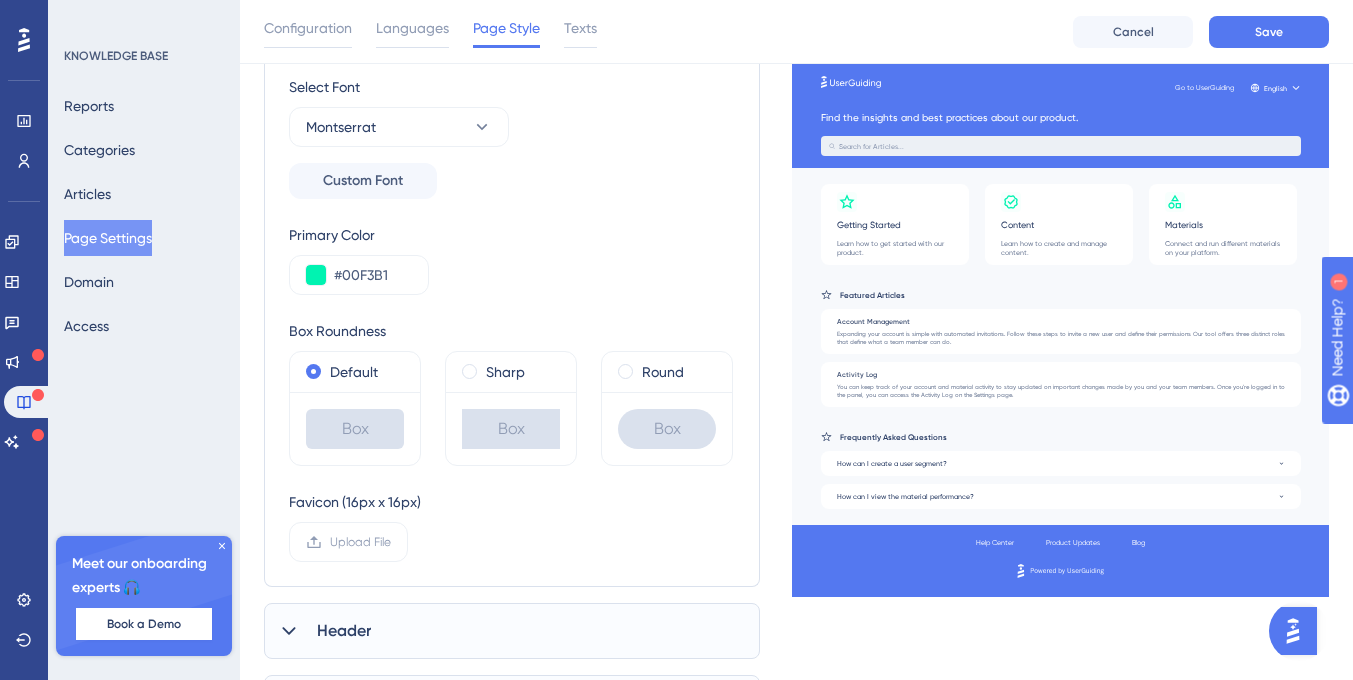 click on "Primary Color #00F3B1" at bounding box center (512, 259) 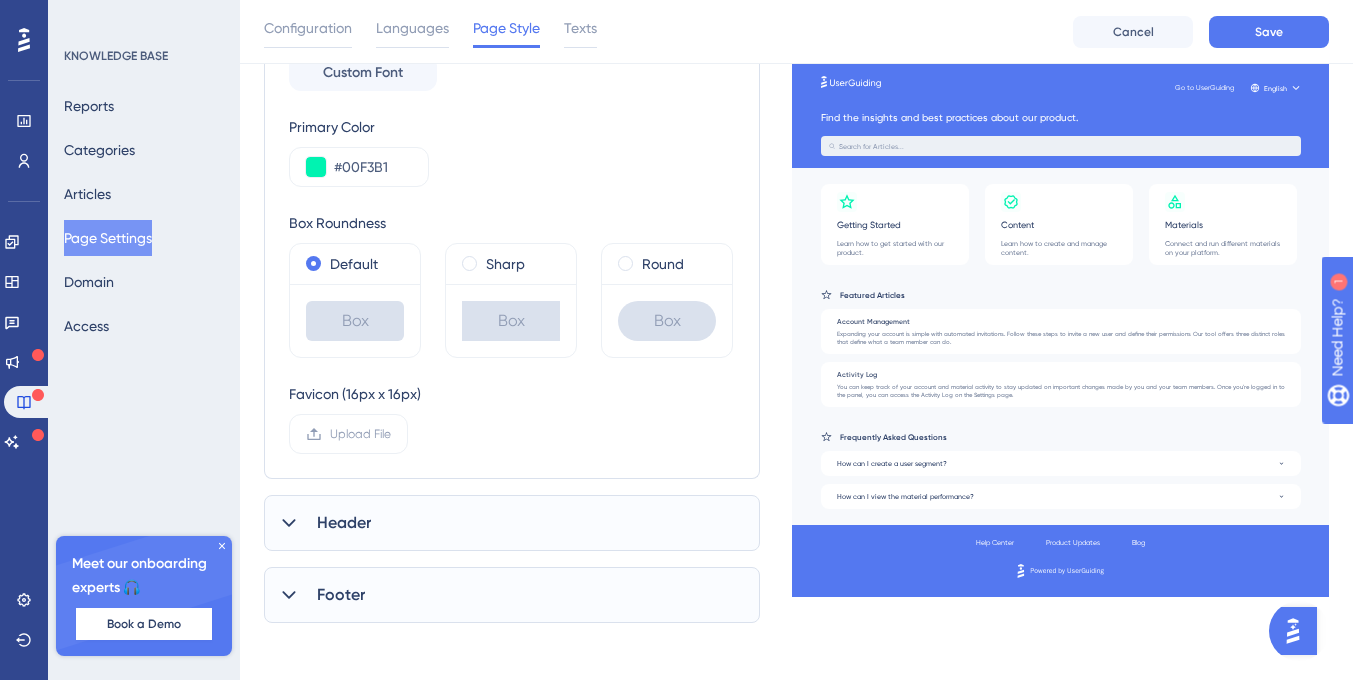 scroll, scrollTop: 389, scrollLeft: 0, axis: vertical 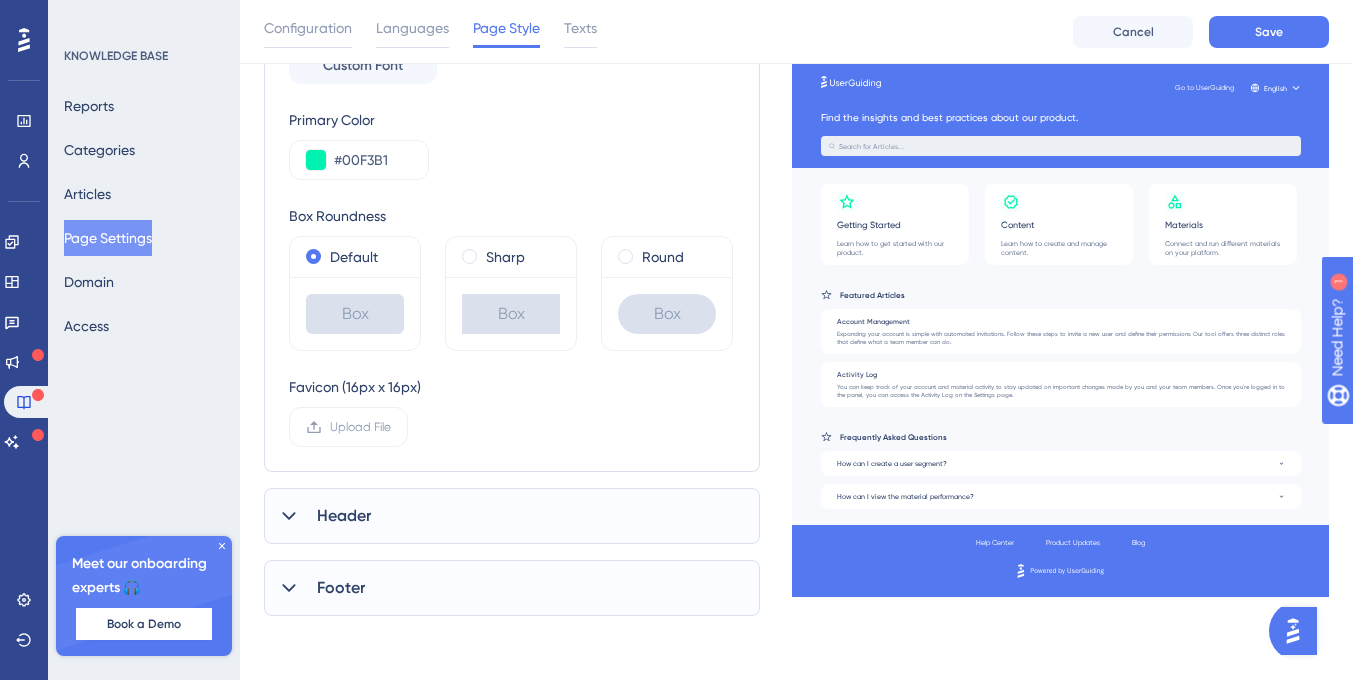 click on "Header" at bounding box center [512, 516] 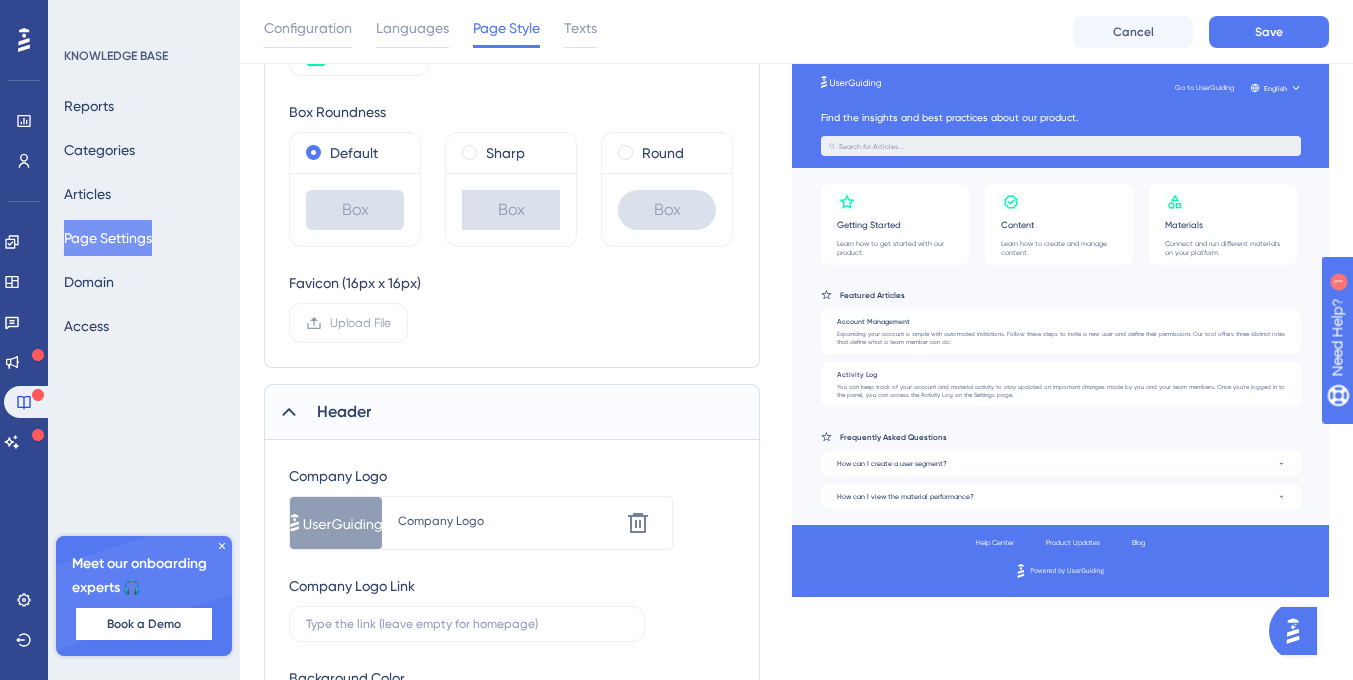 scroll, scrollTop: 530, scrollLeft: 0, axis: vertical 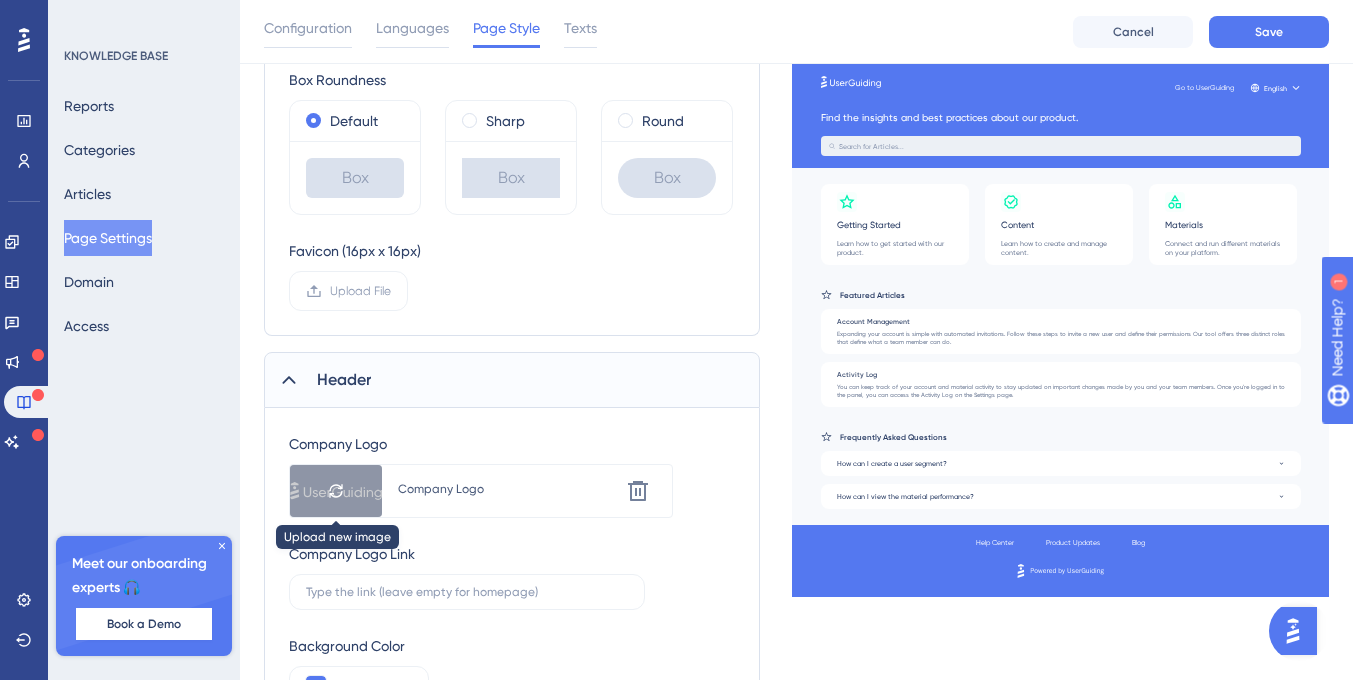click 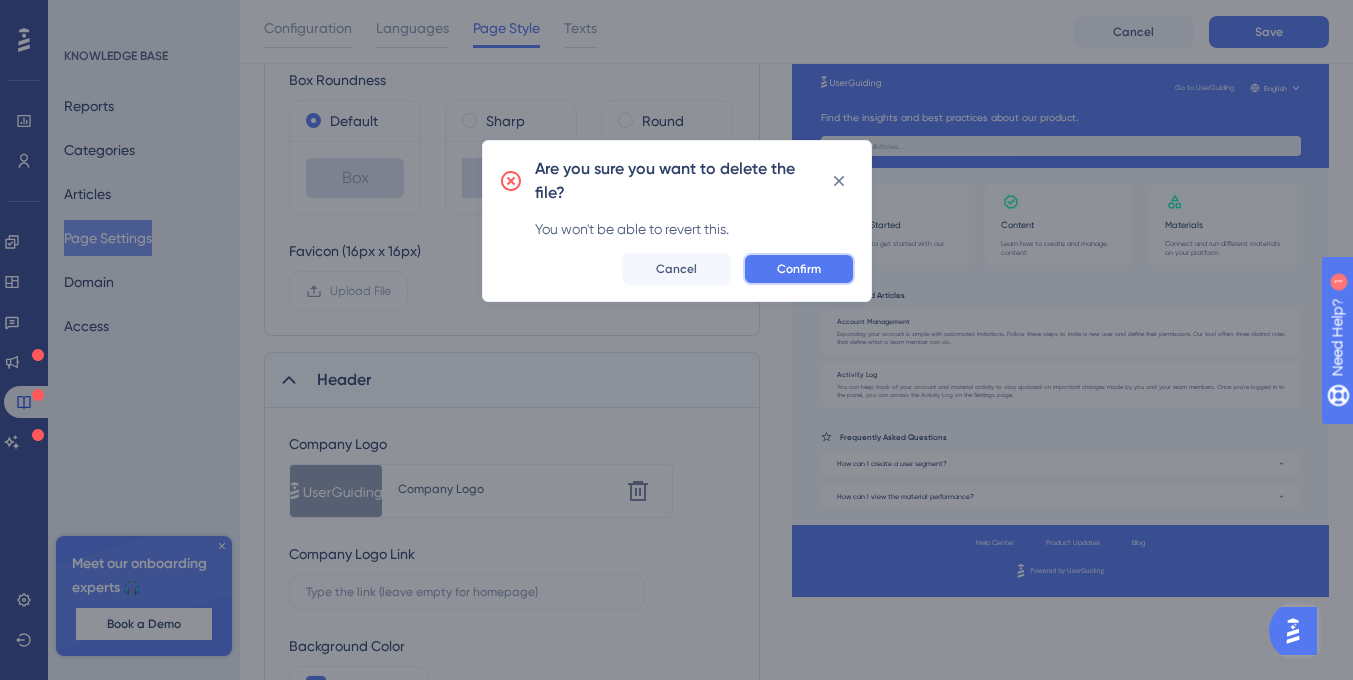 click on "Confirm" at bounding box center (799, 269) 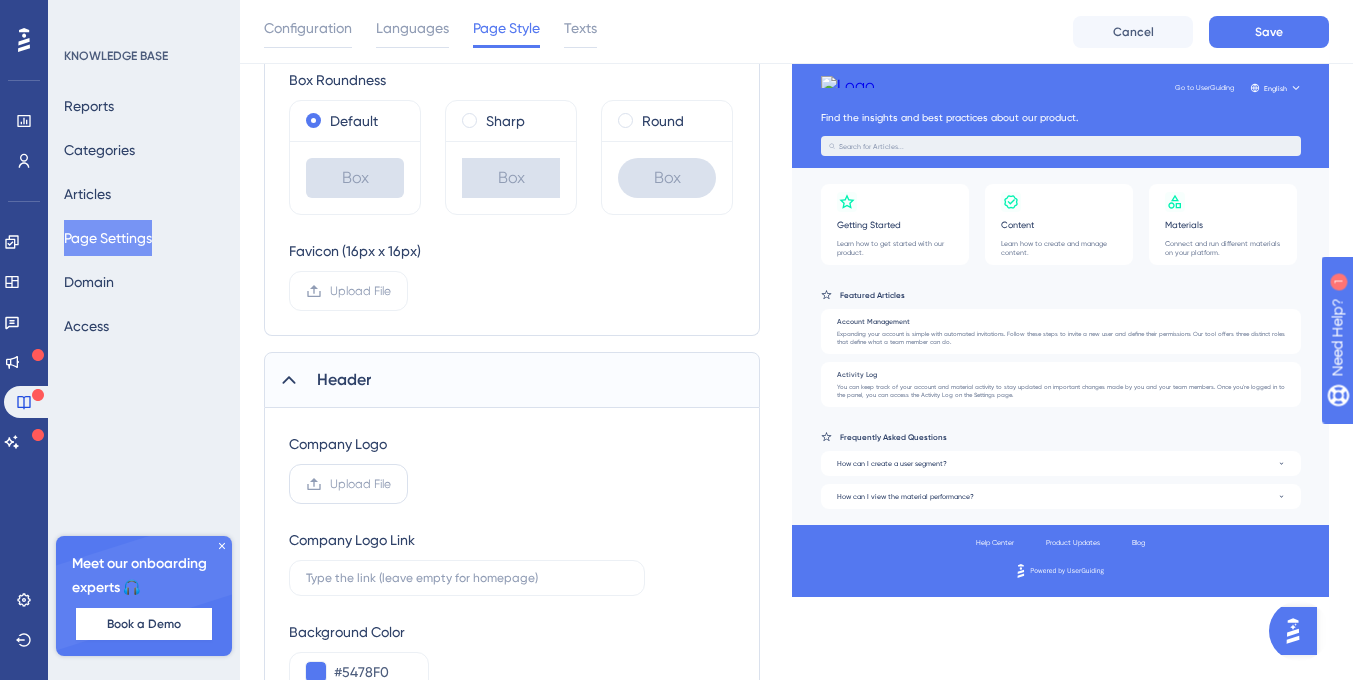 click on "Upload File" at bounding box center (360, 484) 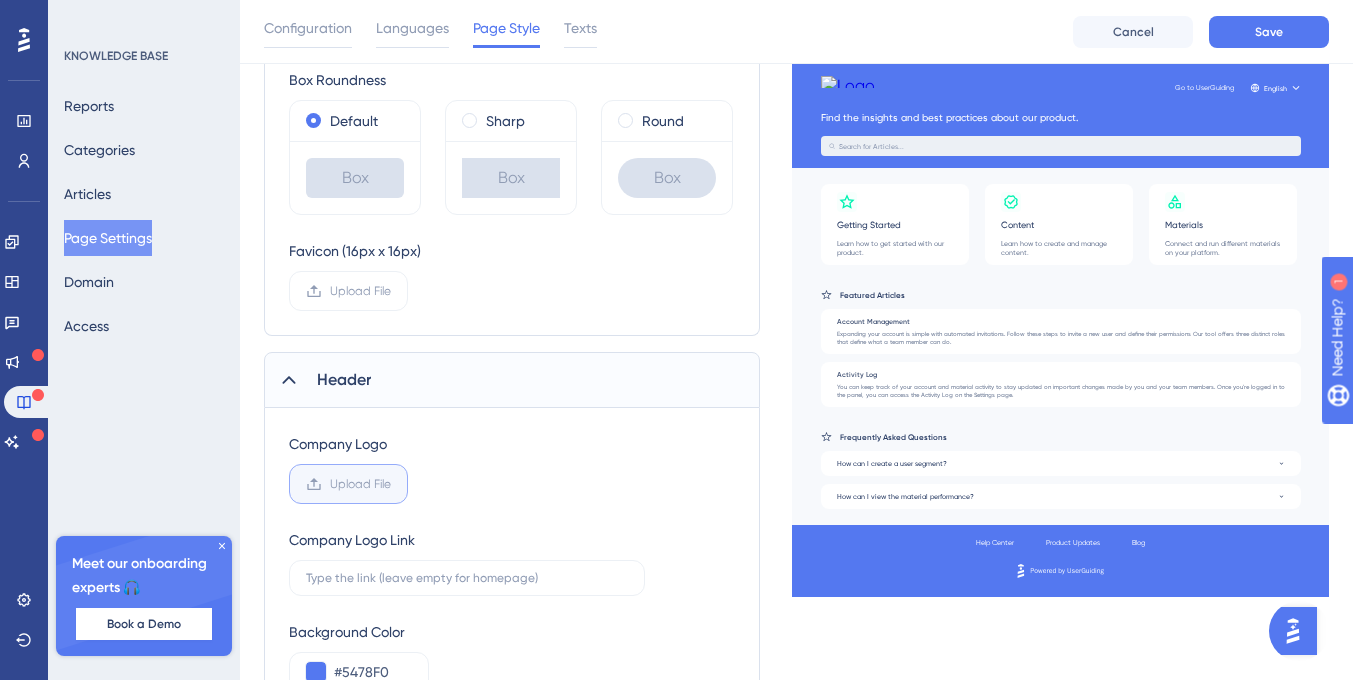 click on "Upload File" at bounding box center [391, 484] 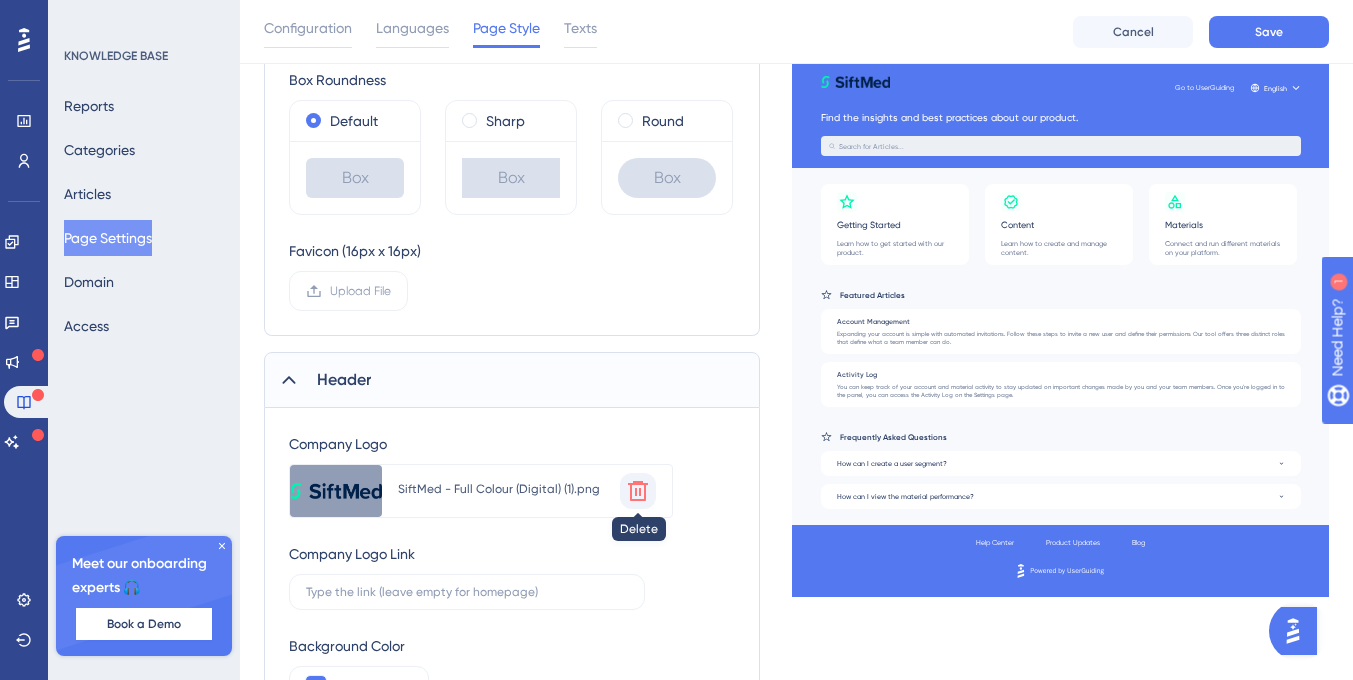 click at bounding box center (638, 491) 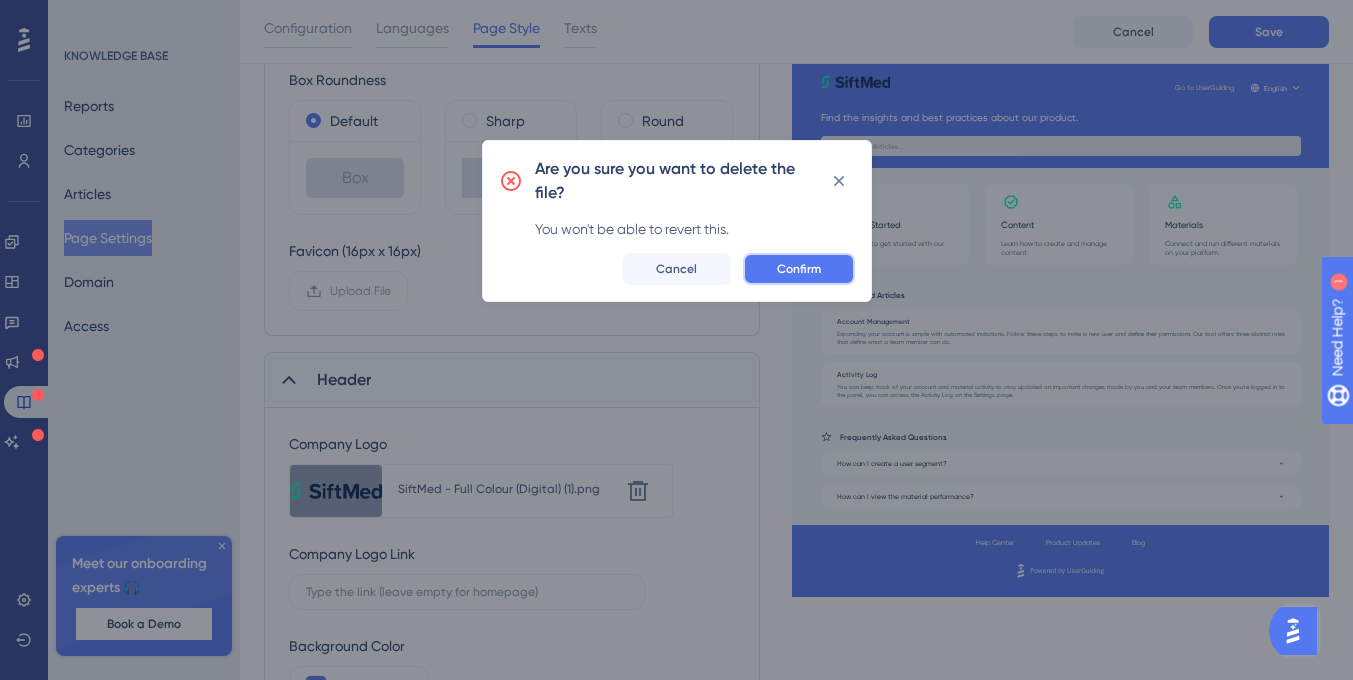 click on "Confirm" at bounding box center [799, 269] 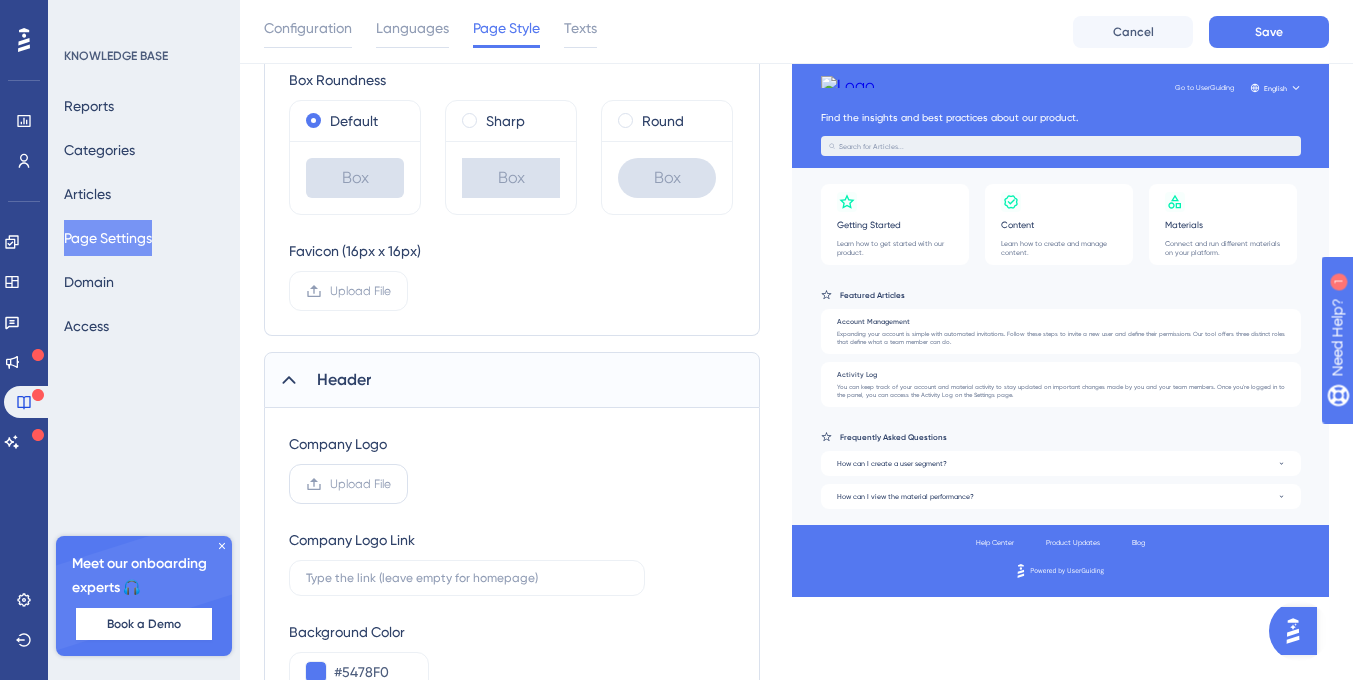 click on "Upload File" at bounding box center (360, 484) 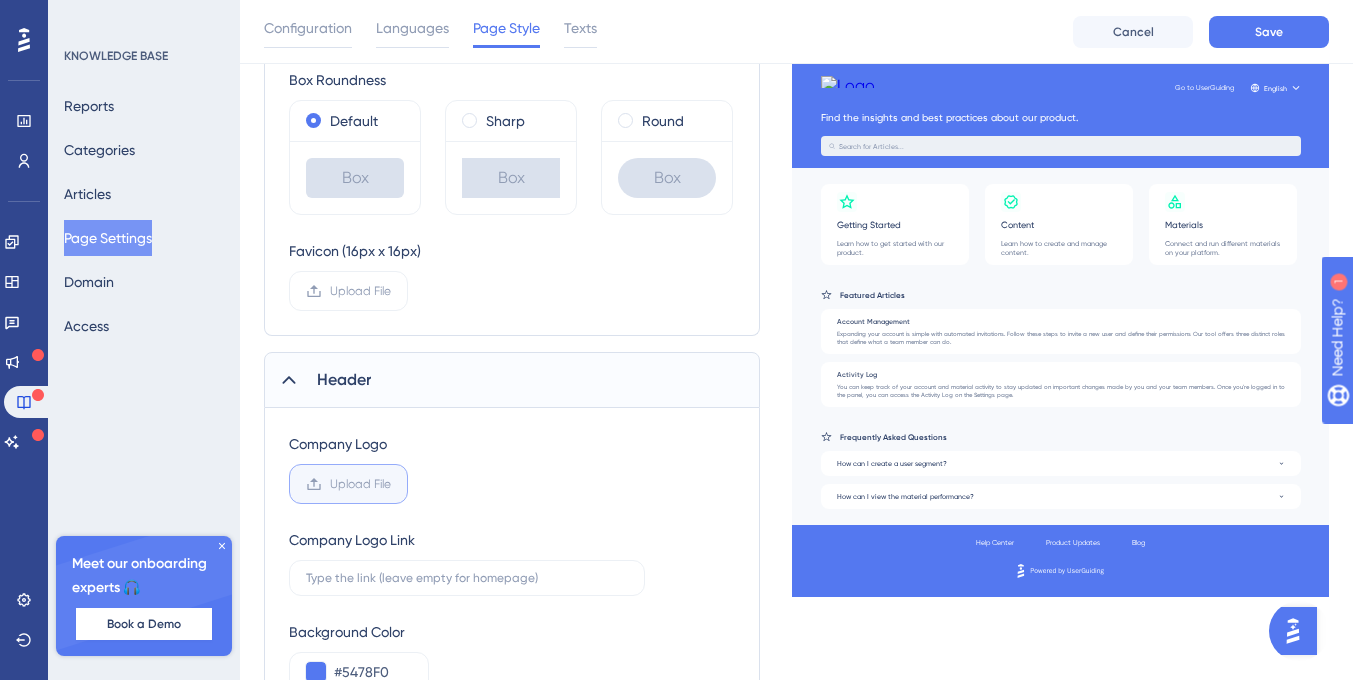 click on "Upload File" at bounding box center [391, 484] 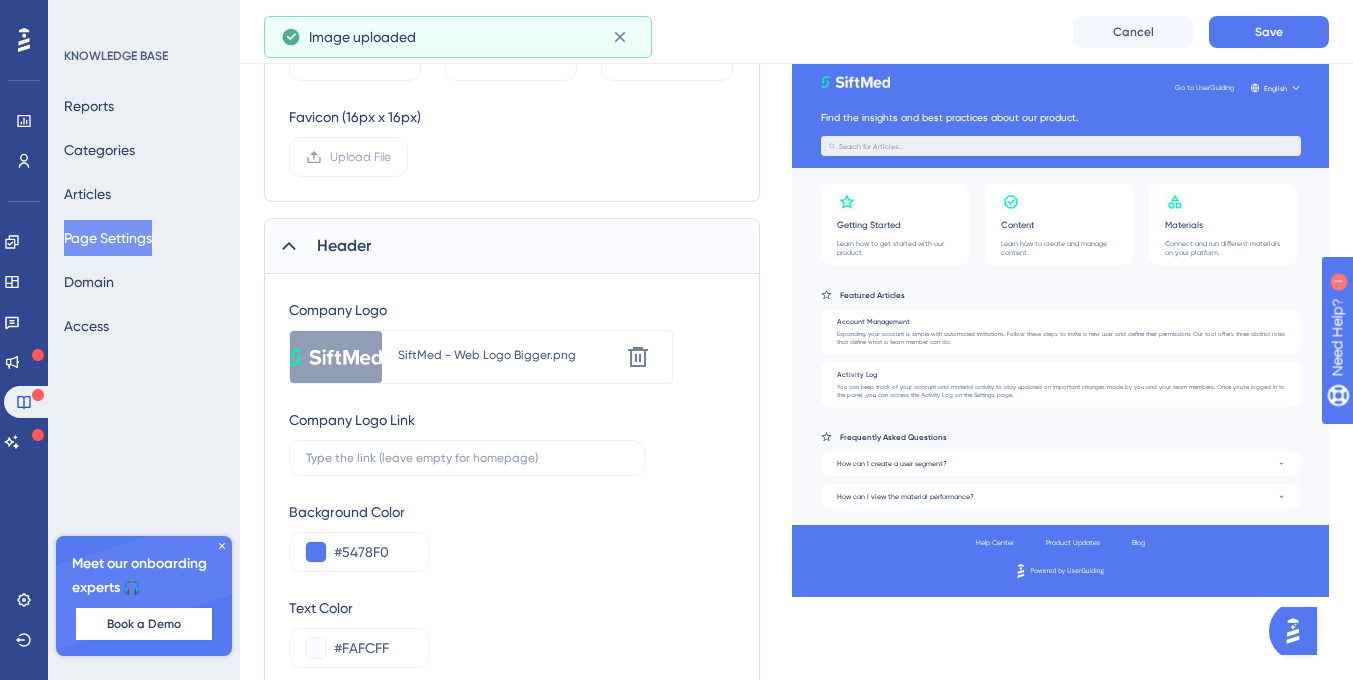 scroll, scrollTop: 716, scrollLeft: 0, axis: vertical 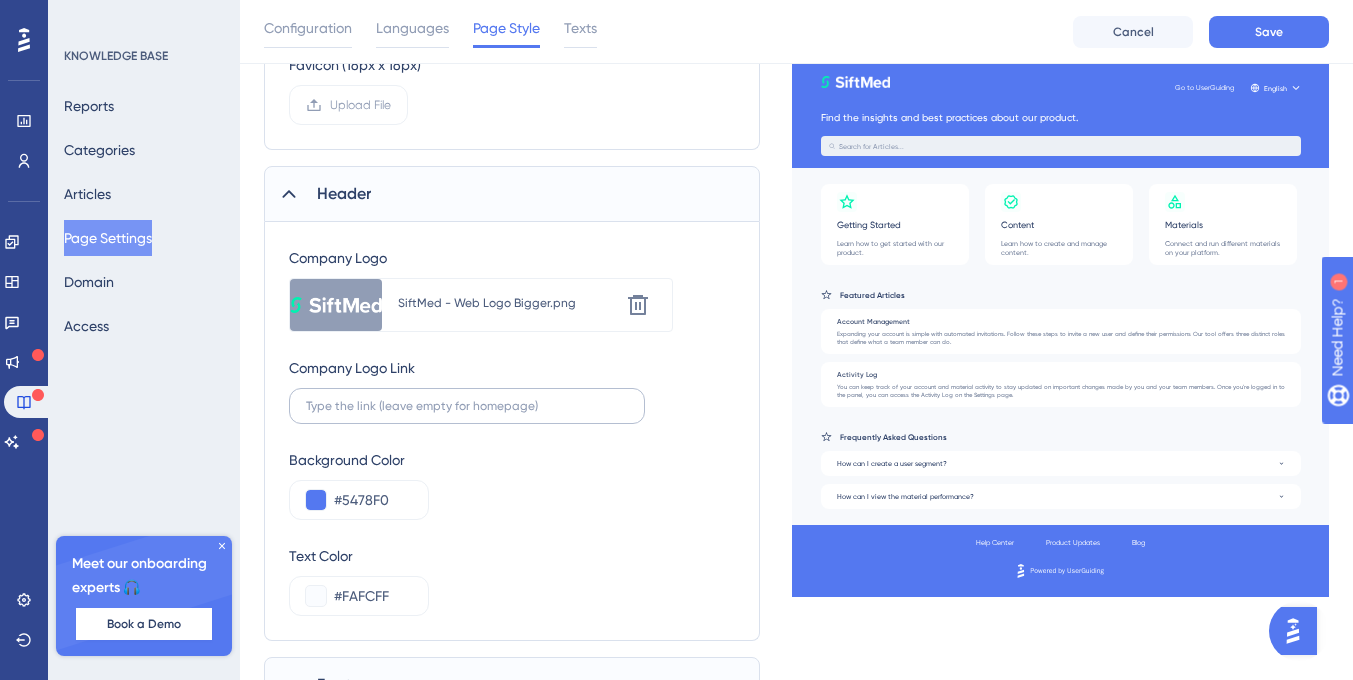 click at bounding box center [467, 406] 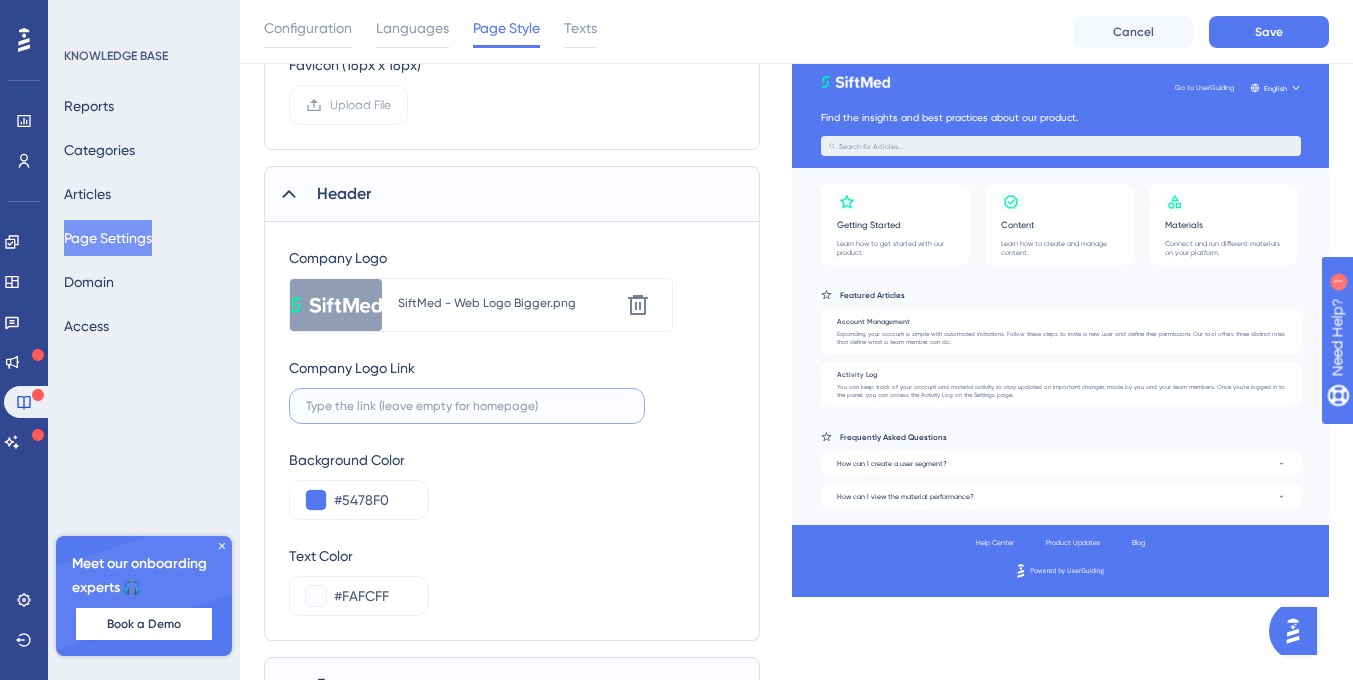 click at bounding box center [467, 406] 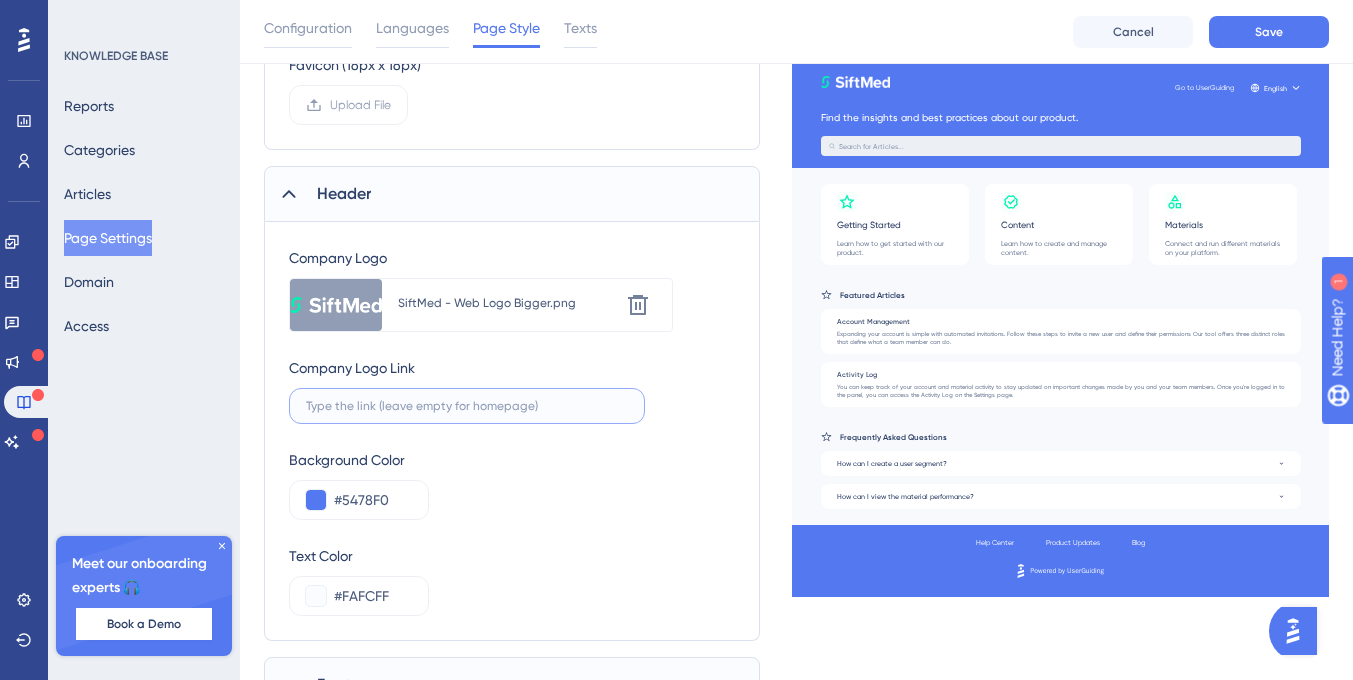 paste 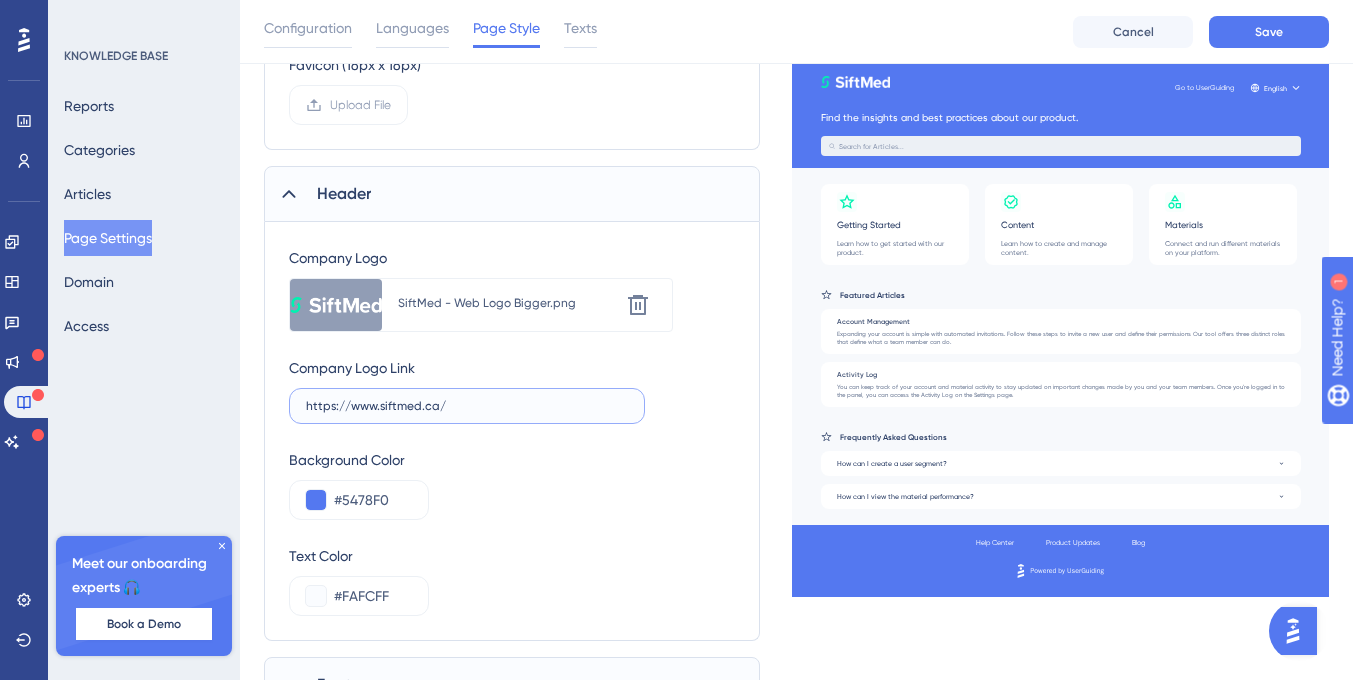 type on "https://www.siftmed.ca/" 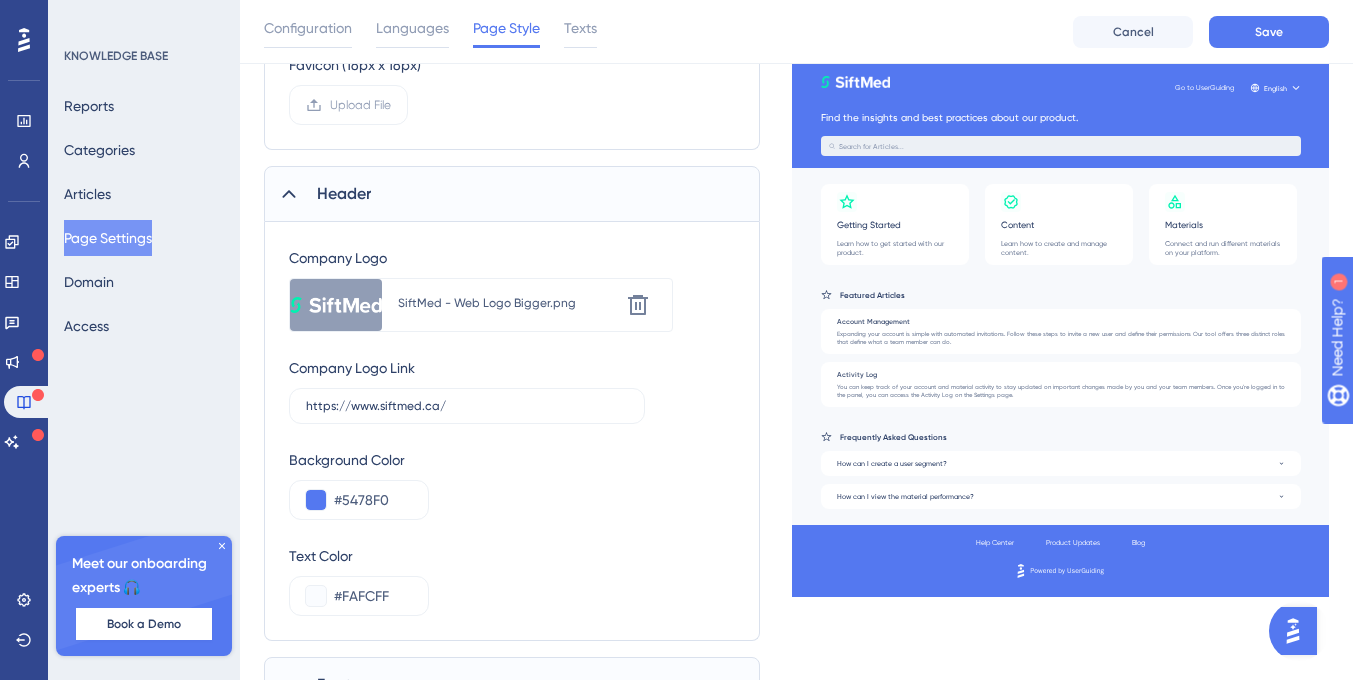 click on "Company Logo Upload new image SiftMed - Web Logo Bigger.png Delete Company Logo Link https://www.example.com/ Background Color #5478F0 Text Color #FAFCFF" at bounding box center (512, 431) 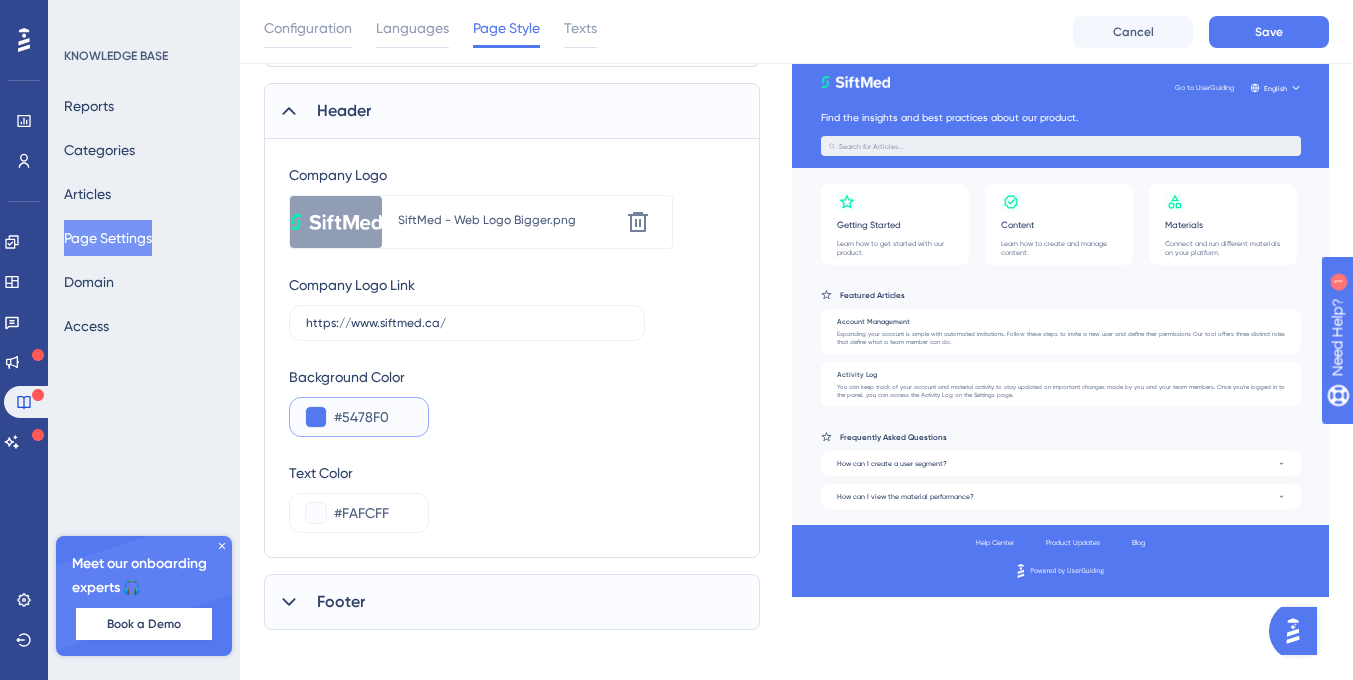 click on "#5478F0" at bounding box center [373, 417] 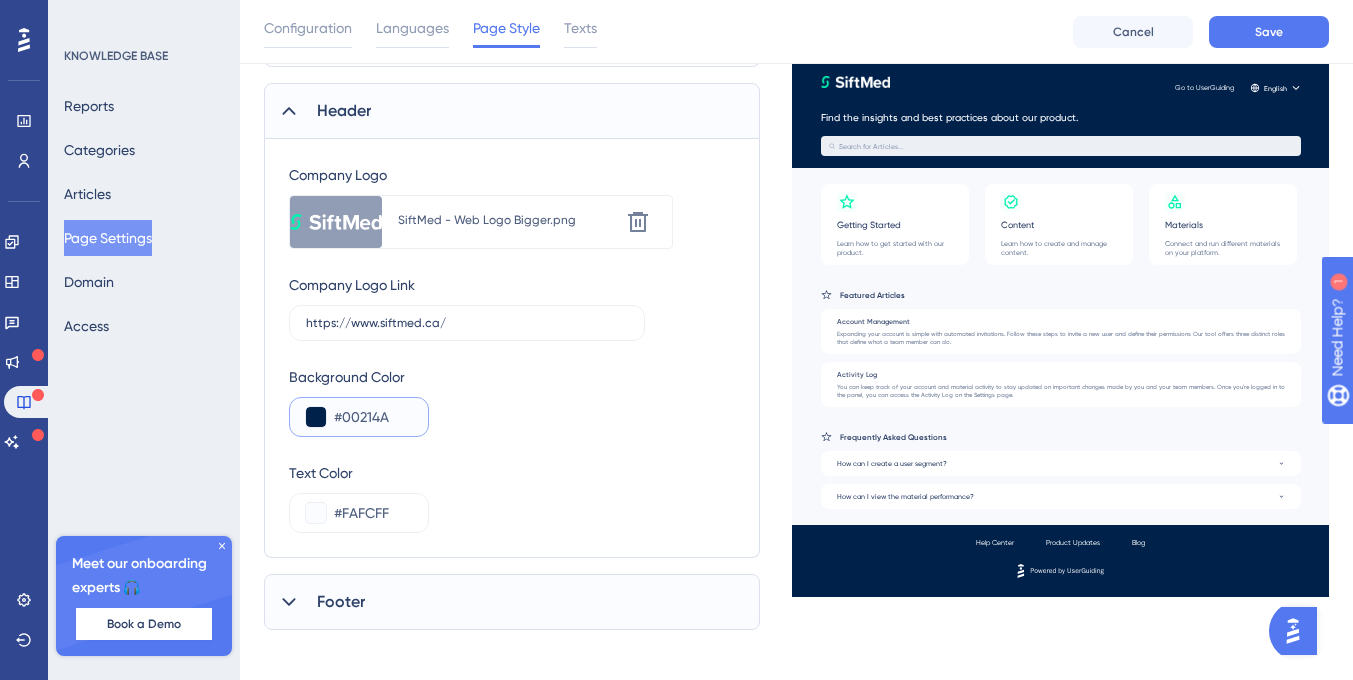 type on "#00214A" 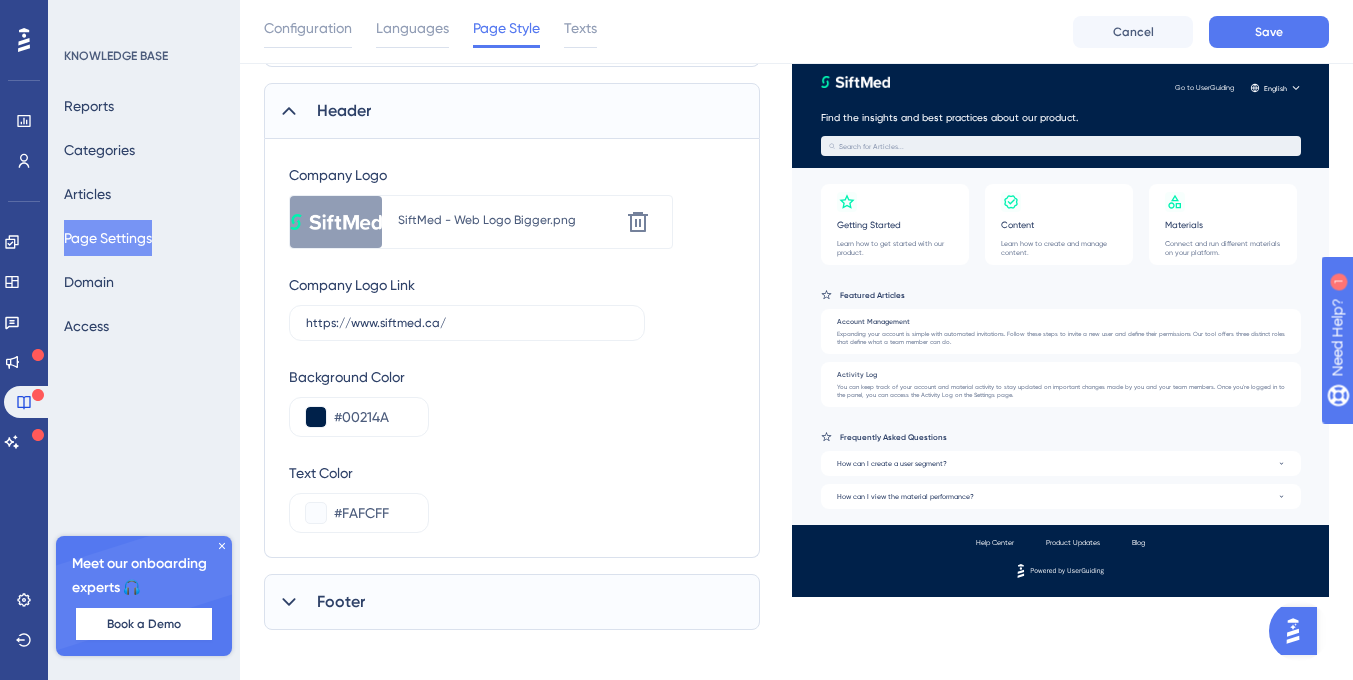 click on "Background Color #00214A" at bounding box center [512, 401] 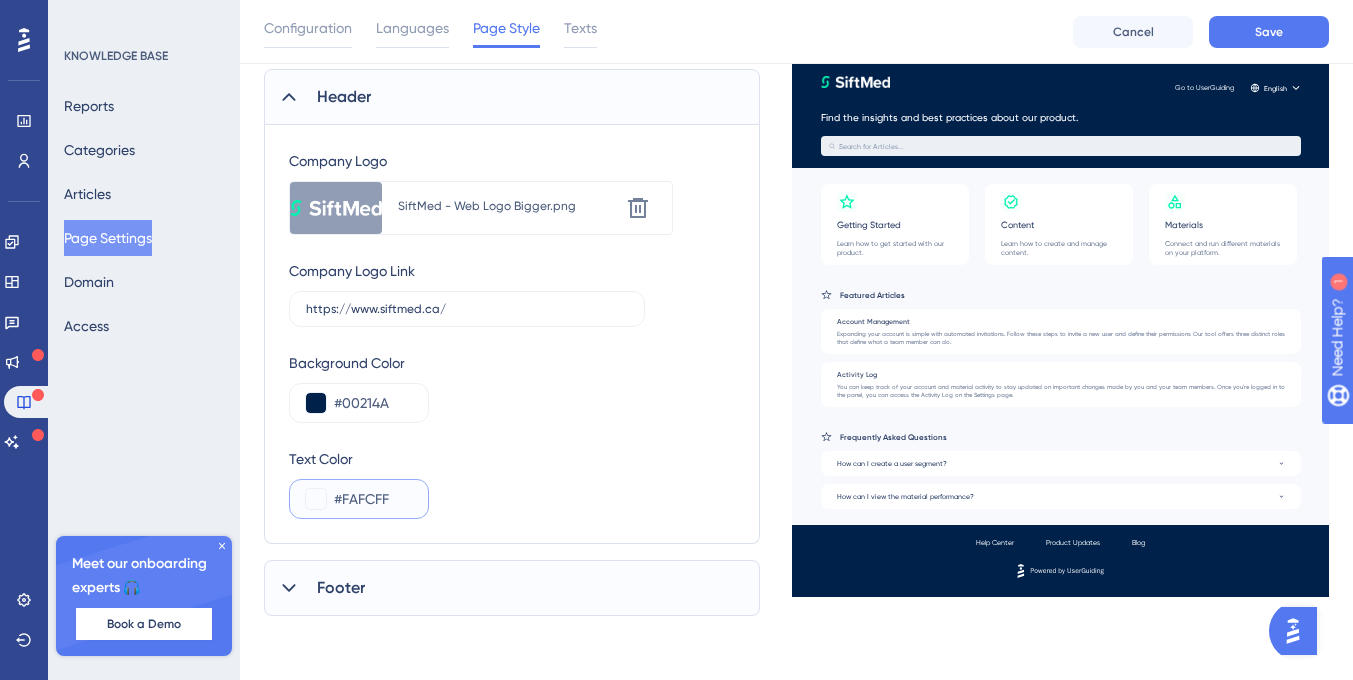 click on "#FAFCFF" at bounding box center (373, 499) 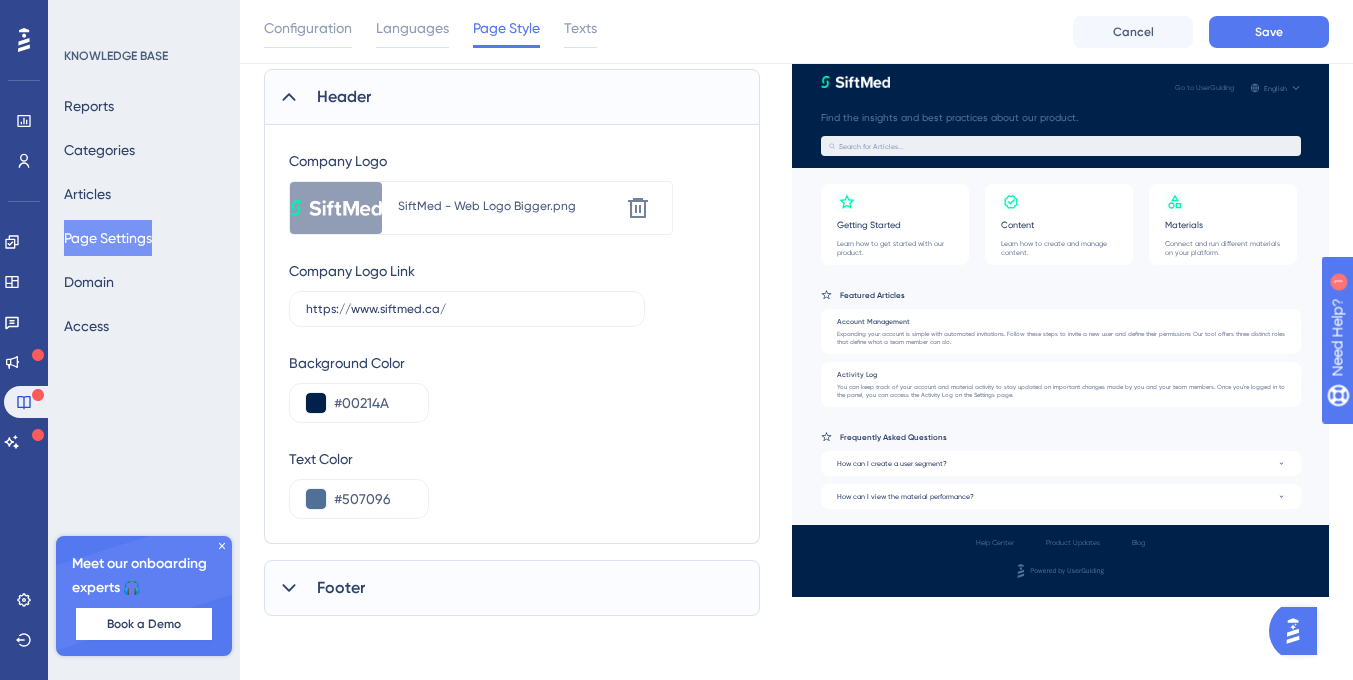 click on "Text Color #507096" at bounding box center [512, 483] 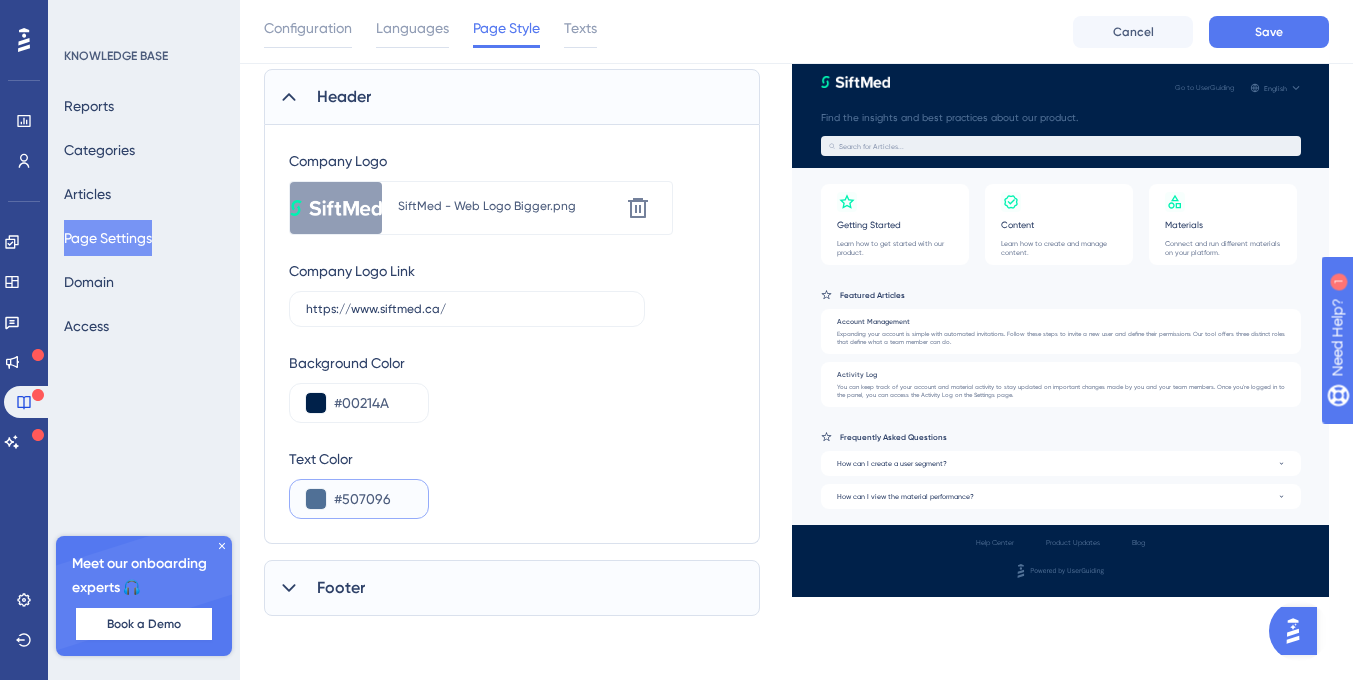 drag, startPoint x: 391, startPoint y: 496, endPoint x: 353, endPoint y: 496, distance: 38 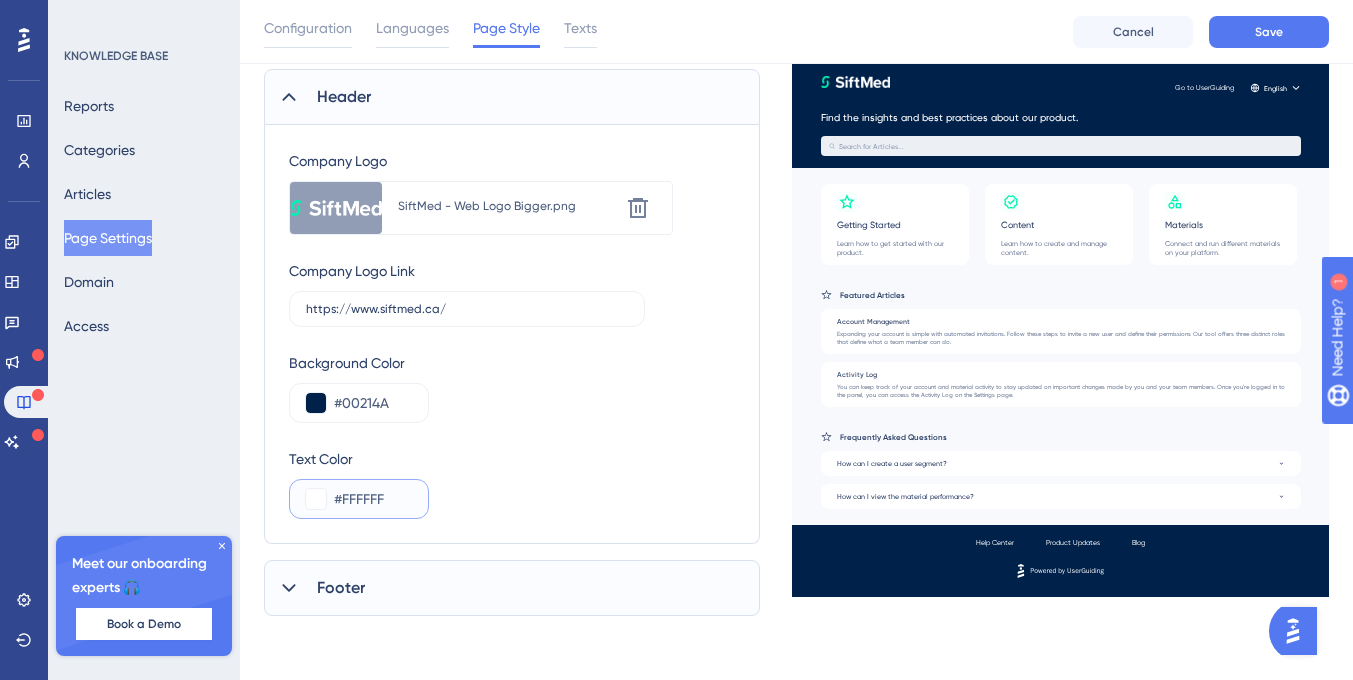 type on "#FFFFFF" 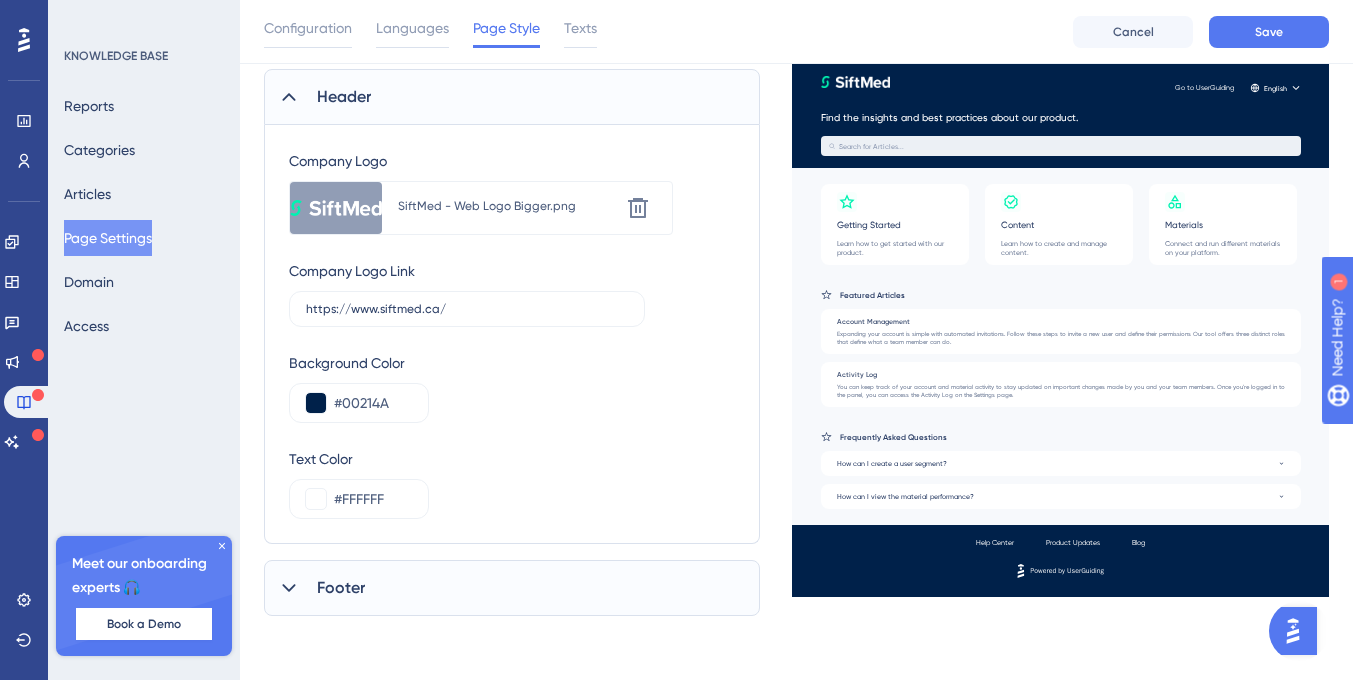 click on "Text Color #FFFFFF" at bounding box center [512, 483] 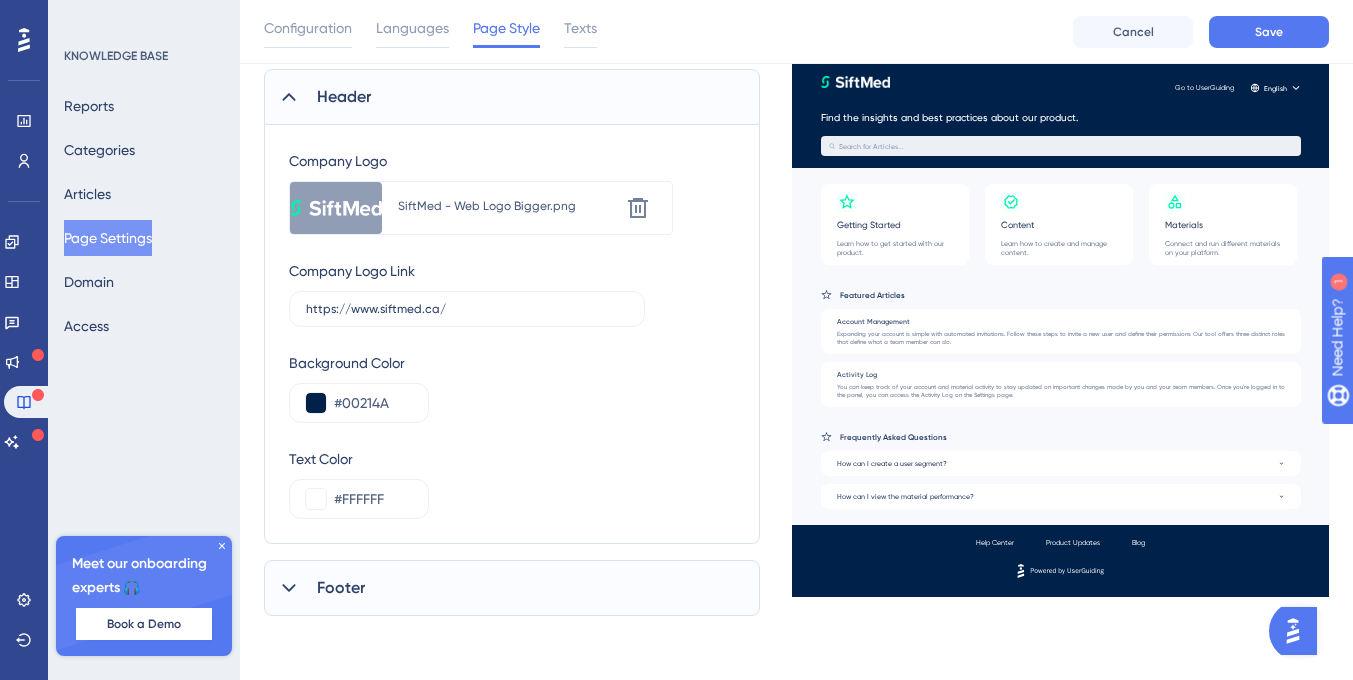 click on "Footer" at bounding box center (512, 588) 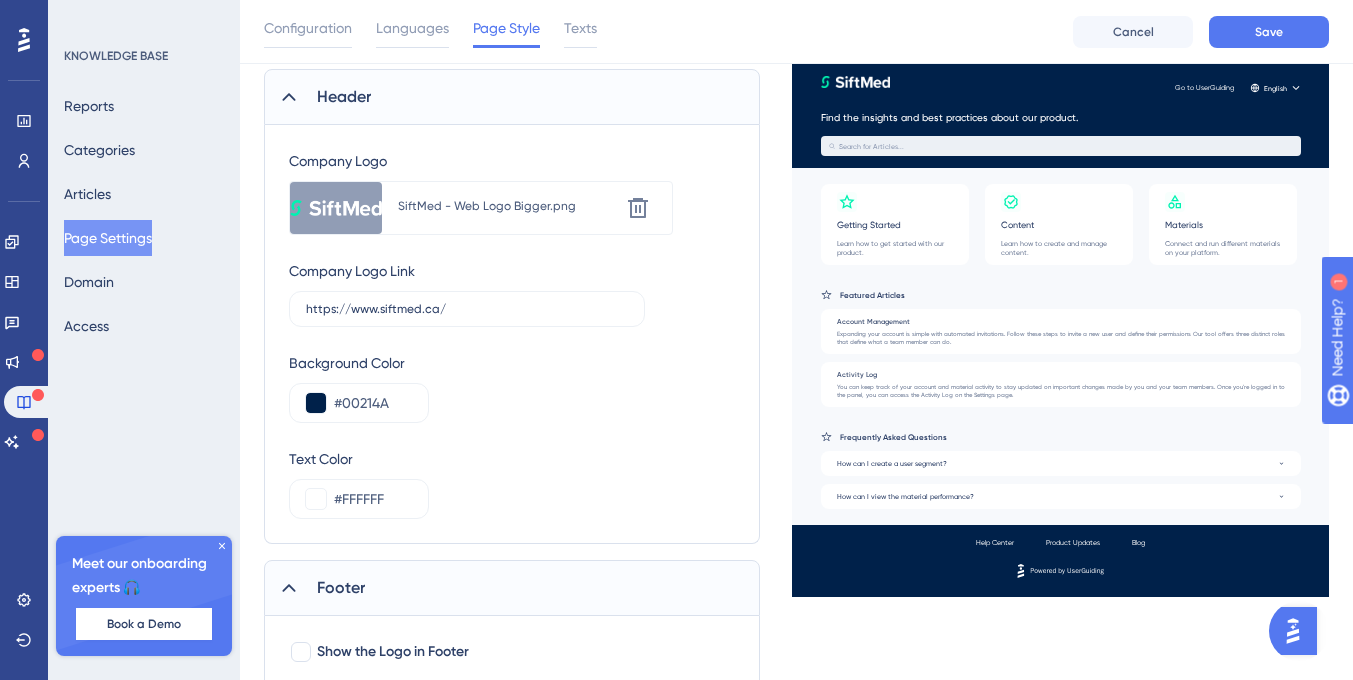 scroll, scrollTop: 886, scrollLeft: 0, axis: vertical 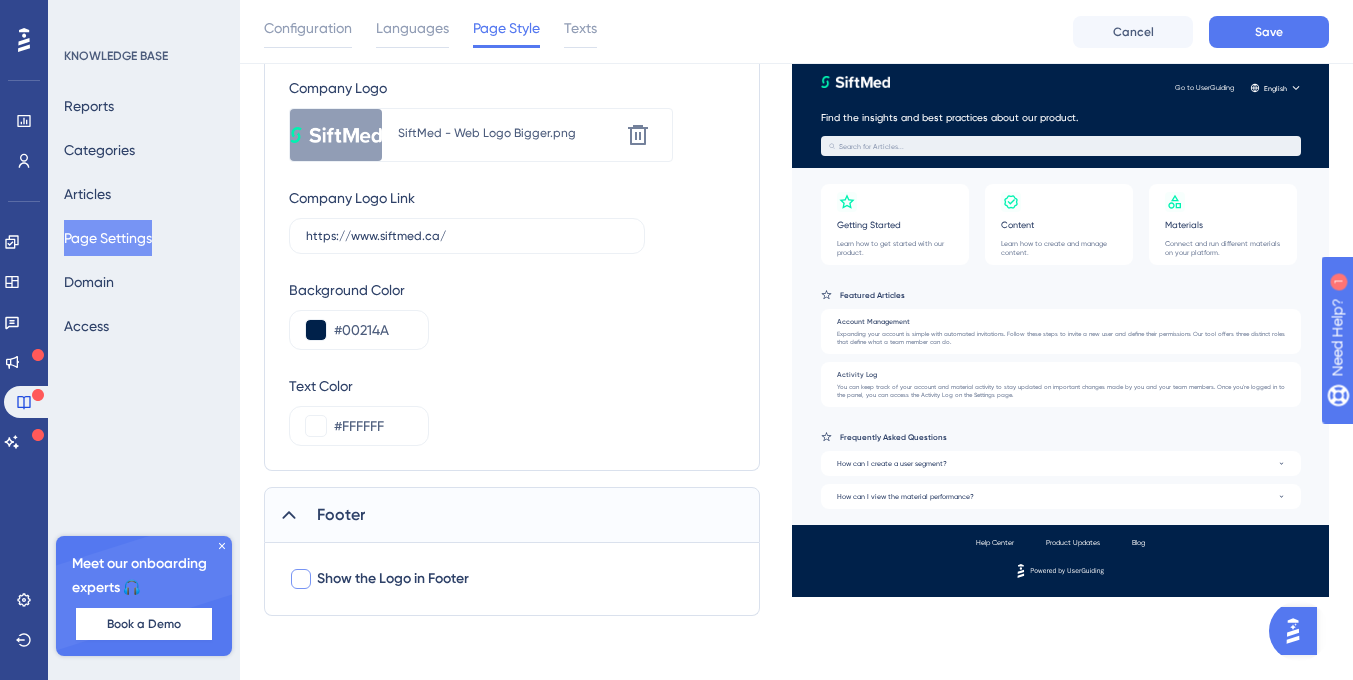 click on "Show the Logo in Footer" at bounding box center [393, 579] 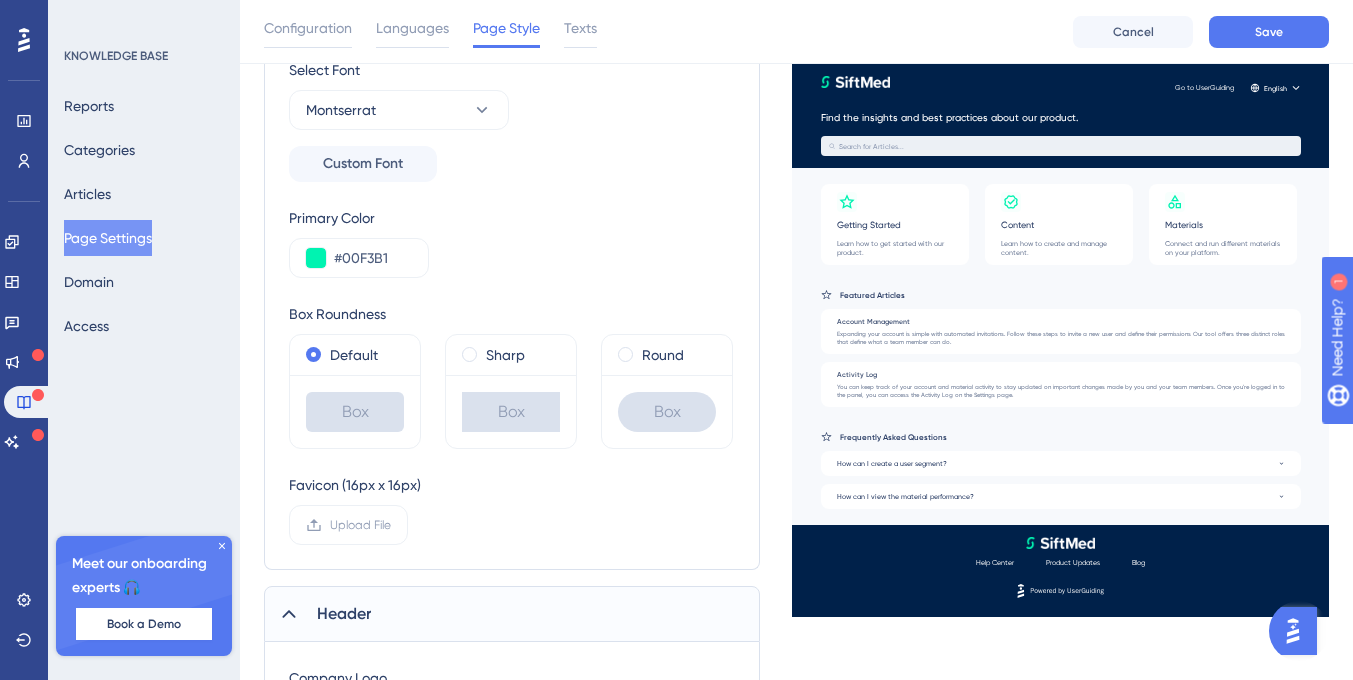 scroll, scrollTop: 0, scrollLeft: 0, axis: both 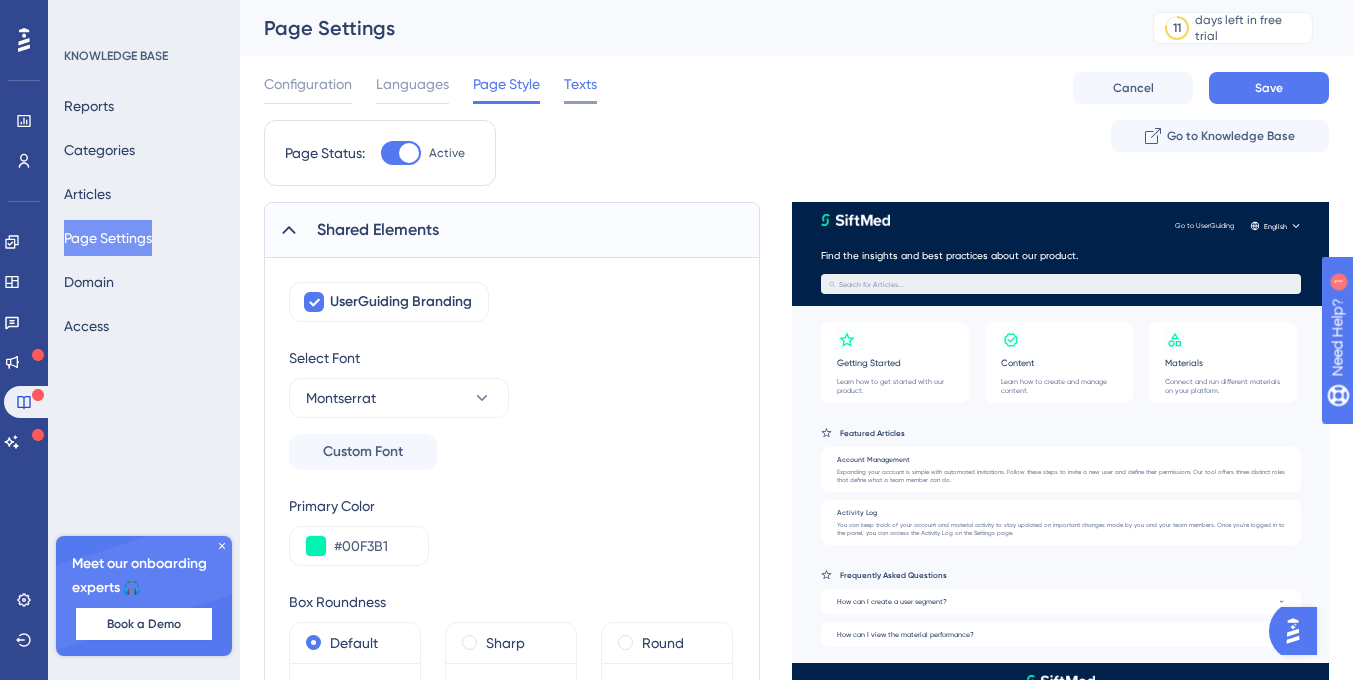 click on "Texts" at bounding box center (580, 84) 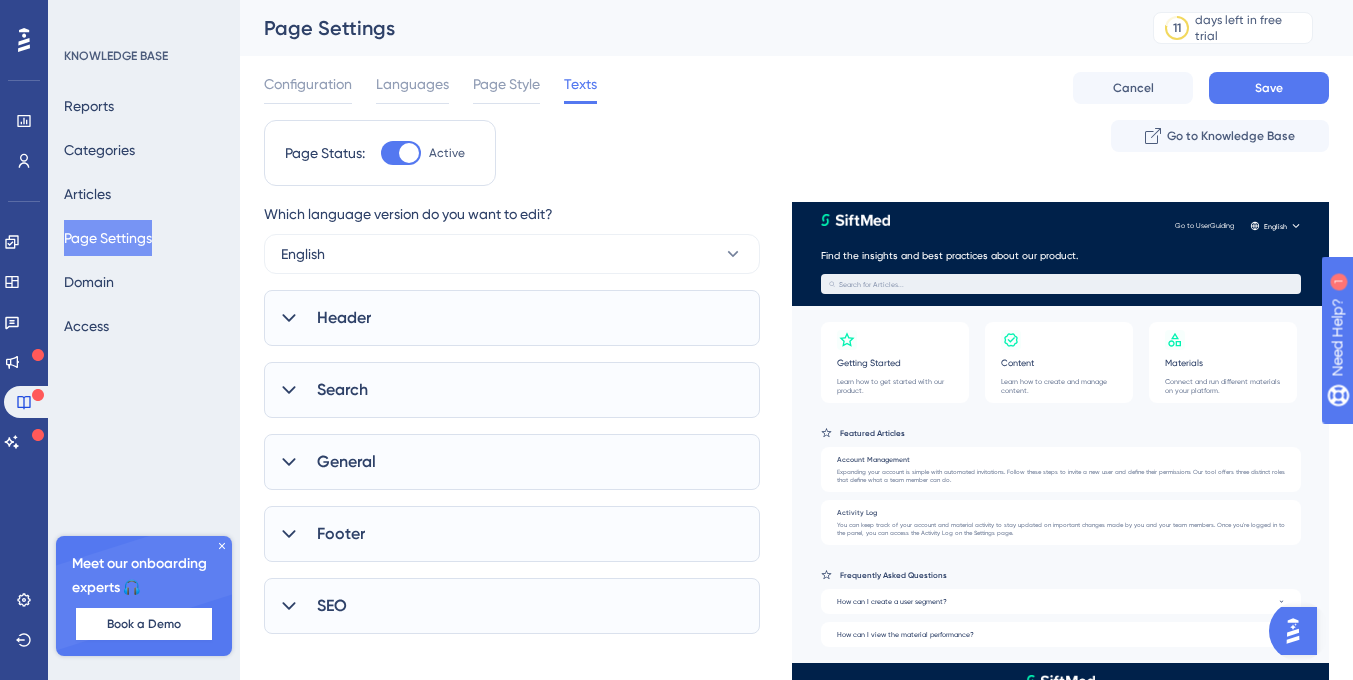 click on "Header" at bounding box center (512, 318) 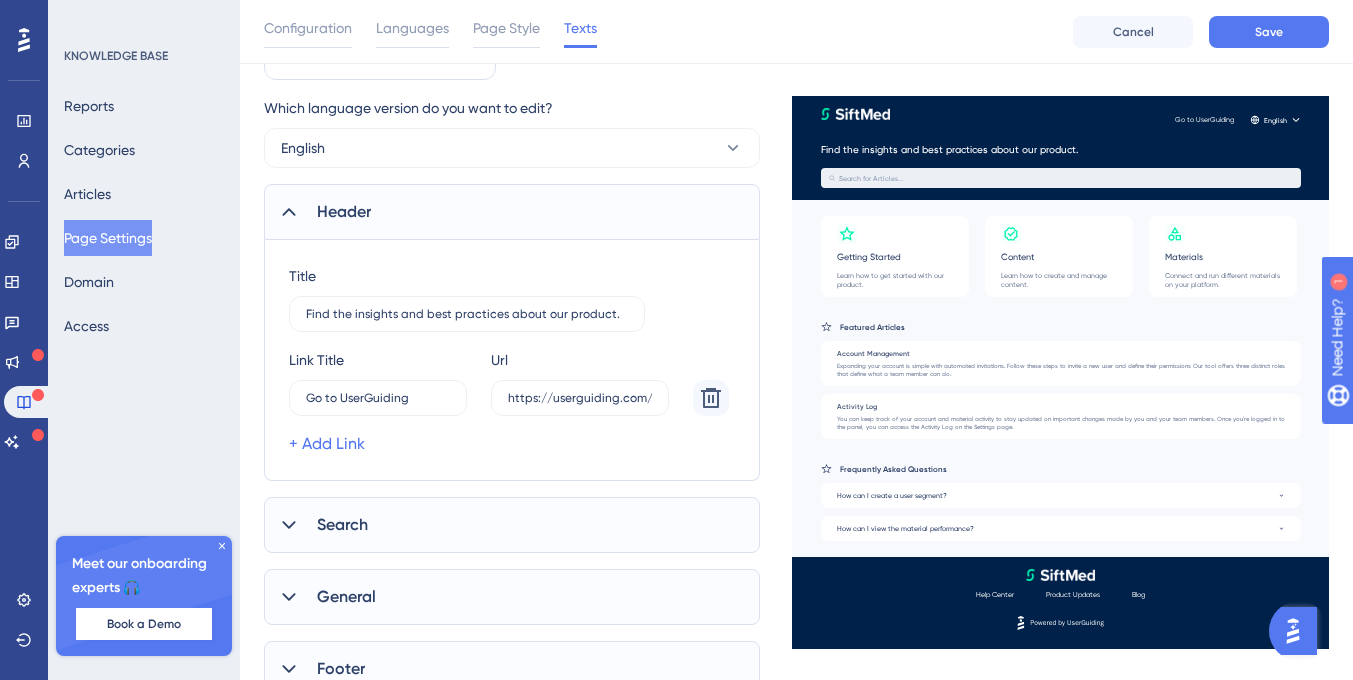 scroll, scrollTop: 181, scrollLeft: 0, axis: vertical 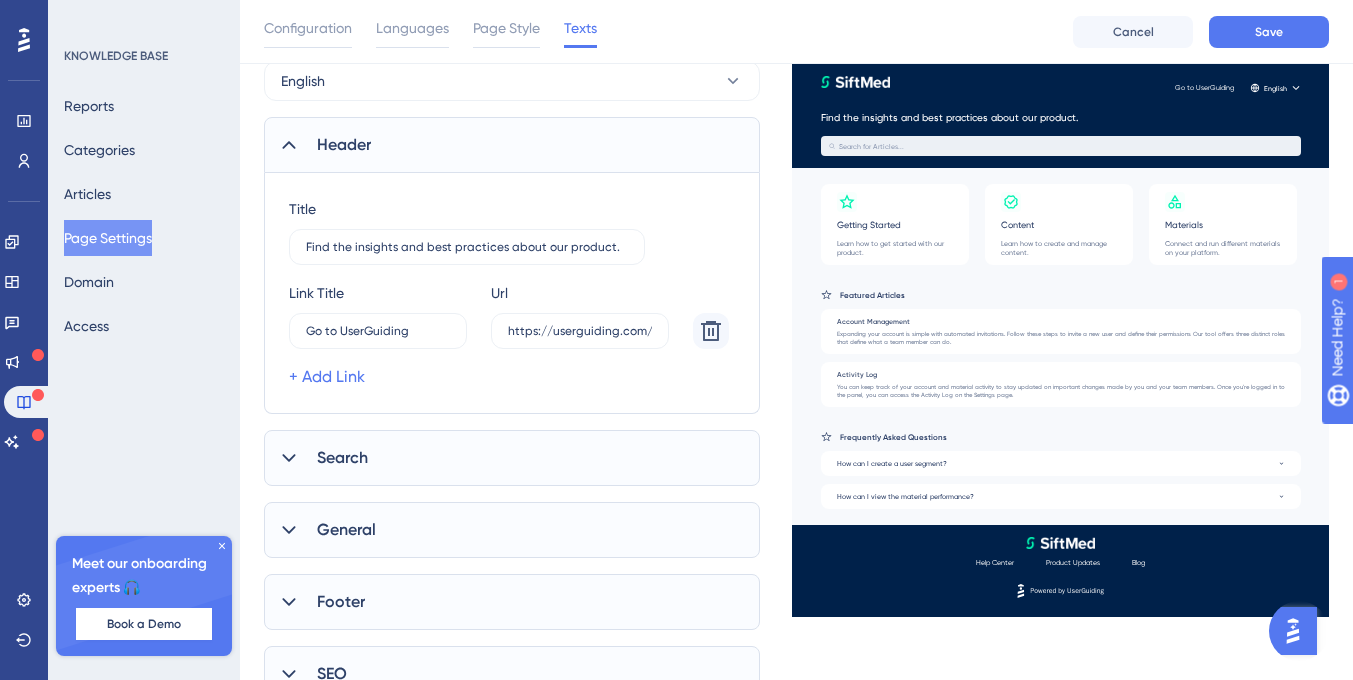 click on "Search" at bounding box center (512, 458) 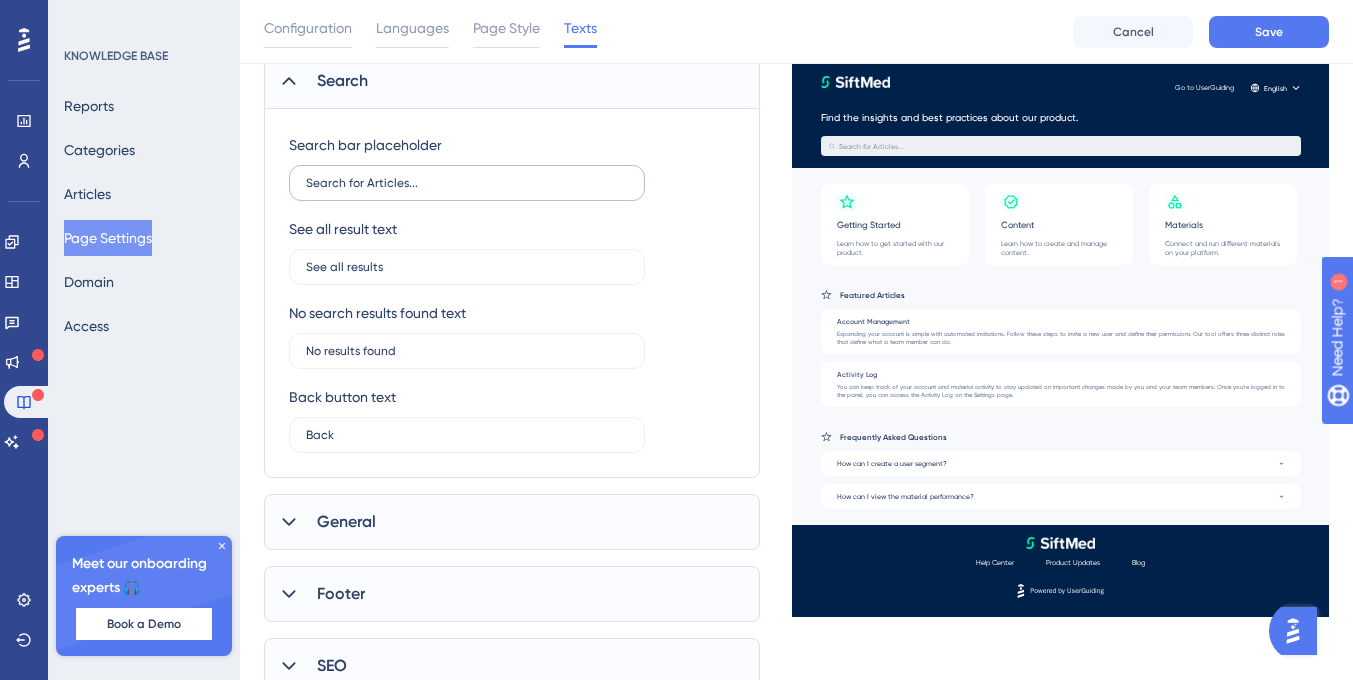 scroll, scrollTop: 559, scrollLeft: 0, axis: vertical 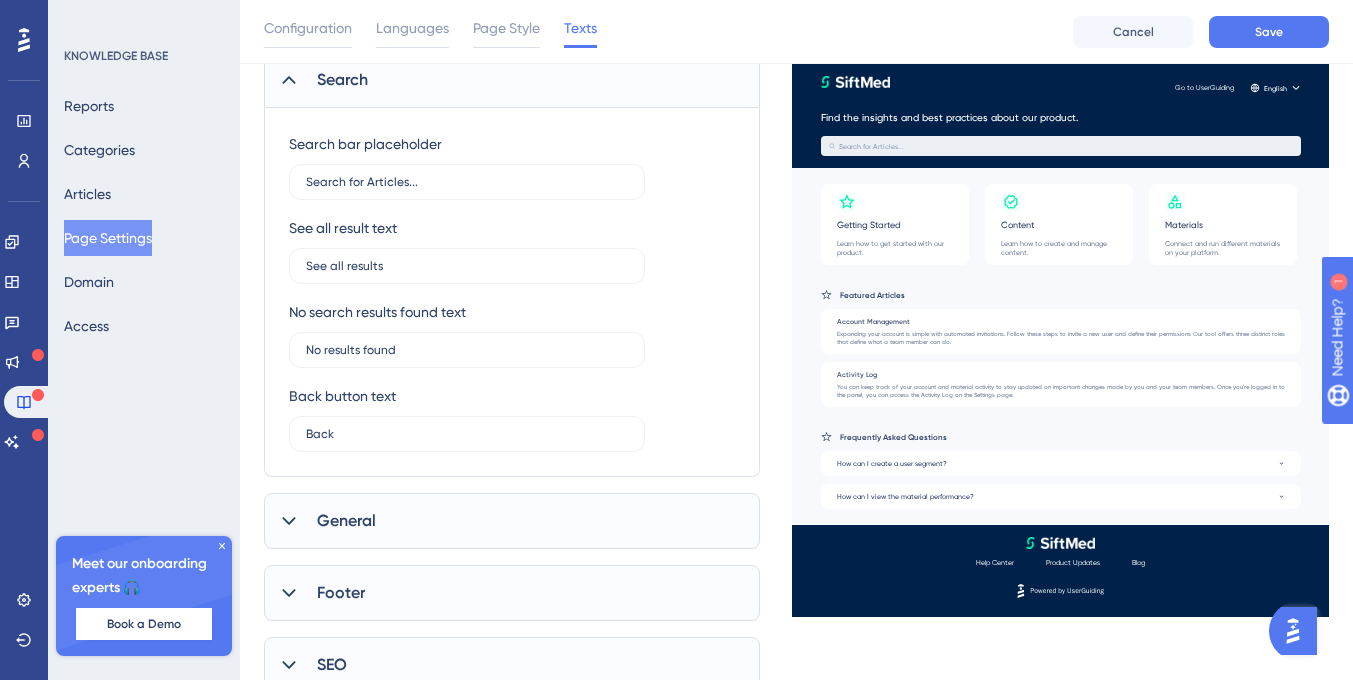 click on "General" at bounding box center (512, 521) 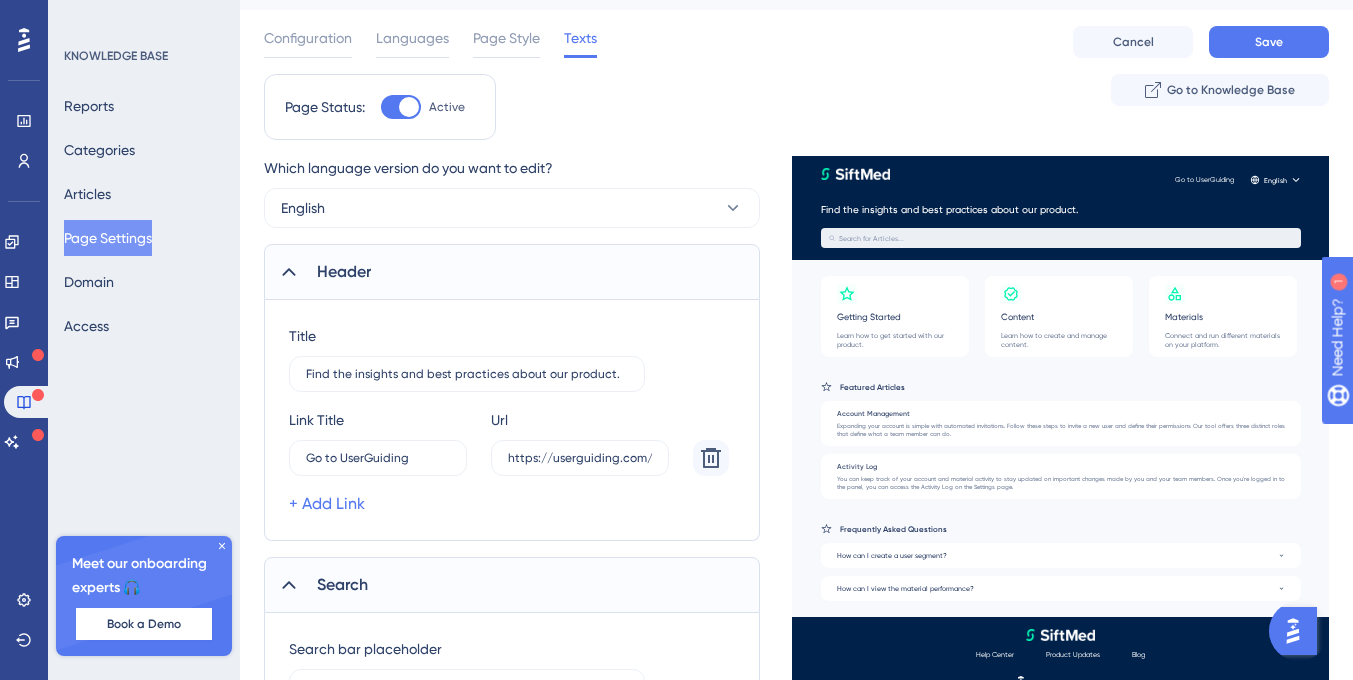 scroll, scrollTop: 70, scrollLeft: 0, axis: vertical 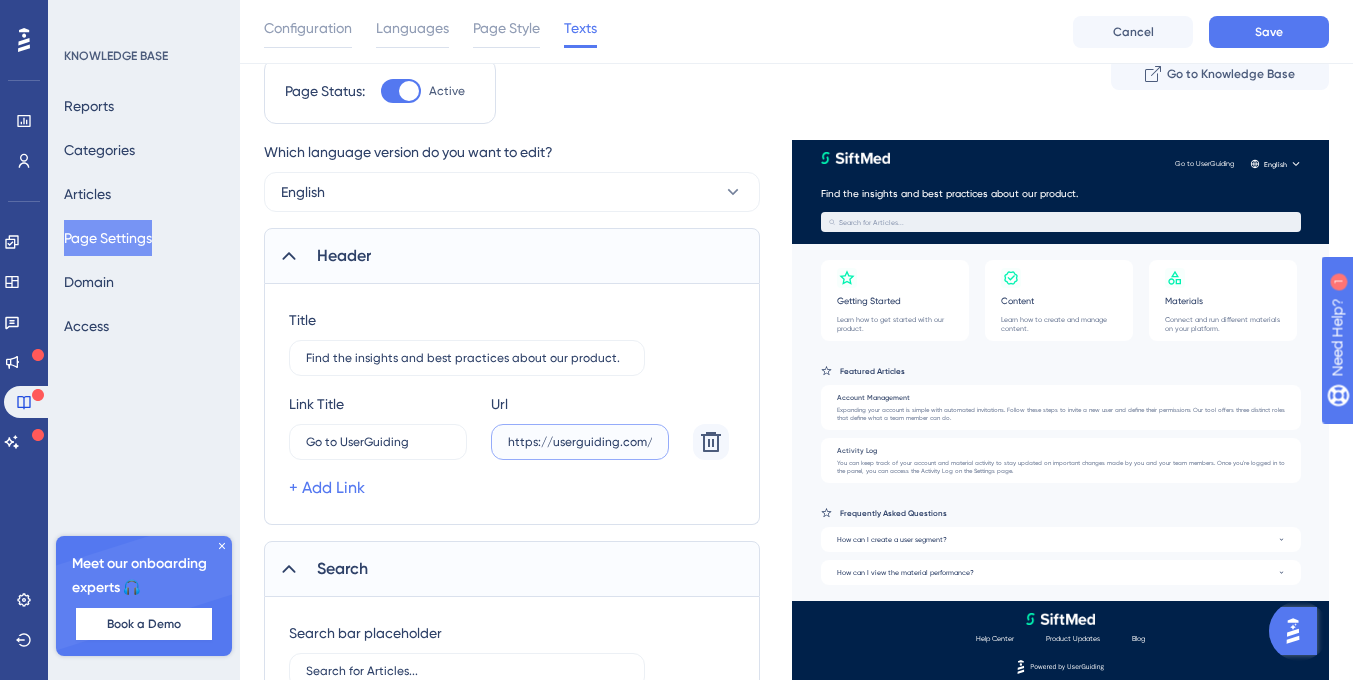 click on "https://userguiding.com/" at bounding box center (580, 442) 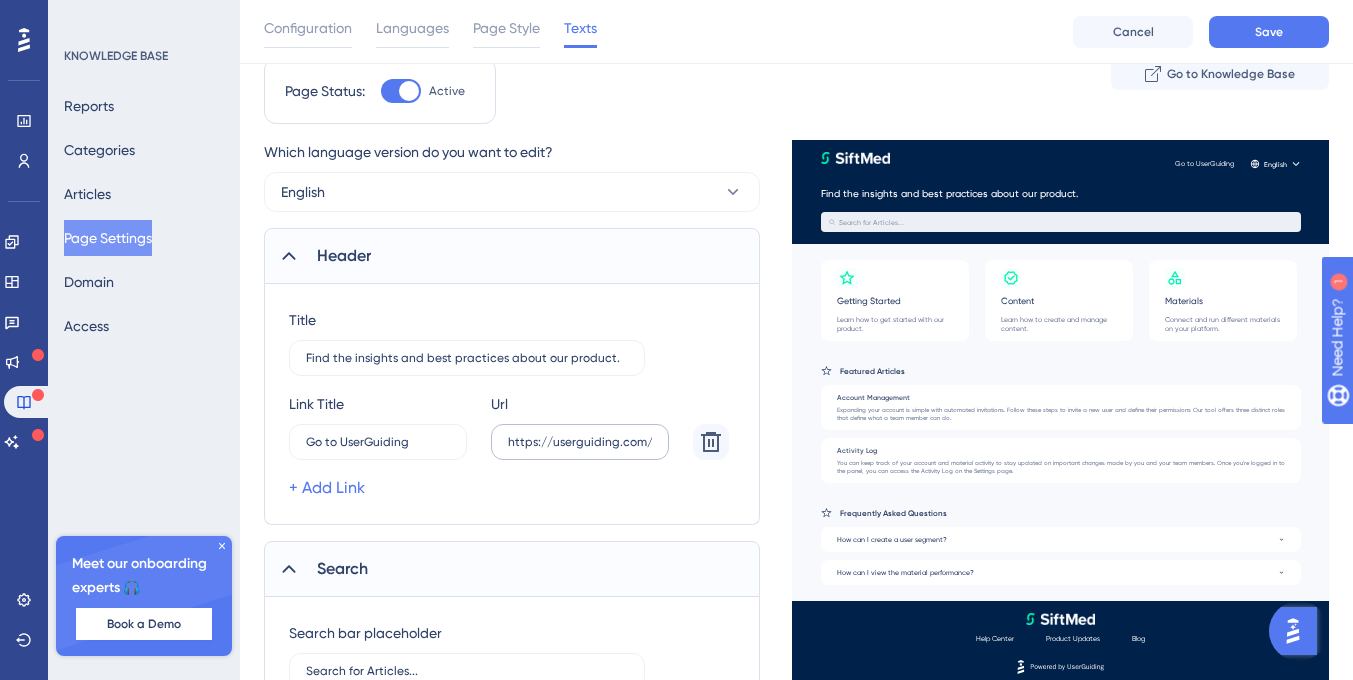 drag, startPoint x: 657, startPoint y: 436, endPoint x: 520, endPoint y: 437, distance: 137.00365 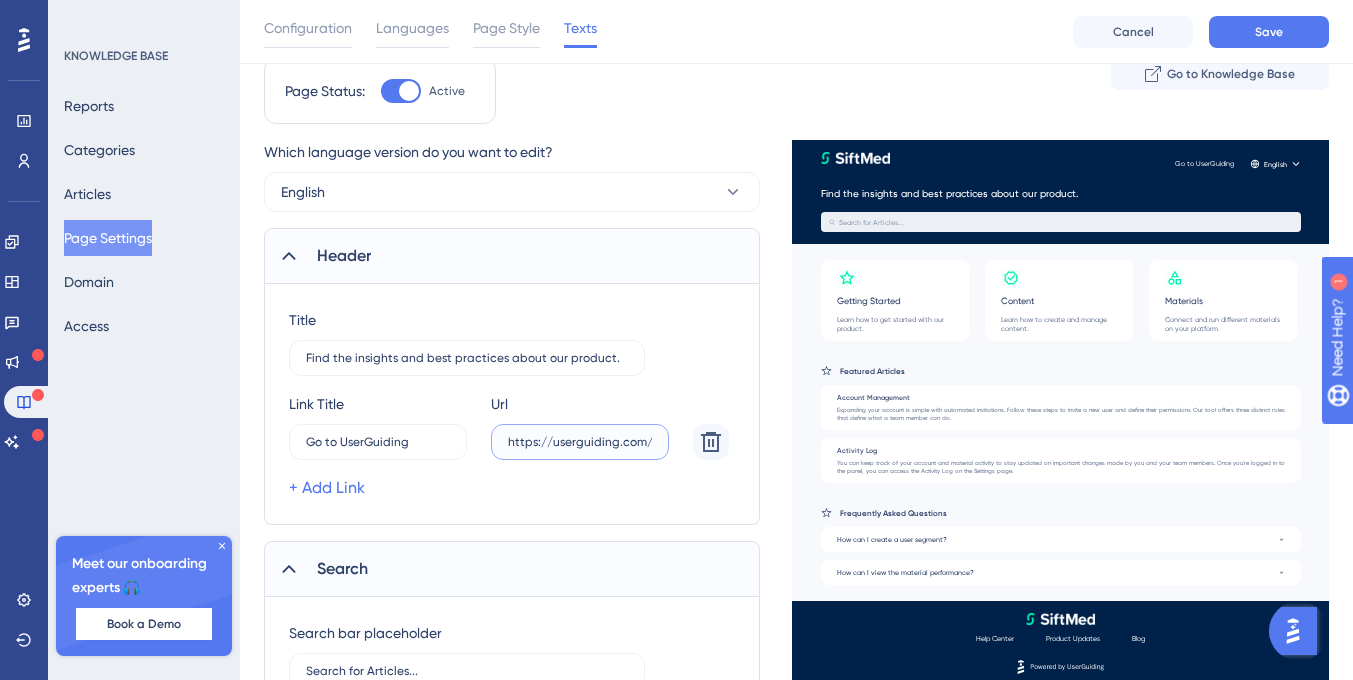 click on "https://userguiding.com/" at bounding box center (580, 442) 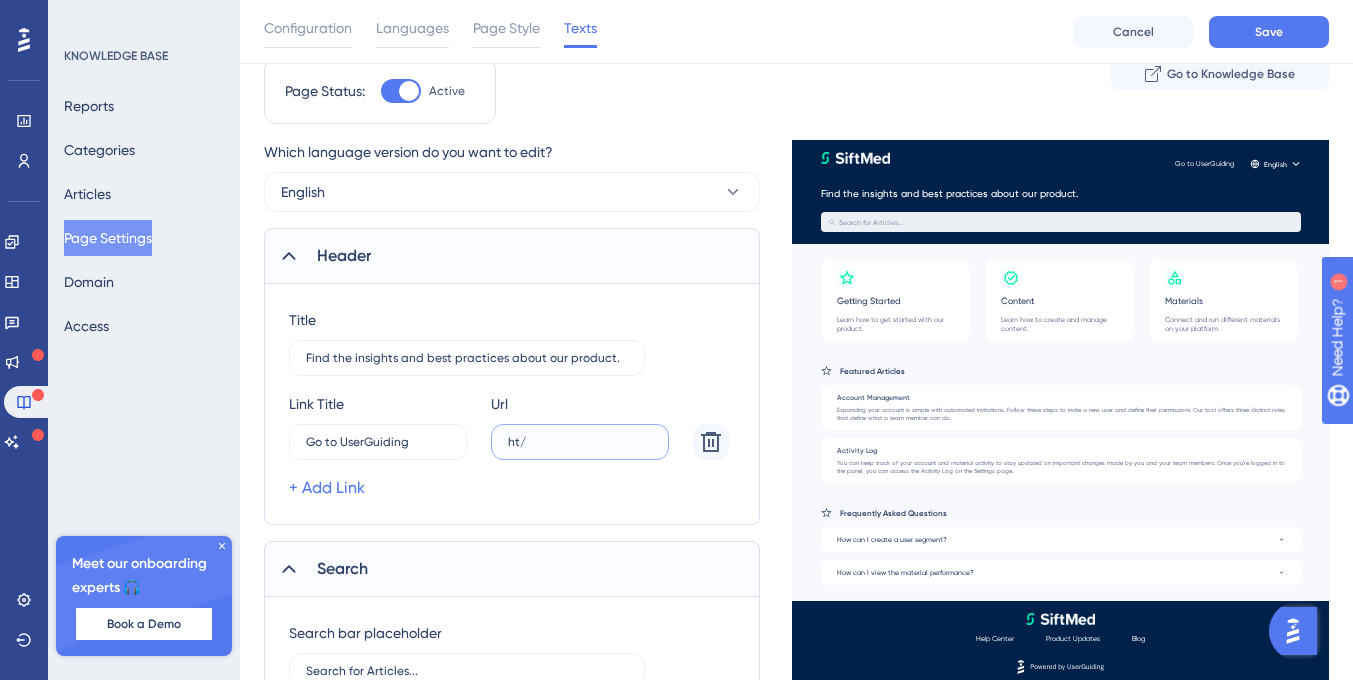 drag, startPoint x: 535, startPoint y: 445, endPoint x: 491, endPoint y: 445, distance: 44 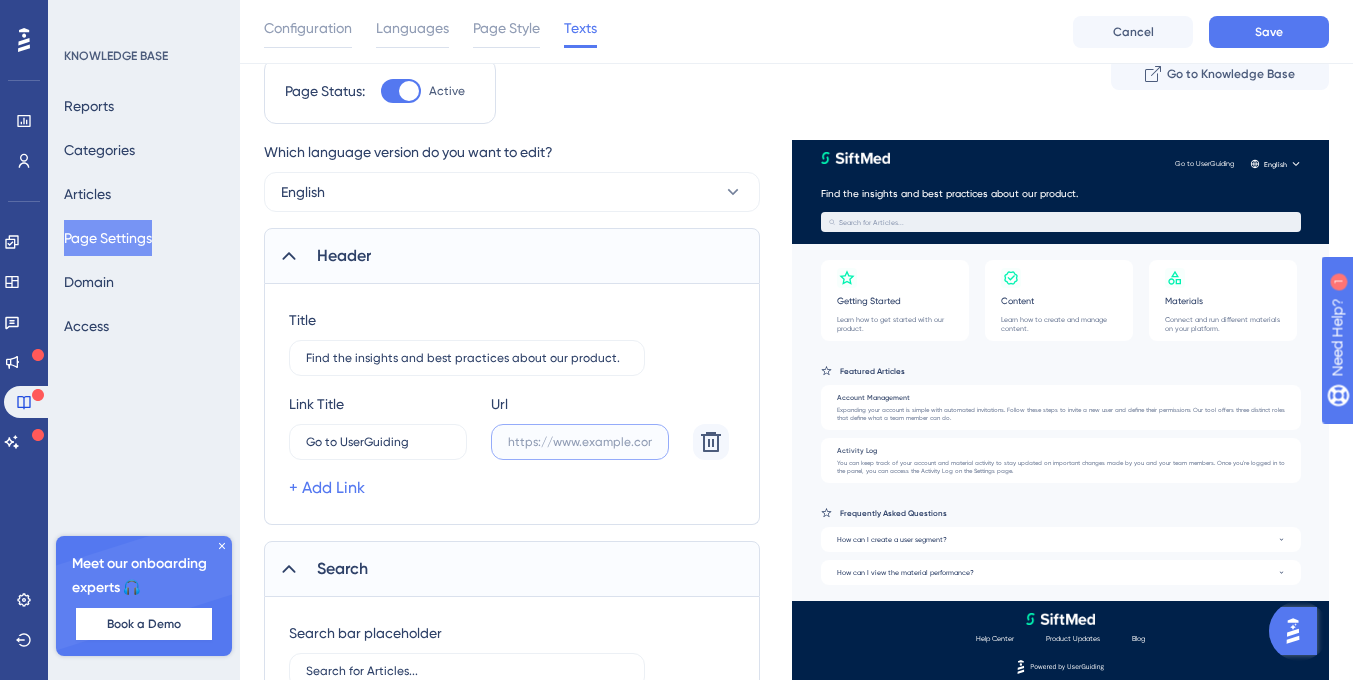 paste 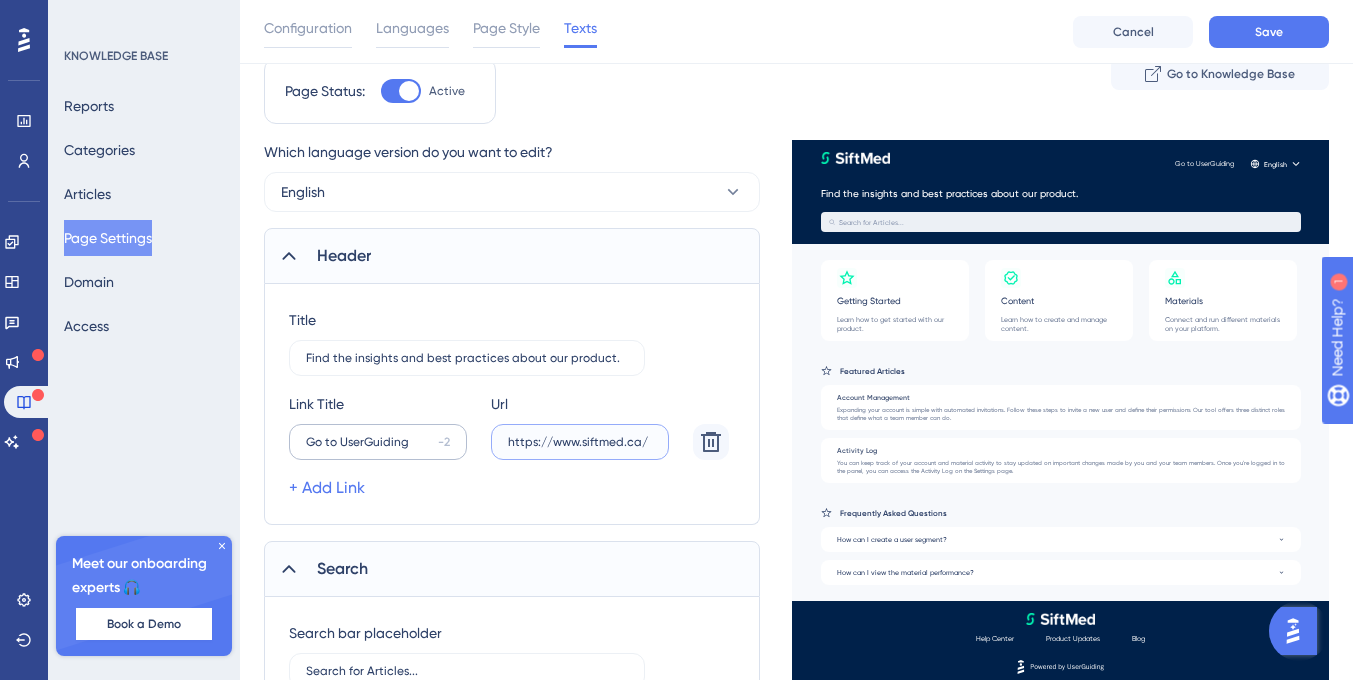 type on "https://www.siftmed.ca/" 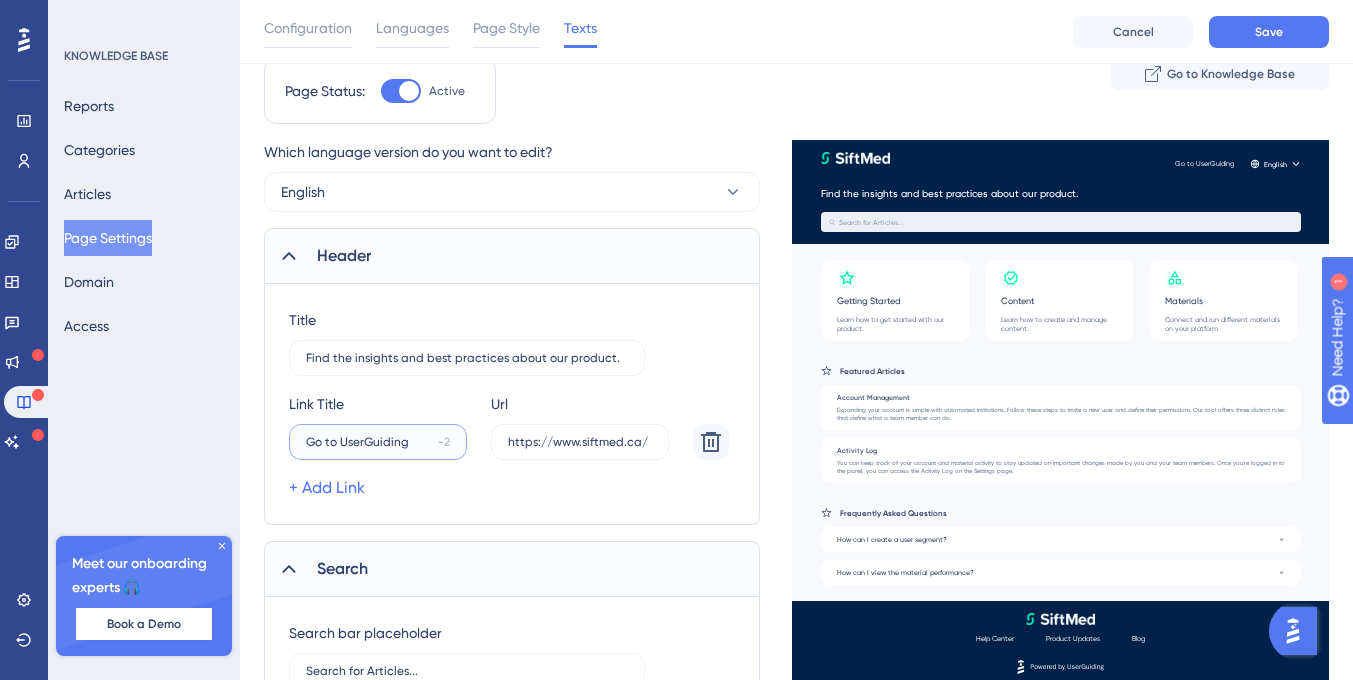 drag, startPoint x: 413, startPoint y: 438, endPoint x: 259, endPoint y: 435, distance: 154.02922 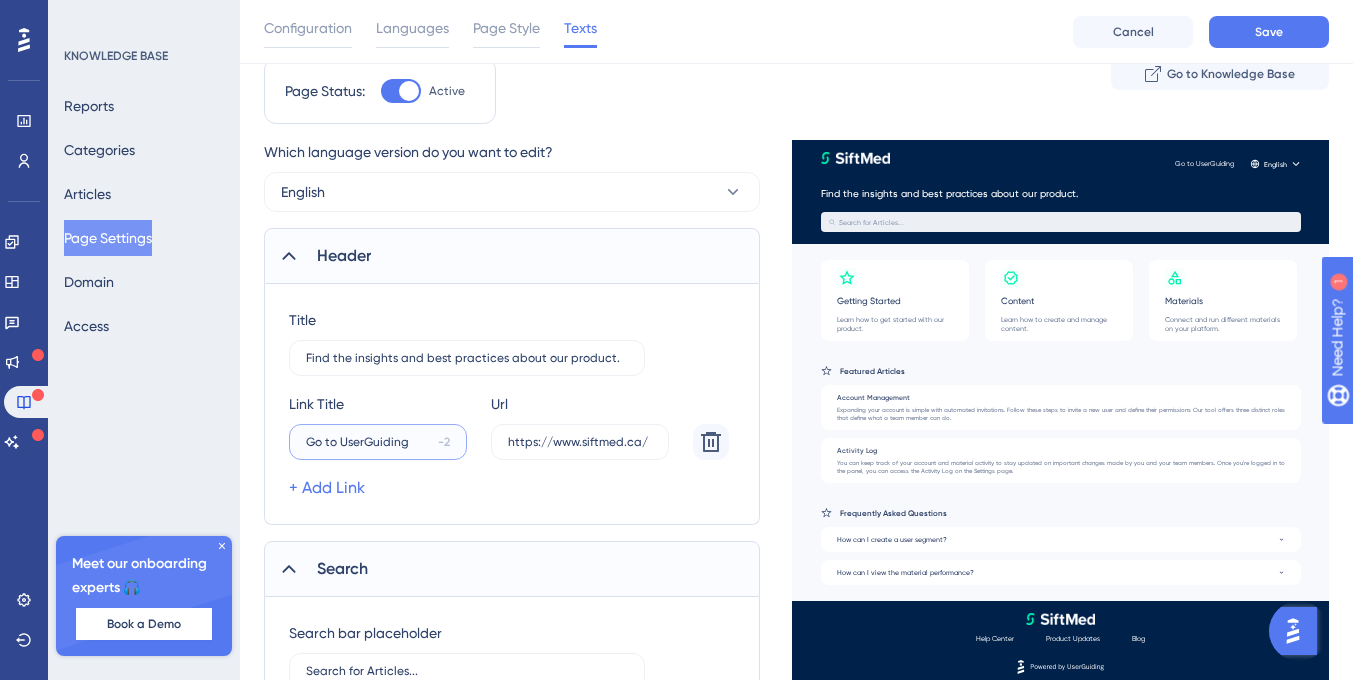 click on "Performance Users Engagement Widgets Feedback Product Updates Knowledge Base AI Assistant Settings Logout KNOWLEDGE BASE Reports Categories Articles Page Settings Domain Access Meet our onboarding experts 🎧 Book a Demo Upgrade Plan Page Settings 11 days left in free trial Click to see  upgrade options Configuration Languages Page Style Texts Cancel Save Page Status: Active Go to Knowledge Base Which language version do you want to edit? English Header Title Find the insights and best practices about our product. Link Title Go to UserGuiding -2 Url https://www.siftmed.ca/ + Add Link Search Search bar placeholder Search for Articles... See all result text See all results No search results found text No results found Back button text Back General Home Page Text Home Page Featured Articles Text Featured Articles Frequently Asked Questions Text  Frequently Asked Questions Related Articles Text Related Articles Reaction Text Did this answer your question? Footer Link Title Help Center 4 Url Link Title 0 Url Blog" at bounding box center (796, 798) 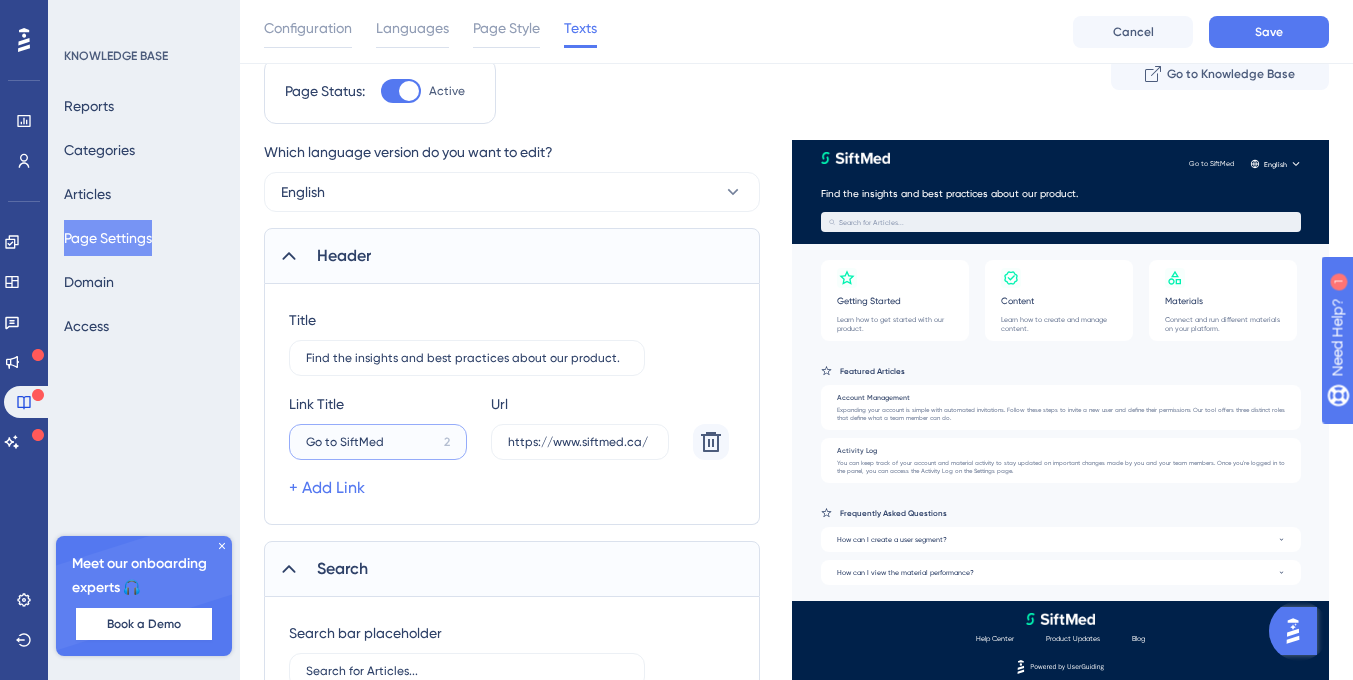 type on "Go to SiftMed" 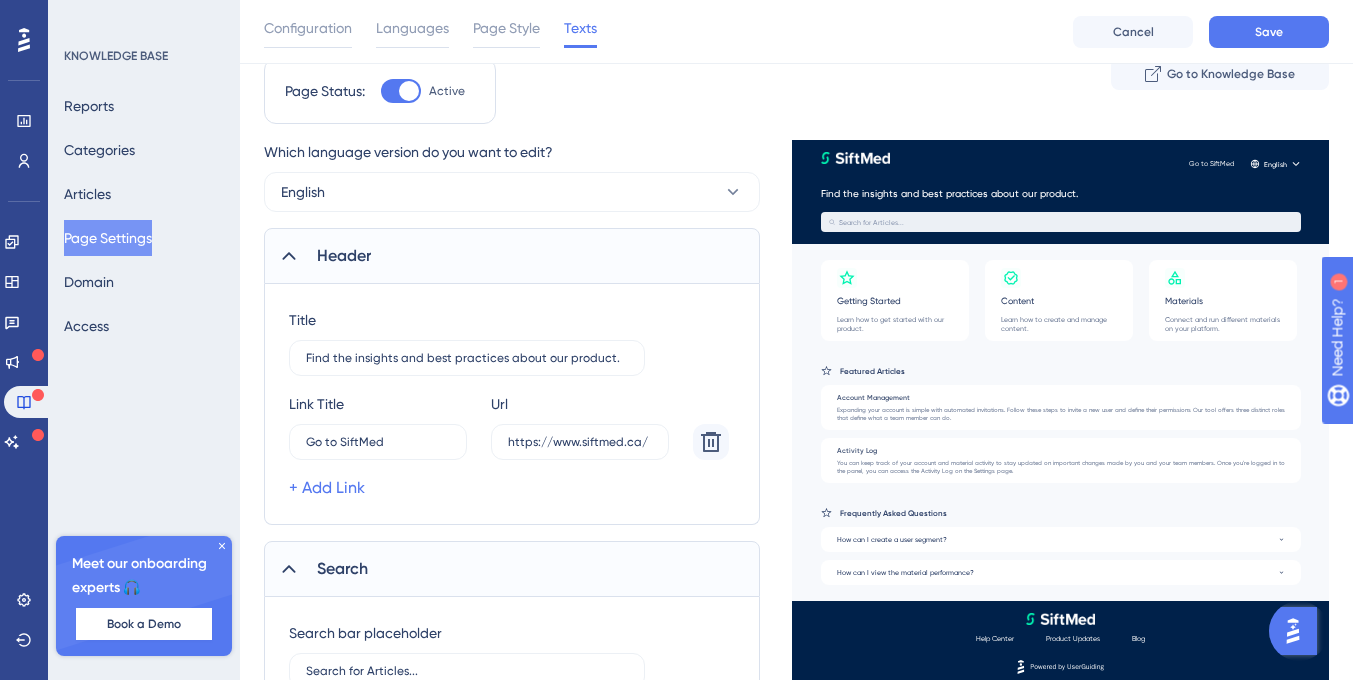 click on "Url https://www.siftmed.ca/" at bounding box center (580, 426) 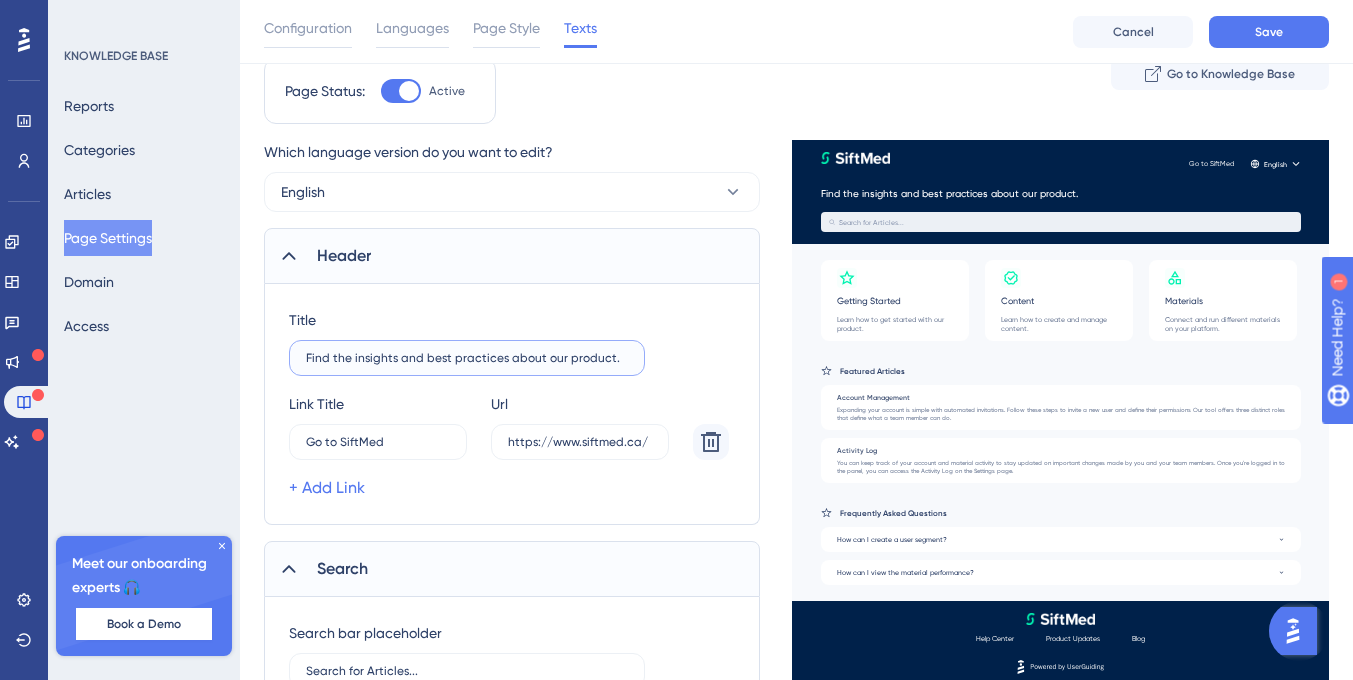 click on "Find the insights and best practices about our product." at bounding box center (467, 358) 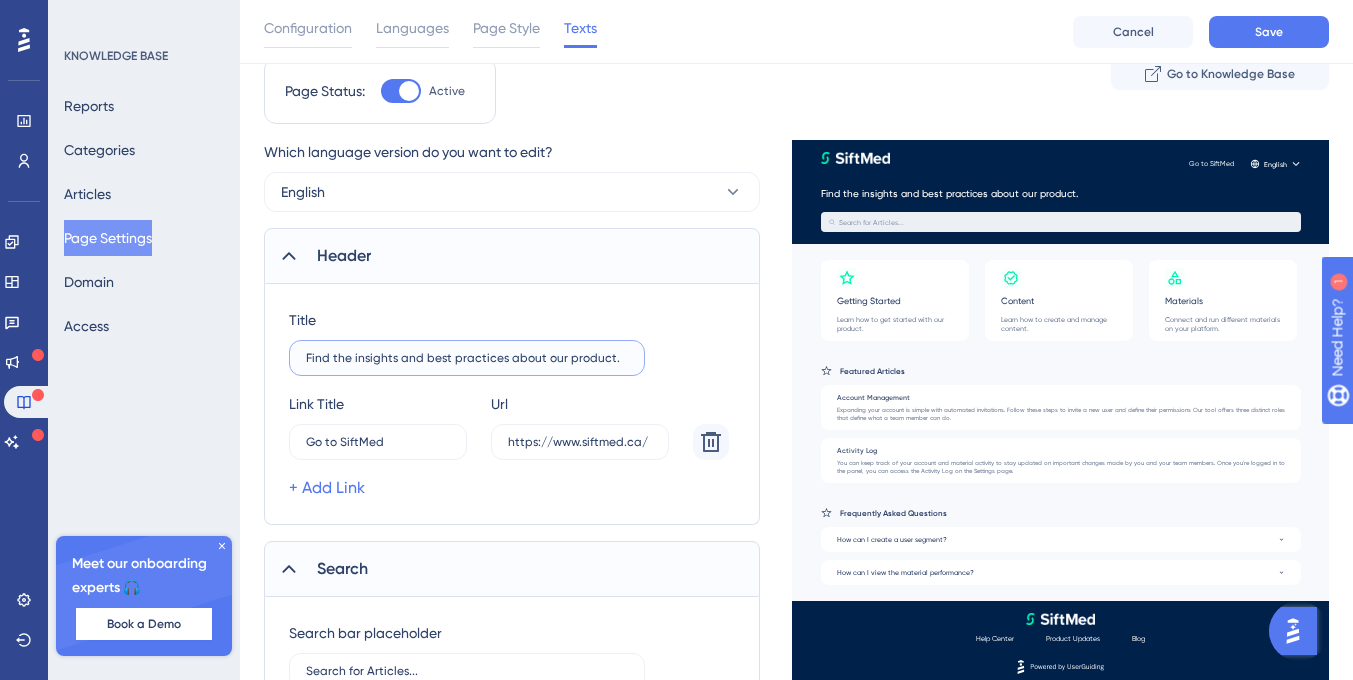 type on "Find the insights and best practices about our product." 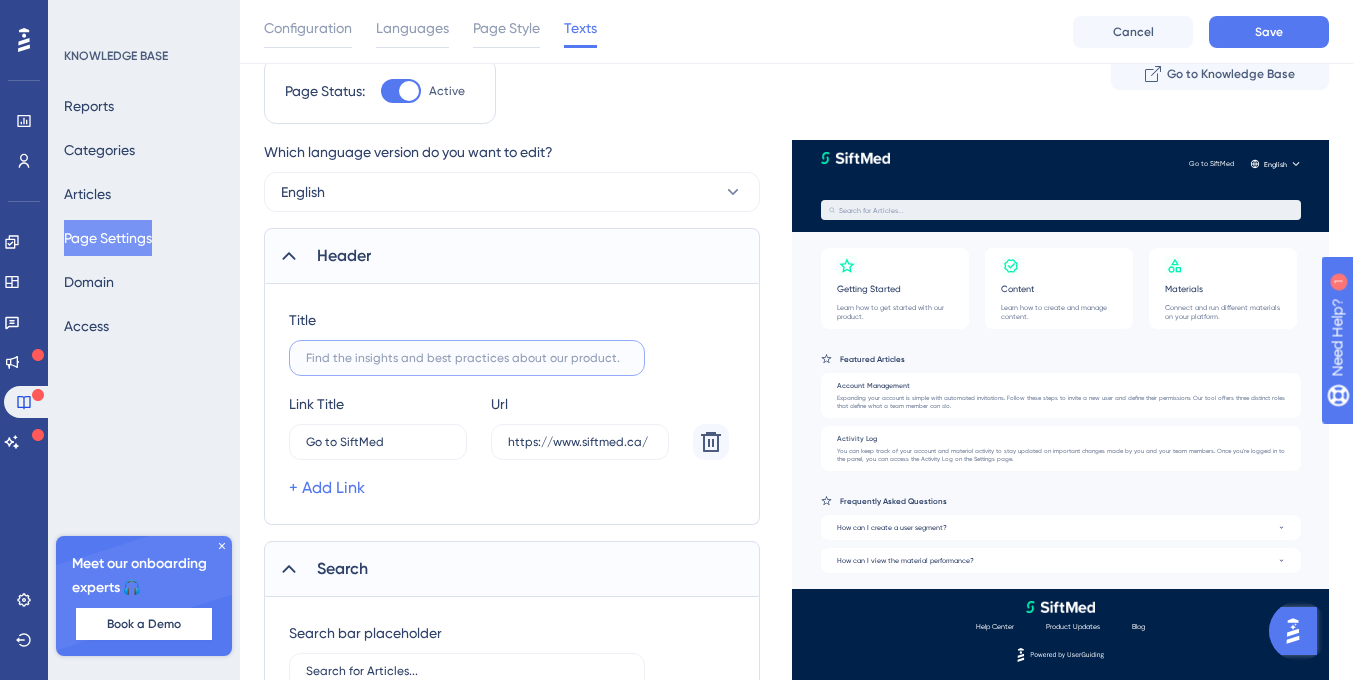 paste 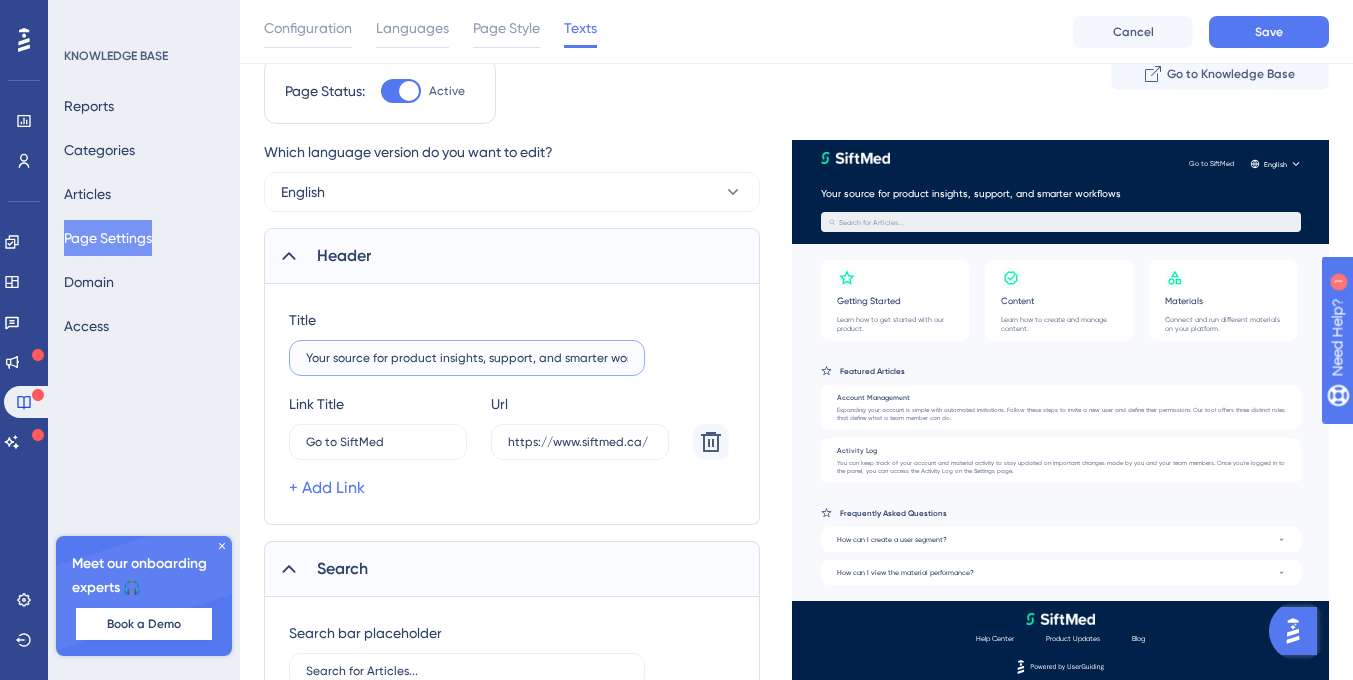 click on "Your source for product insights, support, and smarter workflows" at bounding box center (467, 358) 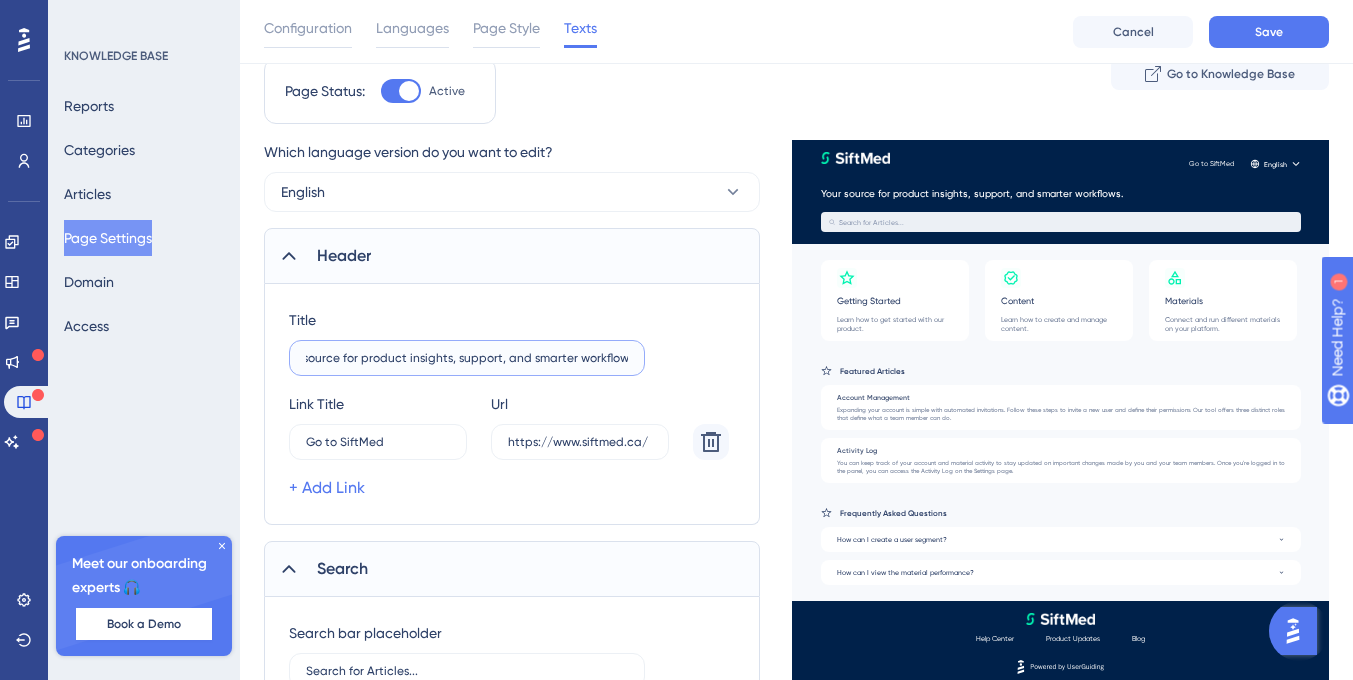 type on "Your source for product insights, support, and smarter workflows." 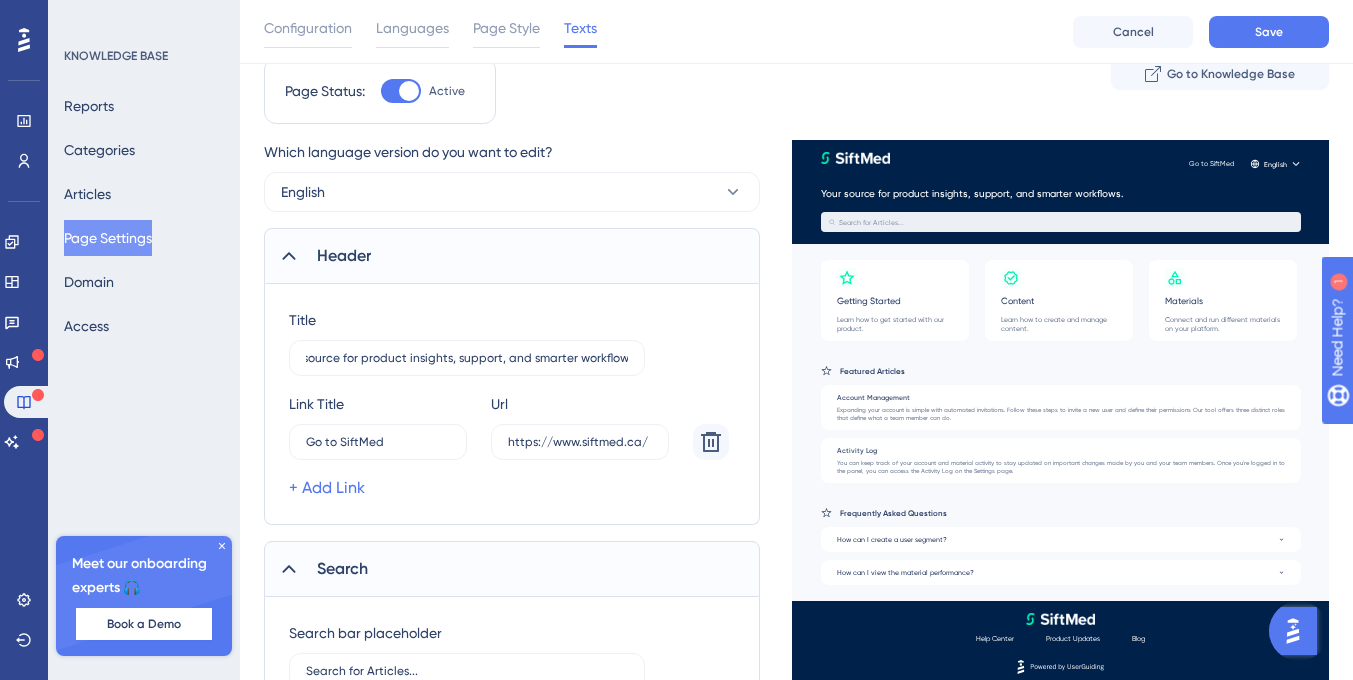 click on "Title Your source for product insights, support, and smarter workflows." at bounding box center (512, 342) 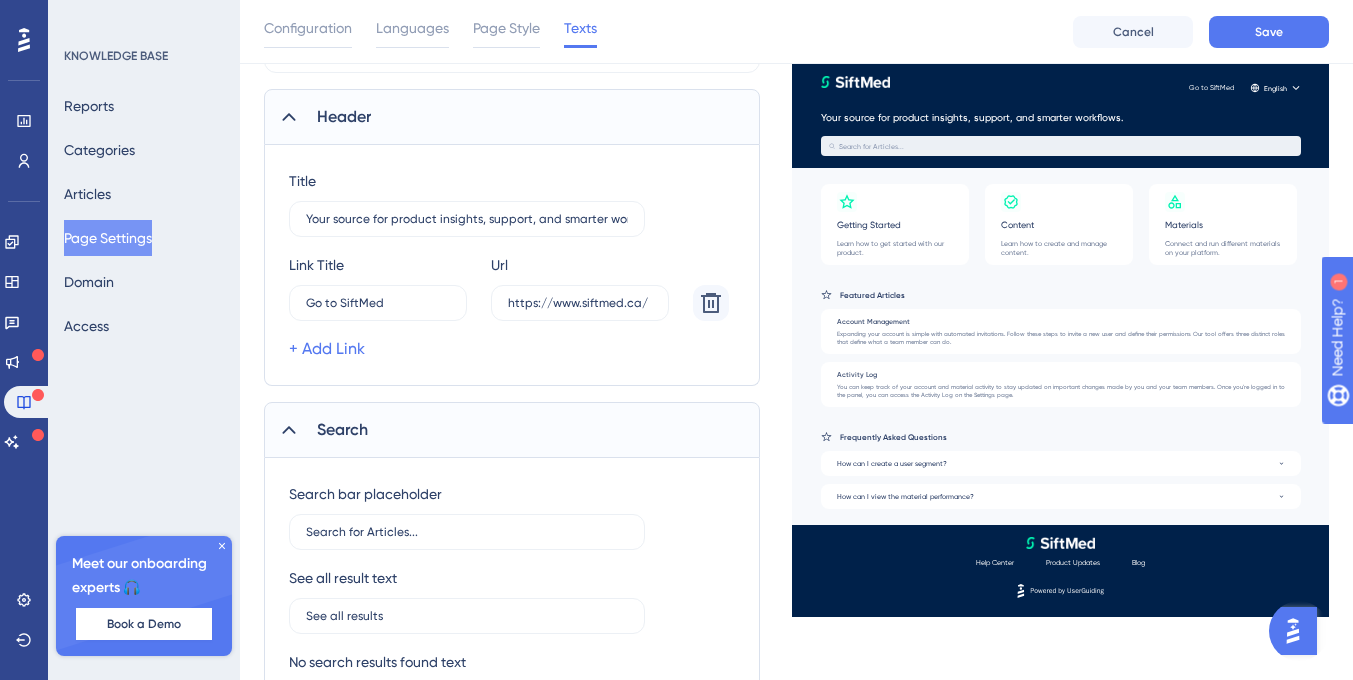 scroll, scrollTop: 211, scrollLeft: 0, axis: vertical 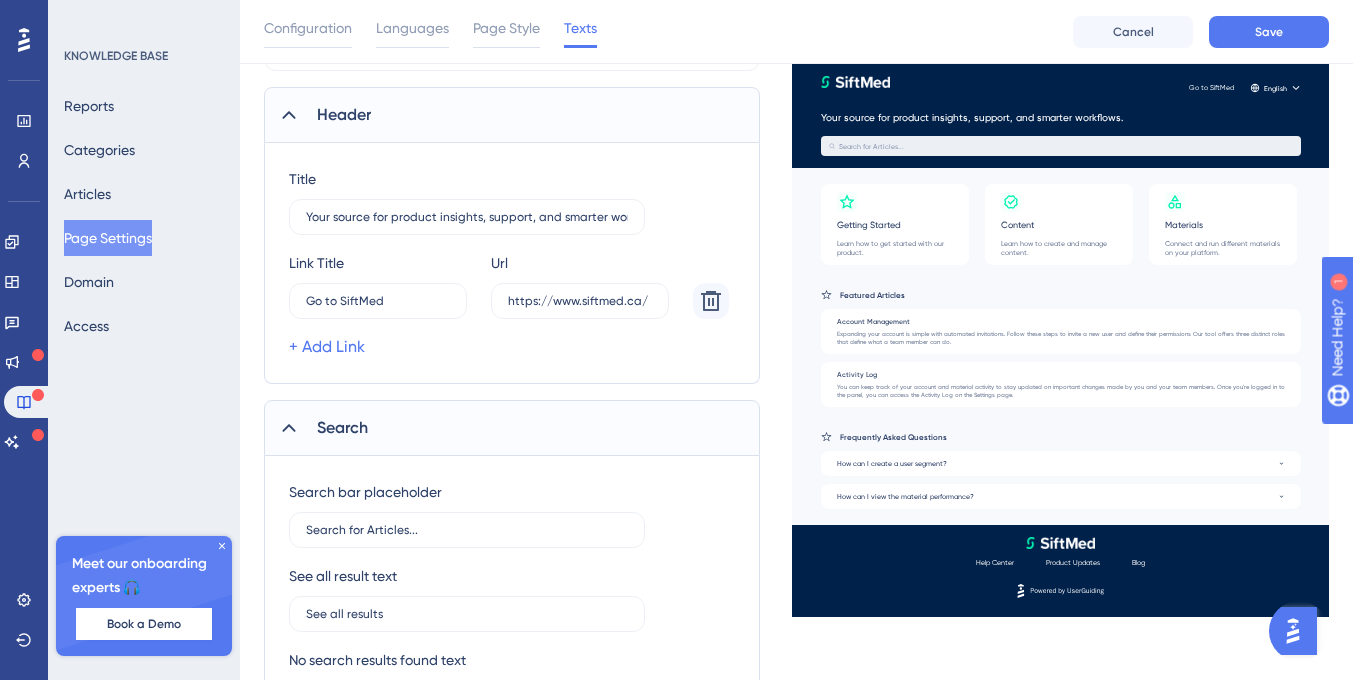 click 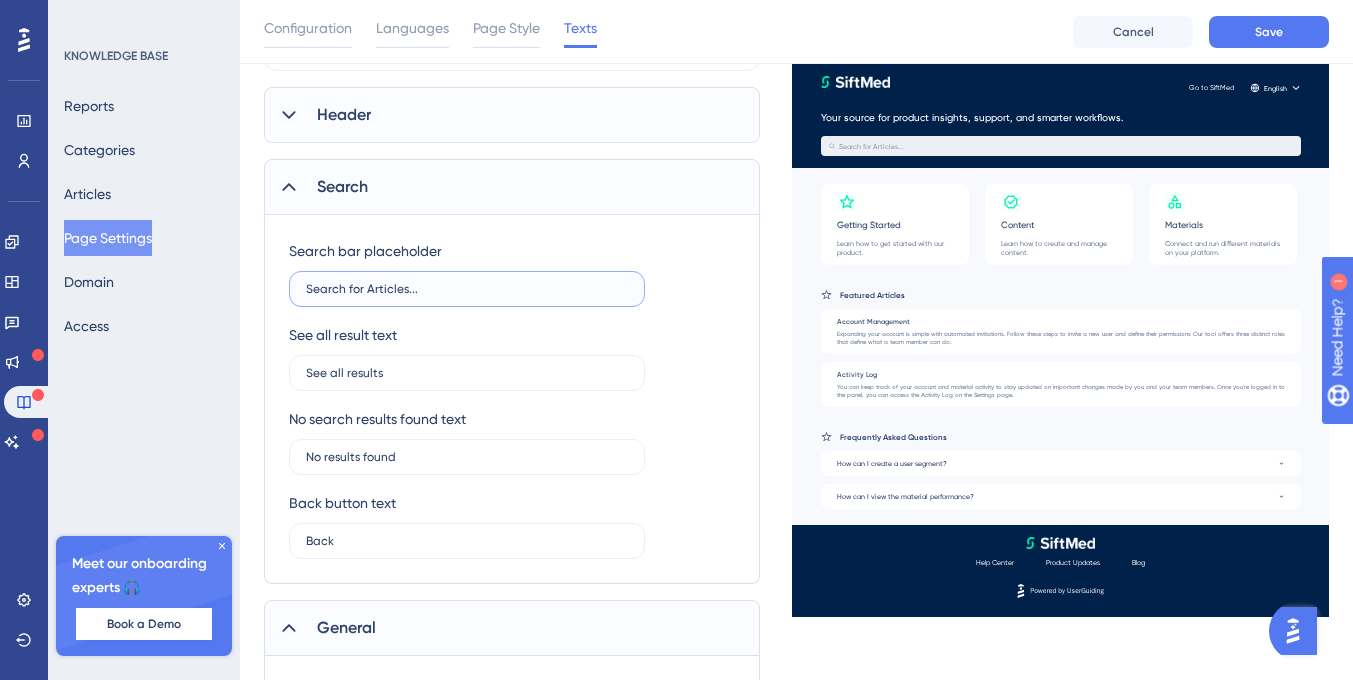 drag, startPoint x: 409, startPoint y: 295, endPoint x: 274, endPoint y: 291, distance: 135.05925 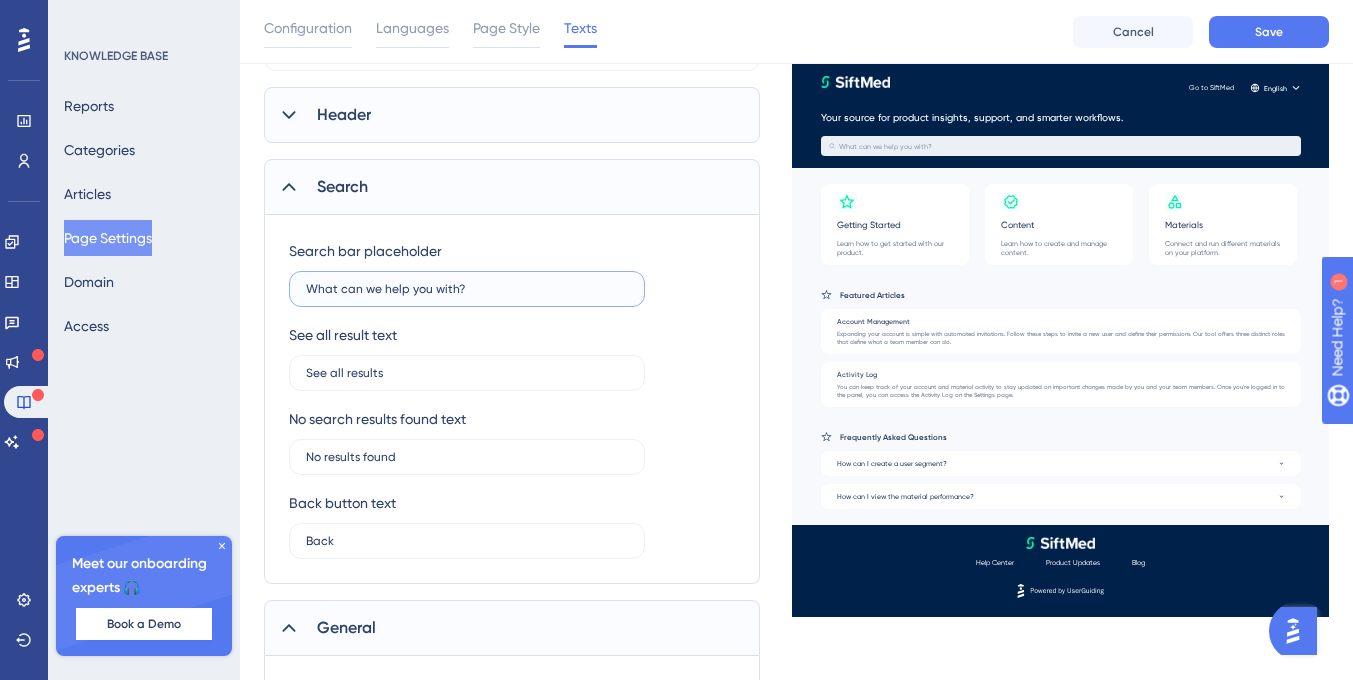 type on "What can we help you with?" 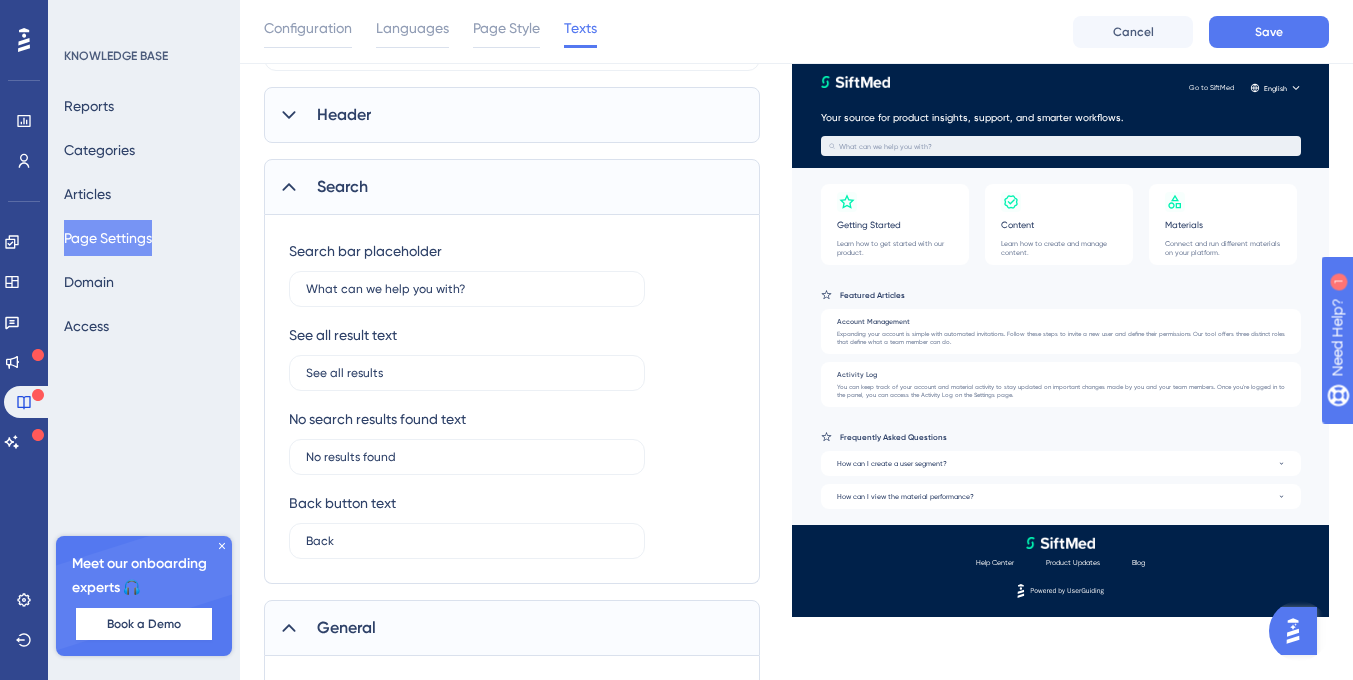 click on "Search bar placeholder What can we help you with?" at bounding box center (512, 273) 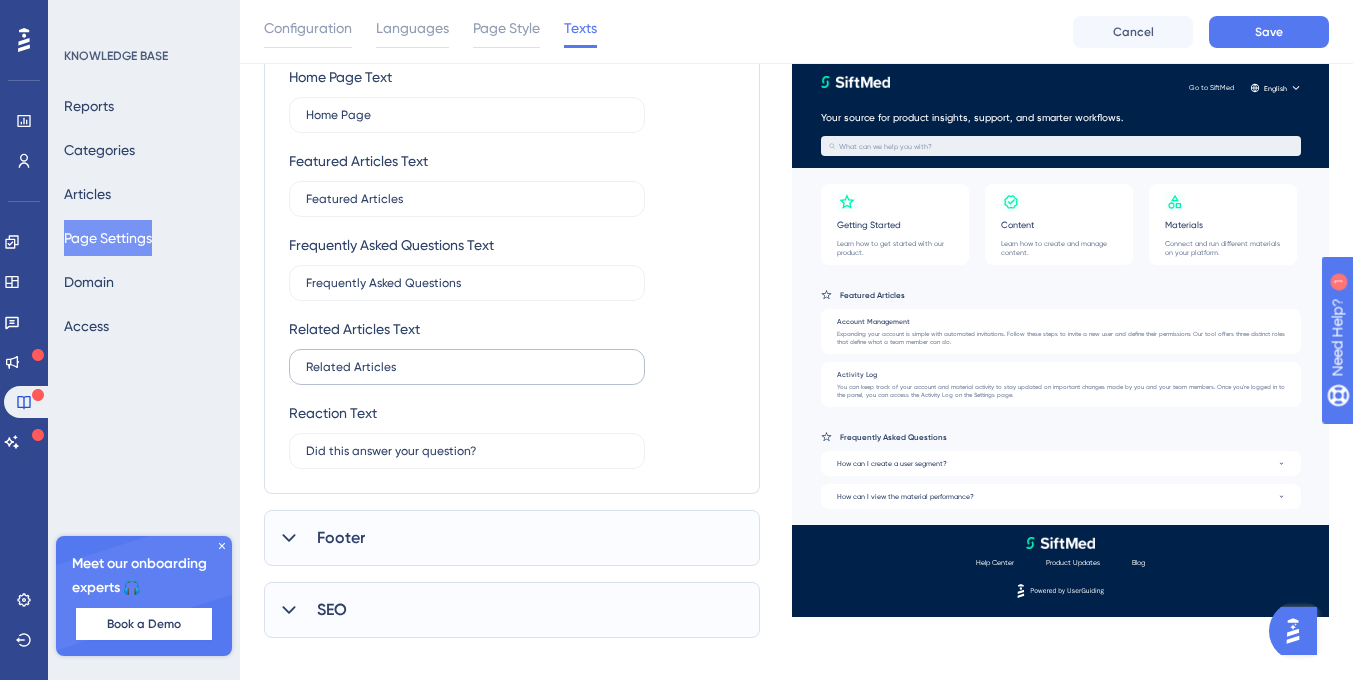scroll, scrollTop: 848, scrollLeft: 0, axis: vertical 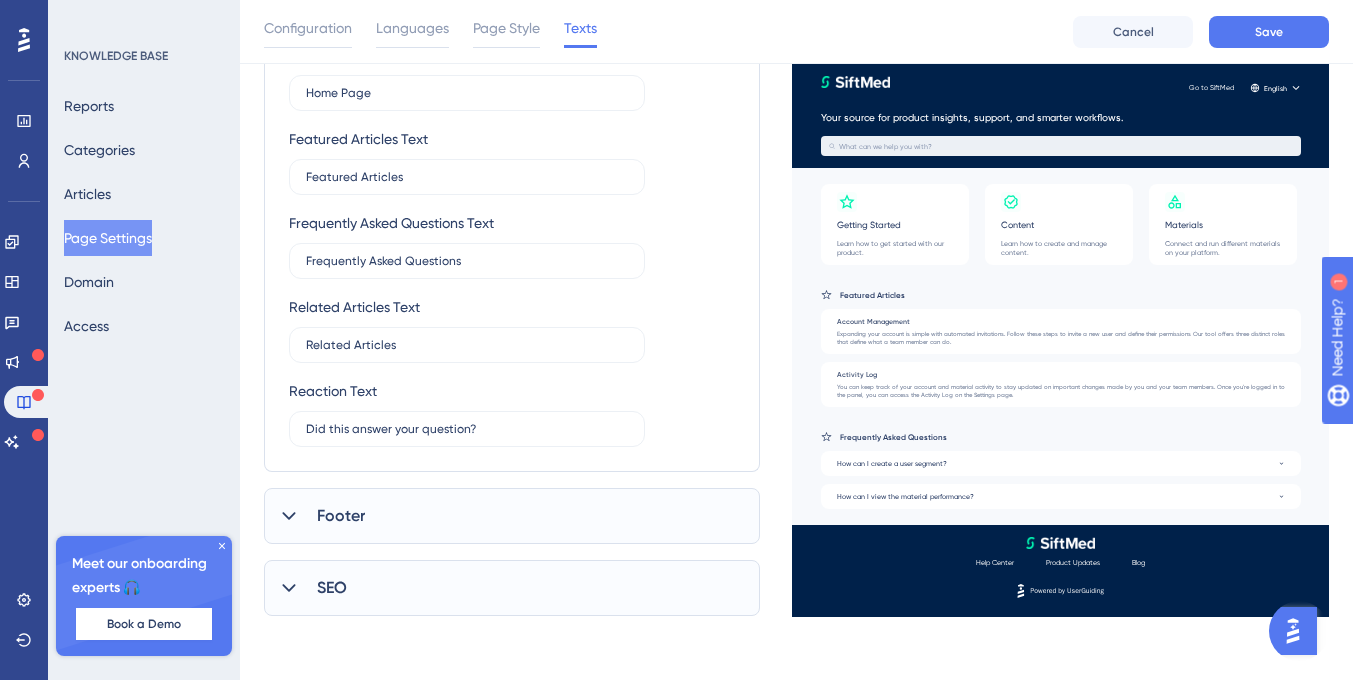 click on "Footer" at bounding box center [512, 516] 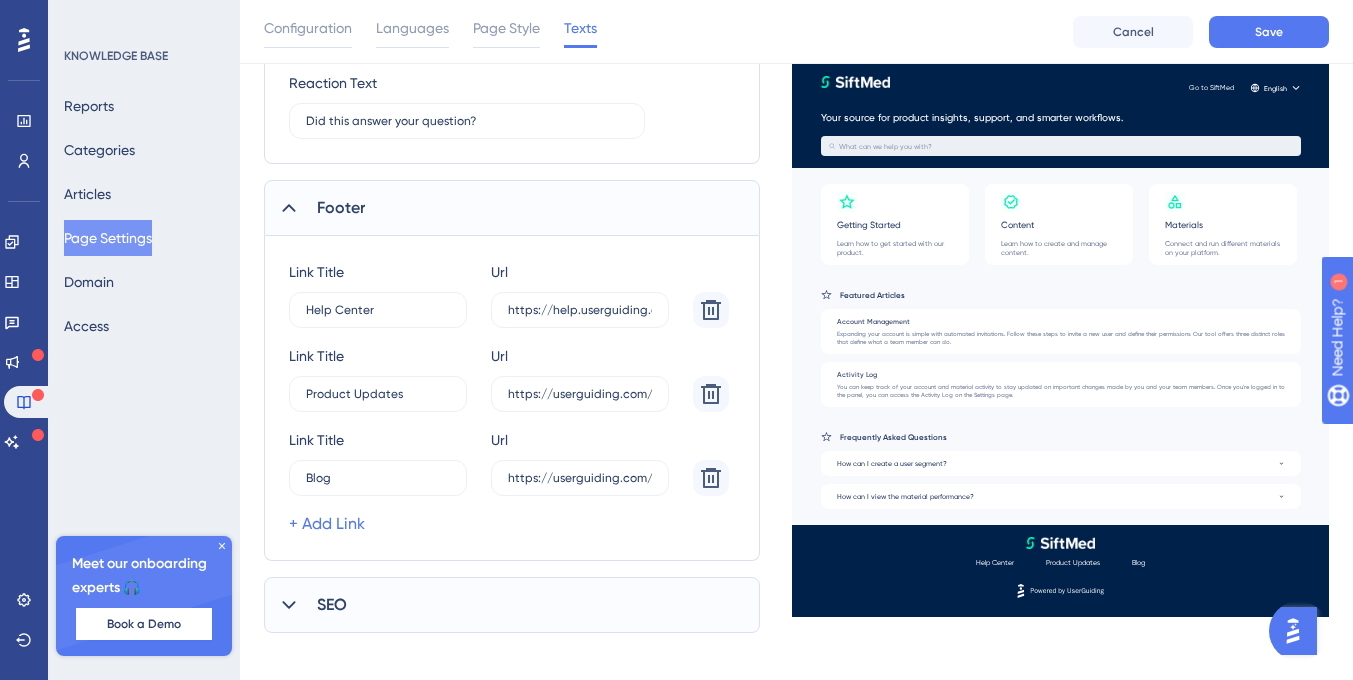 scroll, scrollTop: 1173, scrollLeft: 0, axis: vertical 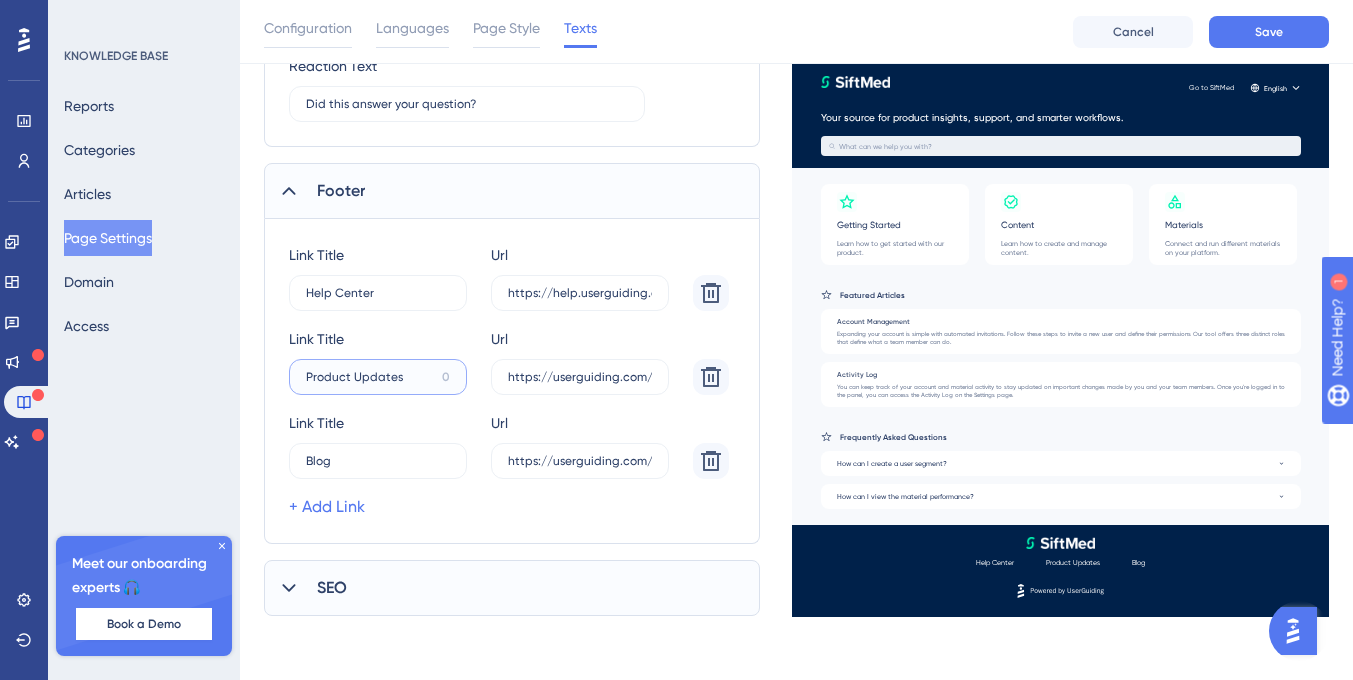 drag, startPoint x: 400, startPoint y: 378, endPoint x: 285, endPoint y: 378, distance: 115 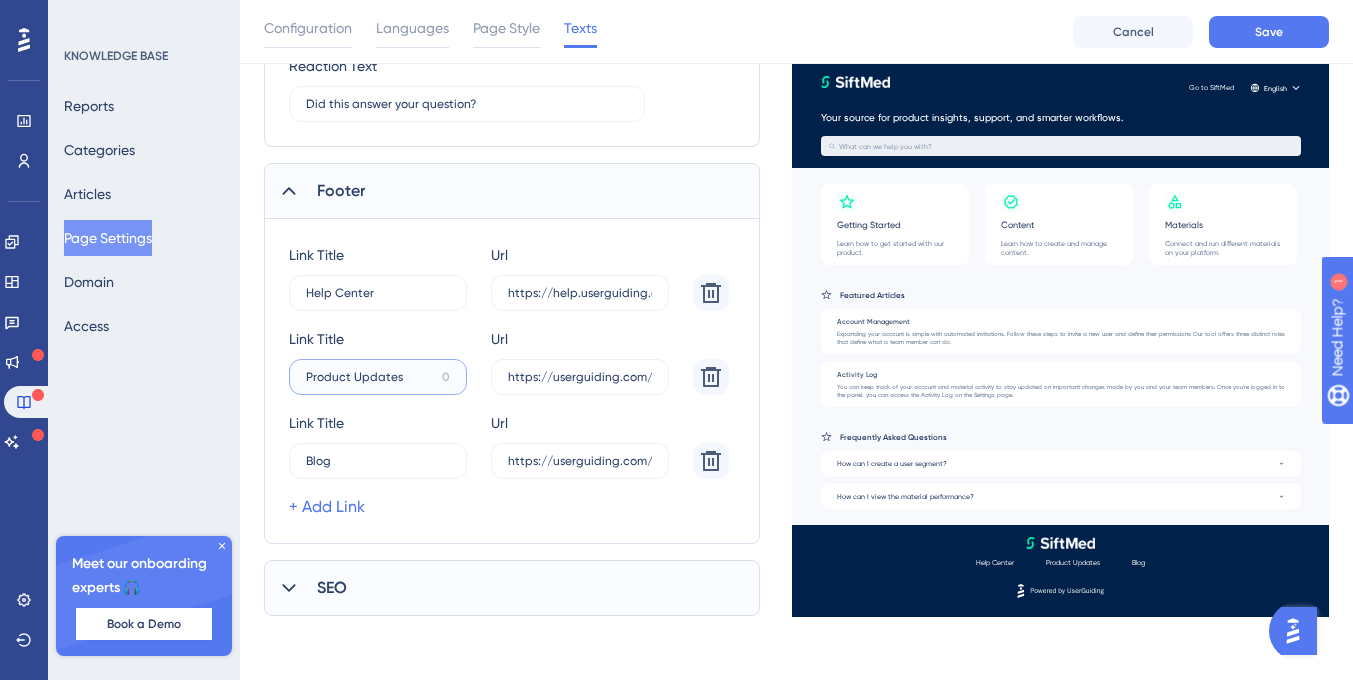 click on "Link Title Help Center 4 Url https://help.userguiding.com/ Link Title Product Updates 0 Url https://userguiding.com/blog/product-updates Link Title Blog 11 Url https://userguiding.com/blog/ + Add Link" at bounding box center (512, 381) 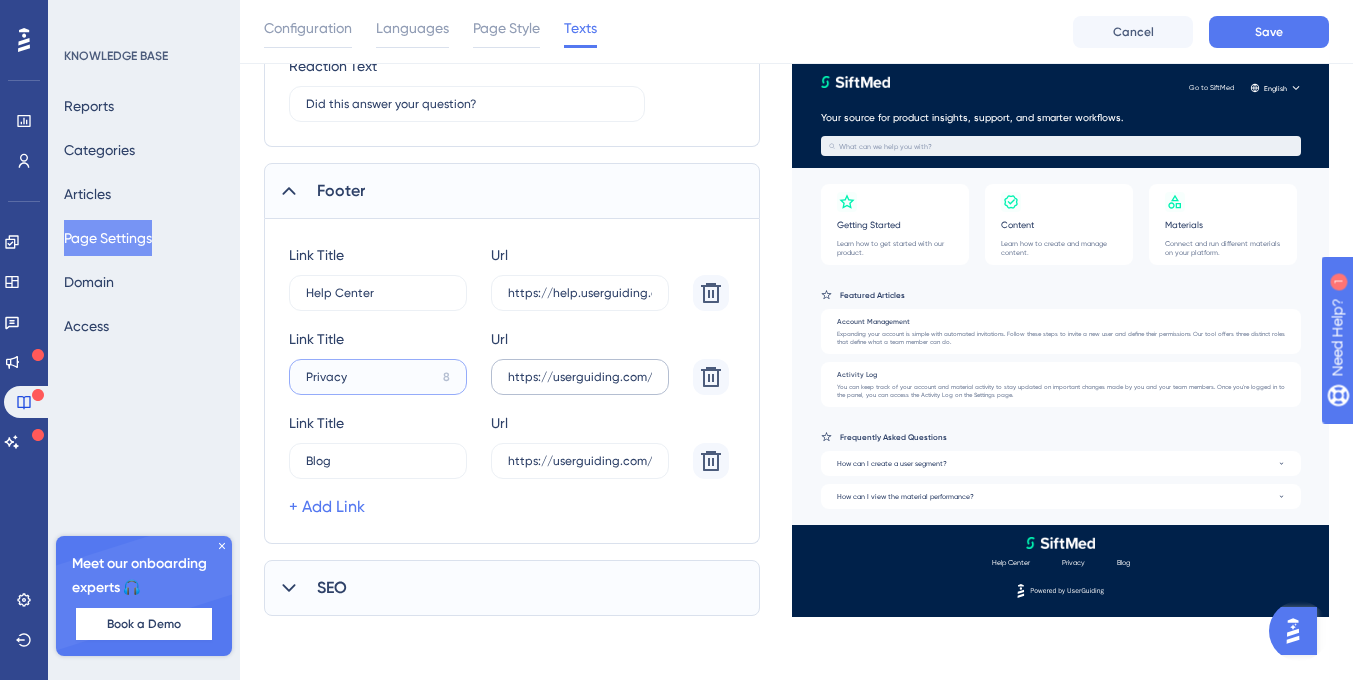 type on "Privacy" 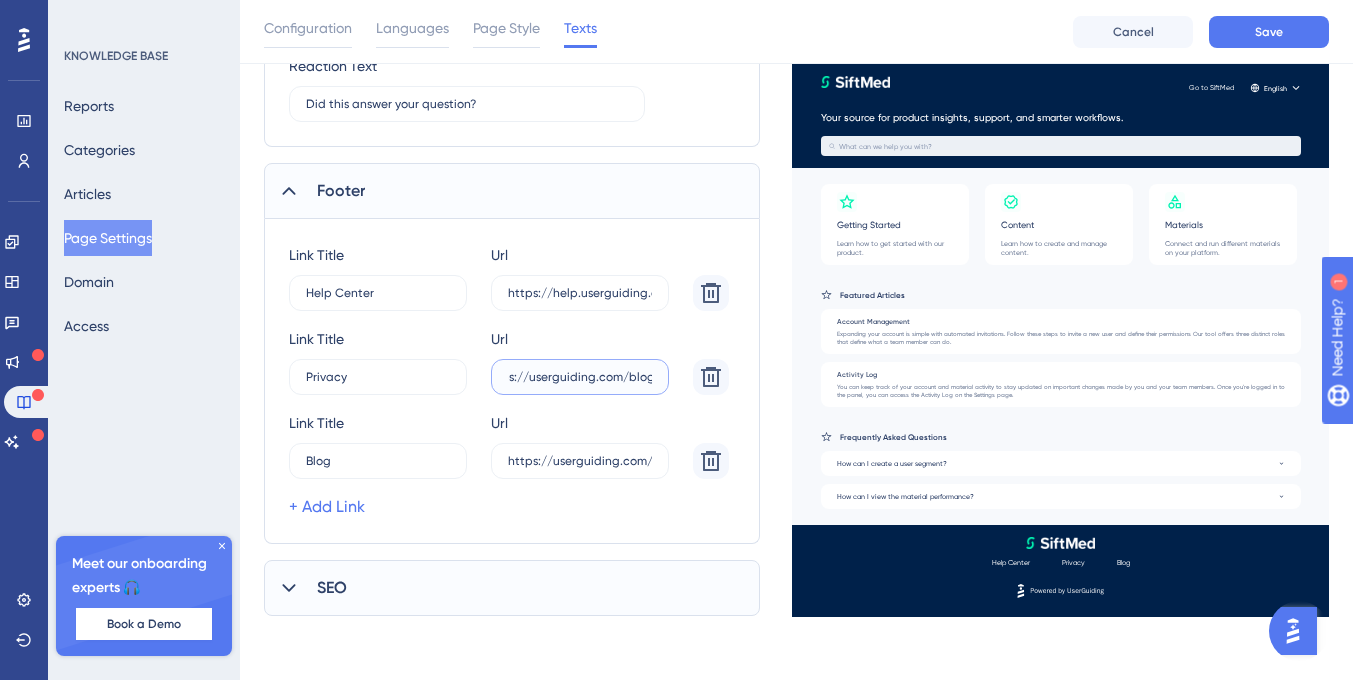 scroll, scrollTop: 0, scrollLeft: 124, axis: horizontal 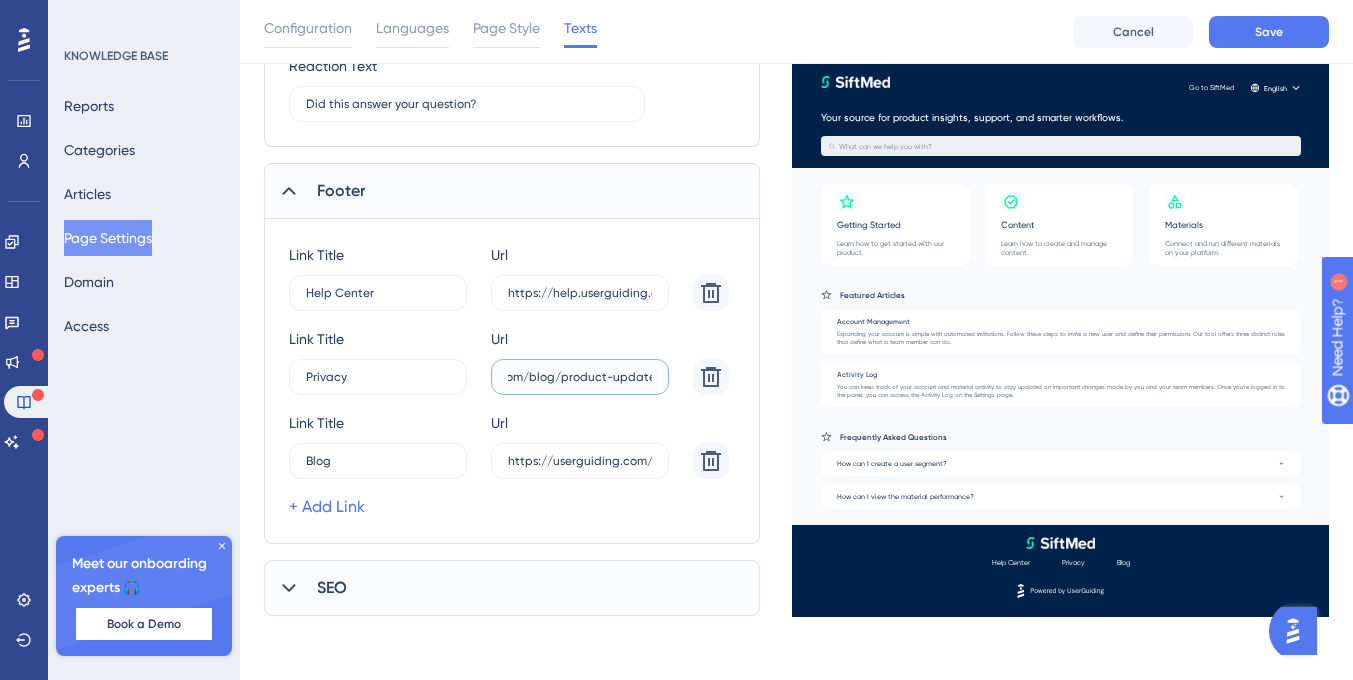 drag, startPoint x: 508, startPoint y: 381, endPoint x: 659, endPoint y: 376, distance: 151.08276 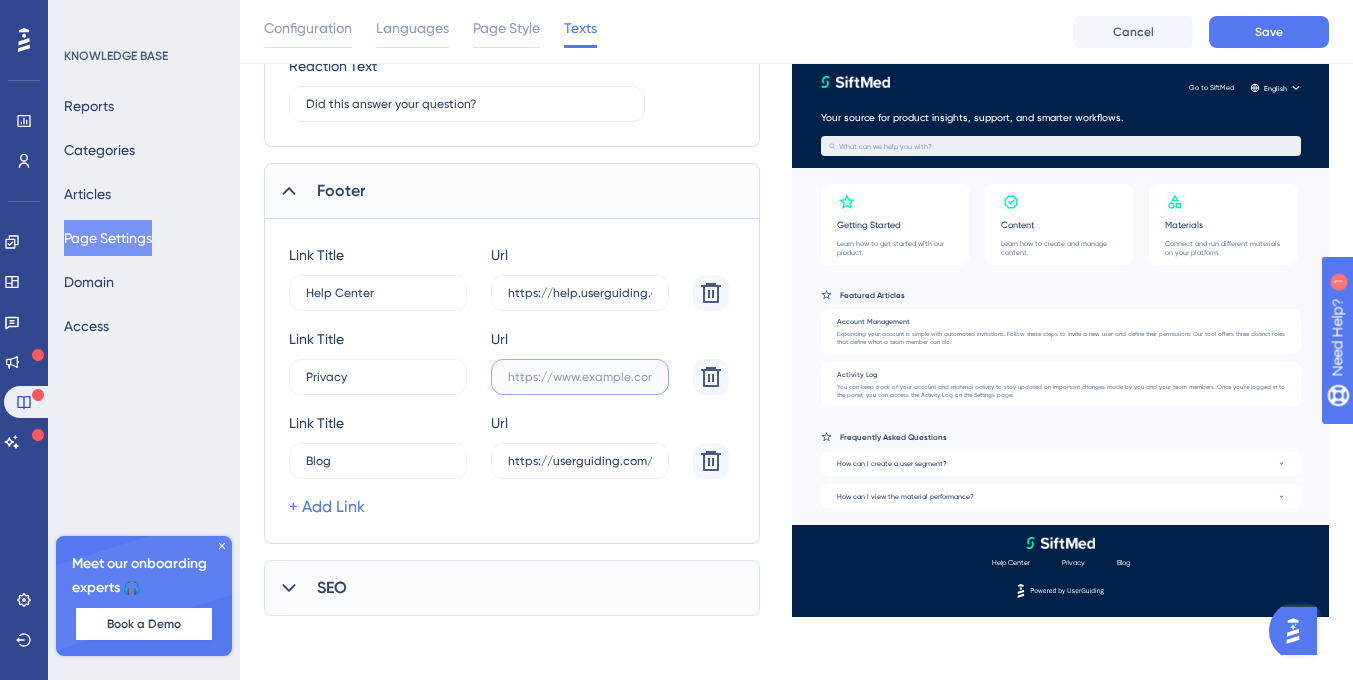 scroll, scrollTop: 0, scrollLeft: 0, axis: both 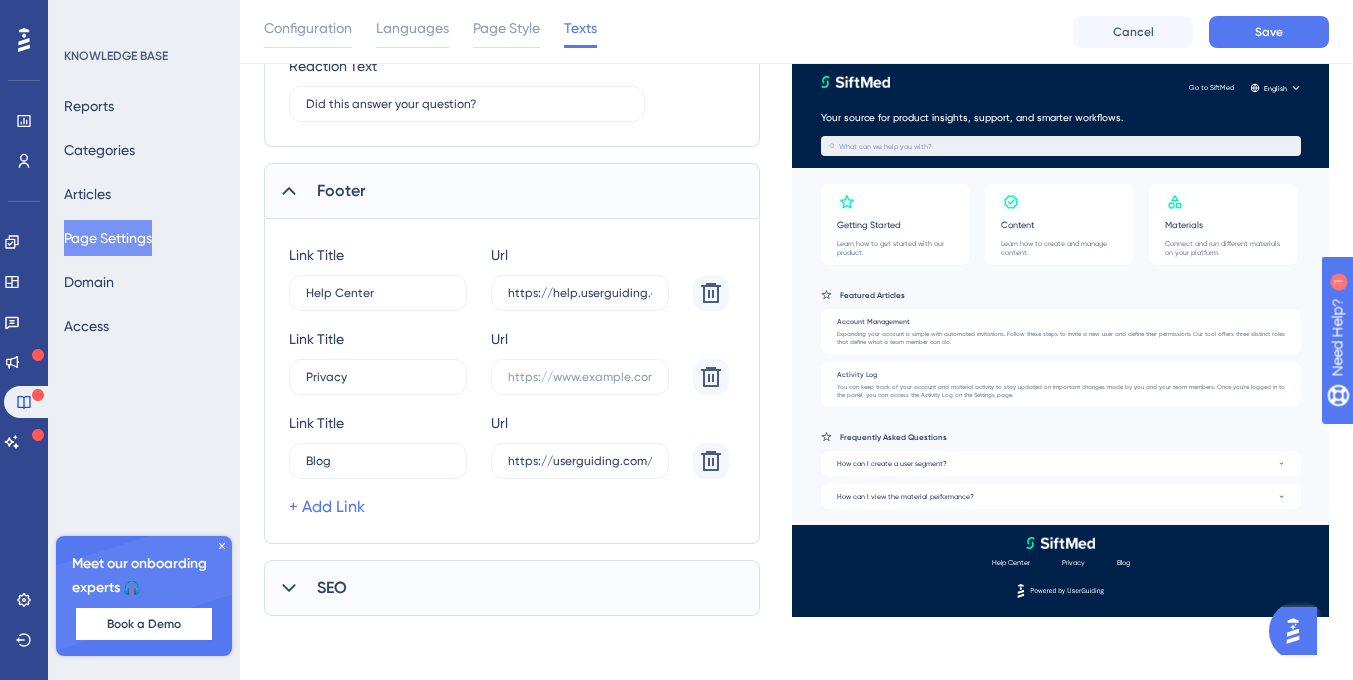 click on "Url" at bounding box center [580, 277] 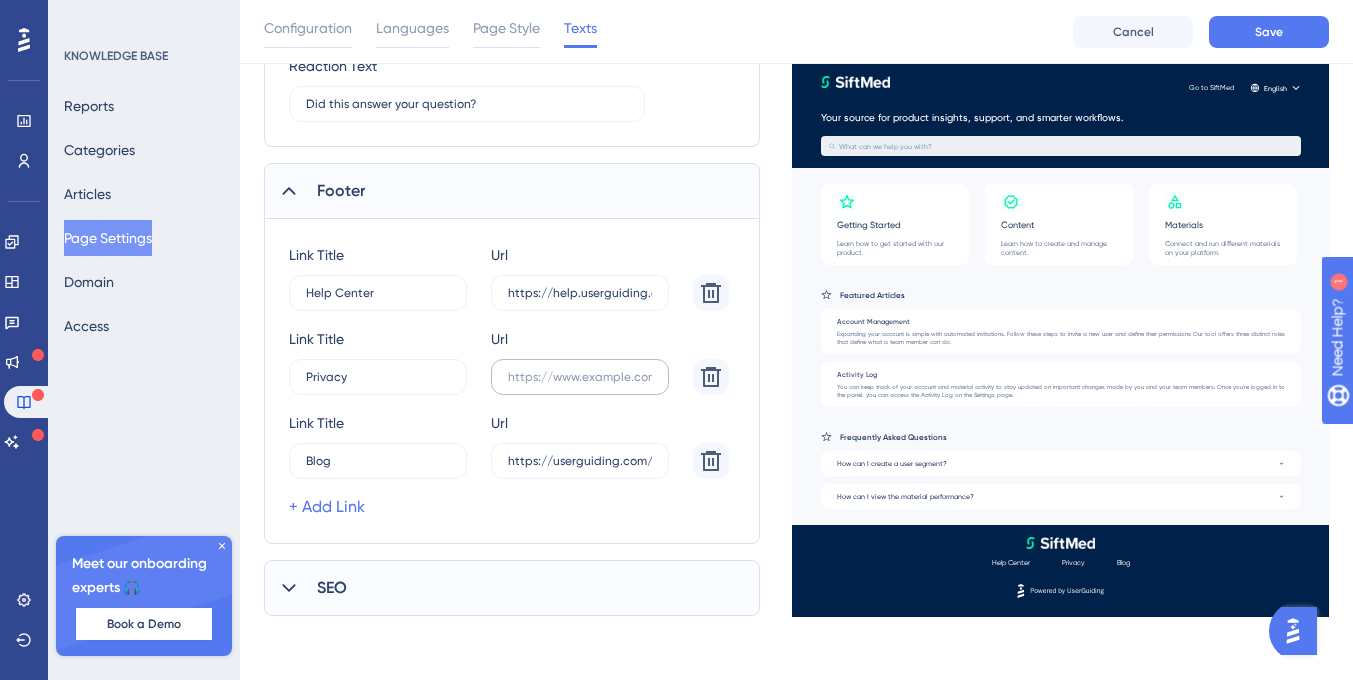 click at bounding box center (580, 293) 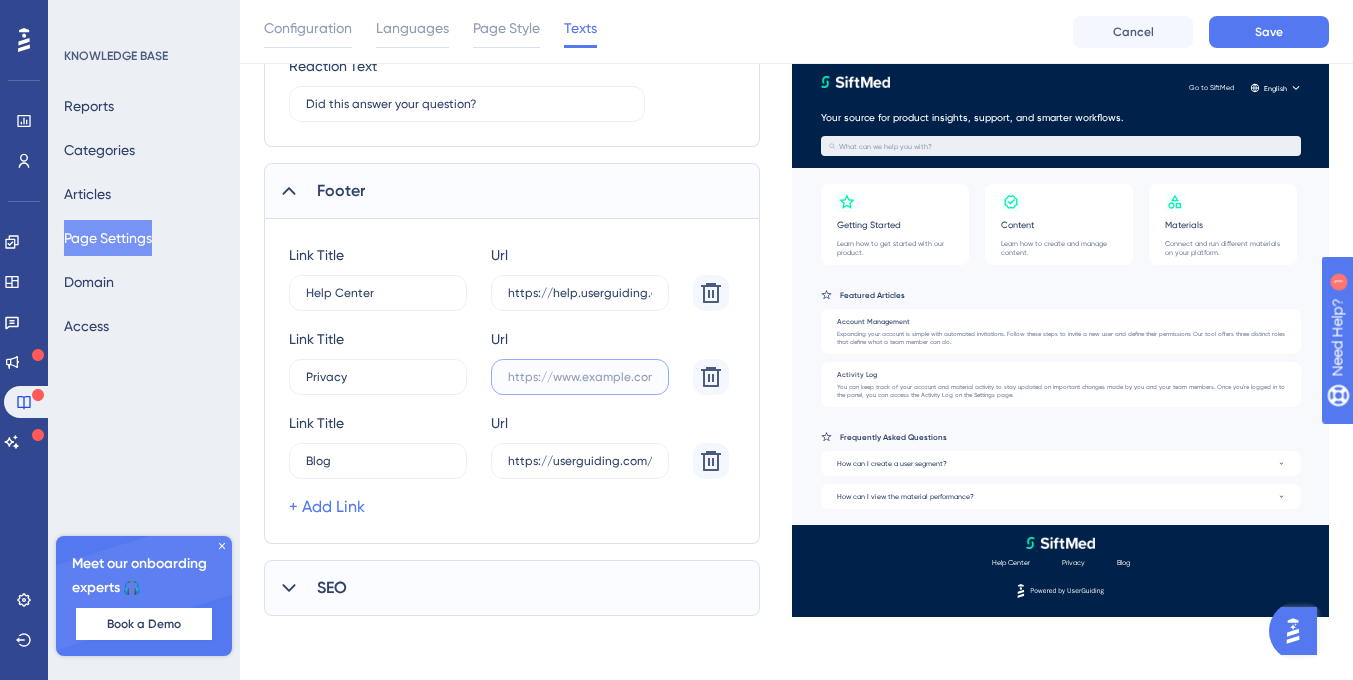 click at bounding box center (580, 293) 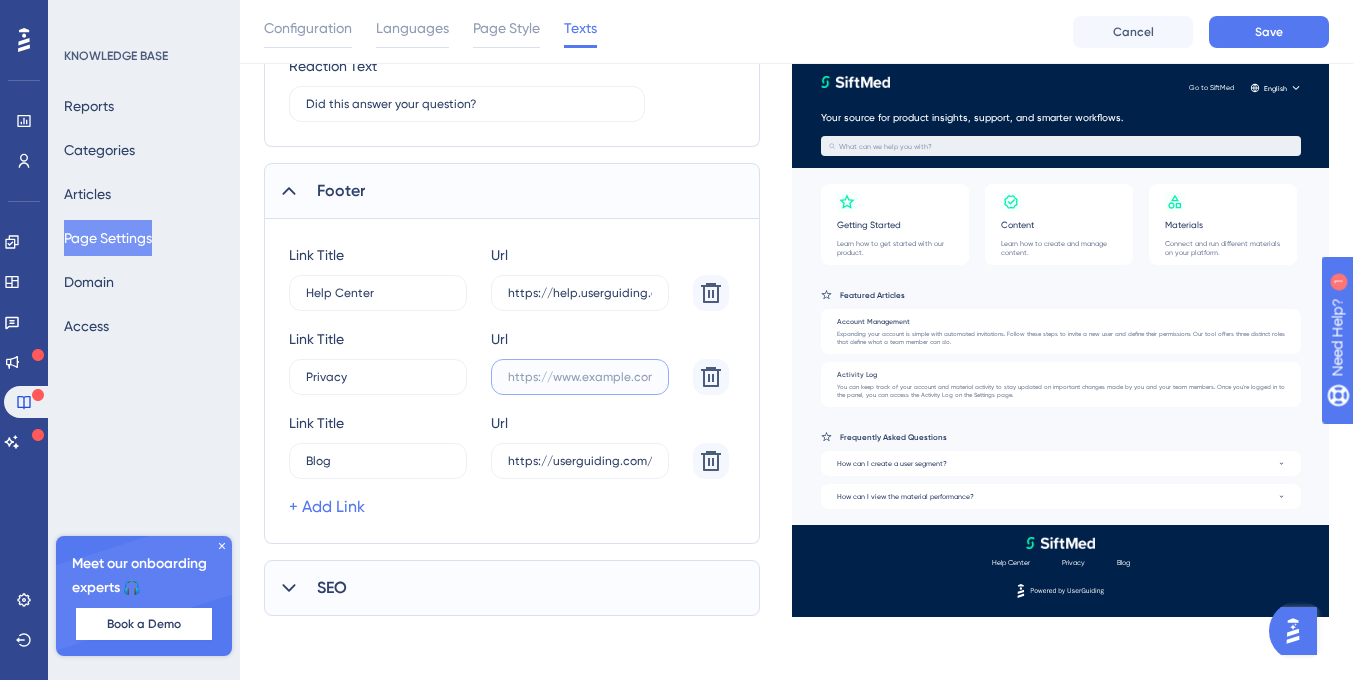 paste 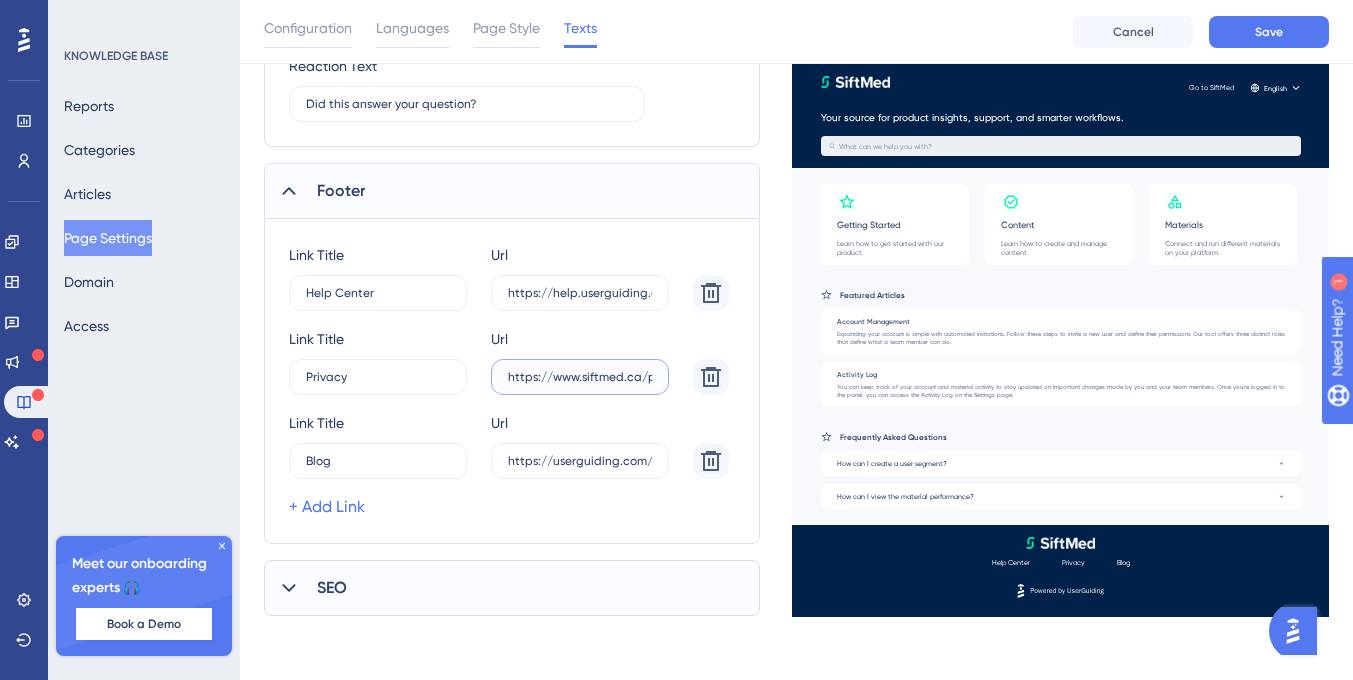 type on "https://www.siftmed.ca/privacy-policy" 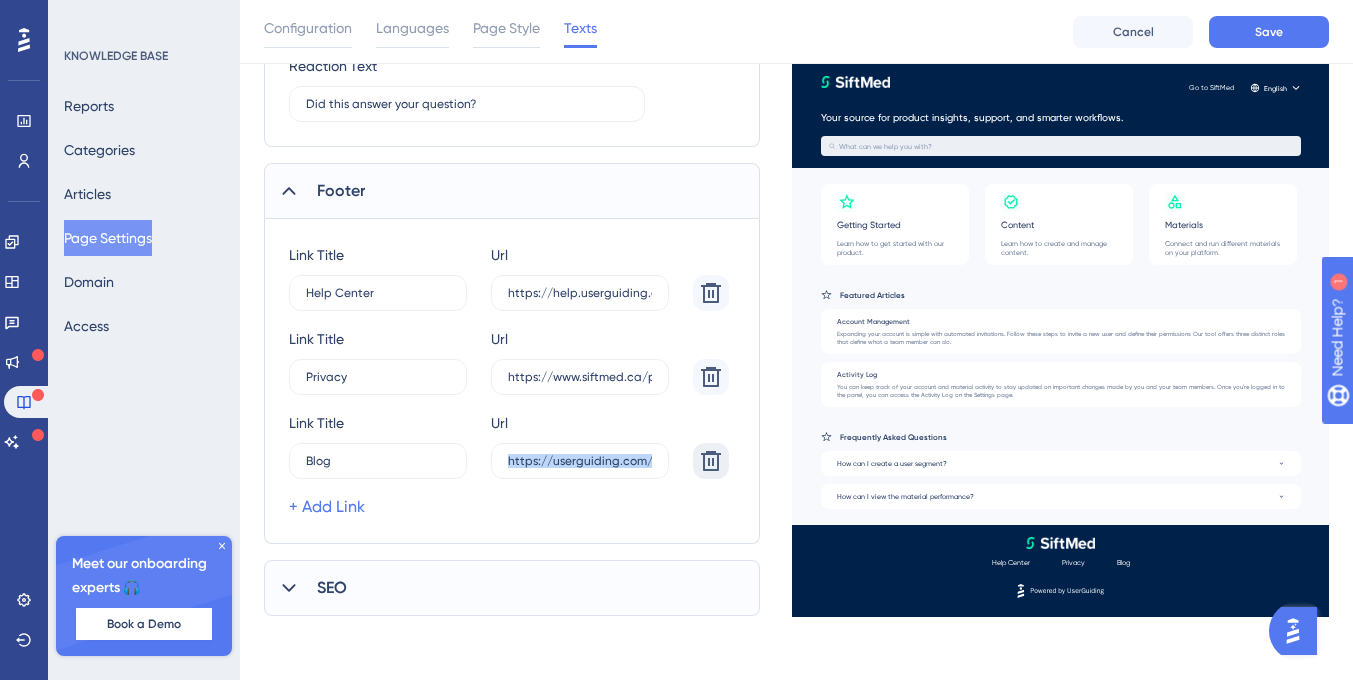 drag, startPoint x: 502, startPoint y: 457, endPoint x: 695, endPoint y: 455, distance: 193.01036 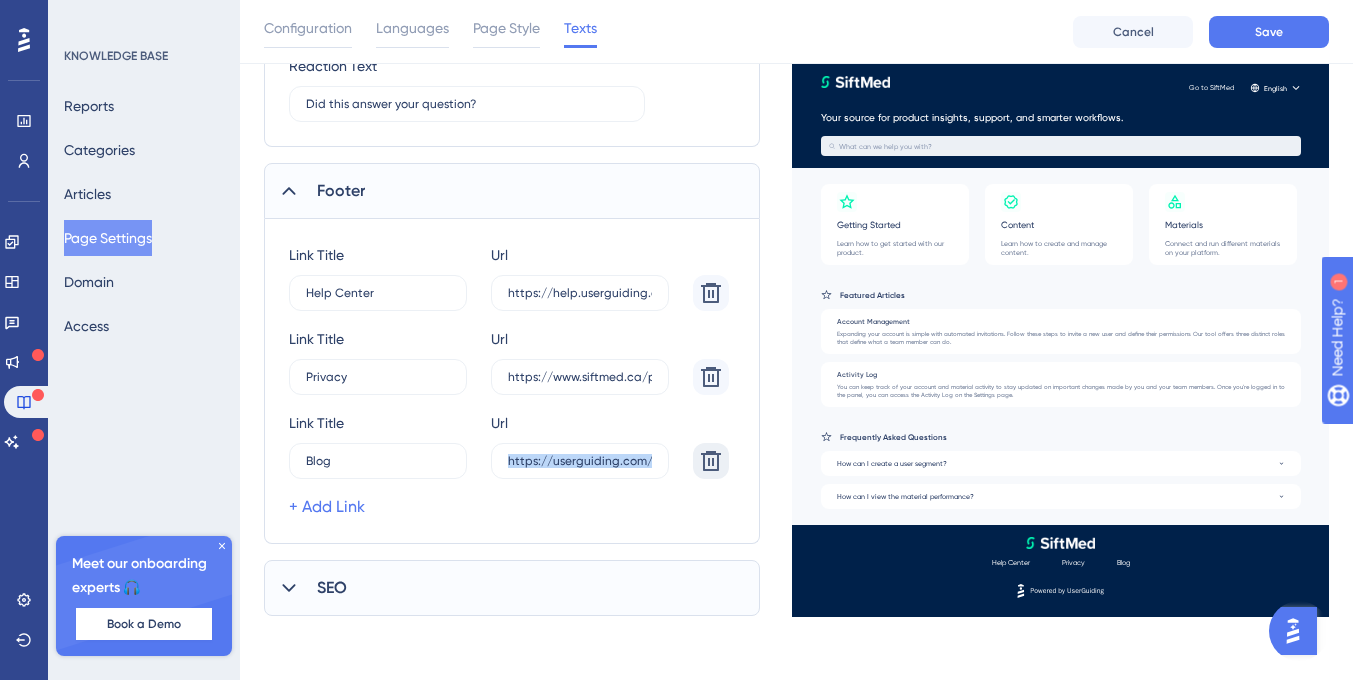 click on "Link Title Blog 11 Url https://userguiding.com/blog/" at bounding box center (509, 445) 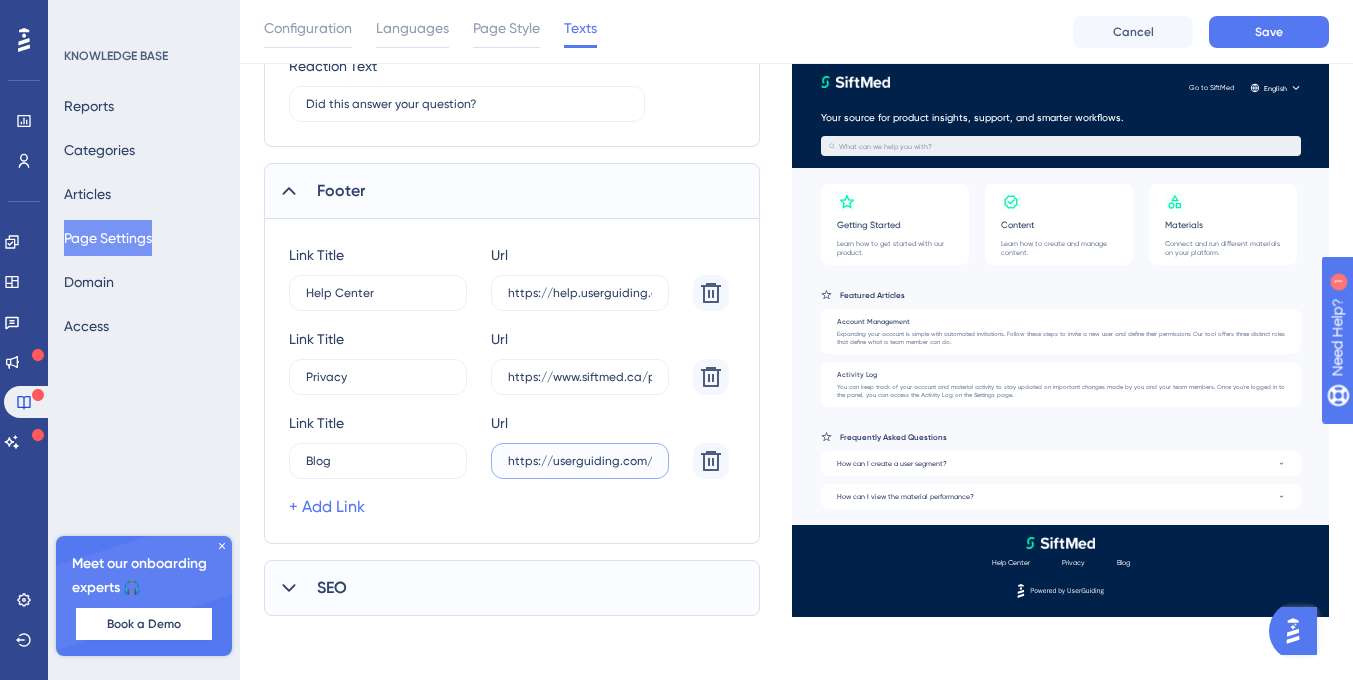 click on "https://userguiding.com/blog/" at bounding box center [580, 293] 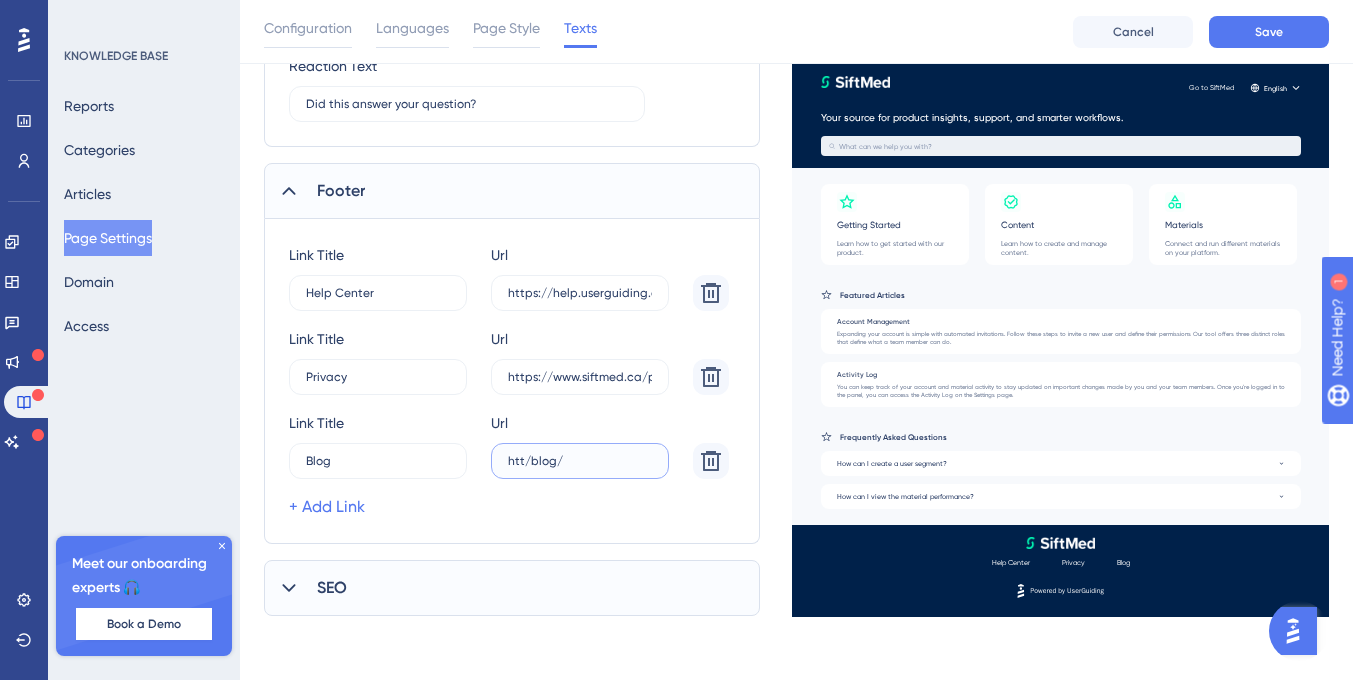 scroll, scrollTop: 0, scrollLeft: 0, axis: both 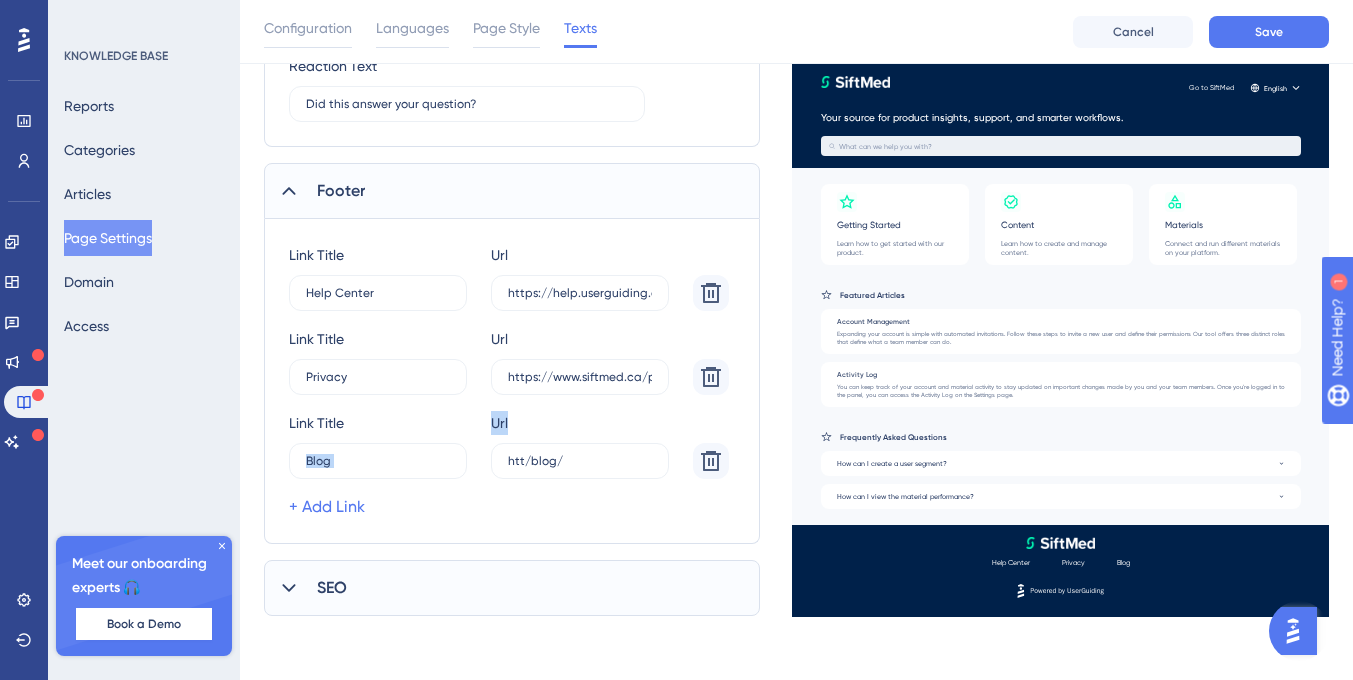 drag, startPoint x: 588, startPoint y: 469, endPoint x: 476, endPoint y: 462, distance: 112.21854 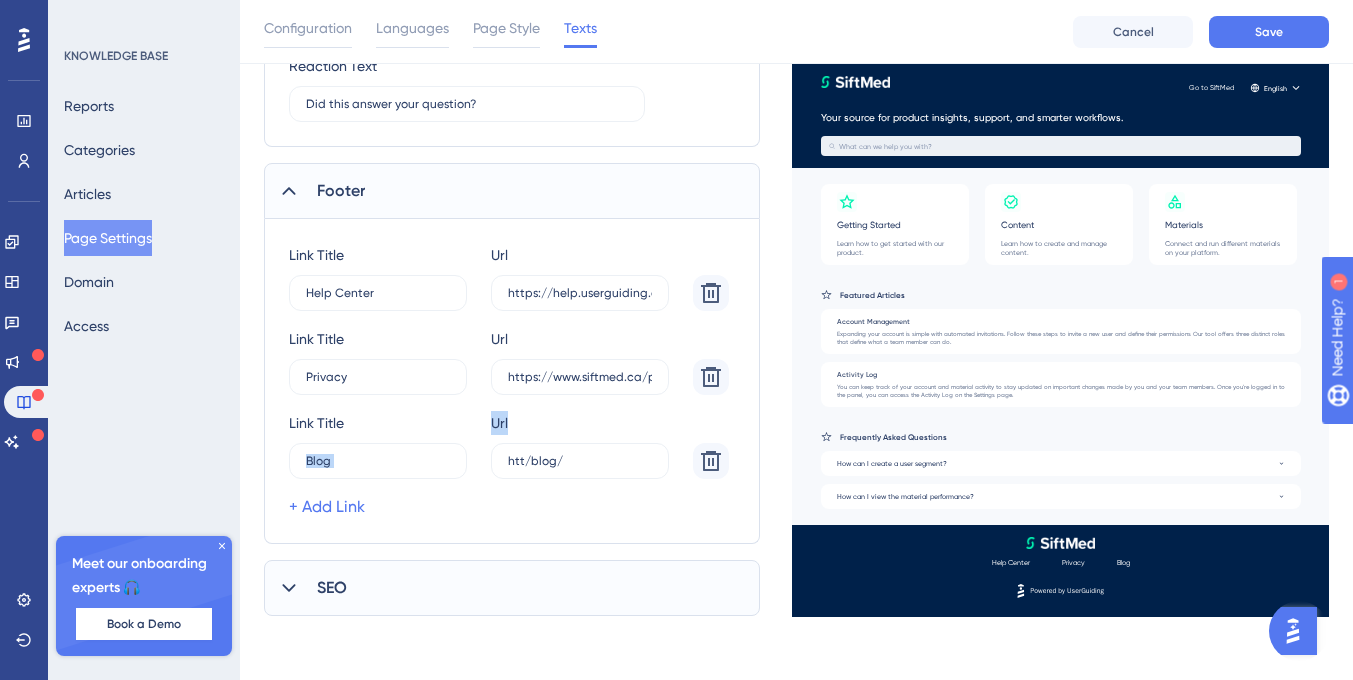 click on "Link Title Blog 11 Url htt/blog/" at bounding box center (509, 445) 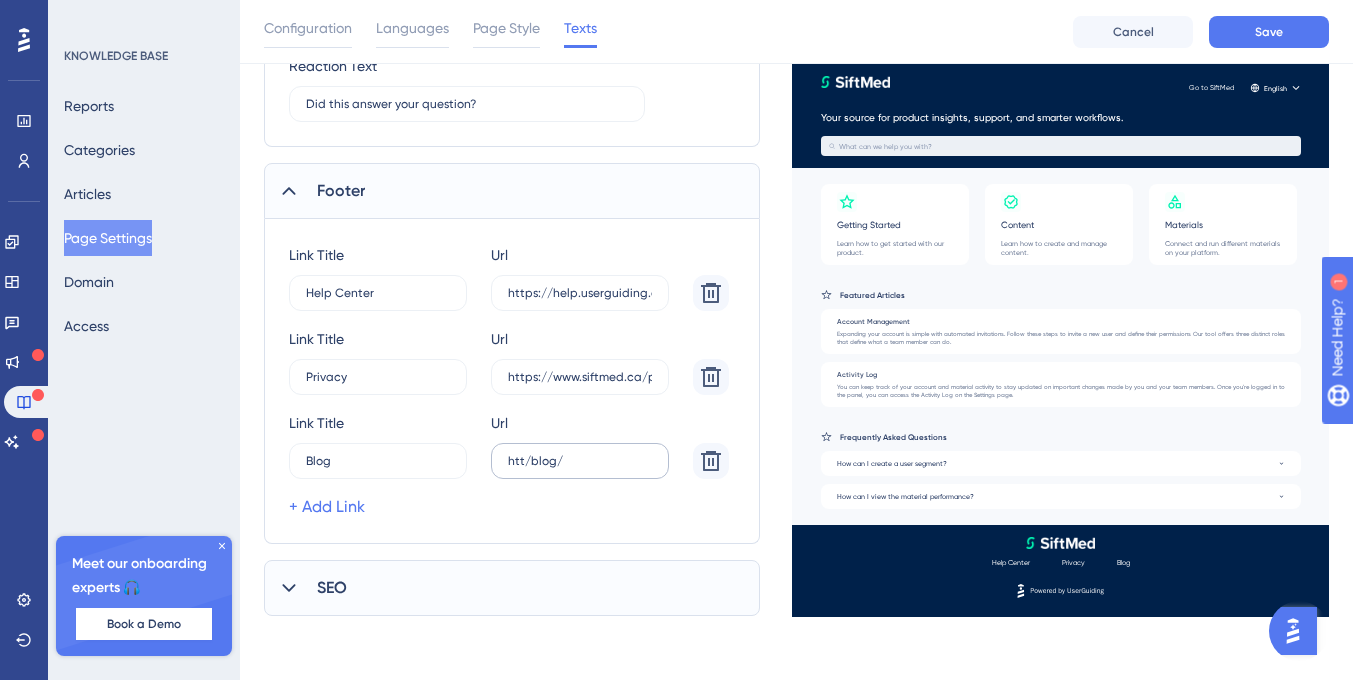 click on "htt/blog/" at bounding box center [580, 293] 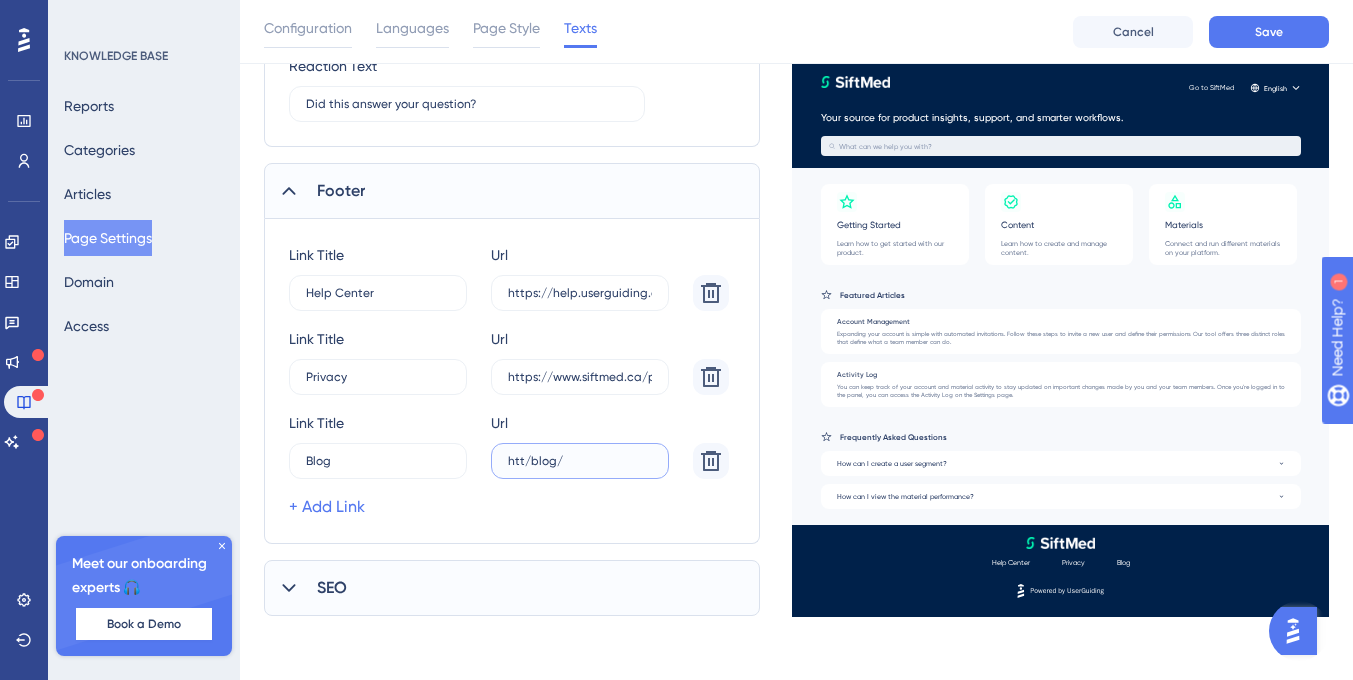 click on "htt/blog/" at bounding box center (580, 293) 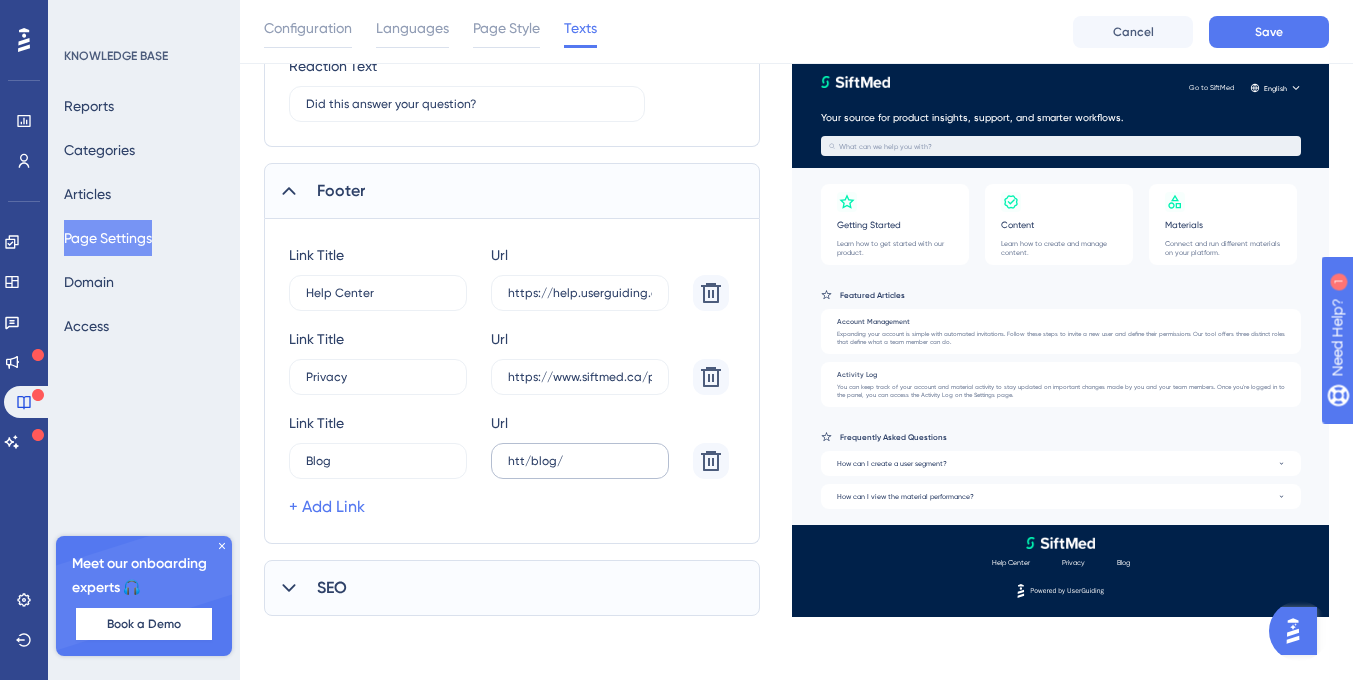 drag, startPoint x: 562, startPoint y: 452, endPoint x: 514, endPoint y: 452, distance: 48 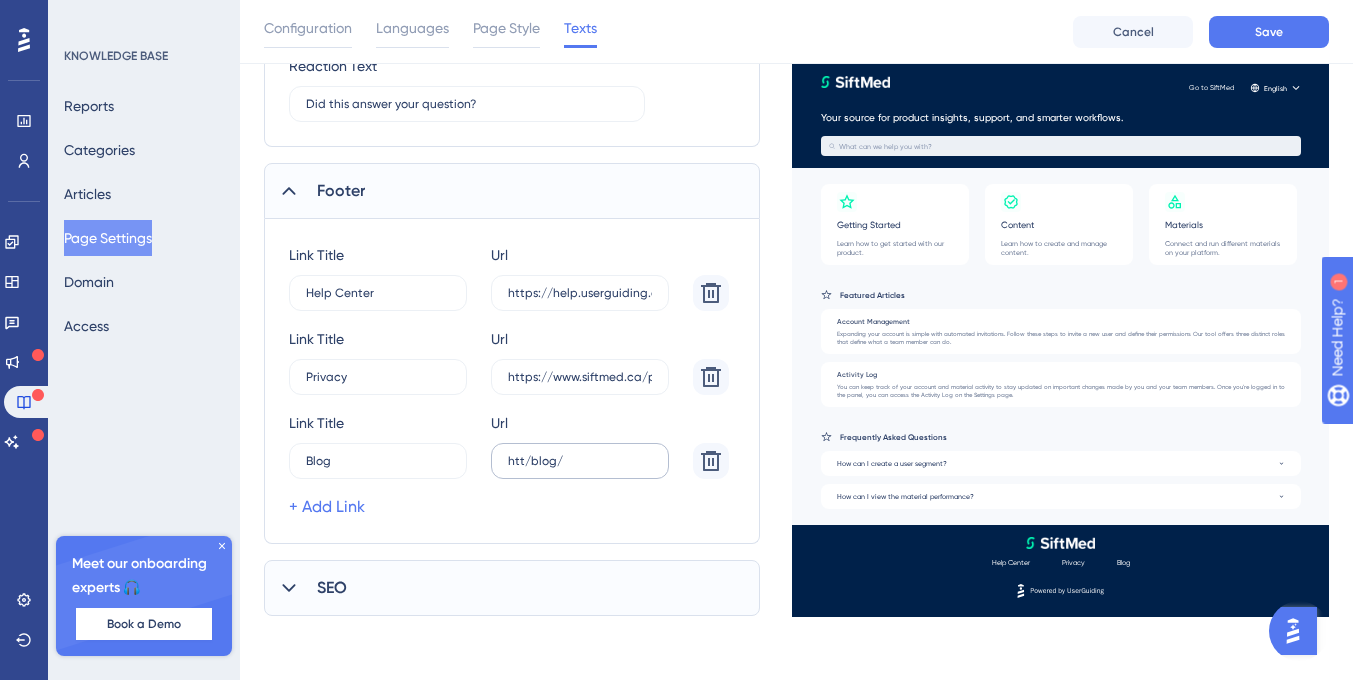 click on "htt/blog/" at bounding box center (580, 293) 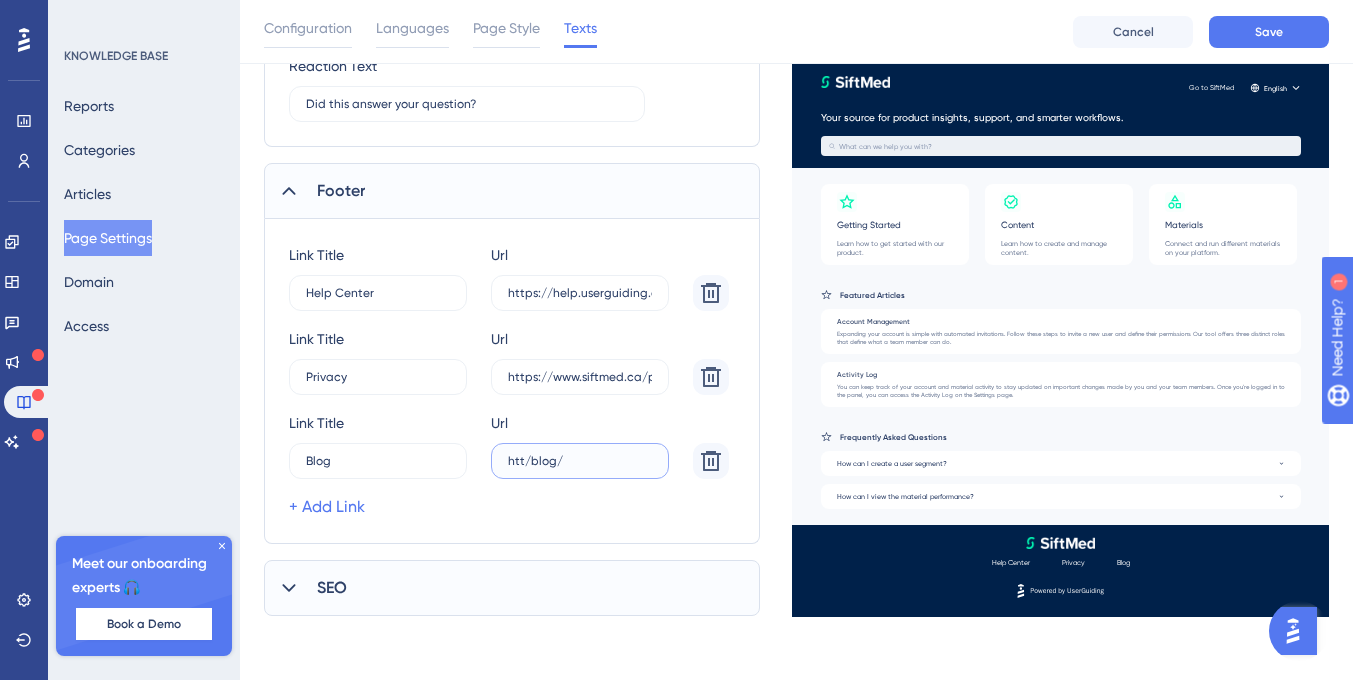 click on "htt/blog/" at bounding box center (580, 293) 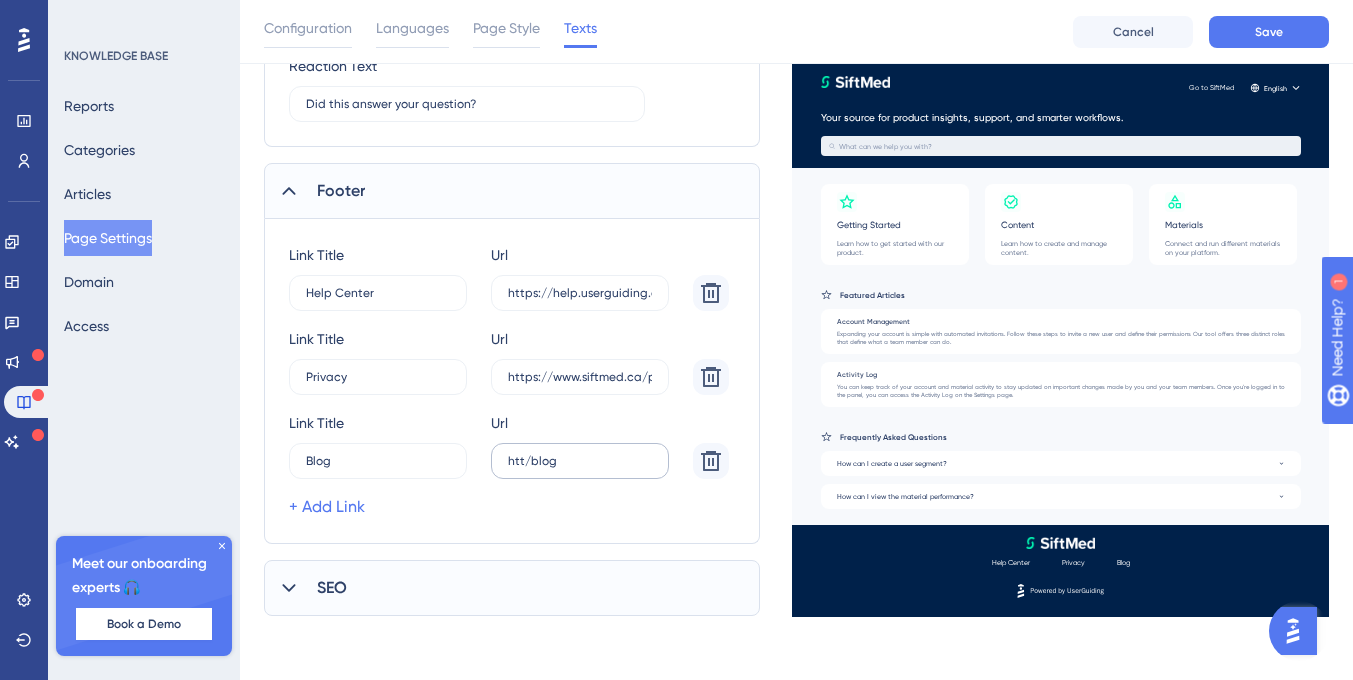 drag, startPoint x: 563, startPoint y: 468, endPoint x: 508, endPoint y: 468, distance: 55 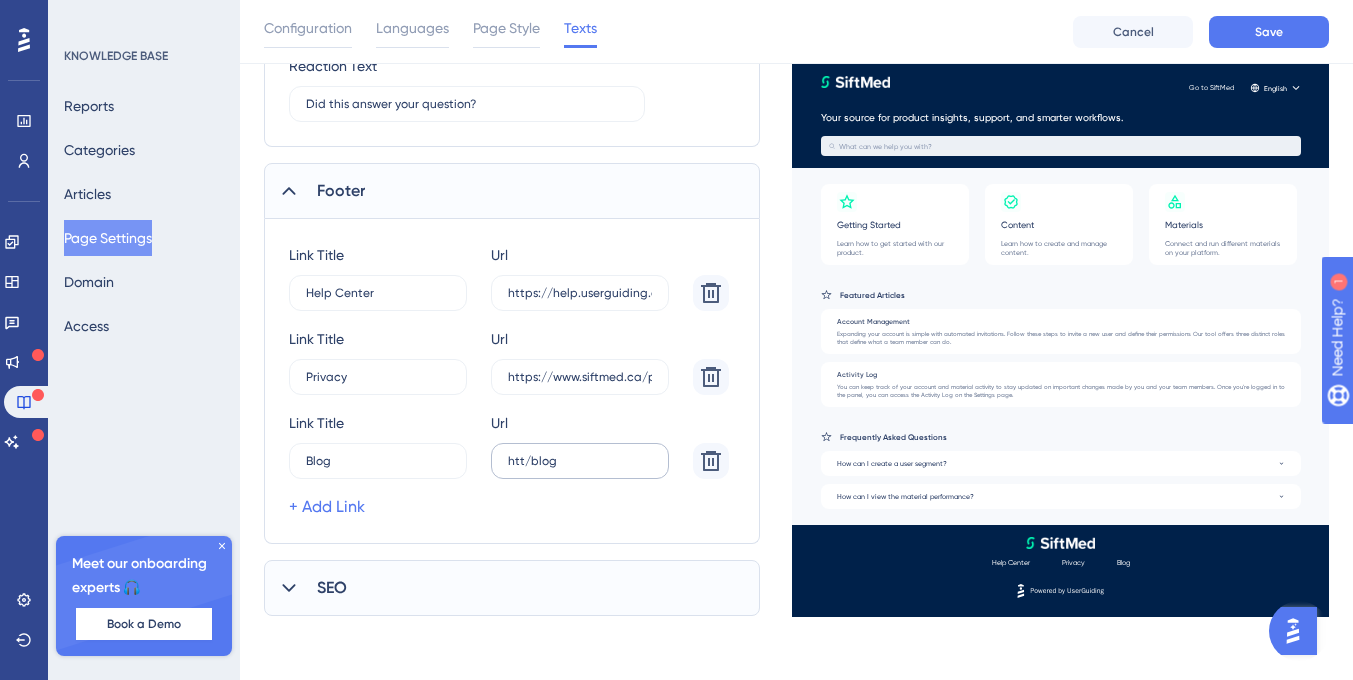 click on "htt/blog" at bounding box center (580, 293) 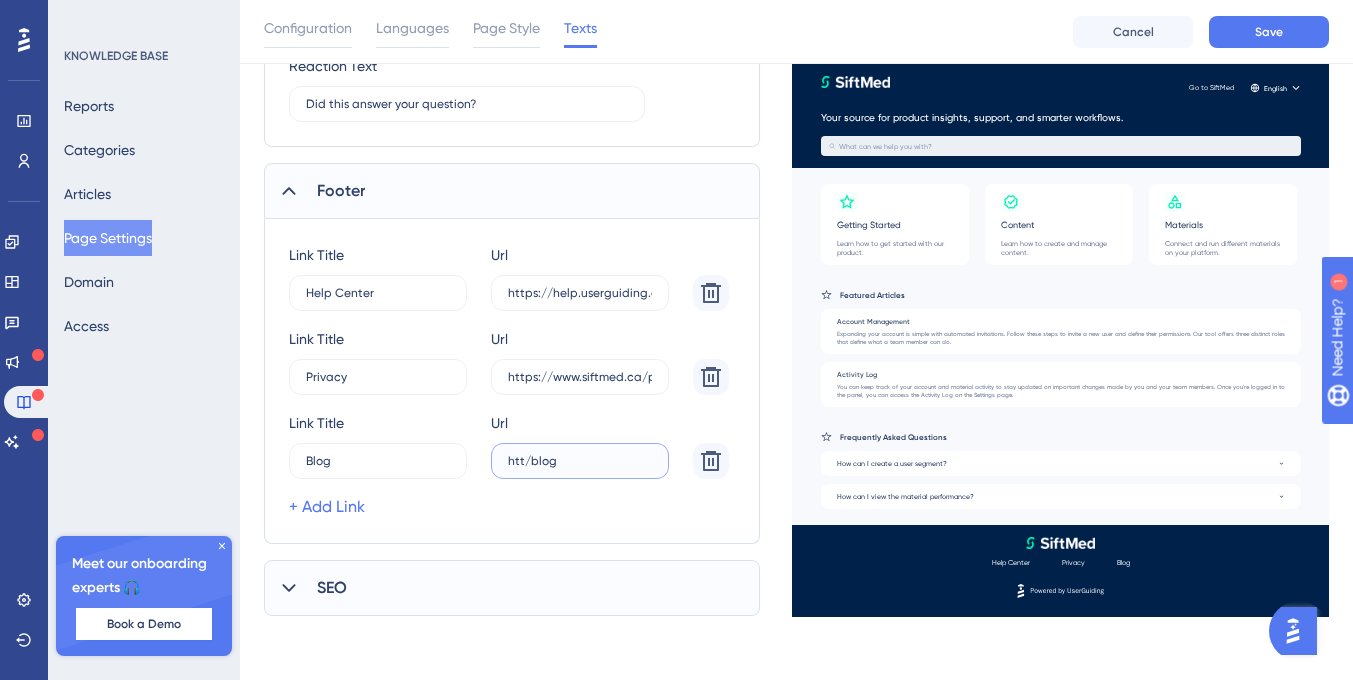 click on "htt/blog" at bounding box center [580, 293] 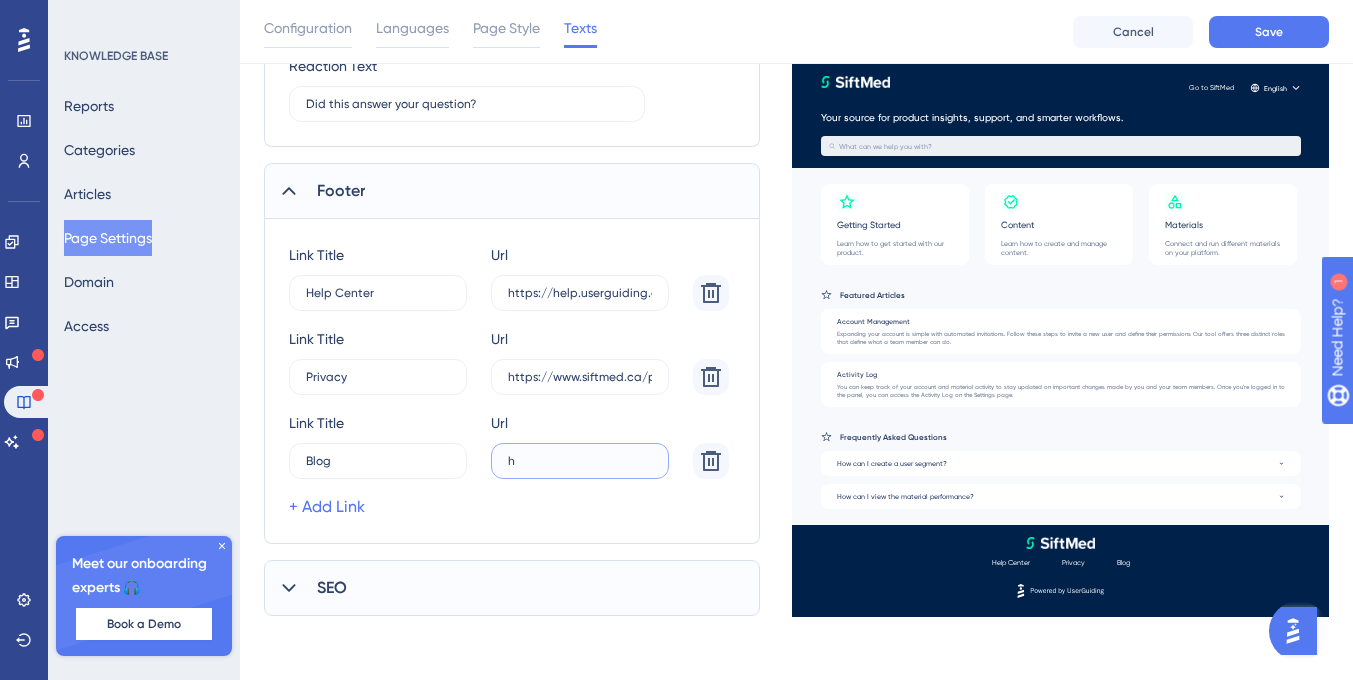 type on "h" 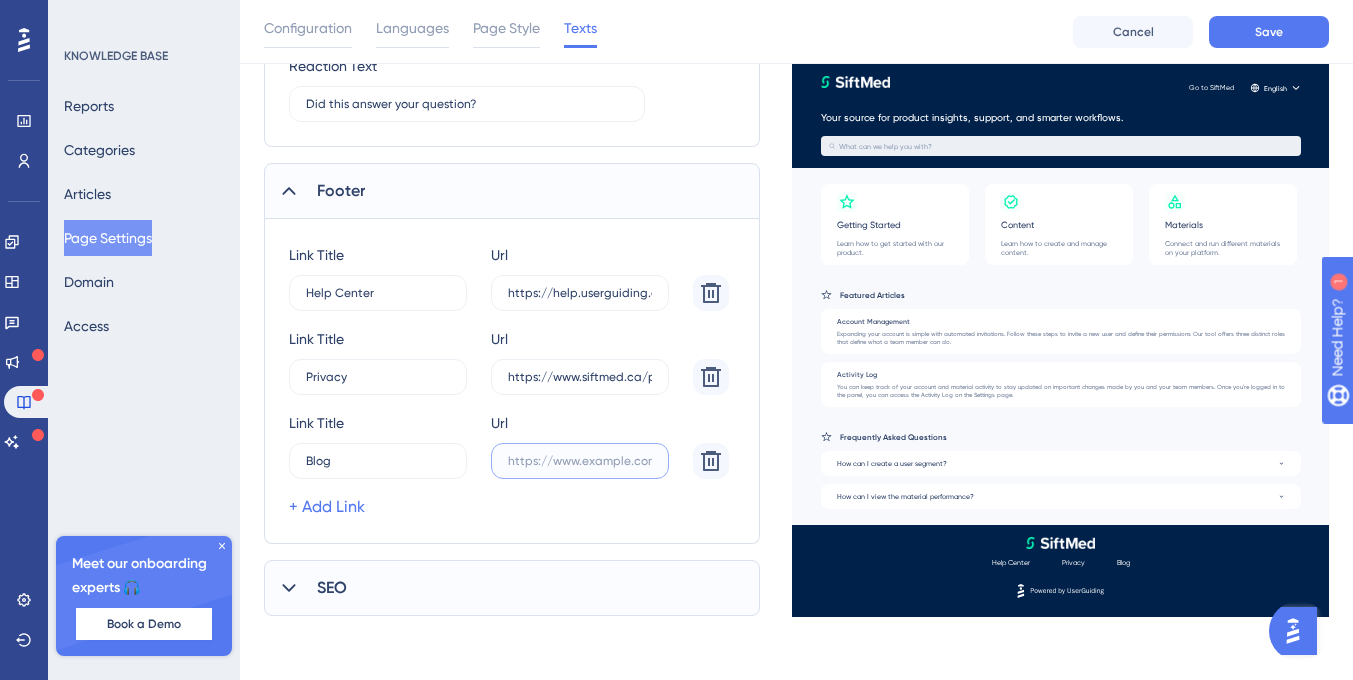 paste 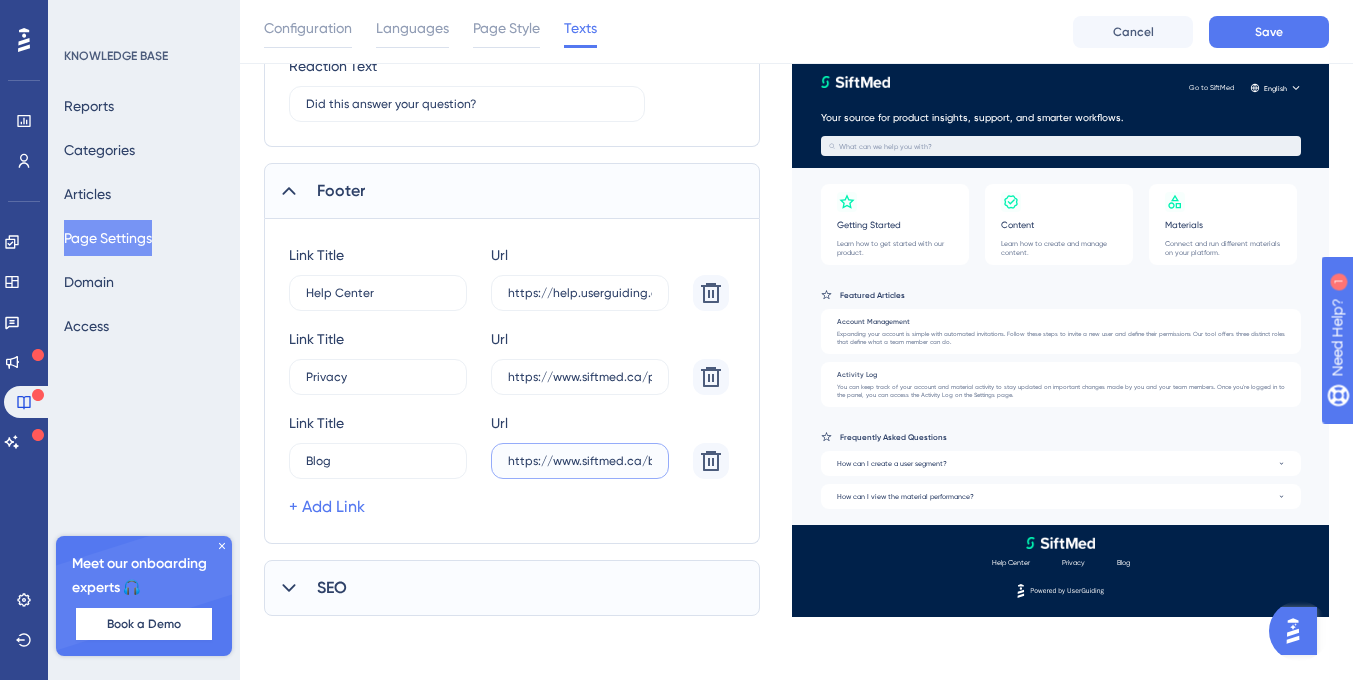 type on "https://www.siftmed.ca/blog" 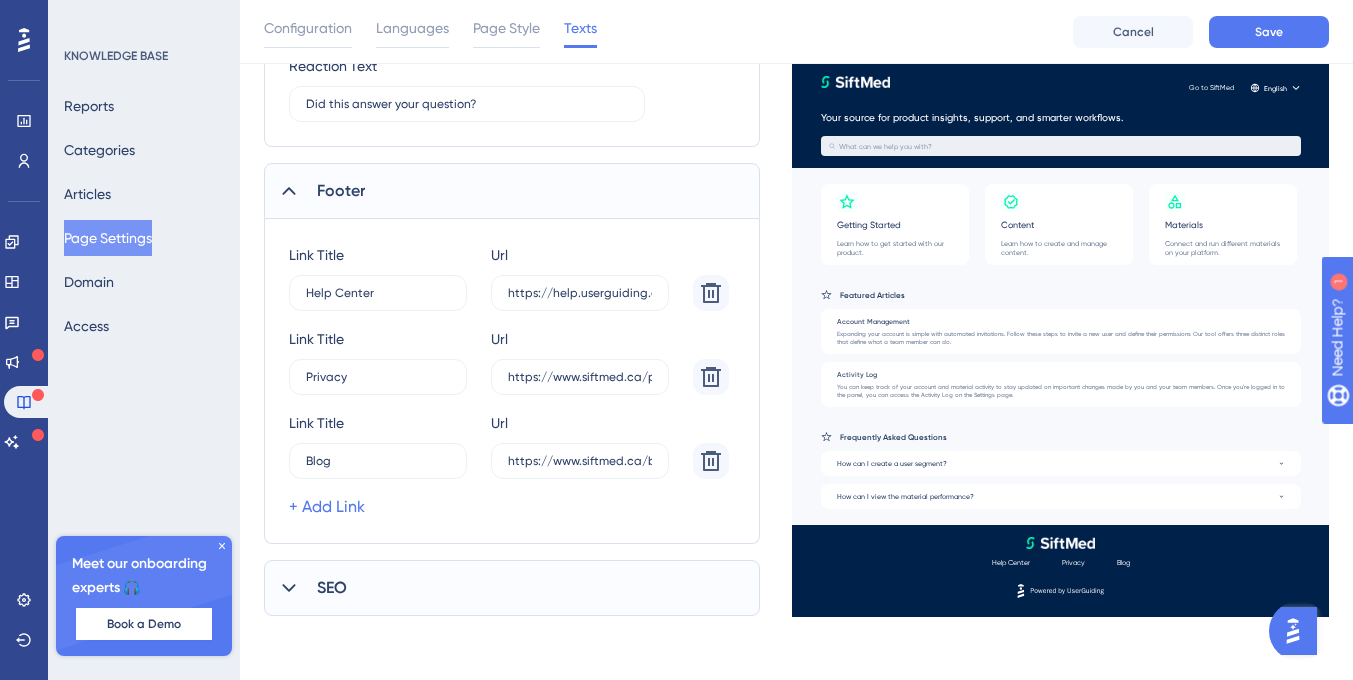 click on "Link Title Help Center 4 Url https://help.userguiding.com/ Link Title Privacy 8 Url https://www.siftmed.ca/privacy-policy Link Title Blog 11 Url https://www.siftmed.ca/blog + Add Link" at bounding box center (512, 381) 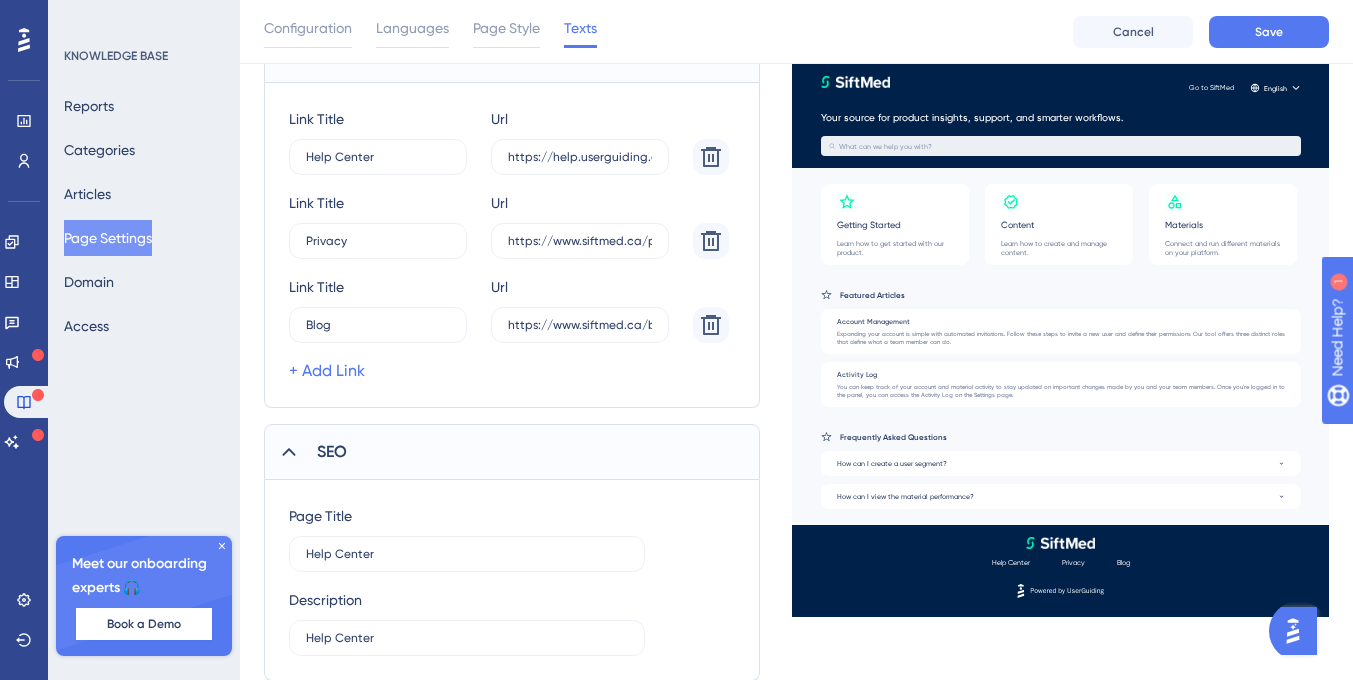 scroll, scrollTop: 1374, scrollLeft: 0, axis: vertical 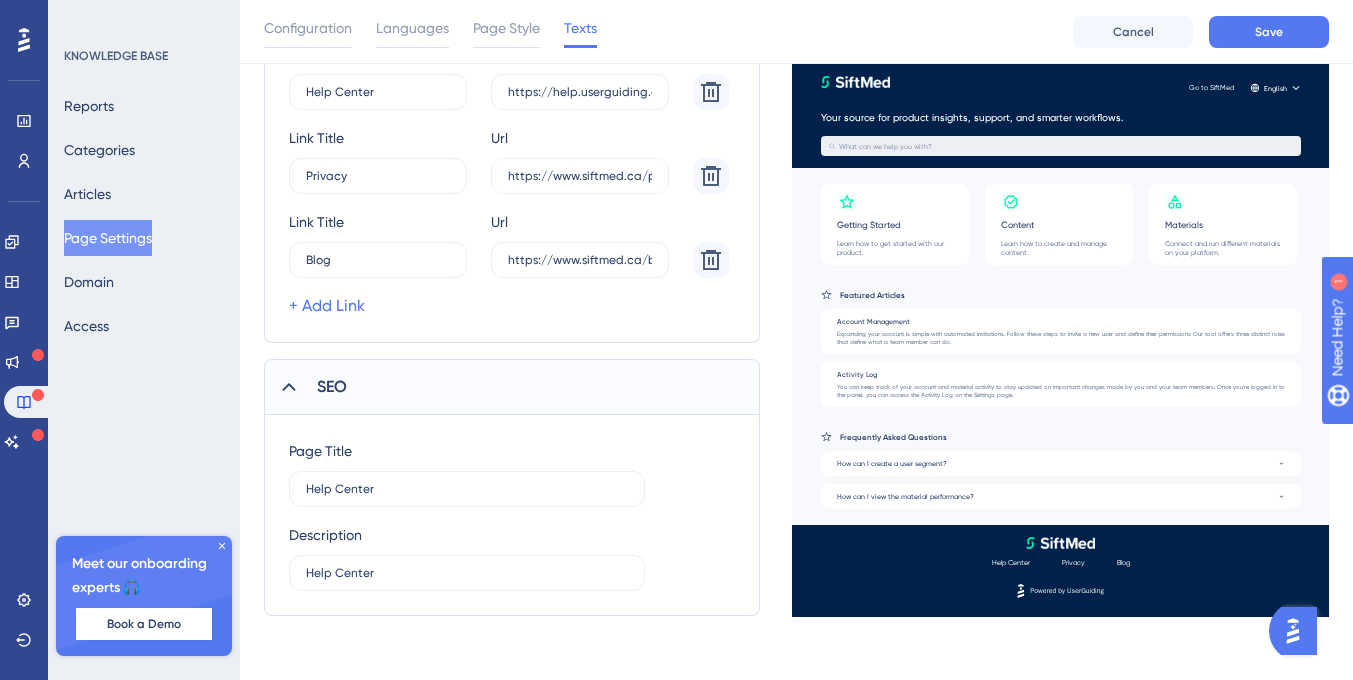 click on "SEO" at bounding box center [512, 387] 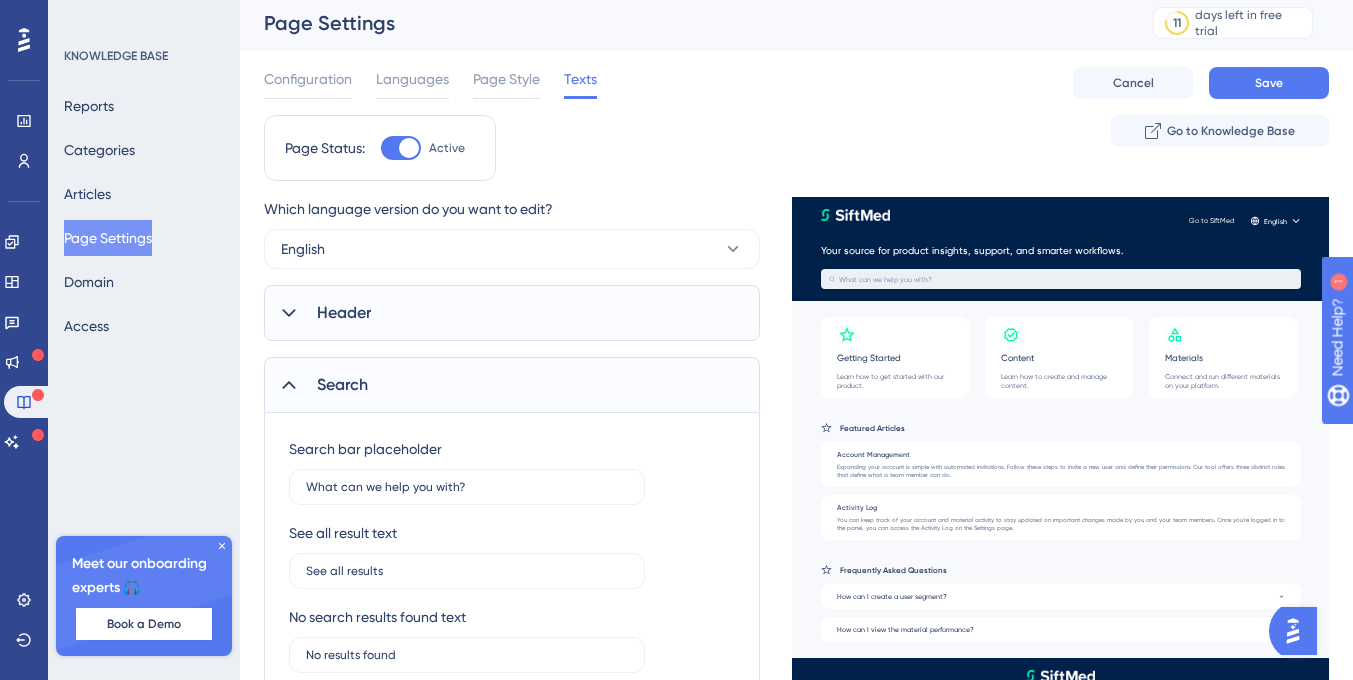 scroll, scrollTop: 0, scrollLeft: 0, axis: both 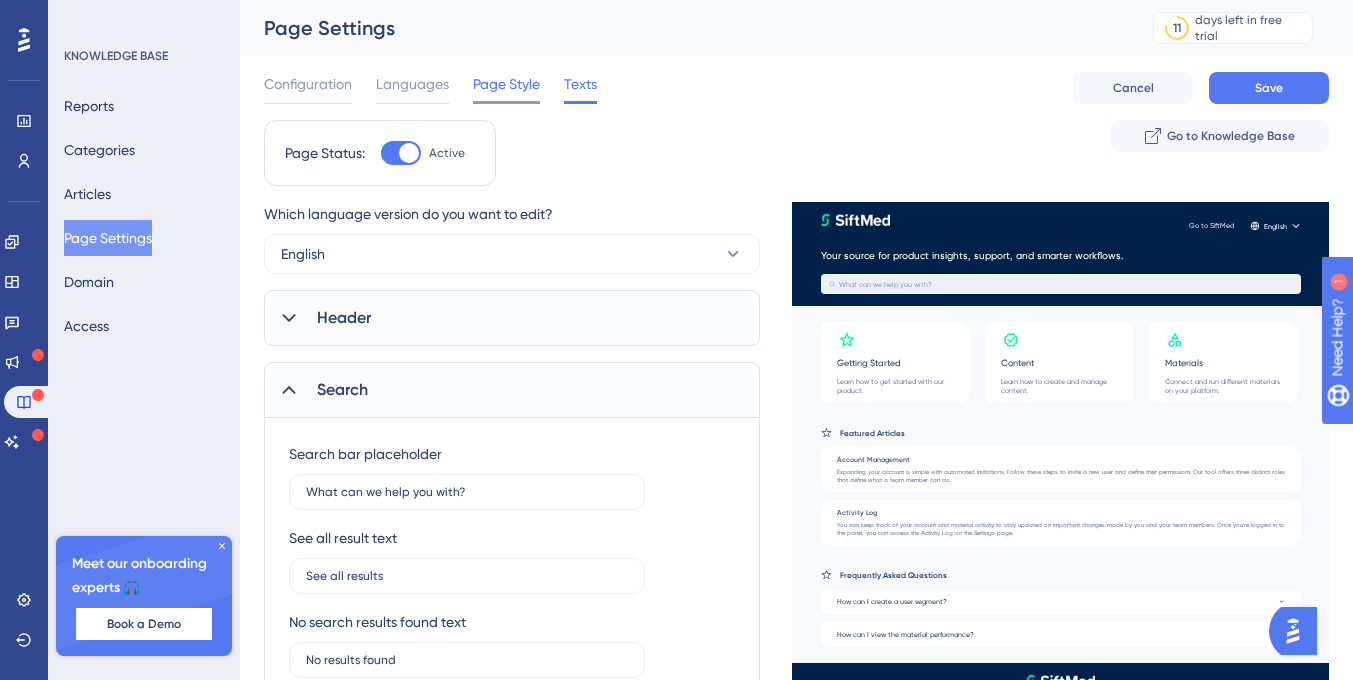 click on "Page Style" at bounding box center [506, 84] 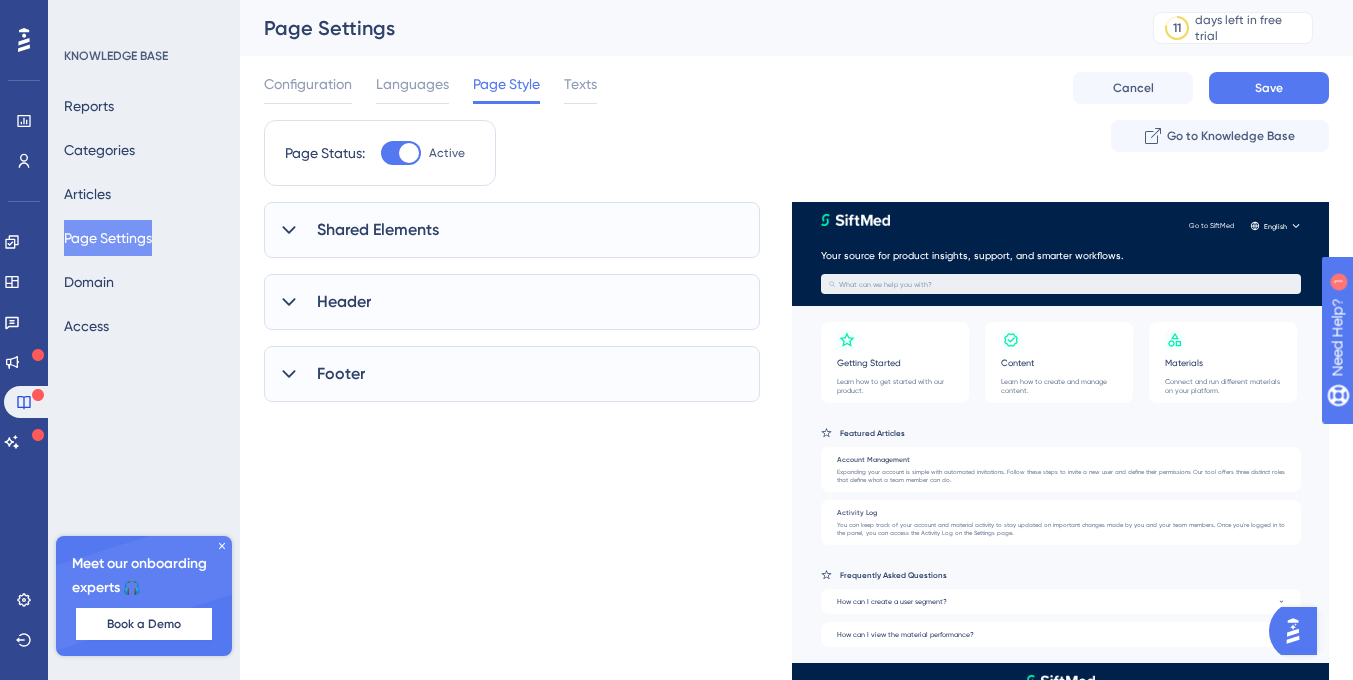 click on "Shared Elements" at bounding box center [512, 230] 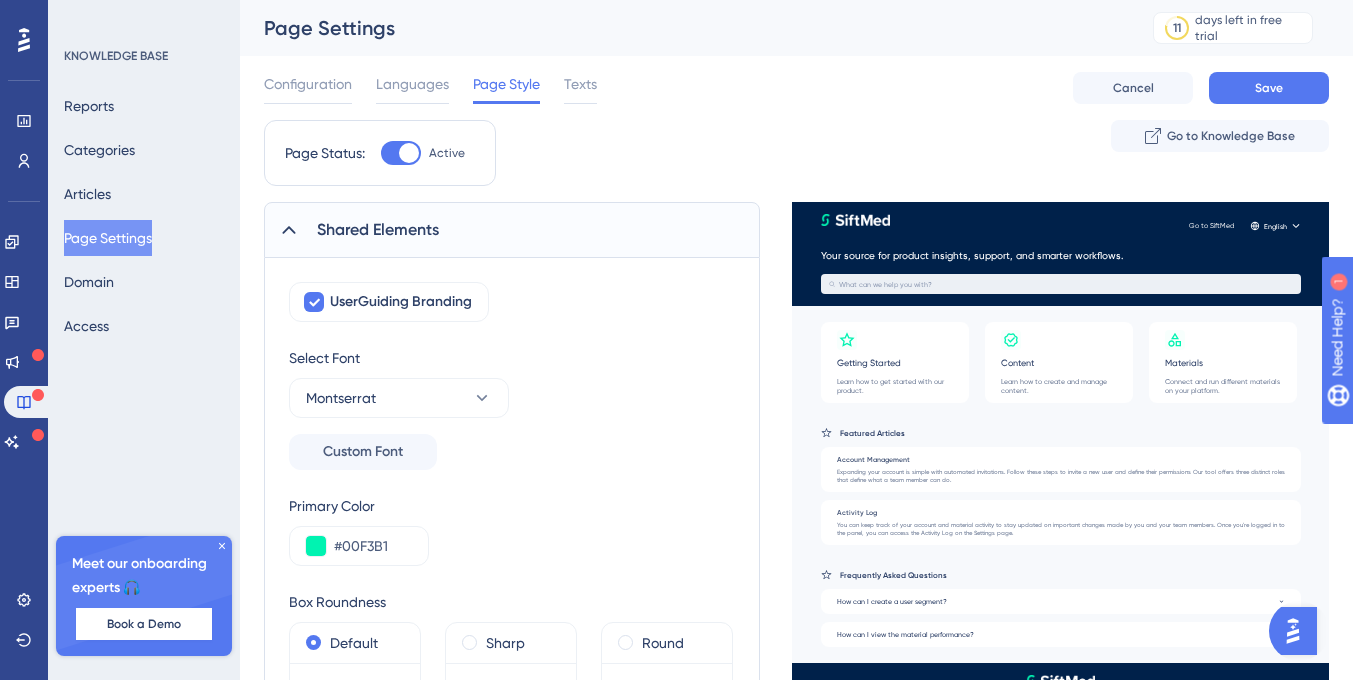 click on "Shared Elements" at bounding box center (512, 230) 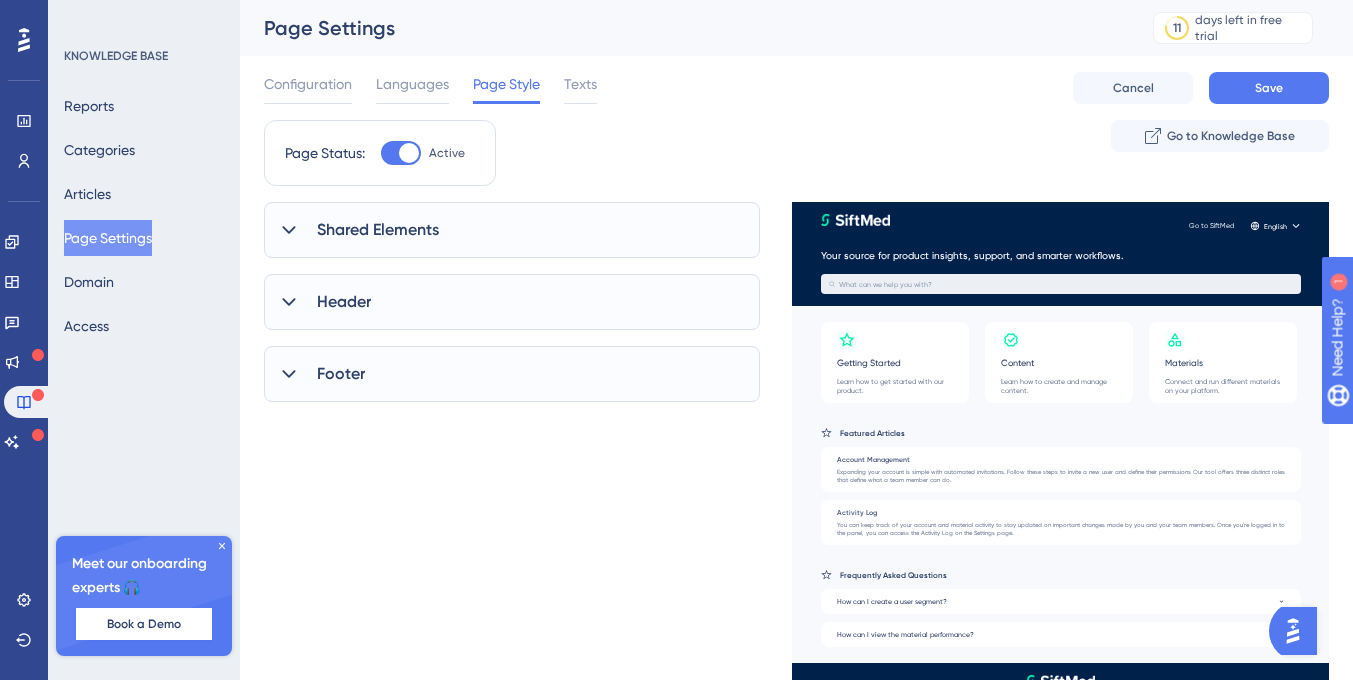 click on "Header" at bounding box center (512, 302) 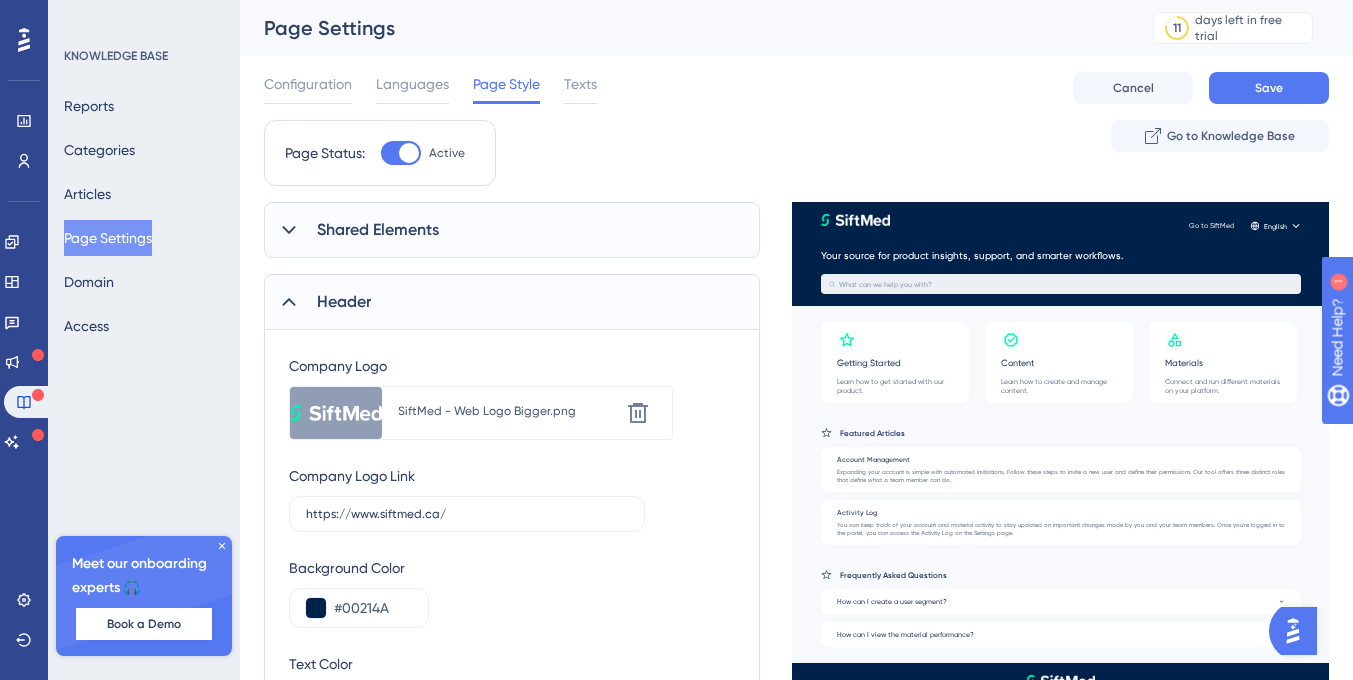 click on "Header" at bounding box center [512, 302] 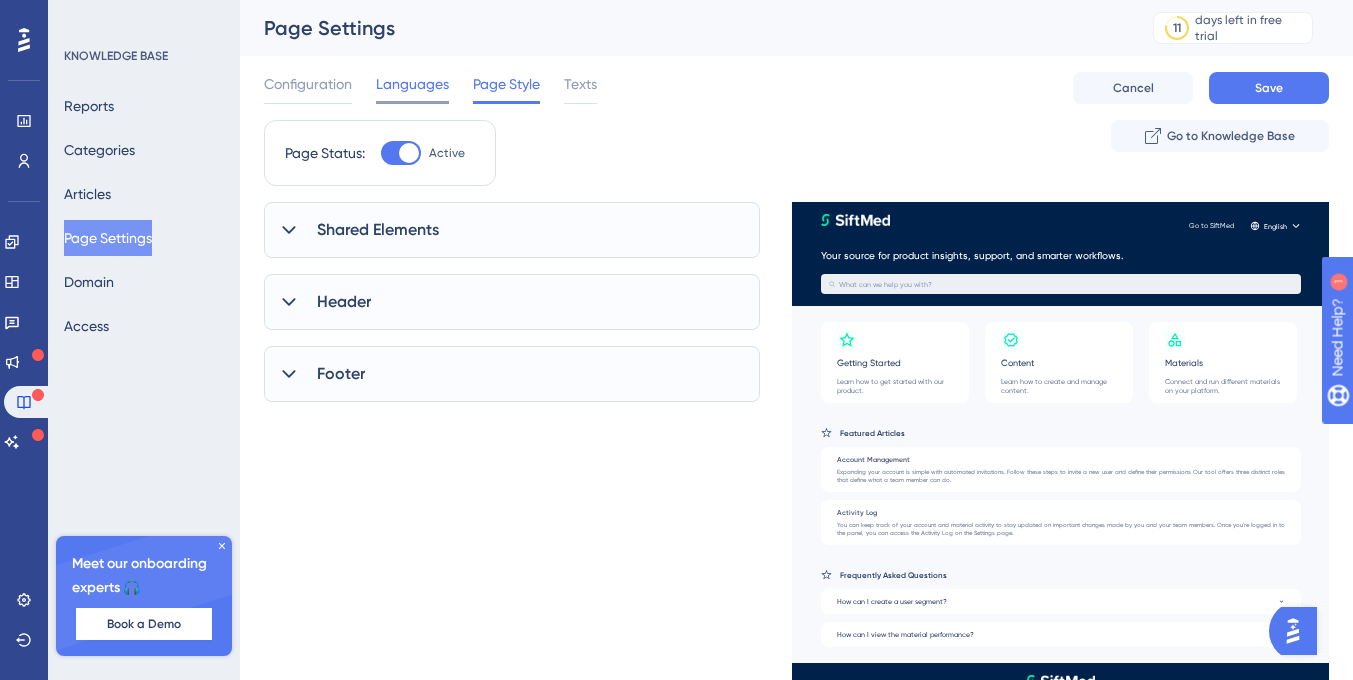 click on "Languages" at bounding box center [412, 84] 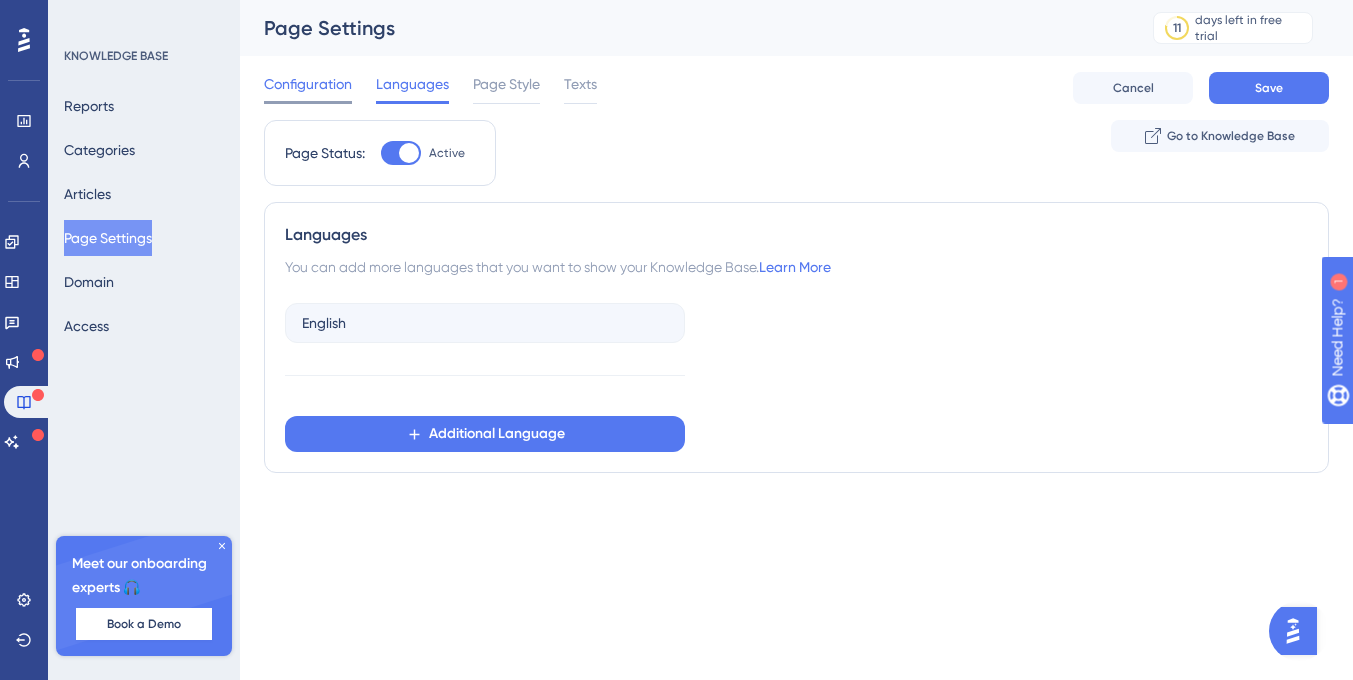 click on "Configuration" at bounding box center [308, 88] 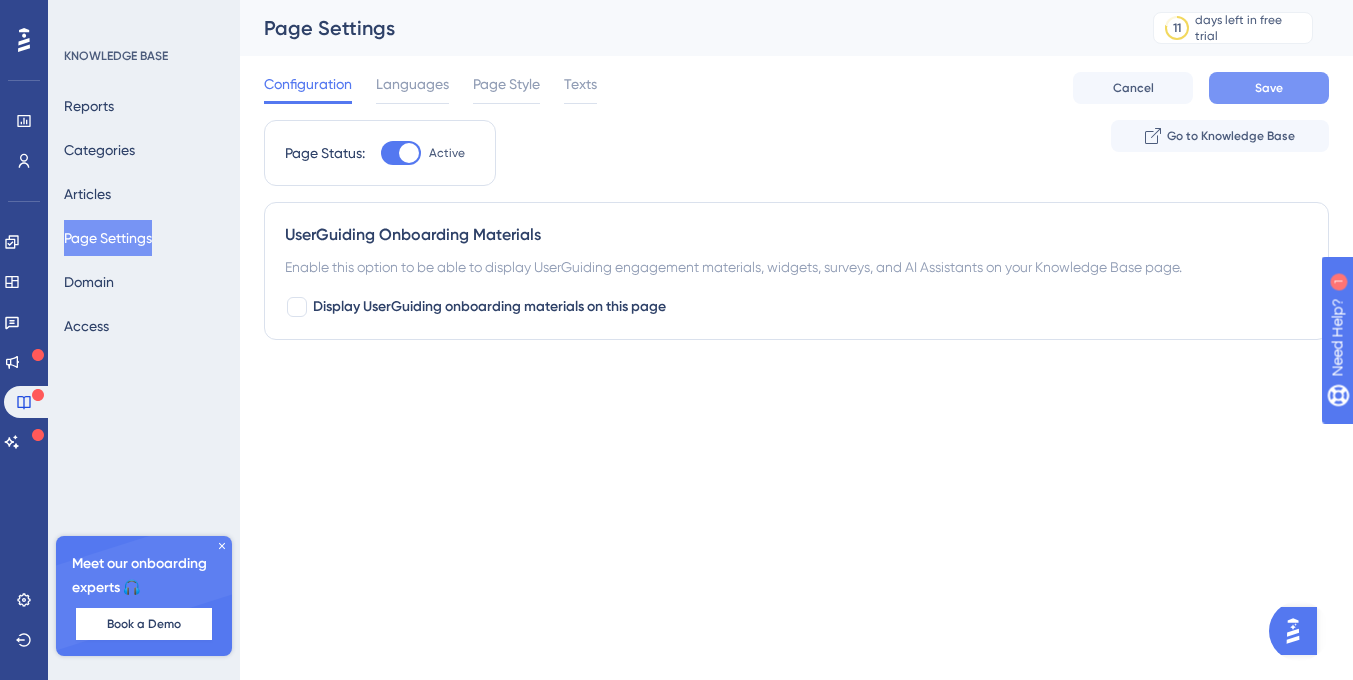 click on "Save" at bounding box center (1269, 88) 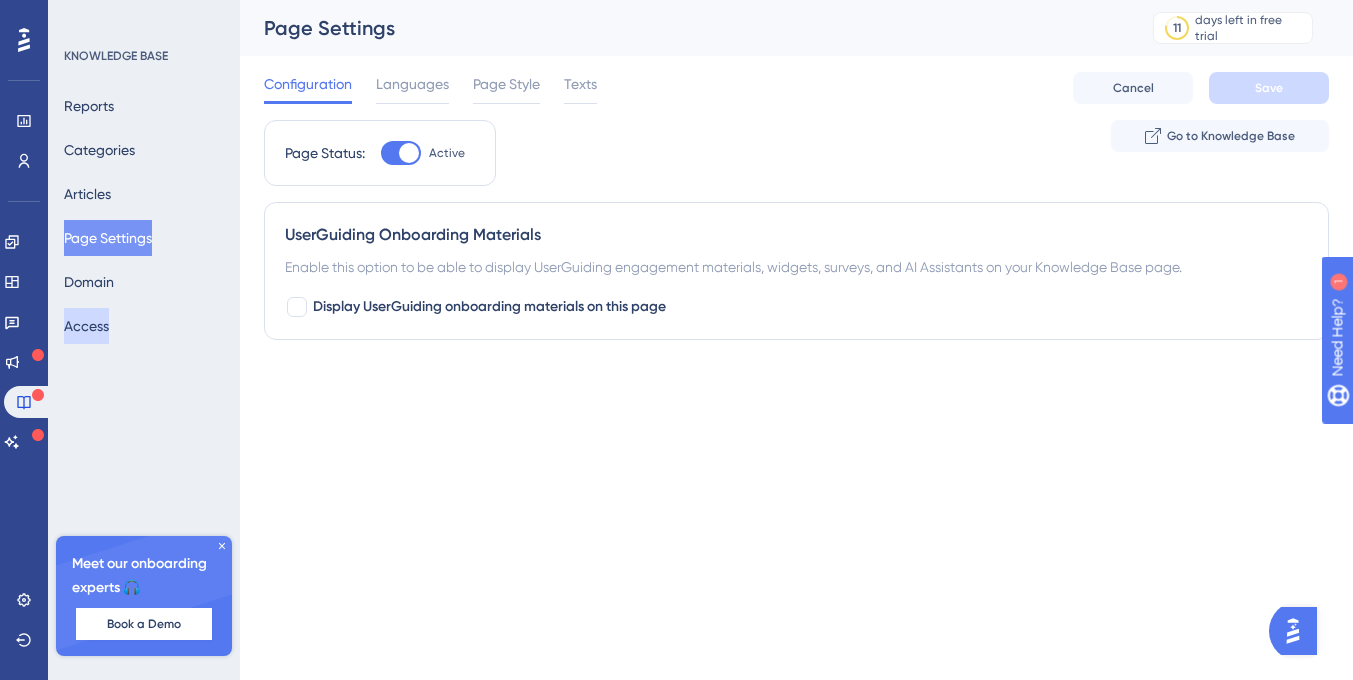 click on "Access" at bounding box center [86, 326] 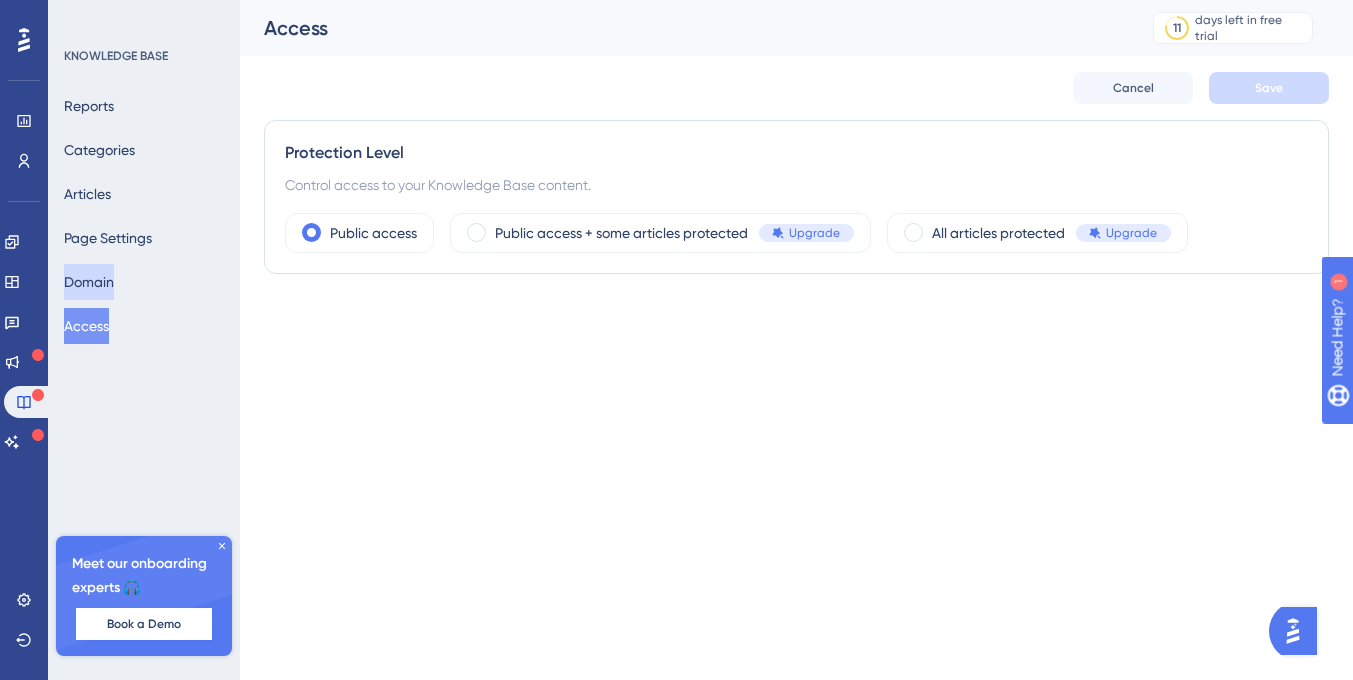 click on "Domain" at bounding box center (89, 282) 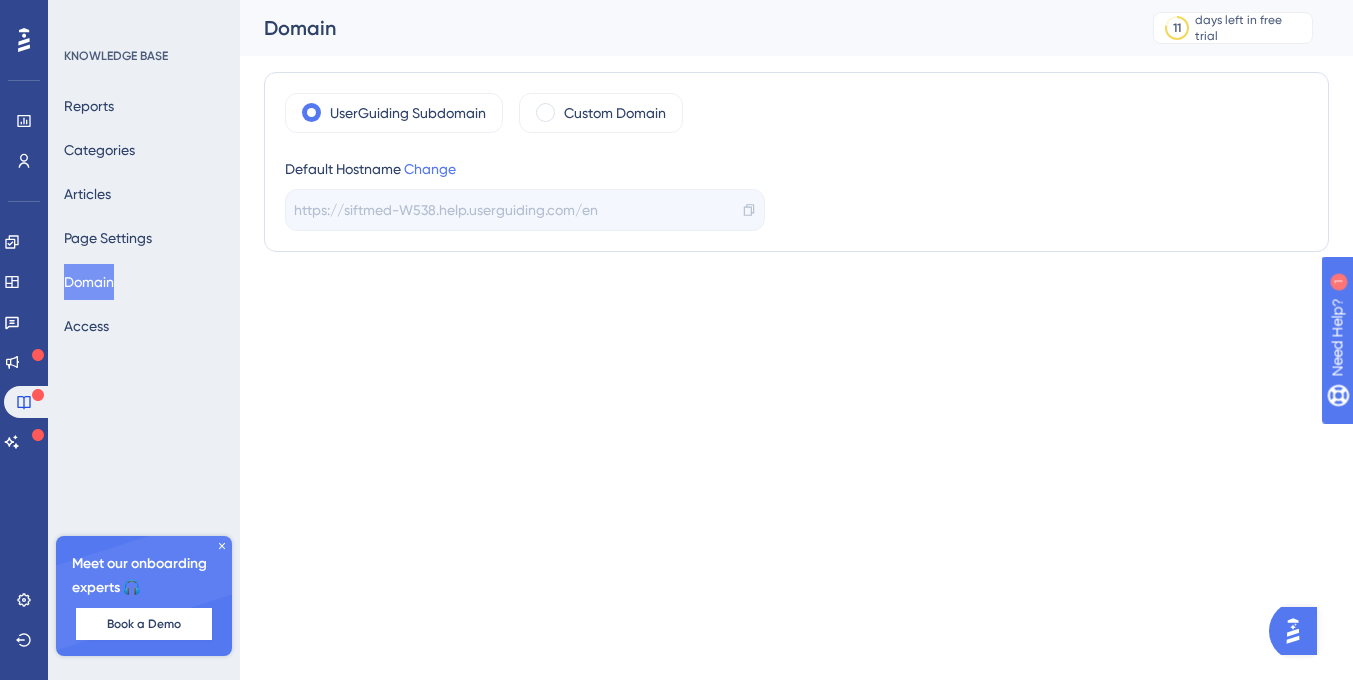 click on "https://siftmed-W538.help.userguiding.com/en" at bounding box center (446, 210) 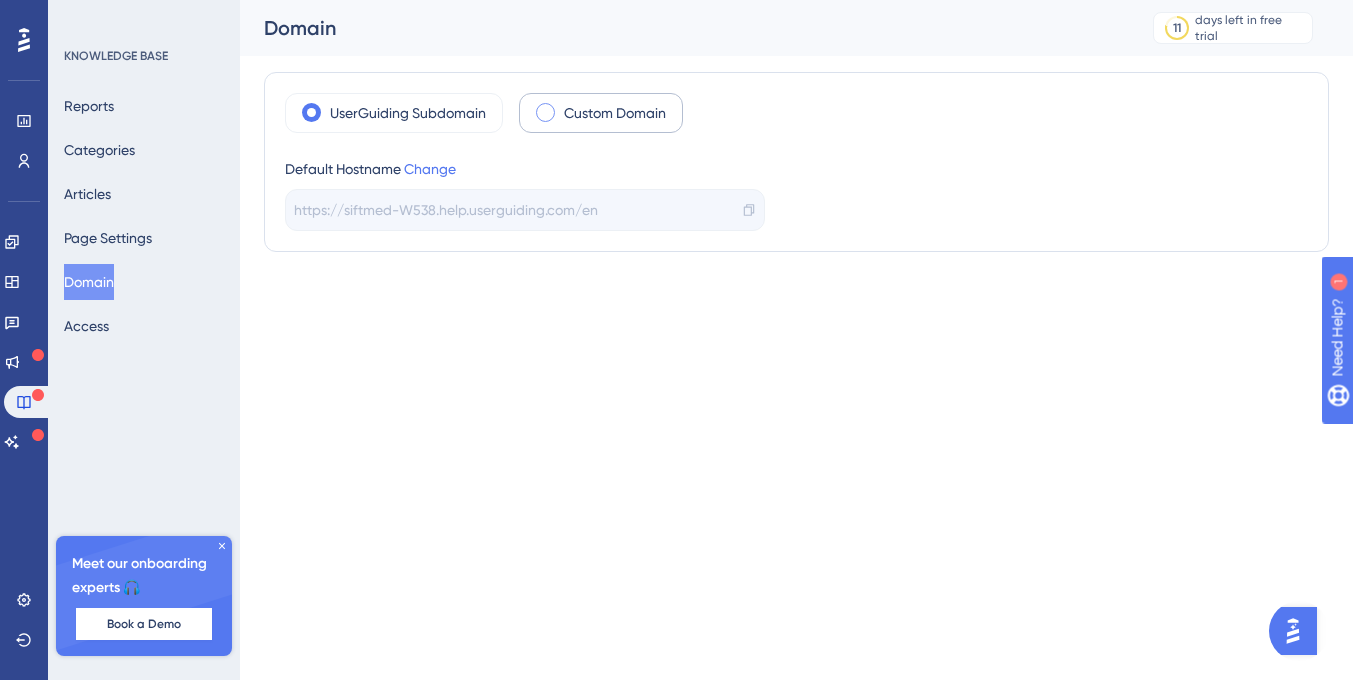 click on "Custom Domain" at bounding box center [601, 113] 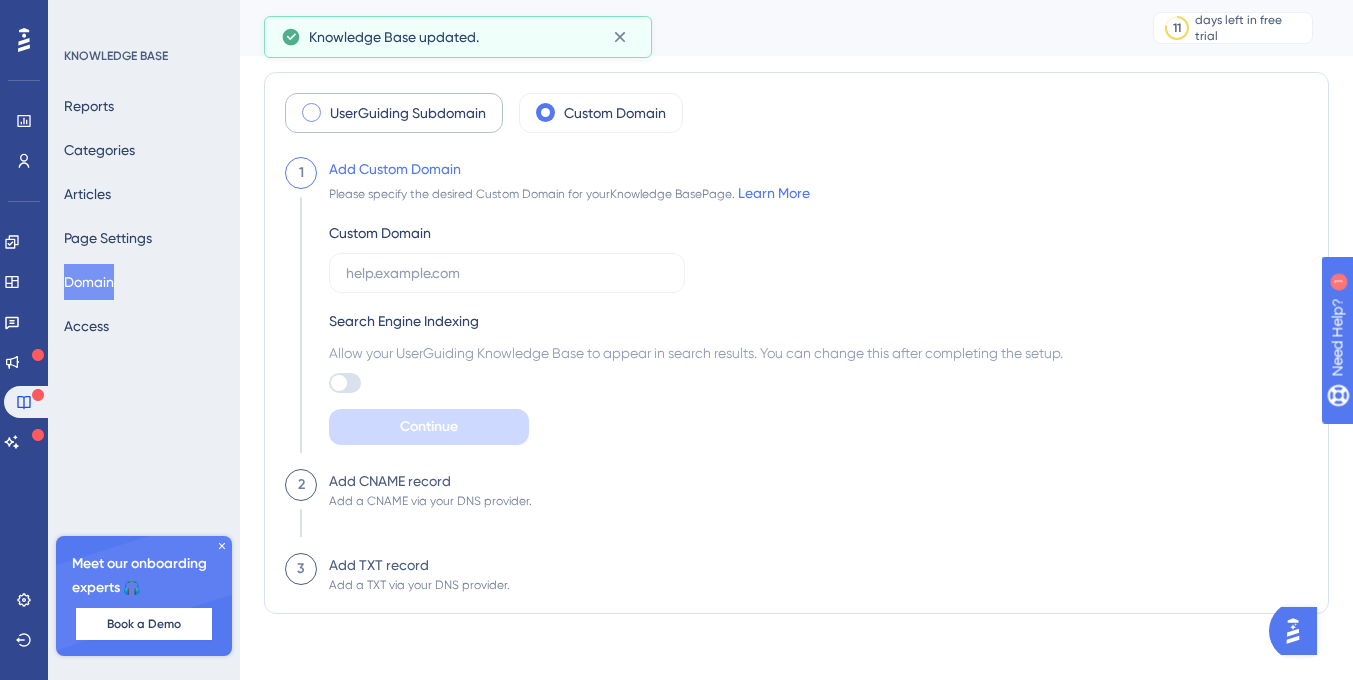 click on "UserGuiding Subdomain" at bounding box center [408, 113] 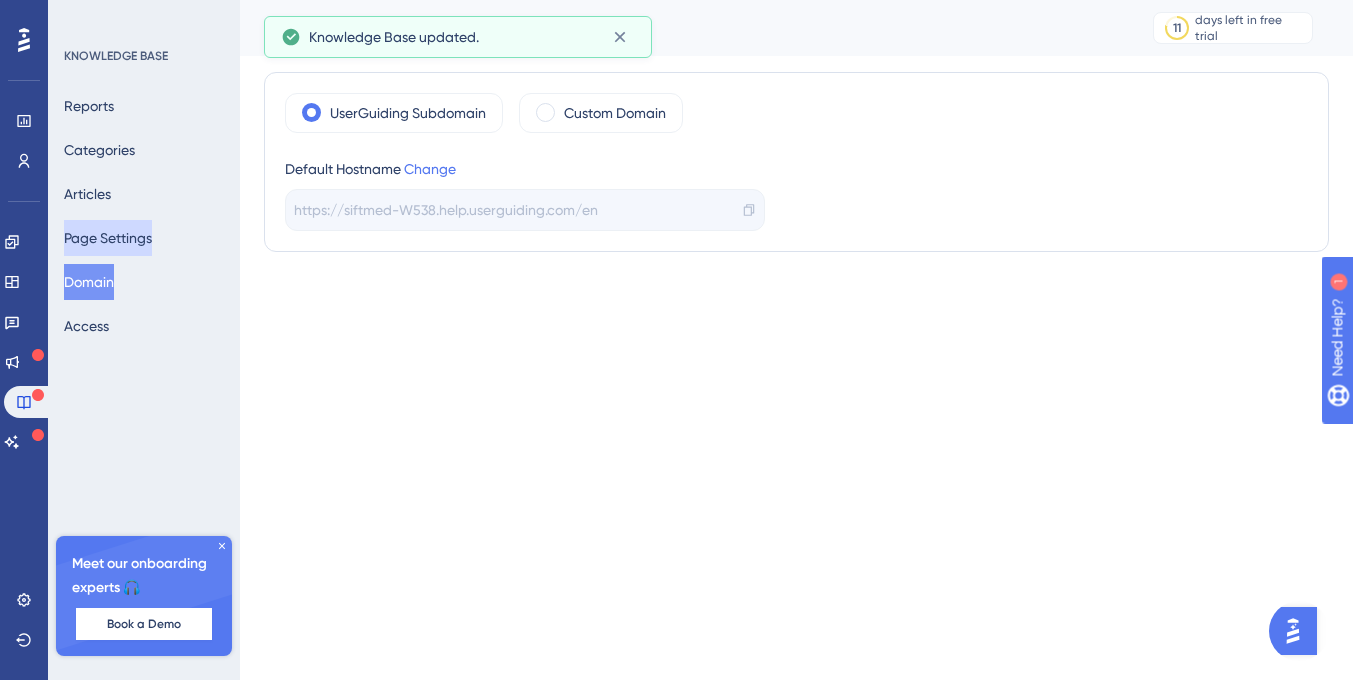 click on "Page Settings" at bounding box center [108, 238] 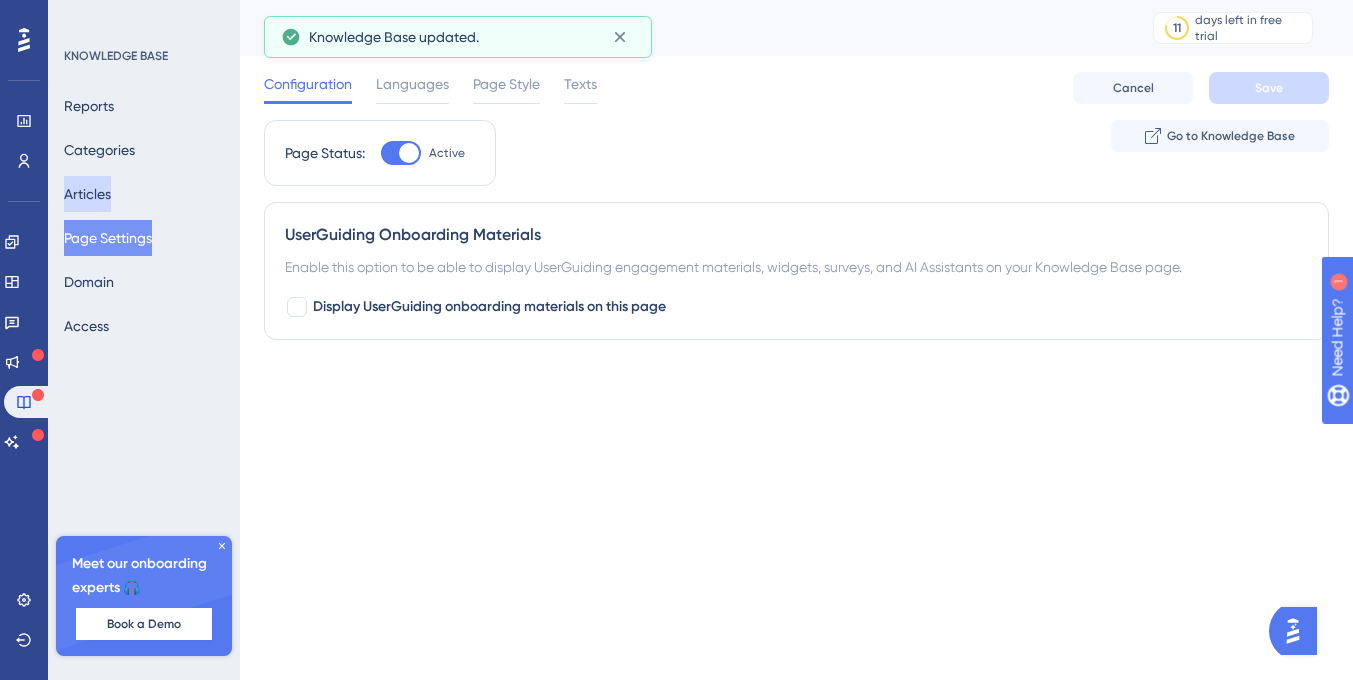 click on "Articles" at bounding box center (87, 194) 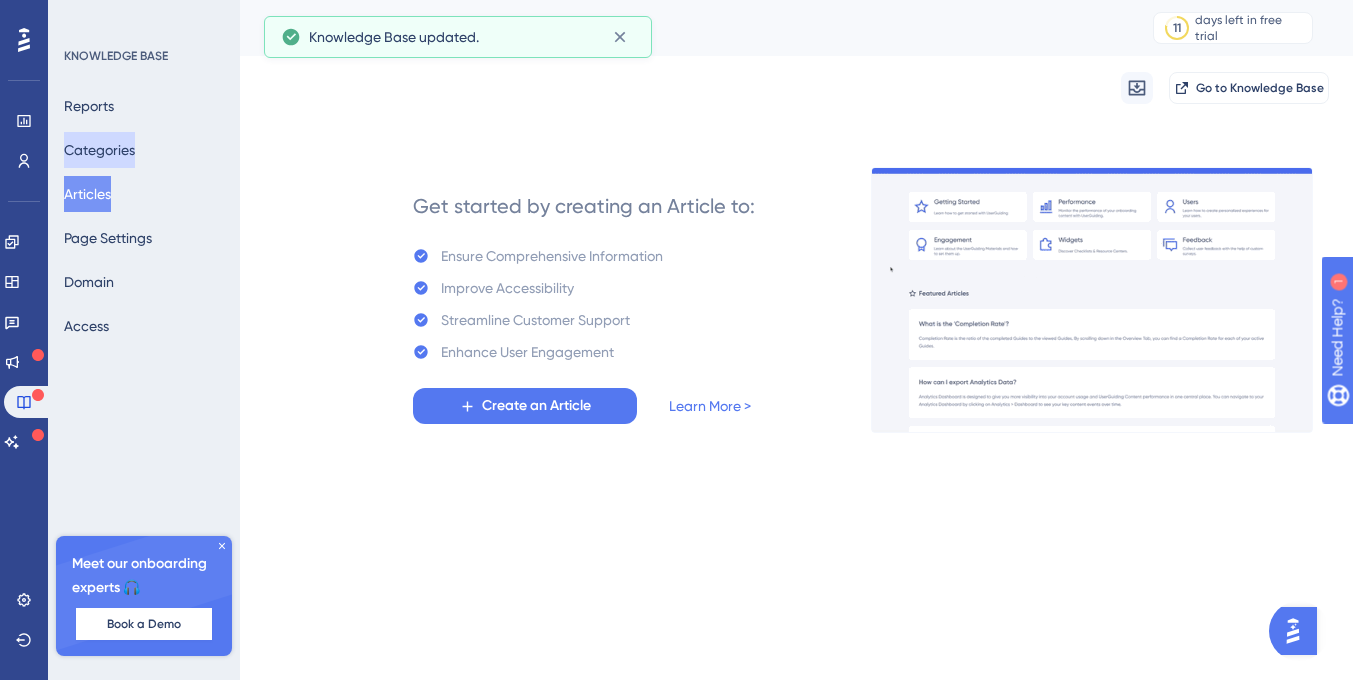 click on "Categories" at bounding box center [99, 150] 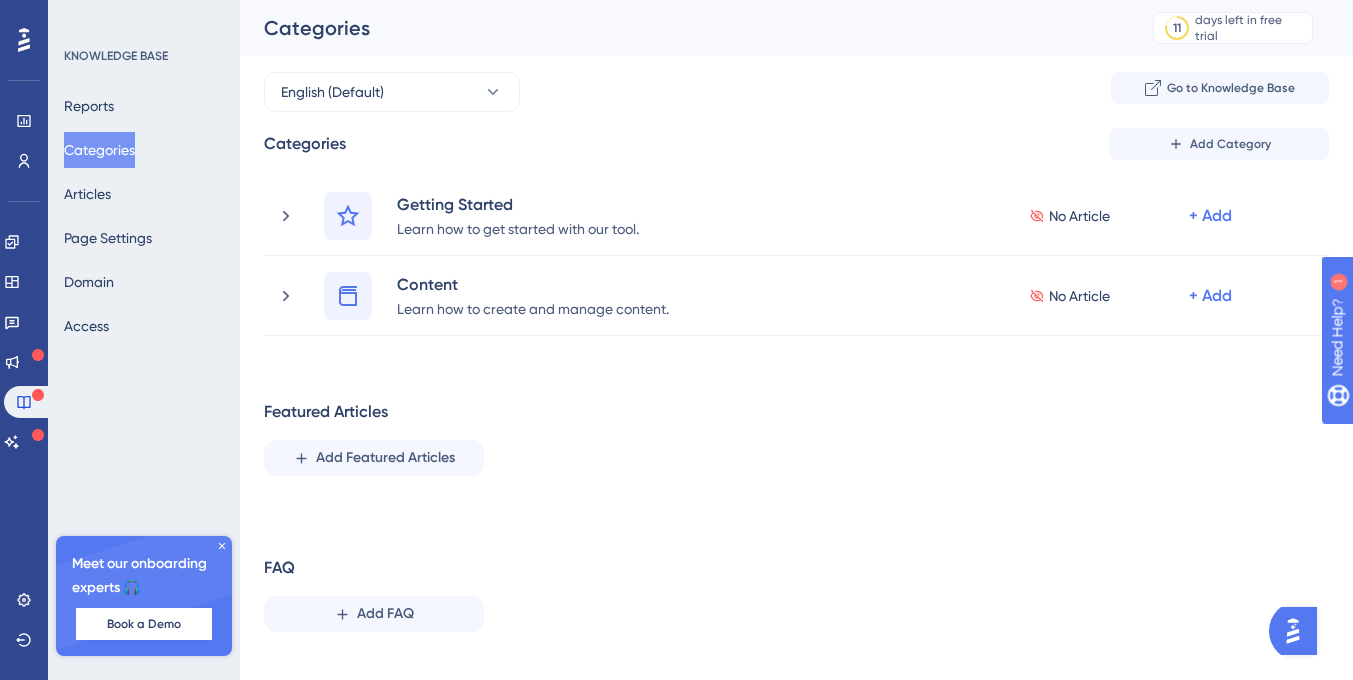 scroll, scrollTop: 32, scrollLeft: 0, axis: vertical 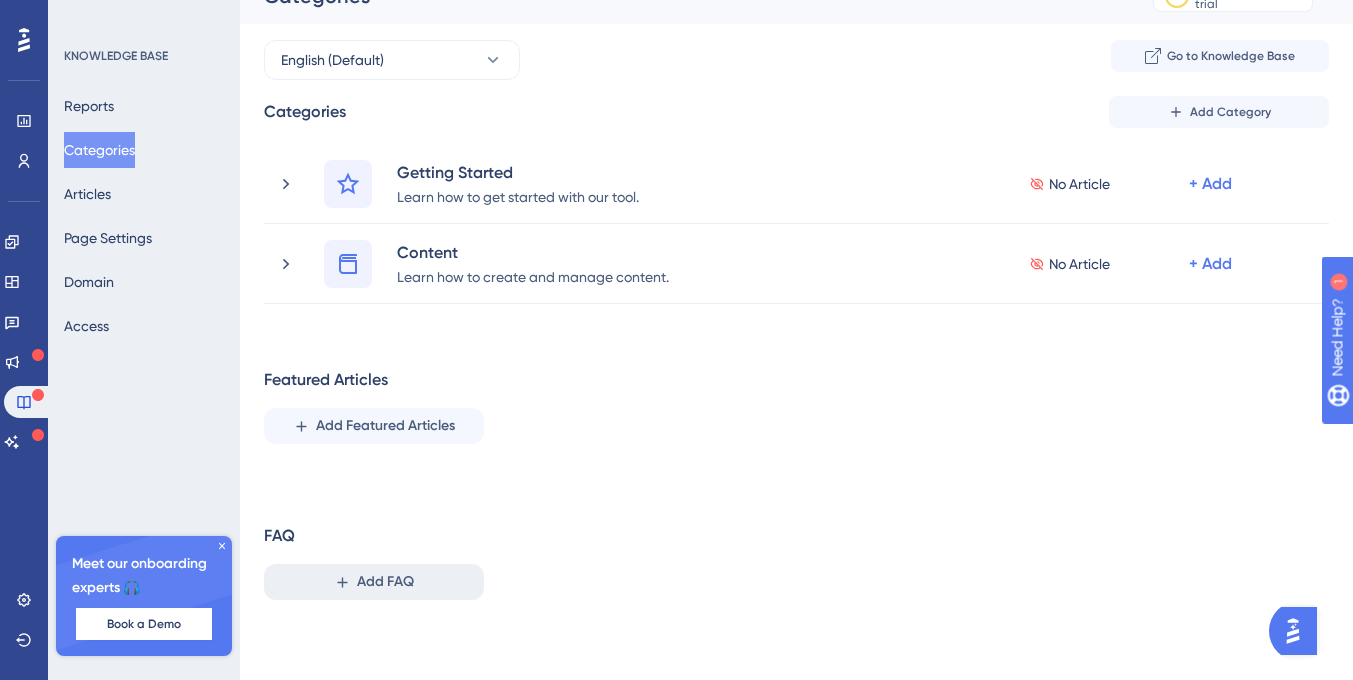 click on "Add FAQ" at bounding box center [385, 582] 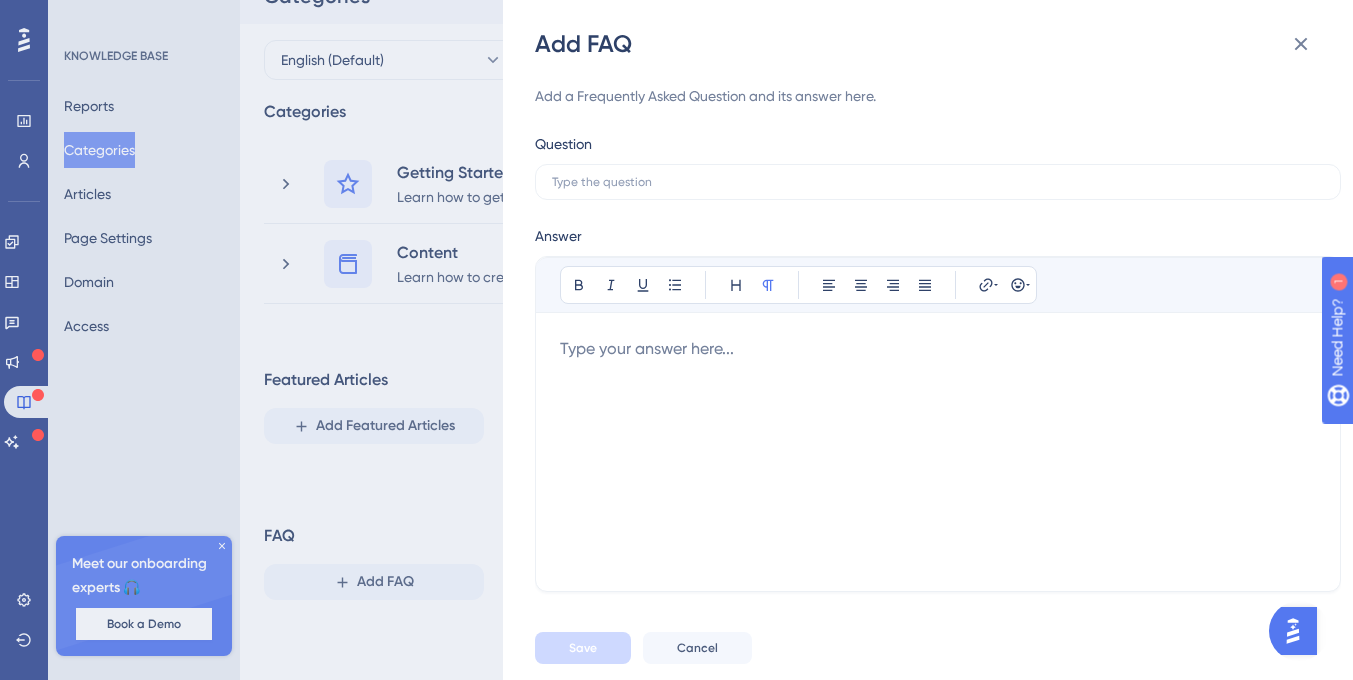 click at bounding box center (938, 452) 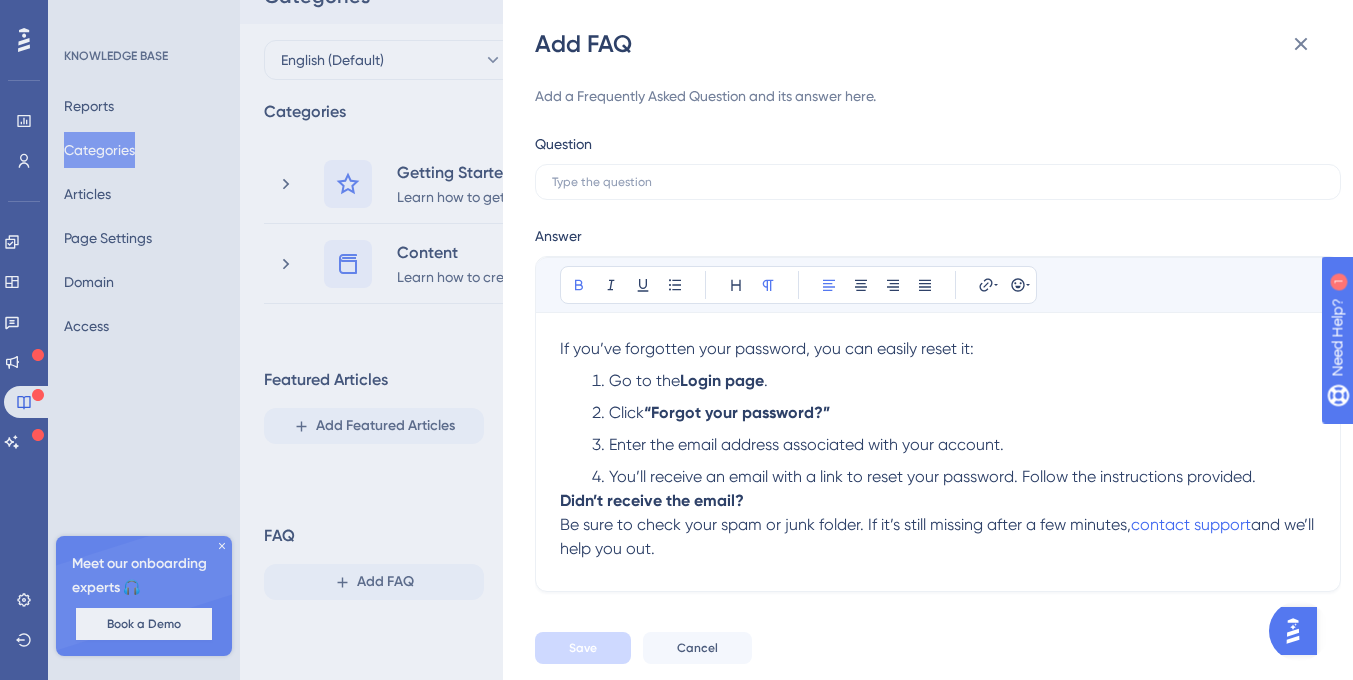 click on "Didn’t receive the email?" at bounding box center (652, 500) 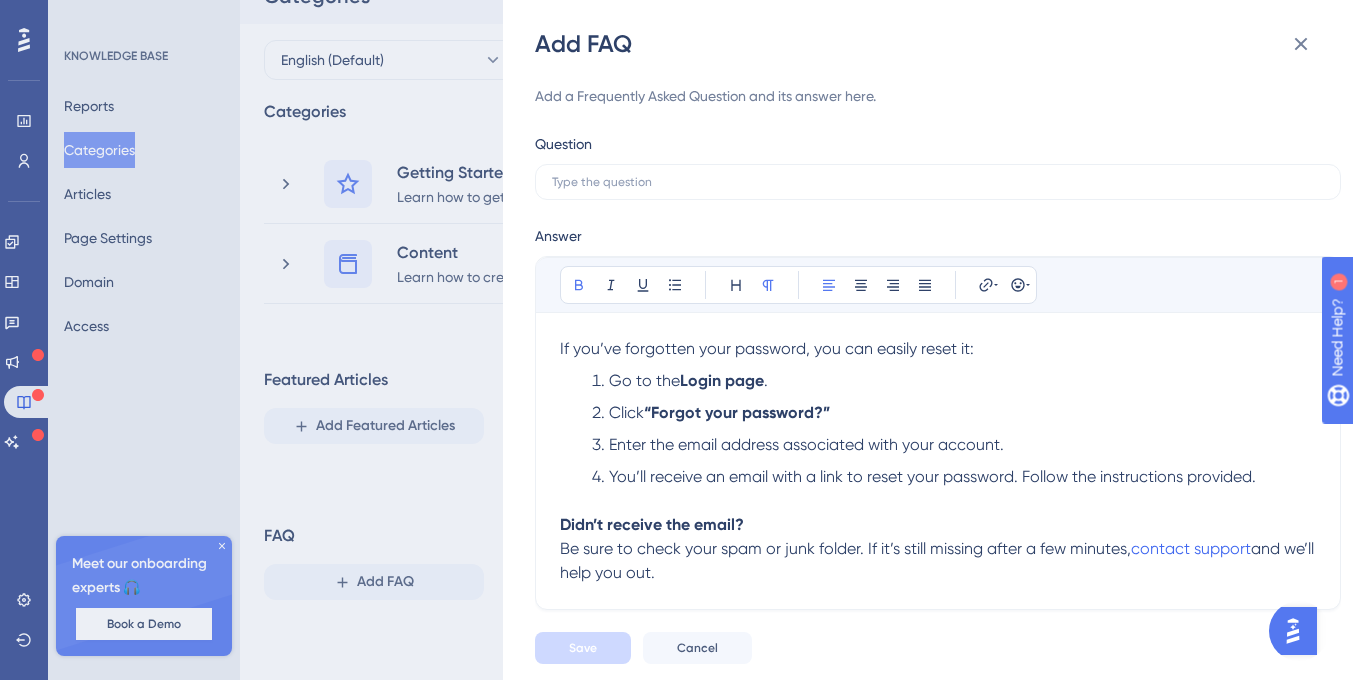 click on "and we’ll help you out." at bounding box center (939, 560) 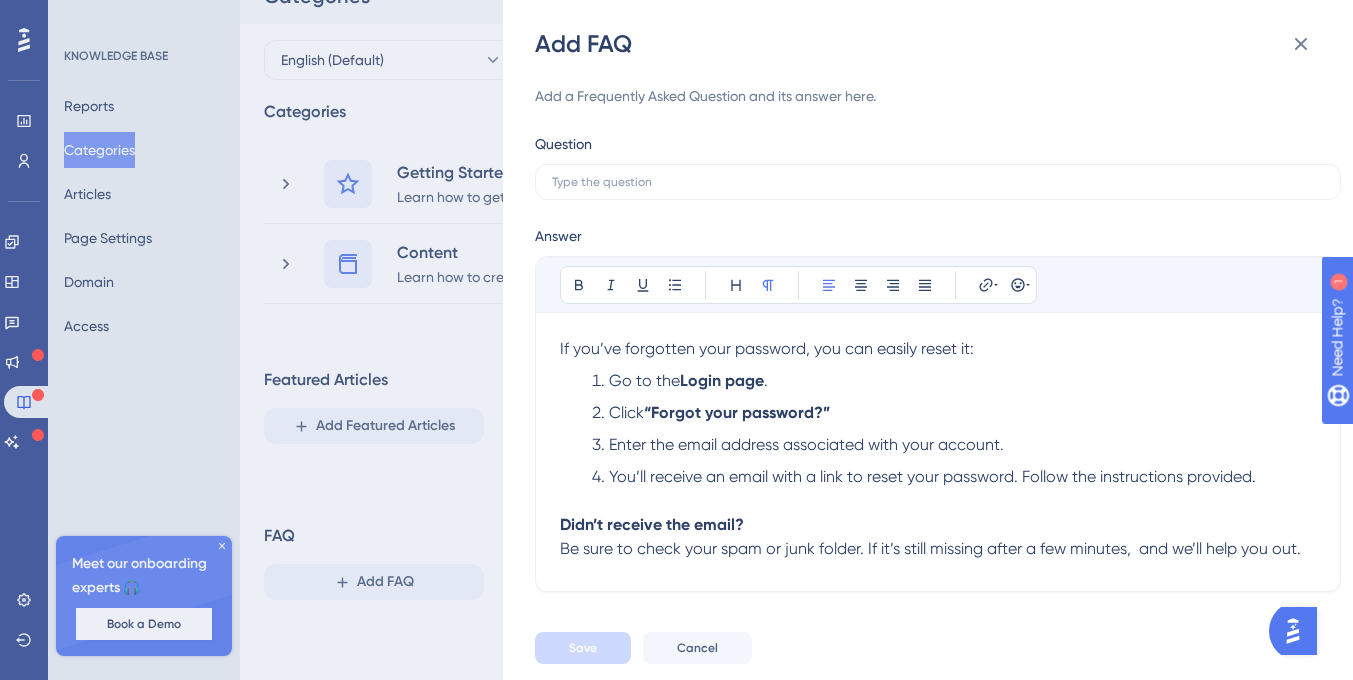 type 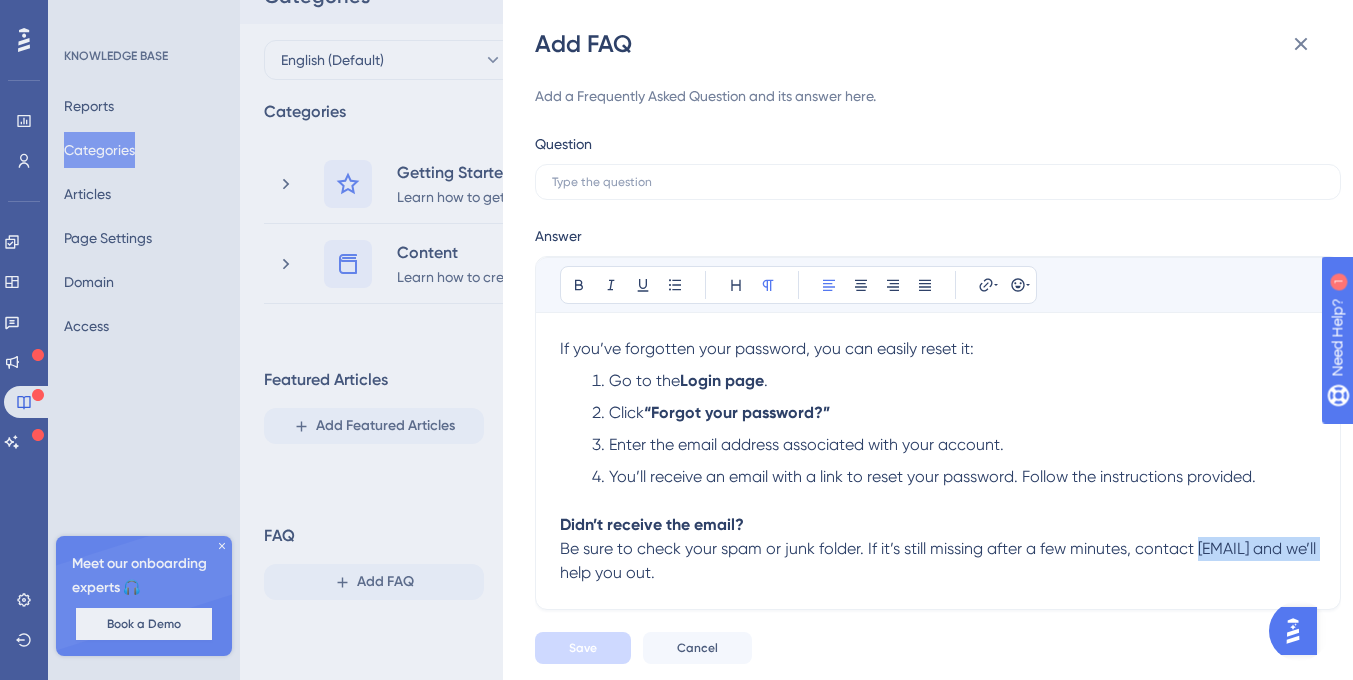 drag, startPoint x: 705, startPoint y: 579, endPoint x: 562, endPoint y: 579, distance: 143 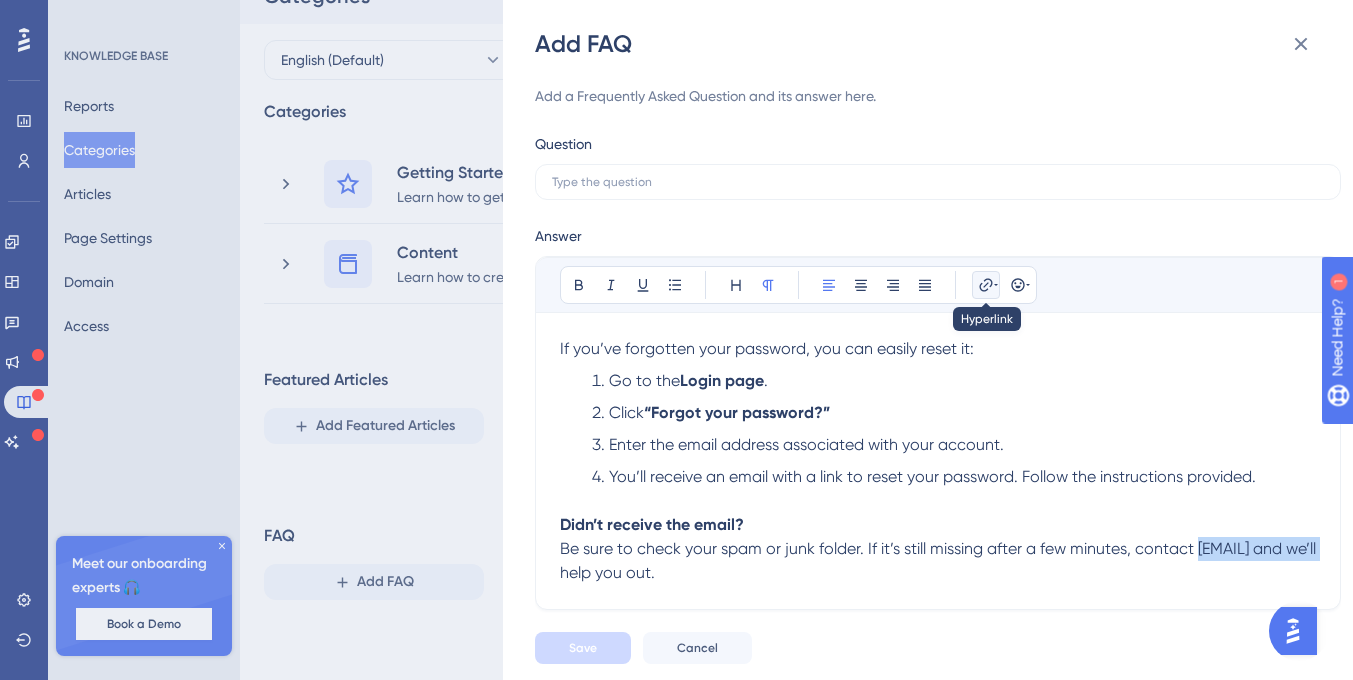 click 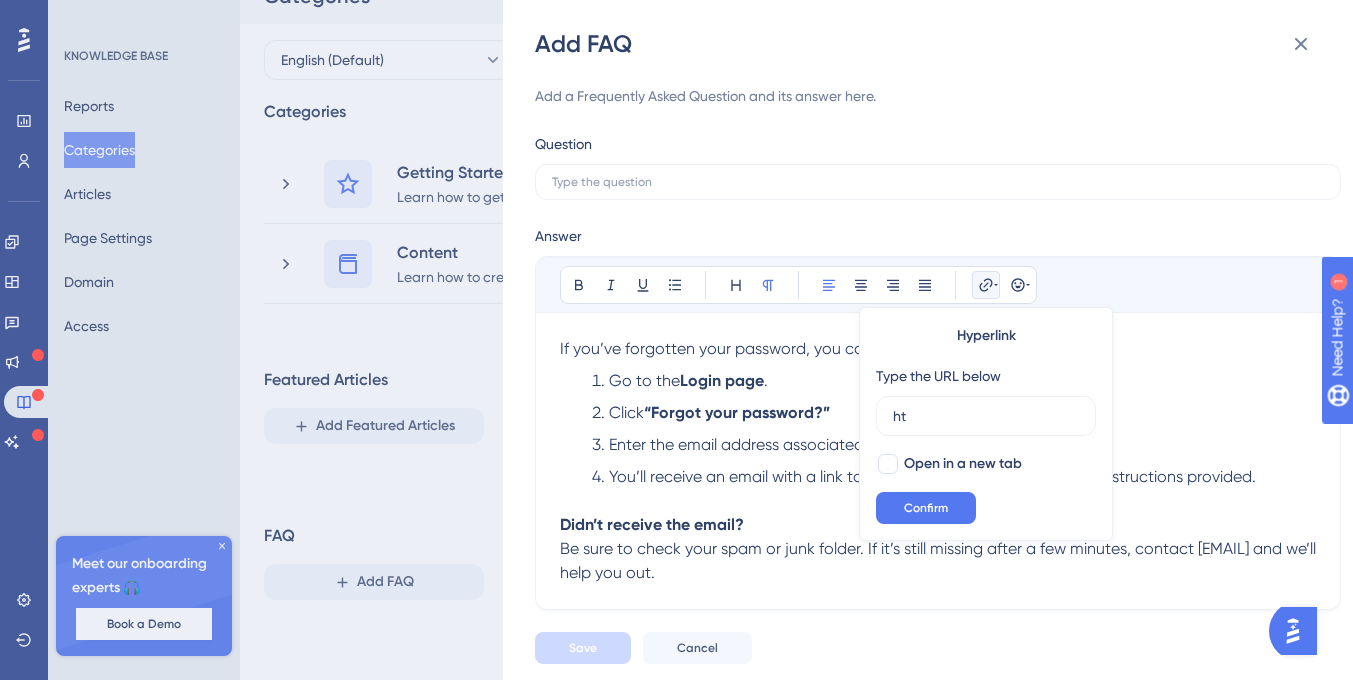 type on "h" 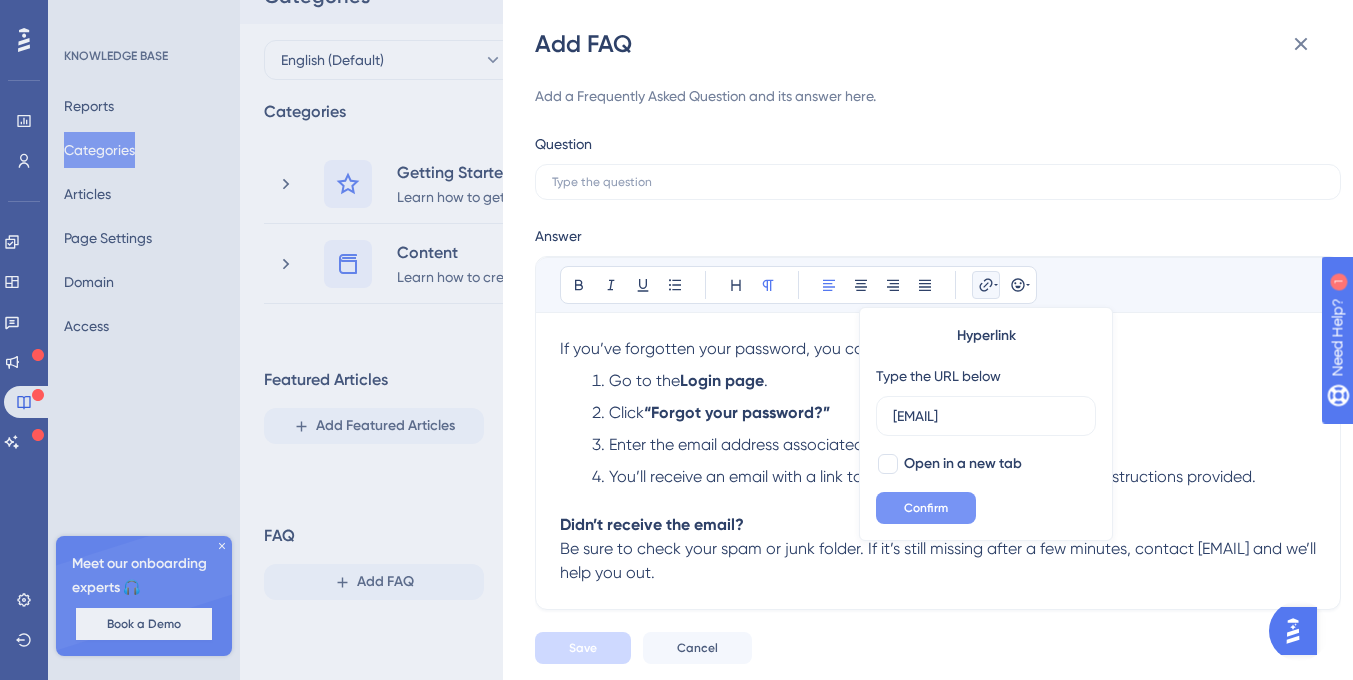 type on "[EMAIL]" 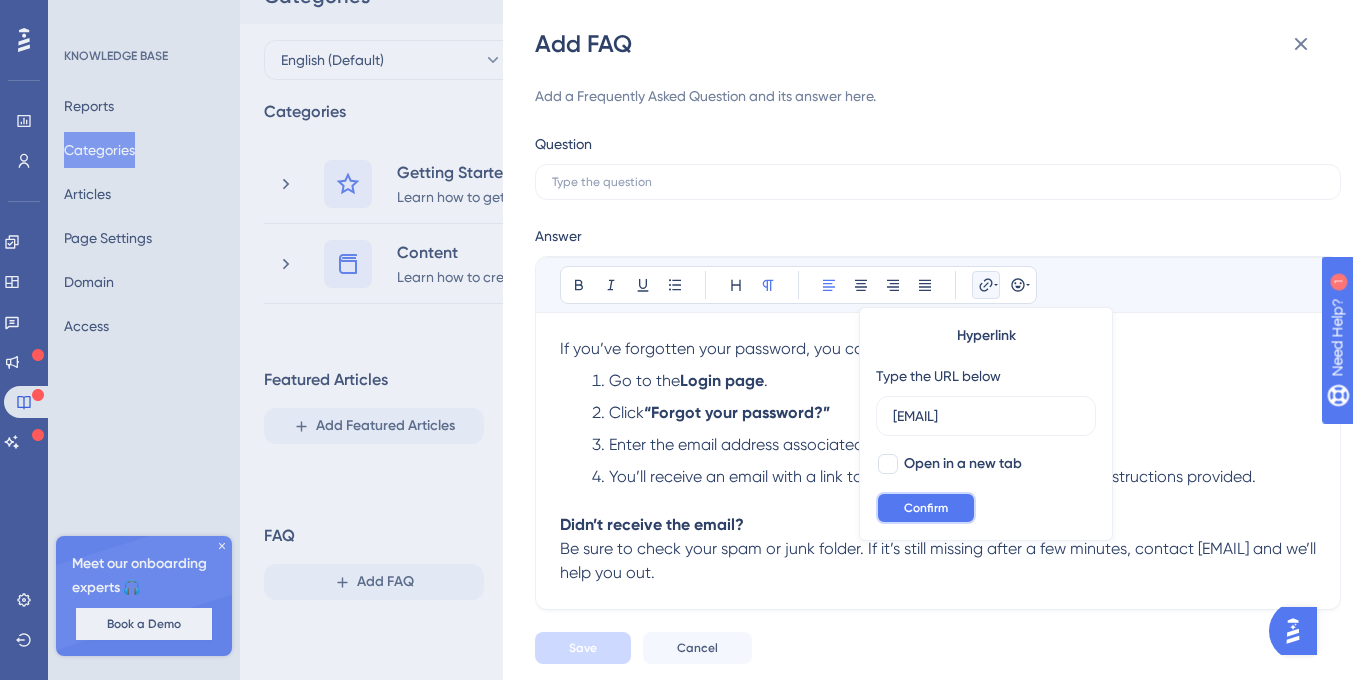 click on "Confirm" at bounding box center [926, 508] 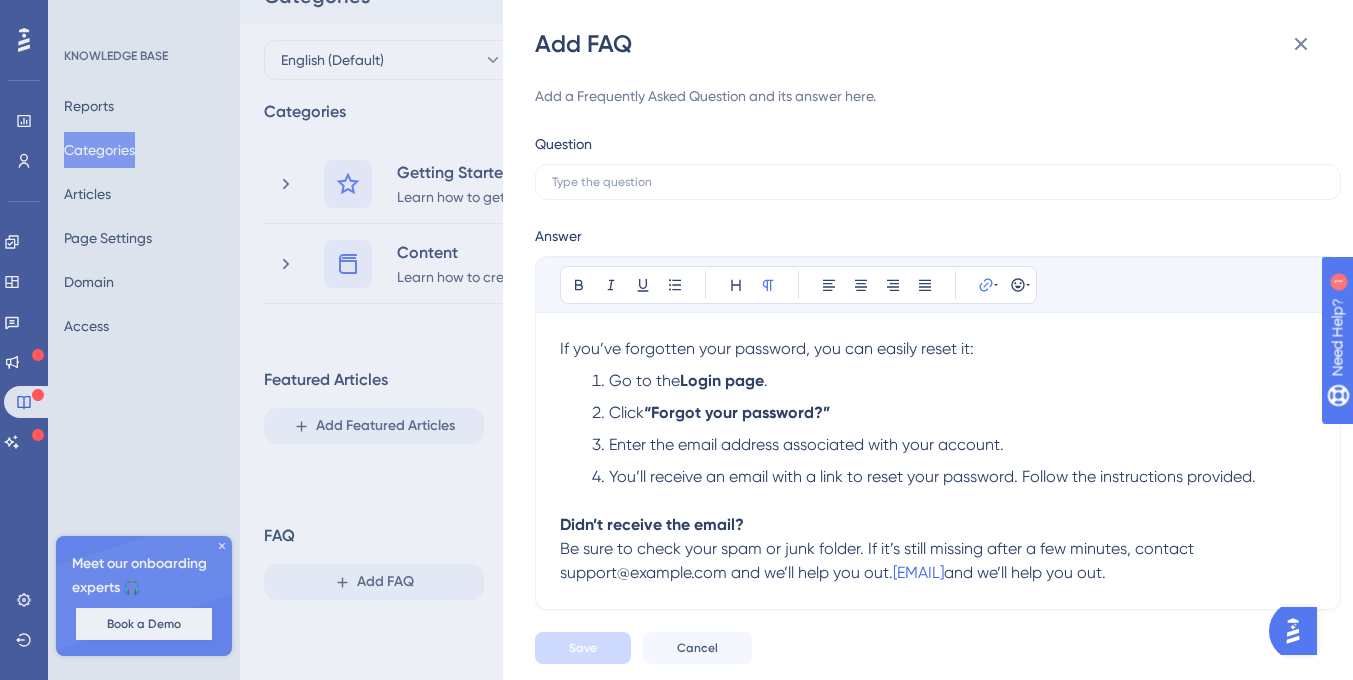 click on "Didn’t receive the email? Be sure to check your spam or junk folder. If it’s still missing after a few minutes, contact [EMAIL] and we’ll help you out." at bounding box center (938, 549) 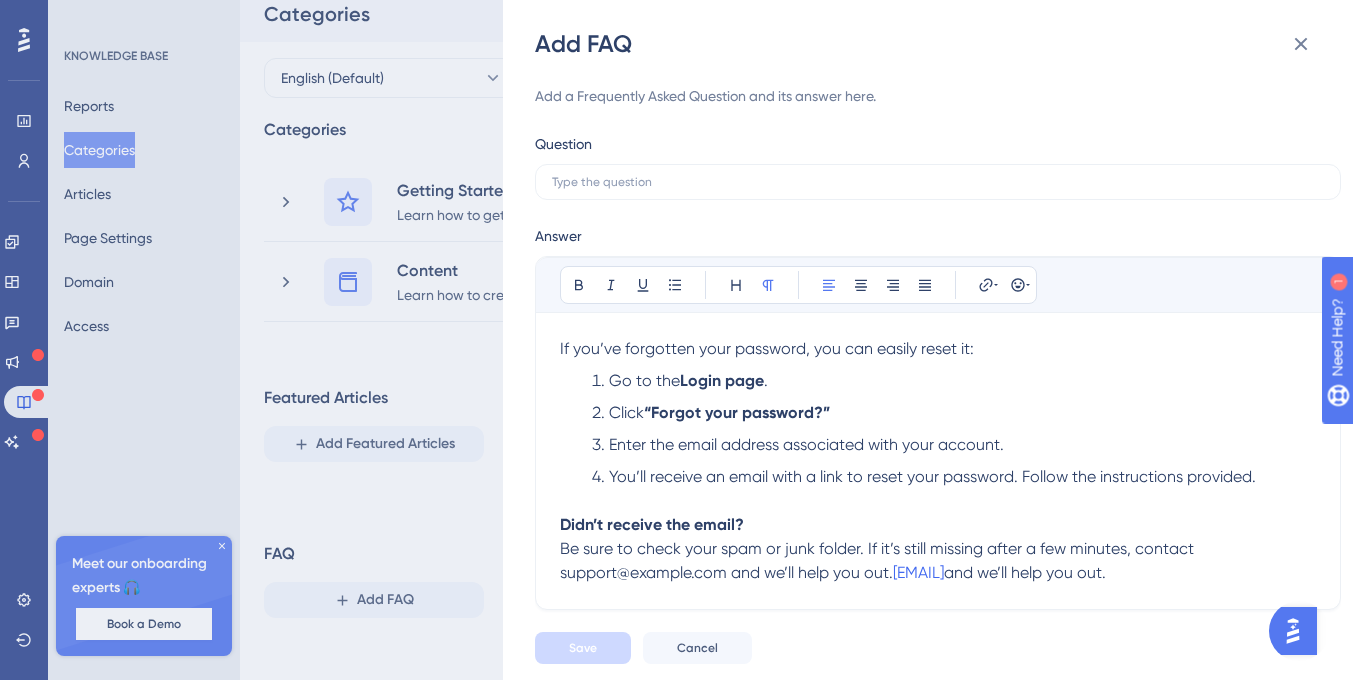 scroll, scrollTop: 32, scrollLeft: 0, axis: vertical 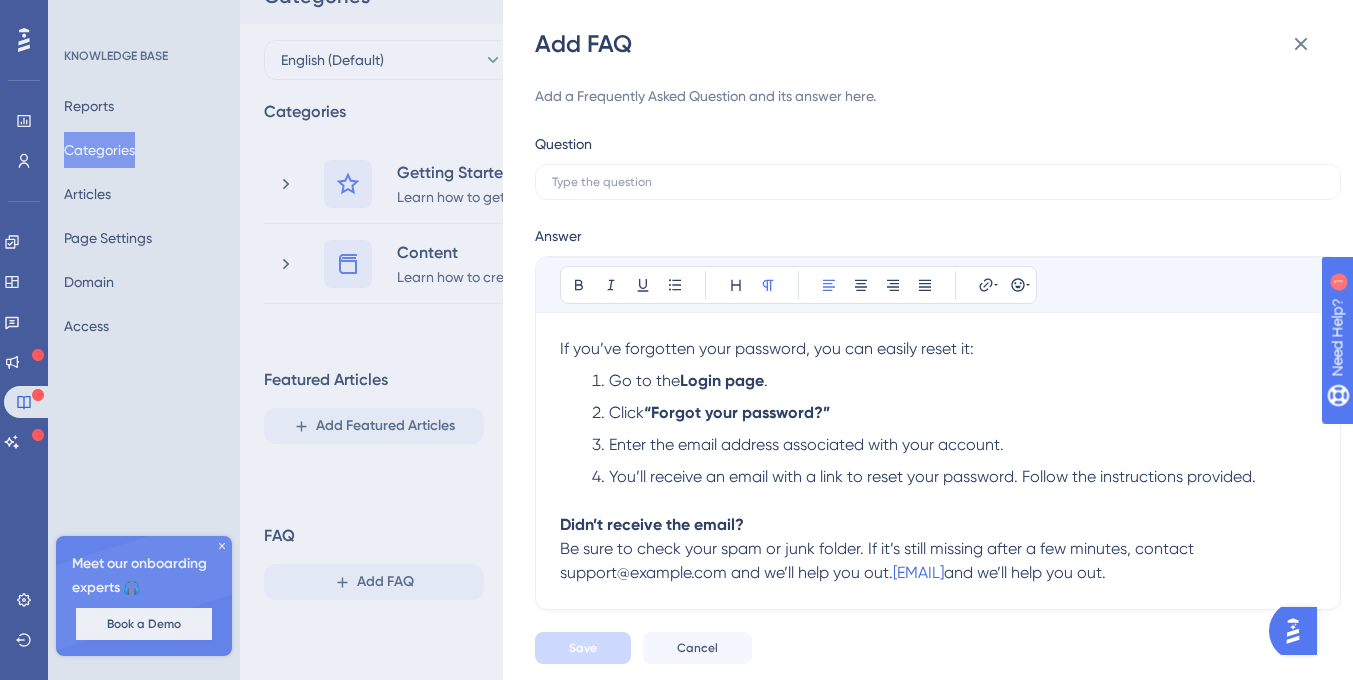 click on "Question" at bounding box center (938, 166) 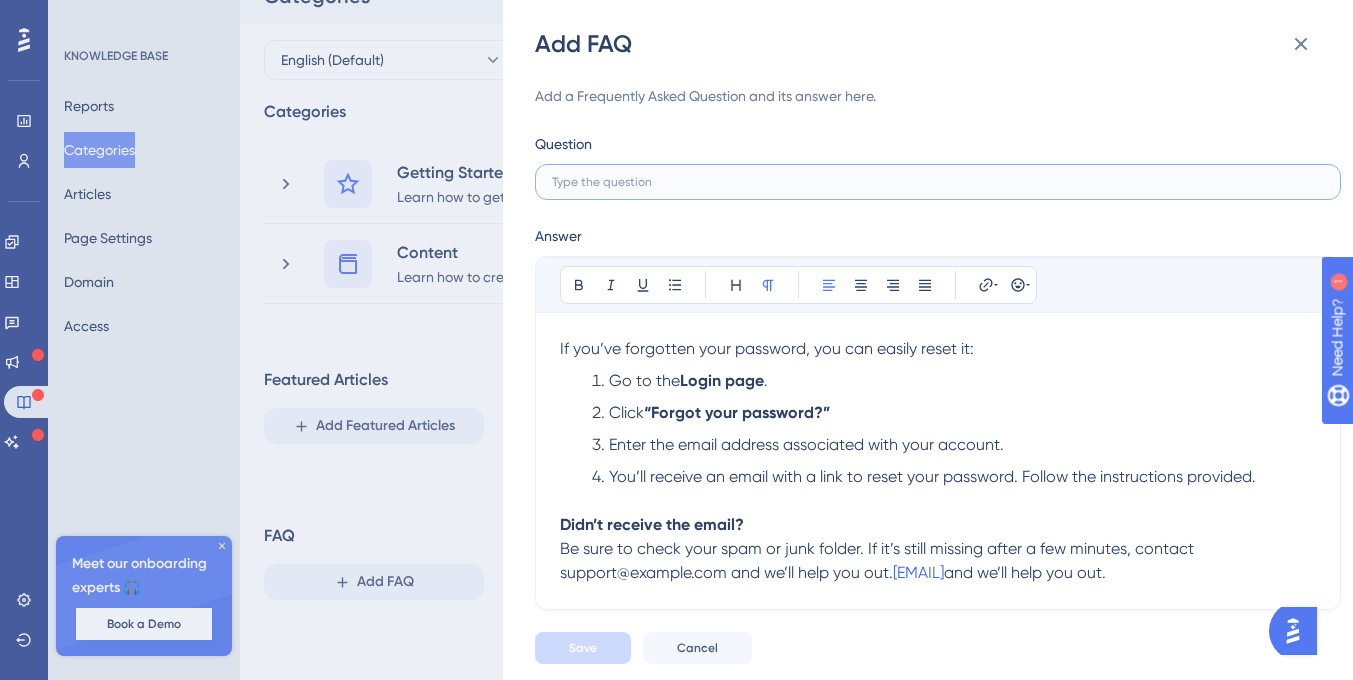 click at bounding box center (938, 182) 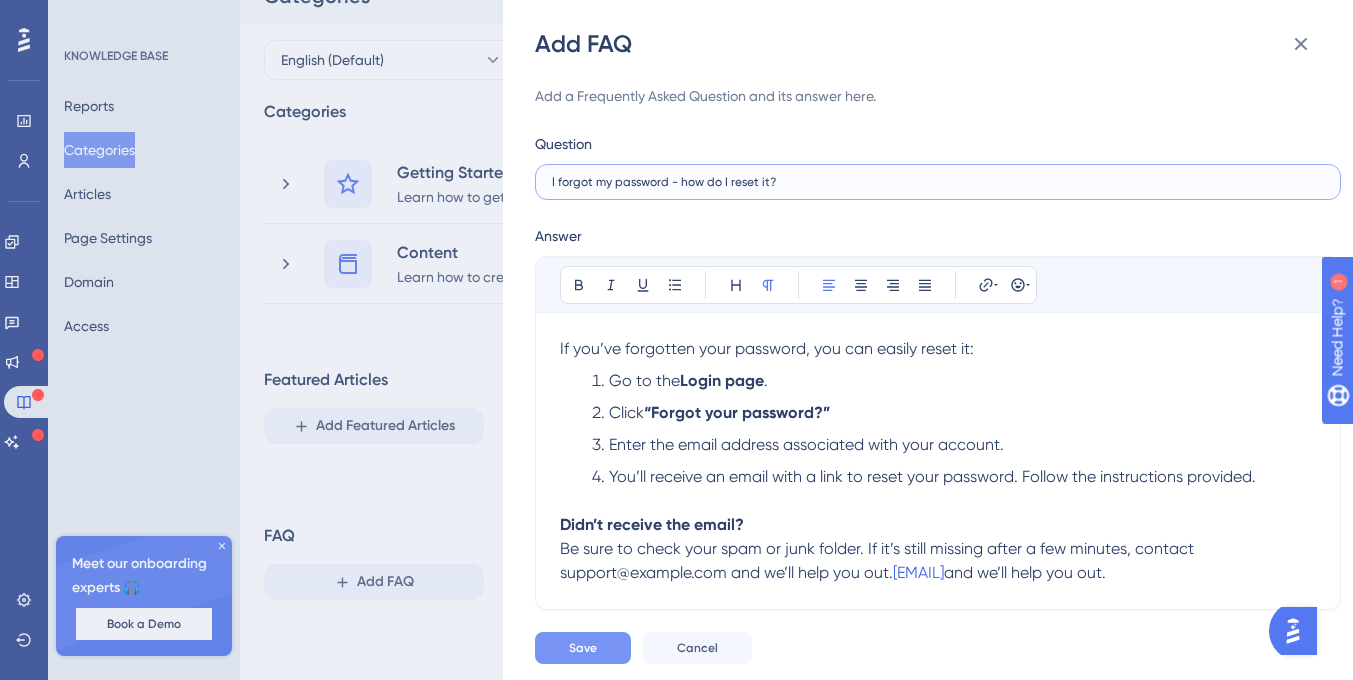 type on "I forgot my password - how do I reset it?" 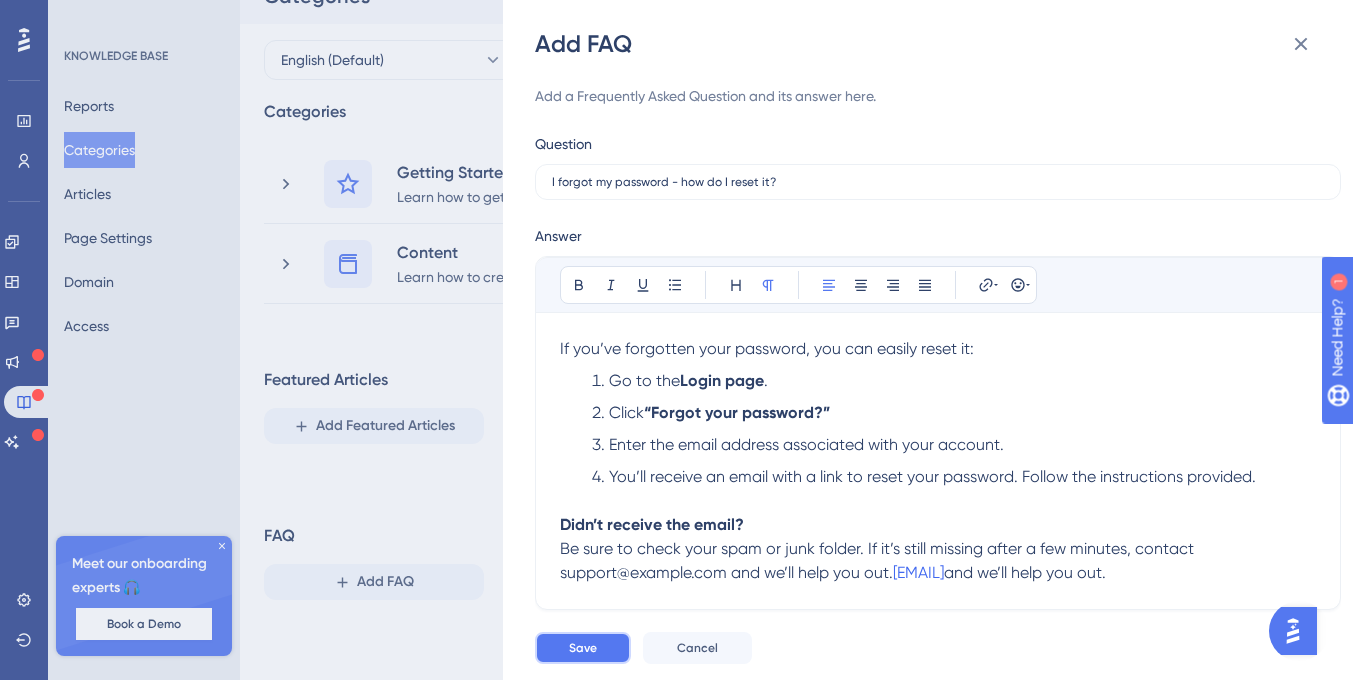 click on "Save" at bounding box center (583, 648) 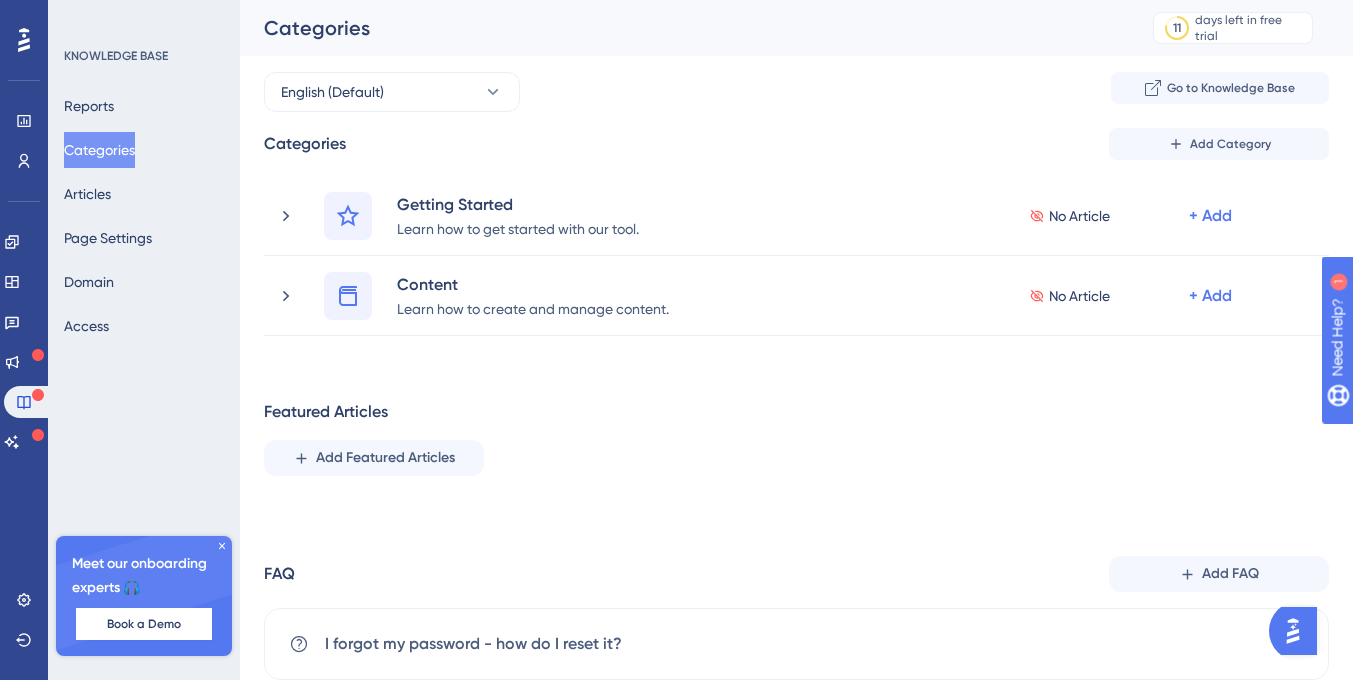 scroll, scrollTop: 64, scrollLeft: 0, axis: vertical 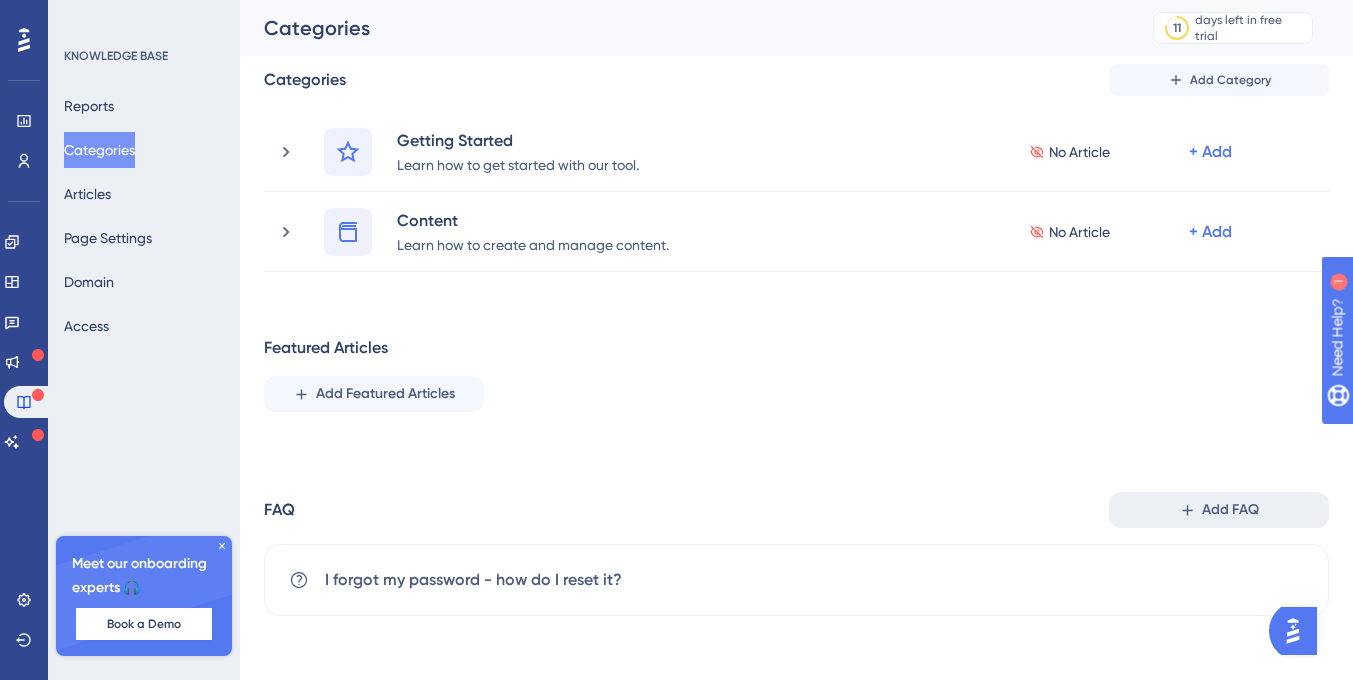 click on "Add FAQ" at bounding box center (1219, 510) 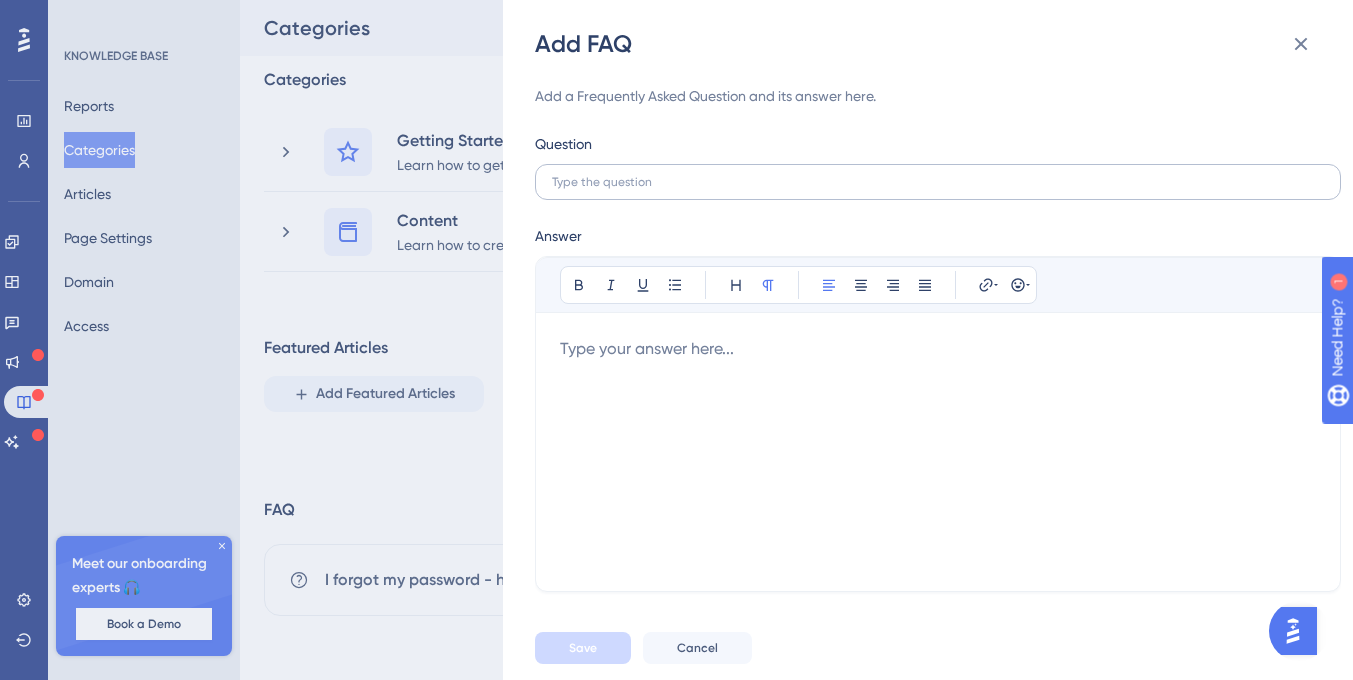click at bounding box center [938, 182] 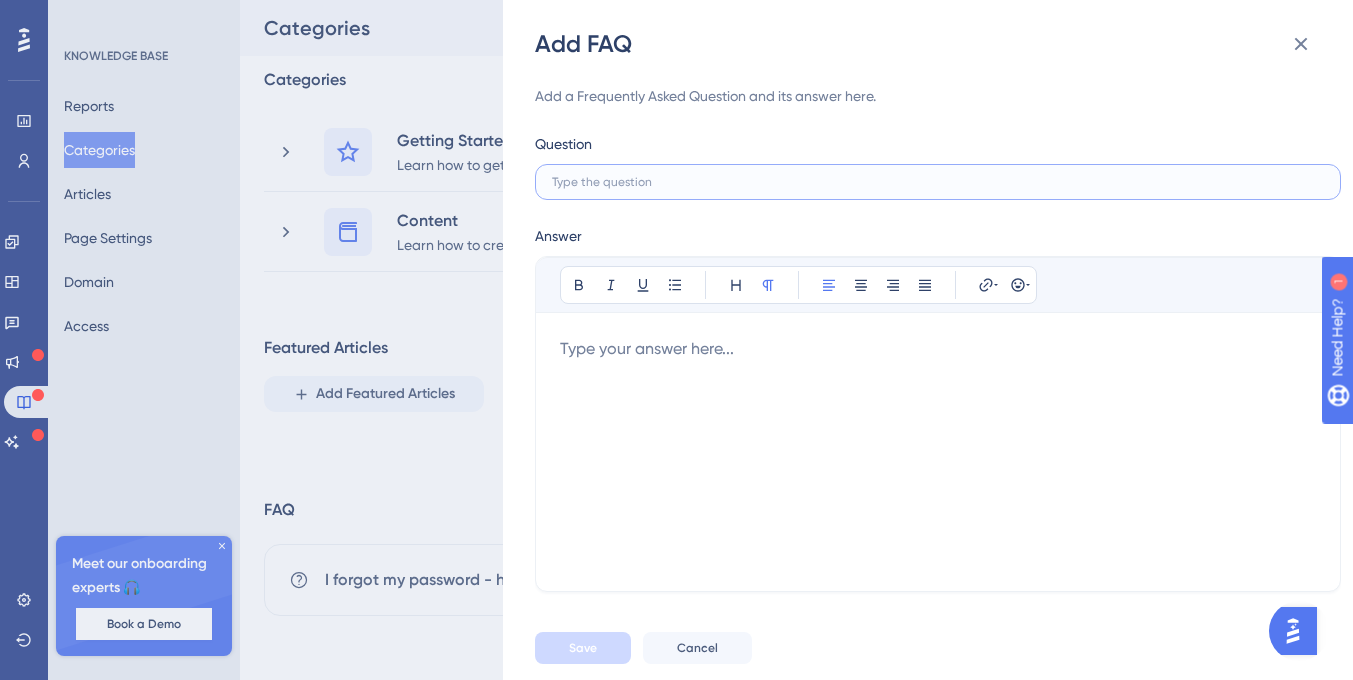 click at bounding box center [938, 182] 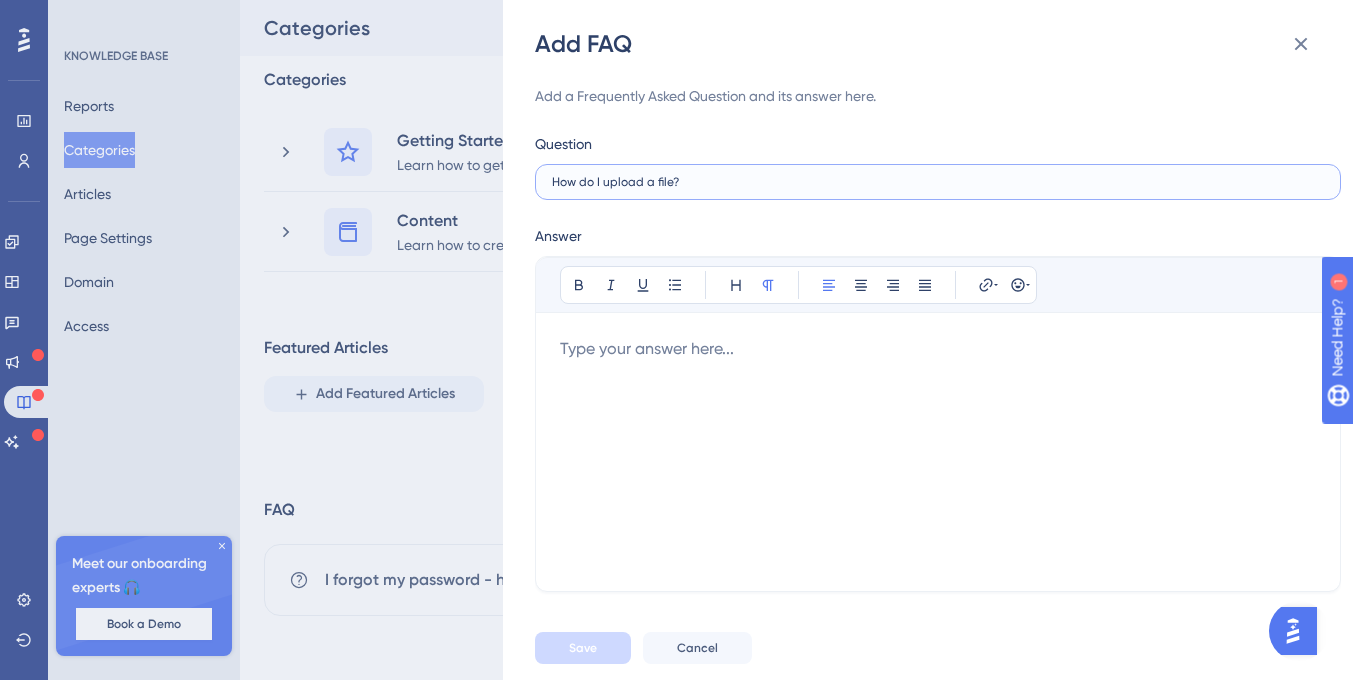type on "How do I upload a file?" 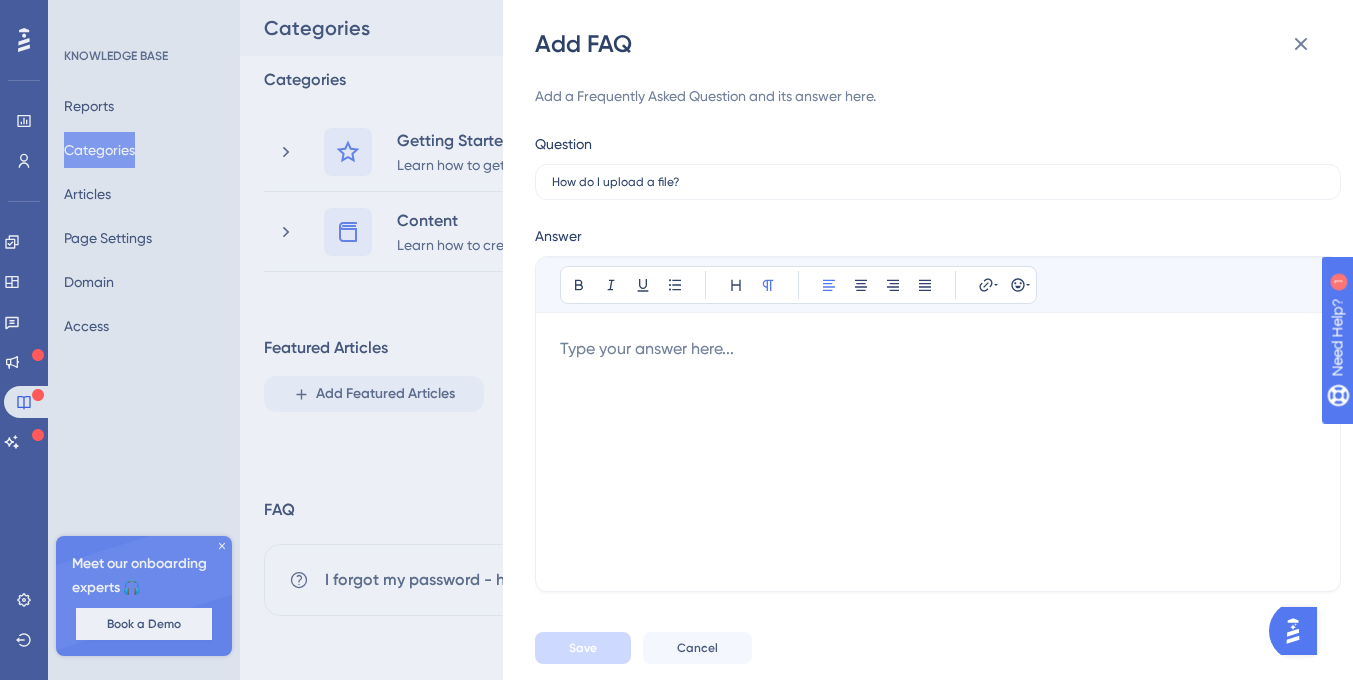 click at bounding box center [938, 452] 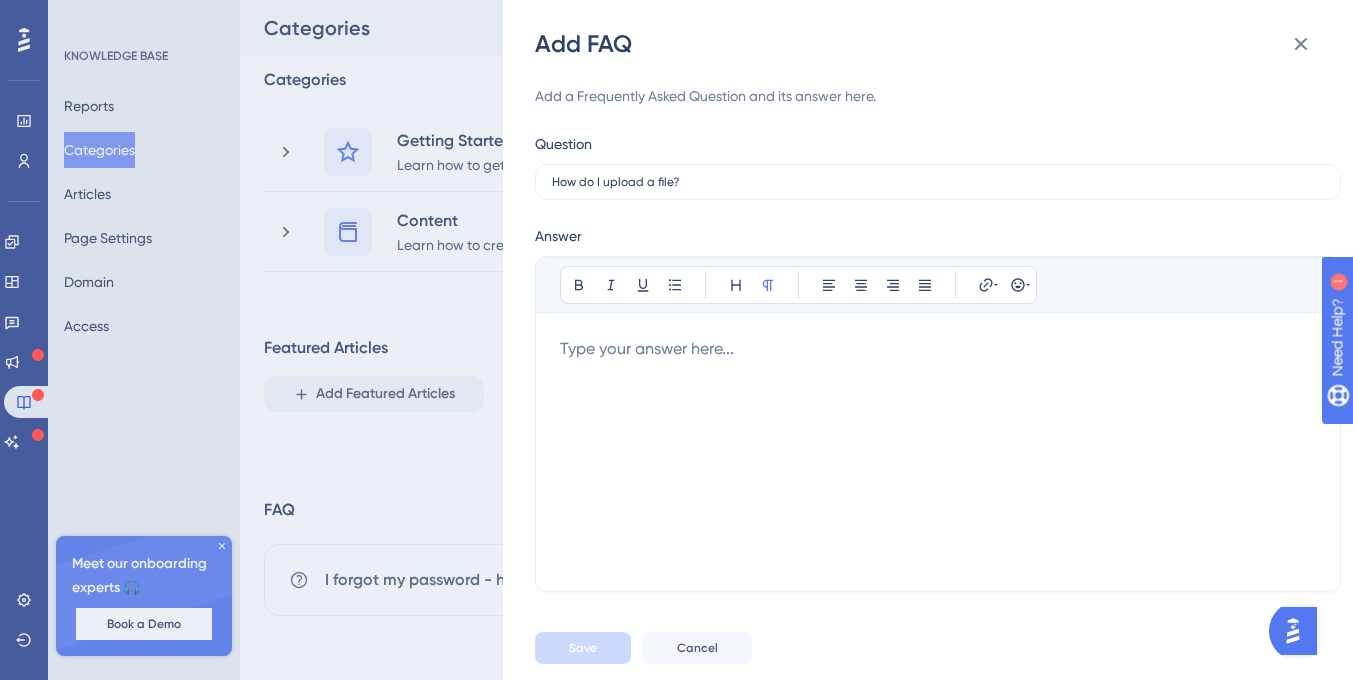 click at bounding box center [938, 452] 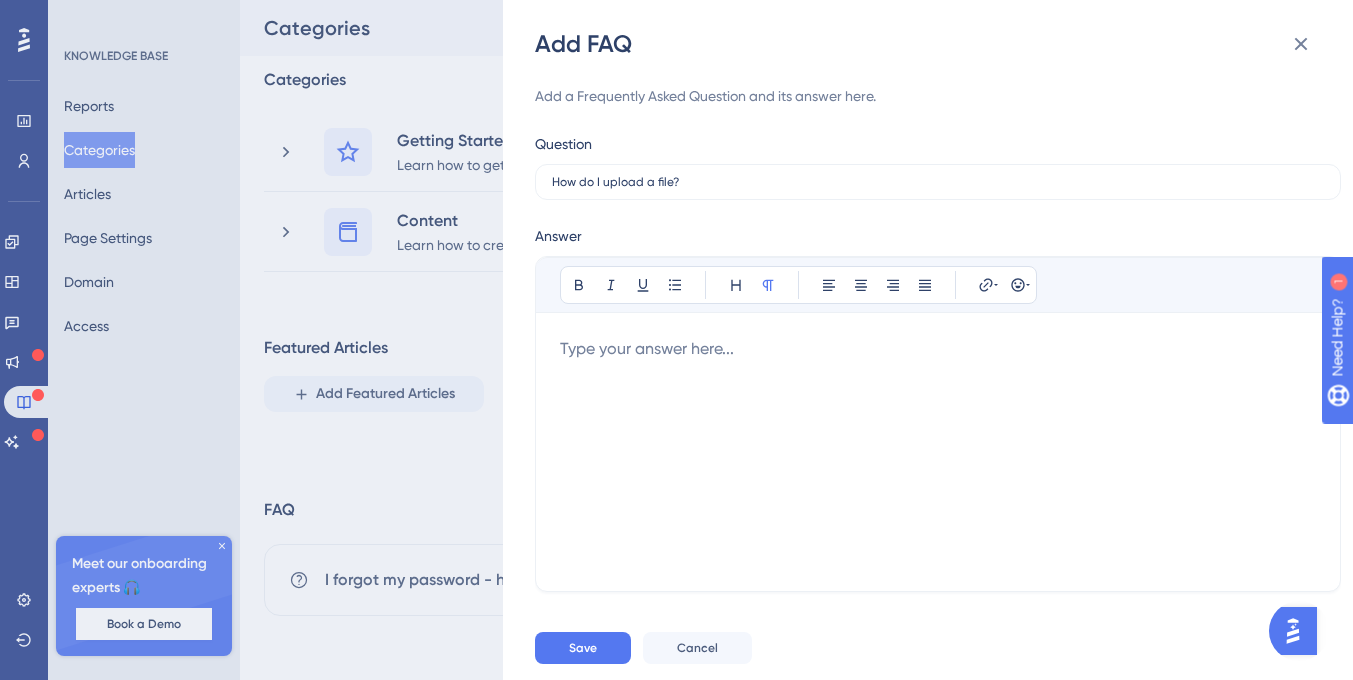 type 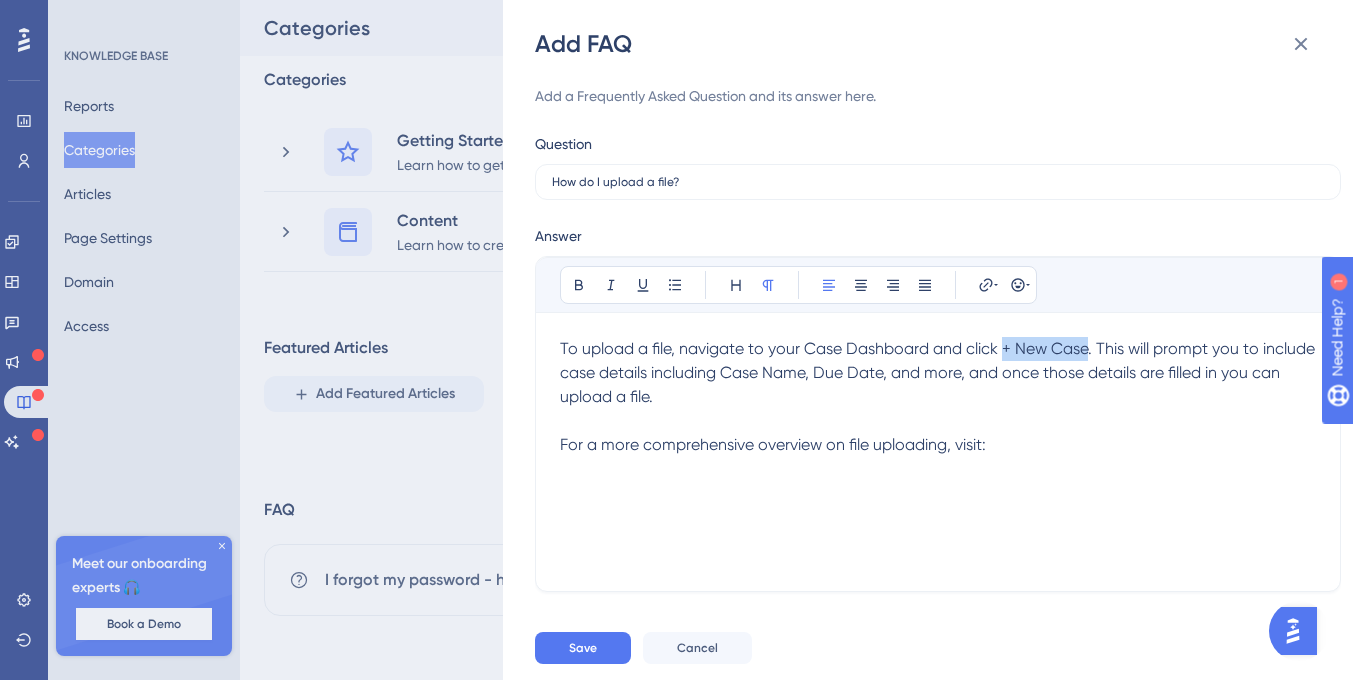 drag, startPoint x: 1004, startPoint y: 348, endPoint x: 1086, endPoint y: 346, distance: 82.02438 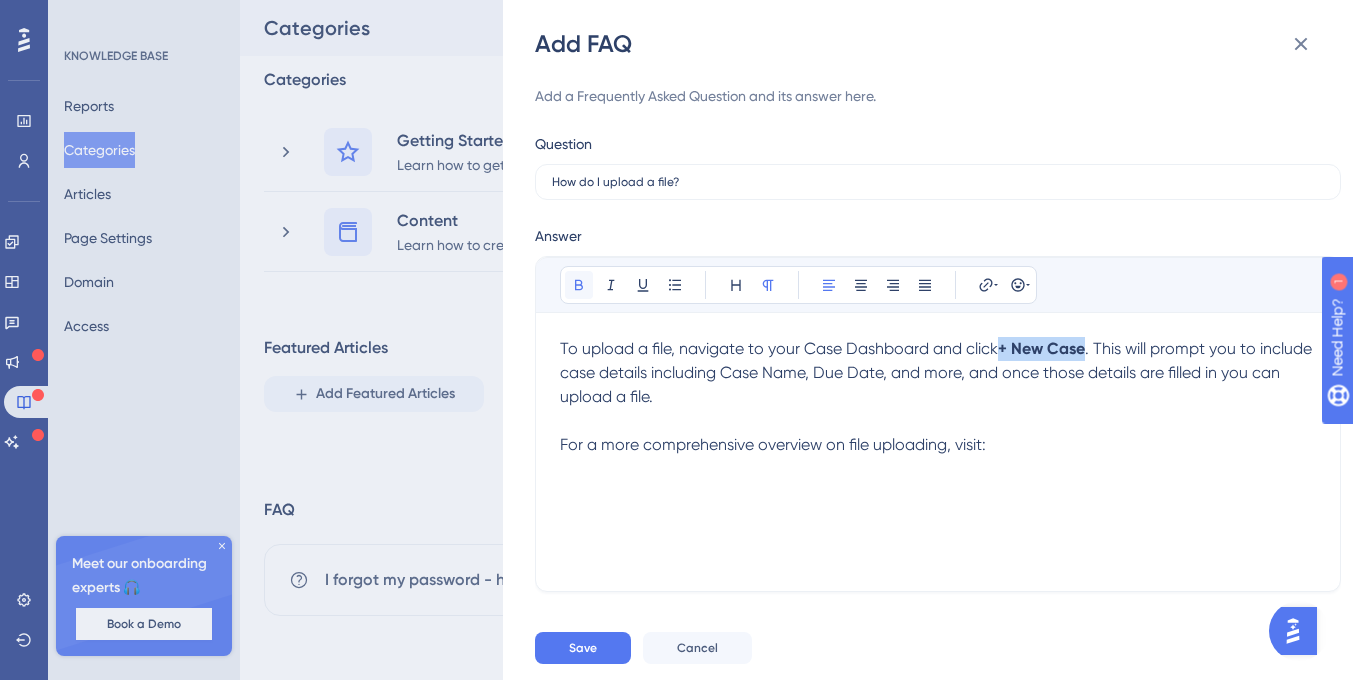 click 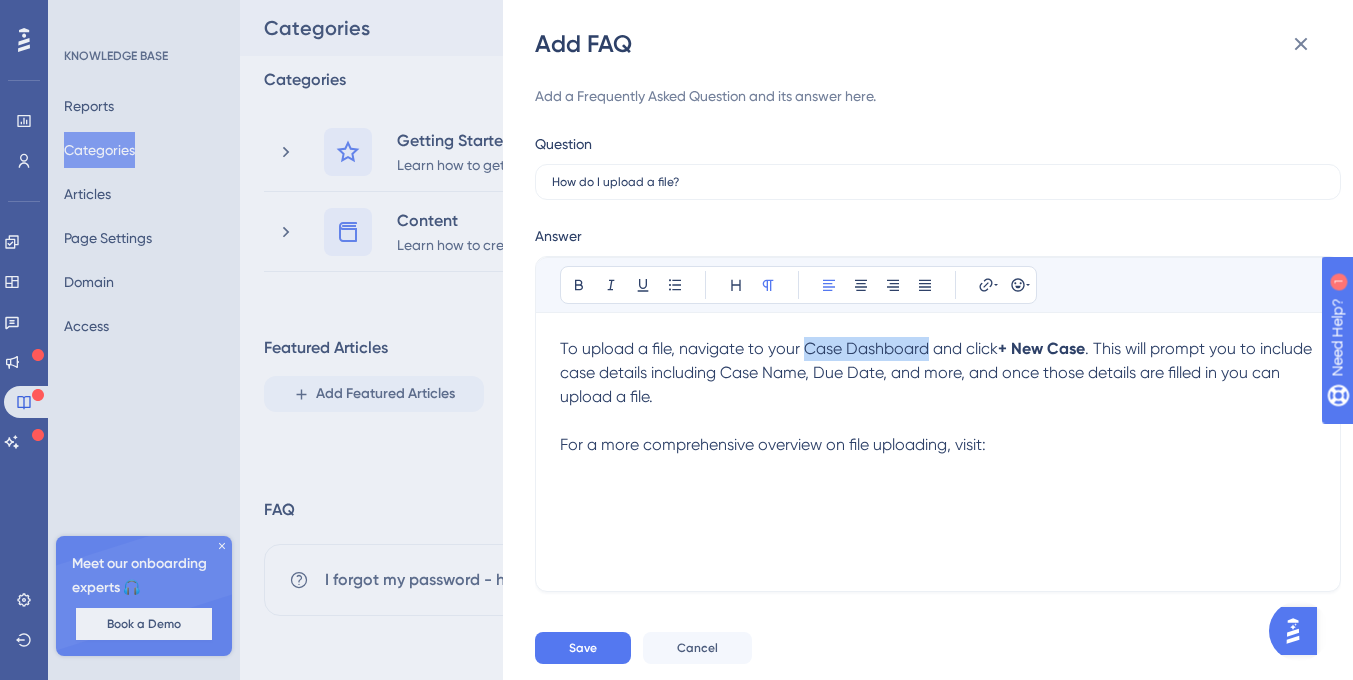 drag, startPoint x: 928, startPoint y: 354, endPoint x: 809, endPoint y: 356, distance: 119.01681 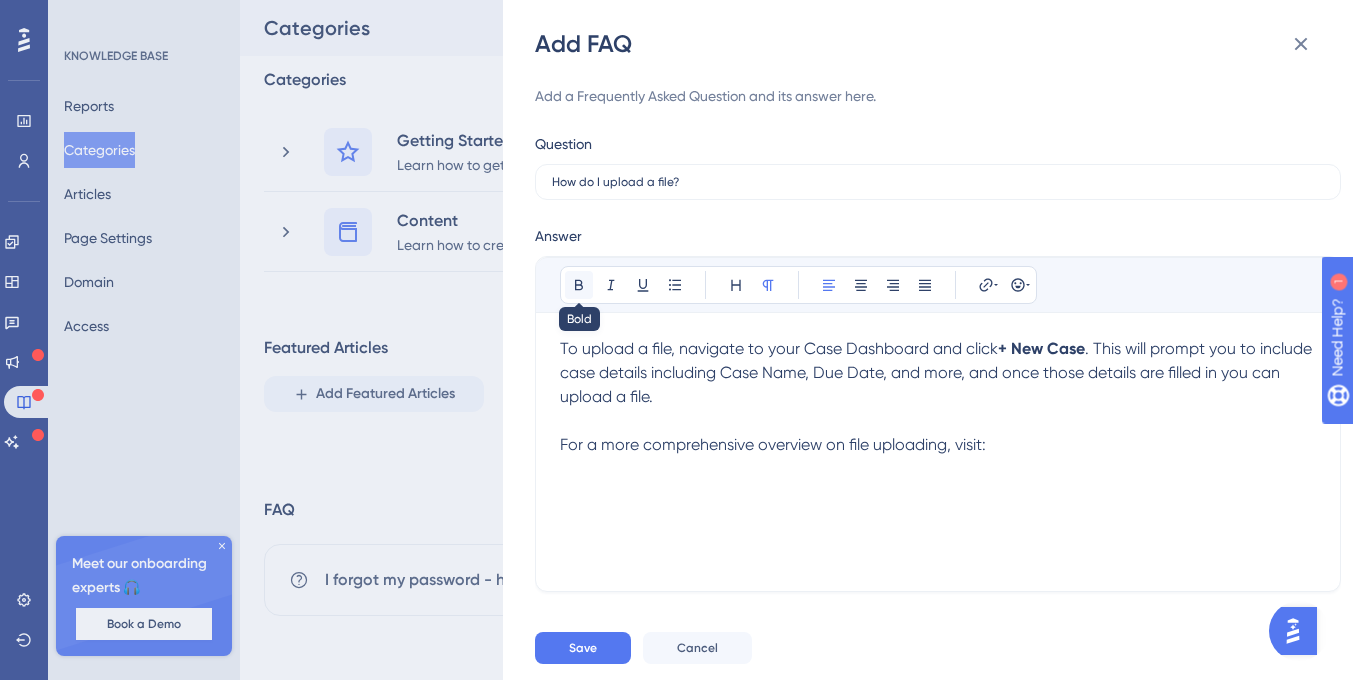 click 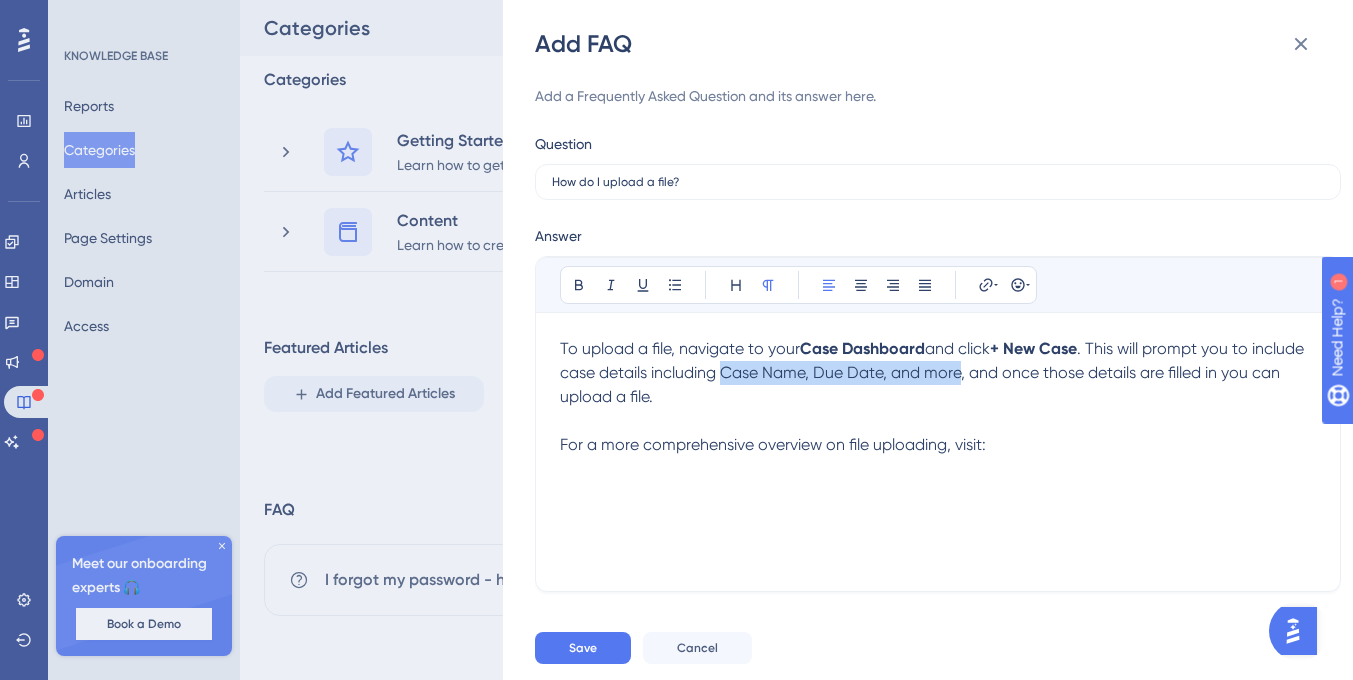 drag, startPoint x: 779, startPoint y: 376, endPoint x: 1021, endPoint y: 380, distance: 242.03305 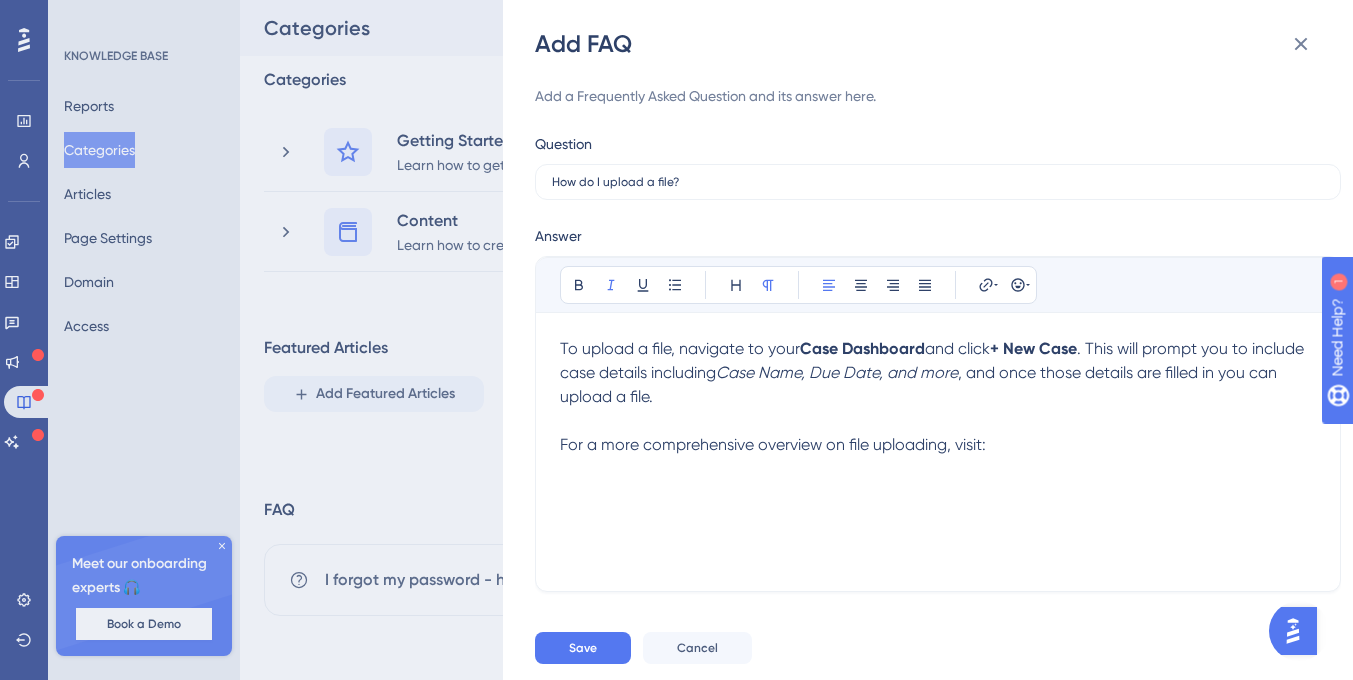 click on "To upload a file, navigate to your  Case Dashboard  and click  + New Case . This will prompt you to include case details including  Case Name, Due Date, and more , and once those details are filled in you can upload a file." at bounding box center (938, 373) 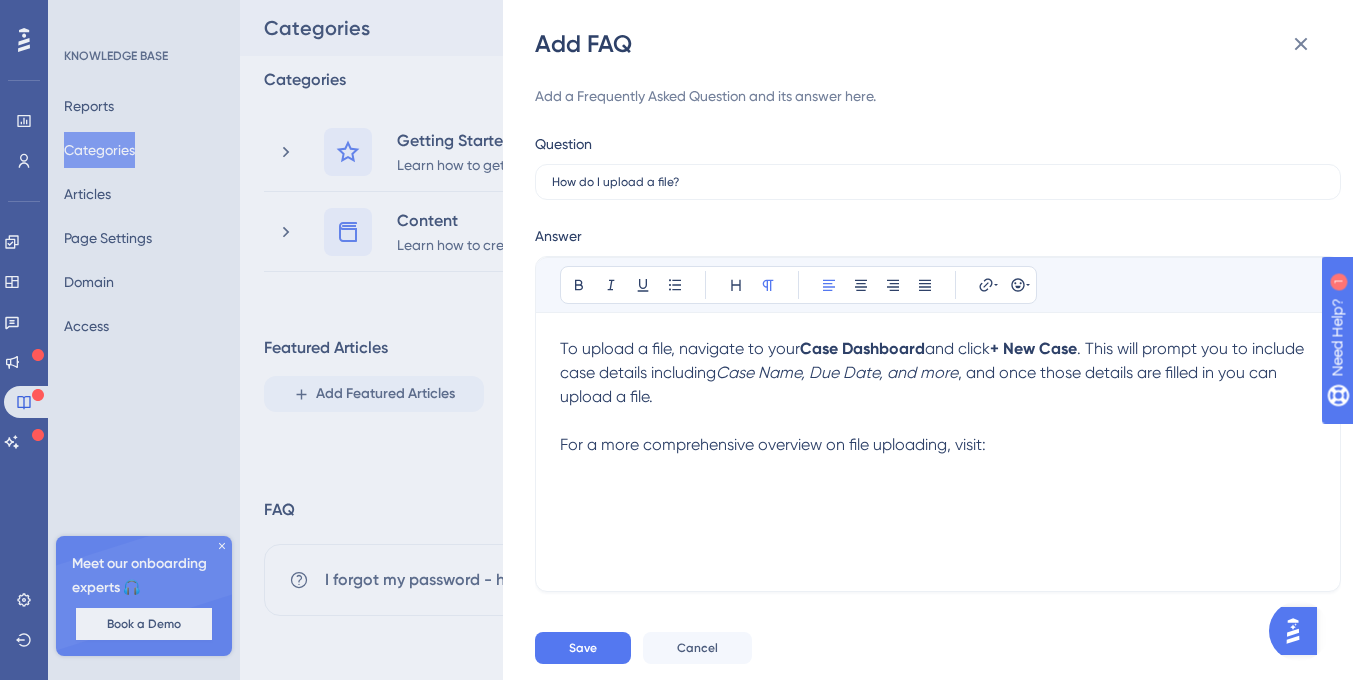 click at bounding box center [938, 421] 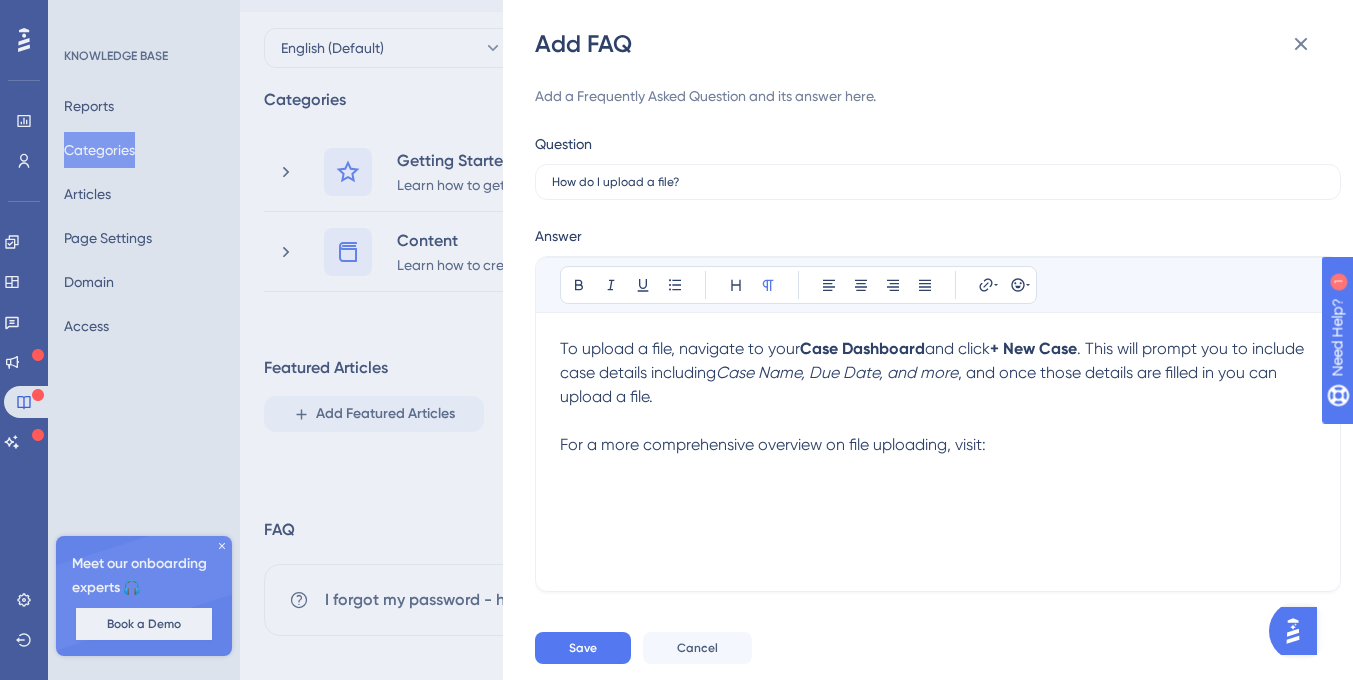 scroll, scrollTop: 28, scrollLeft: 0, axis: vertical 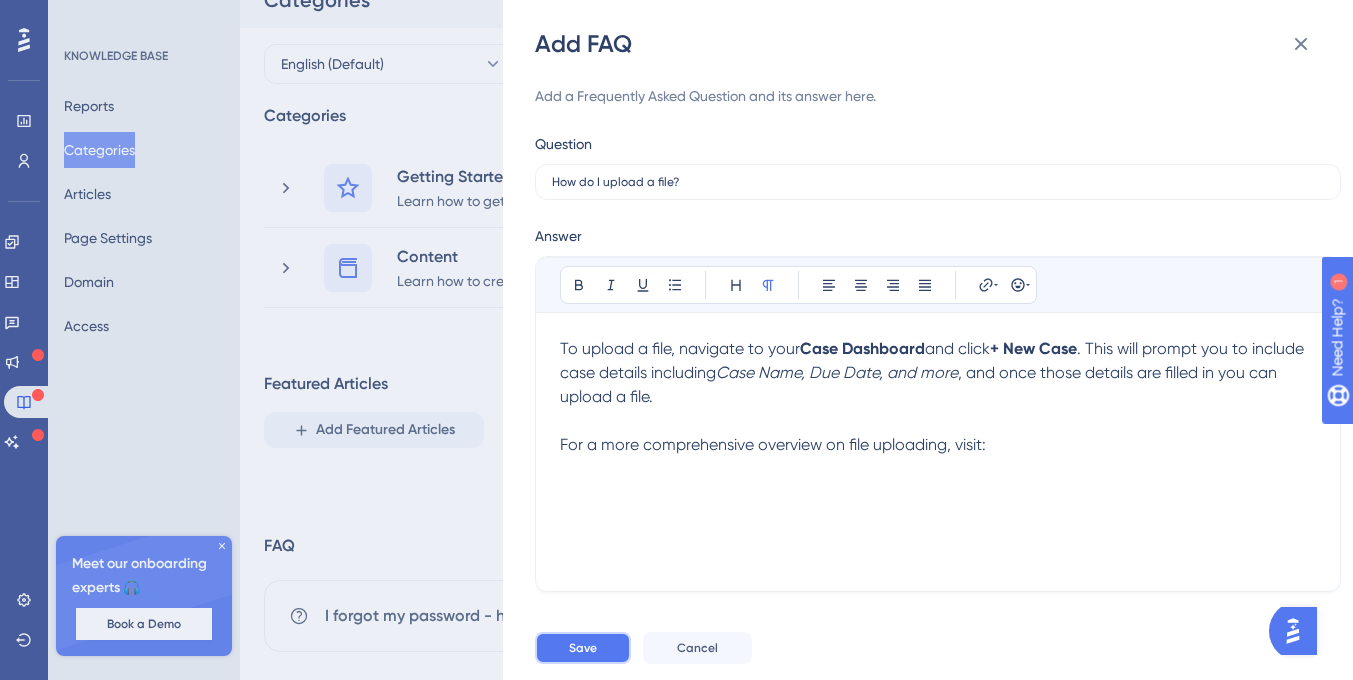 click on "Save" at bounding box center (583, 648) 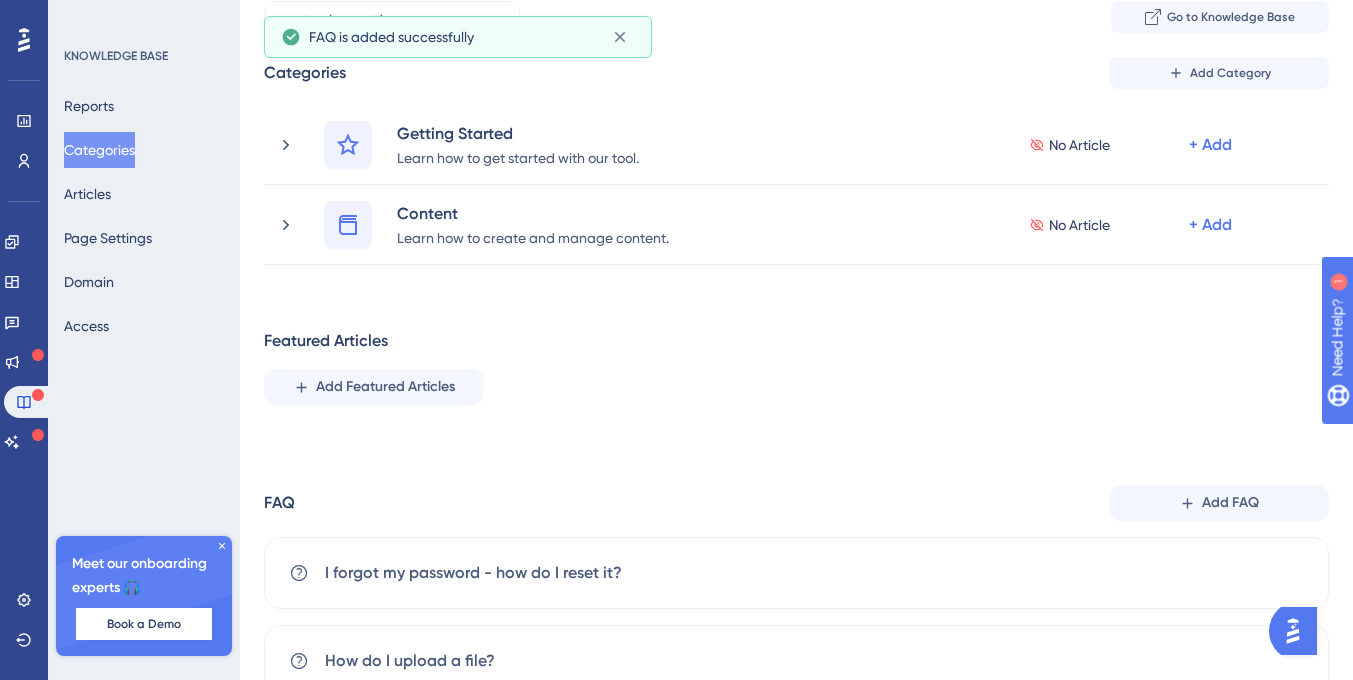 scroll, scrollTop: 152, scrollLeft: 0, axis: vertical 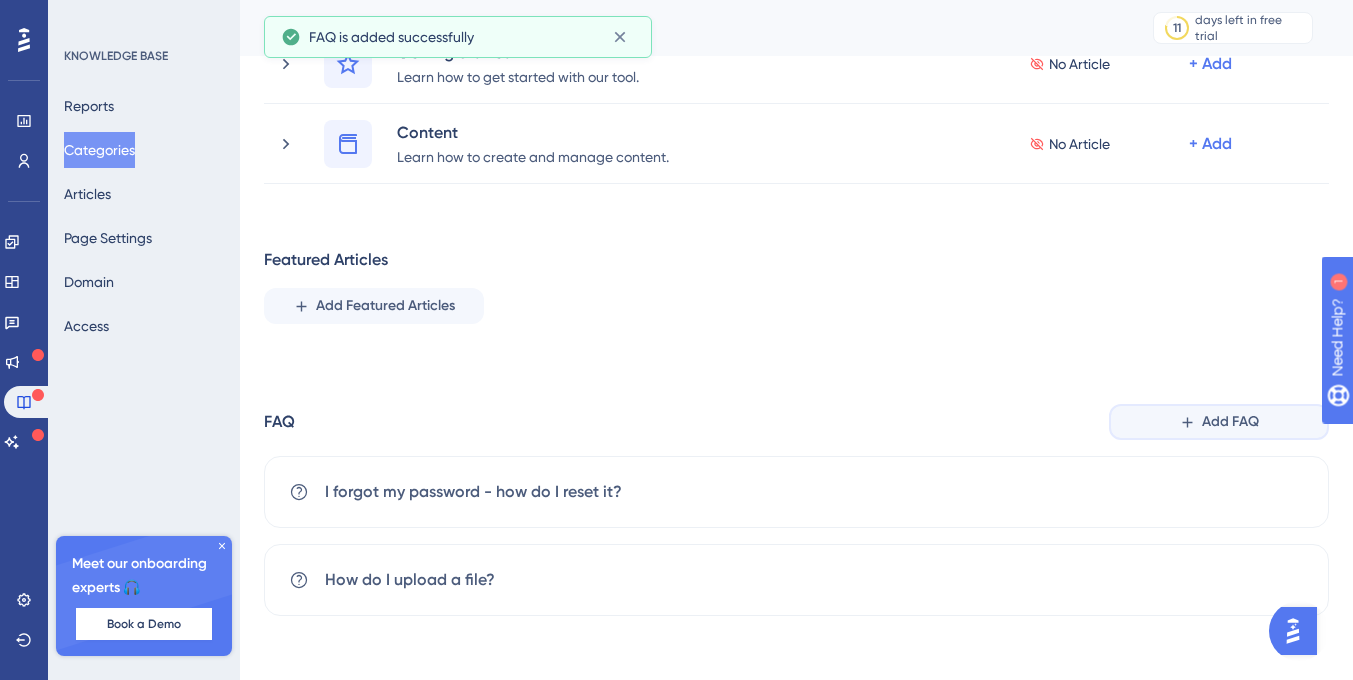 click on "Add FAQ" at bounding box center [1219, 422] 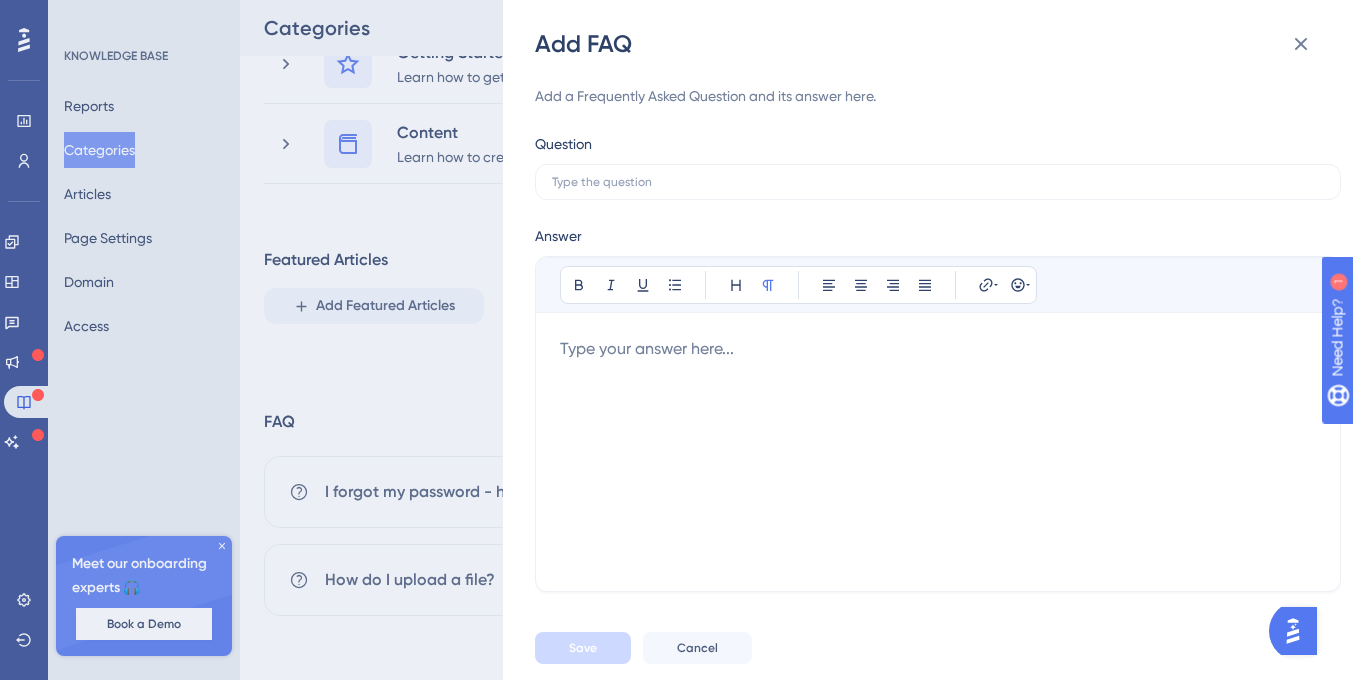 click at bounding box center [938, 452] 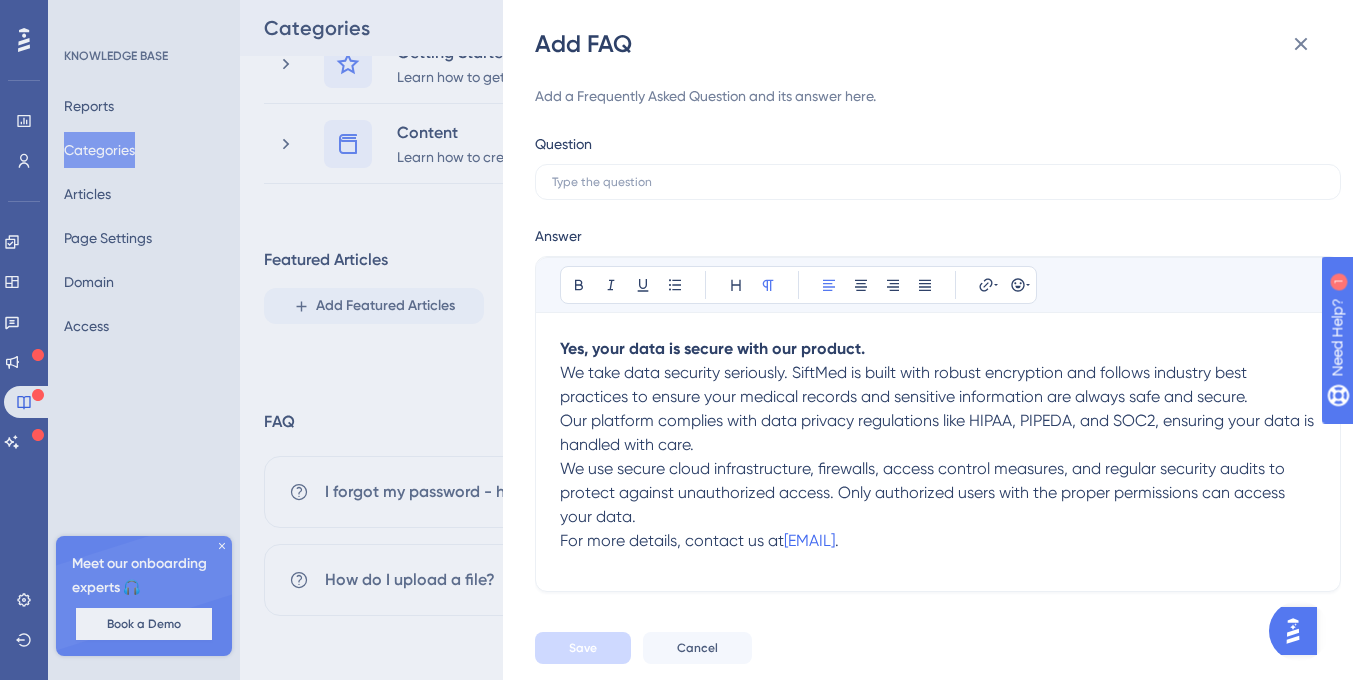 click on "Our platform complies with data privacy regulations like HIPAA, PIPEDA, and SOC2, ensuring your data is handled with care." at bounding box center (939, 432) 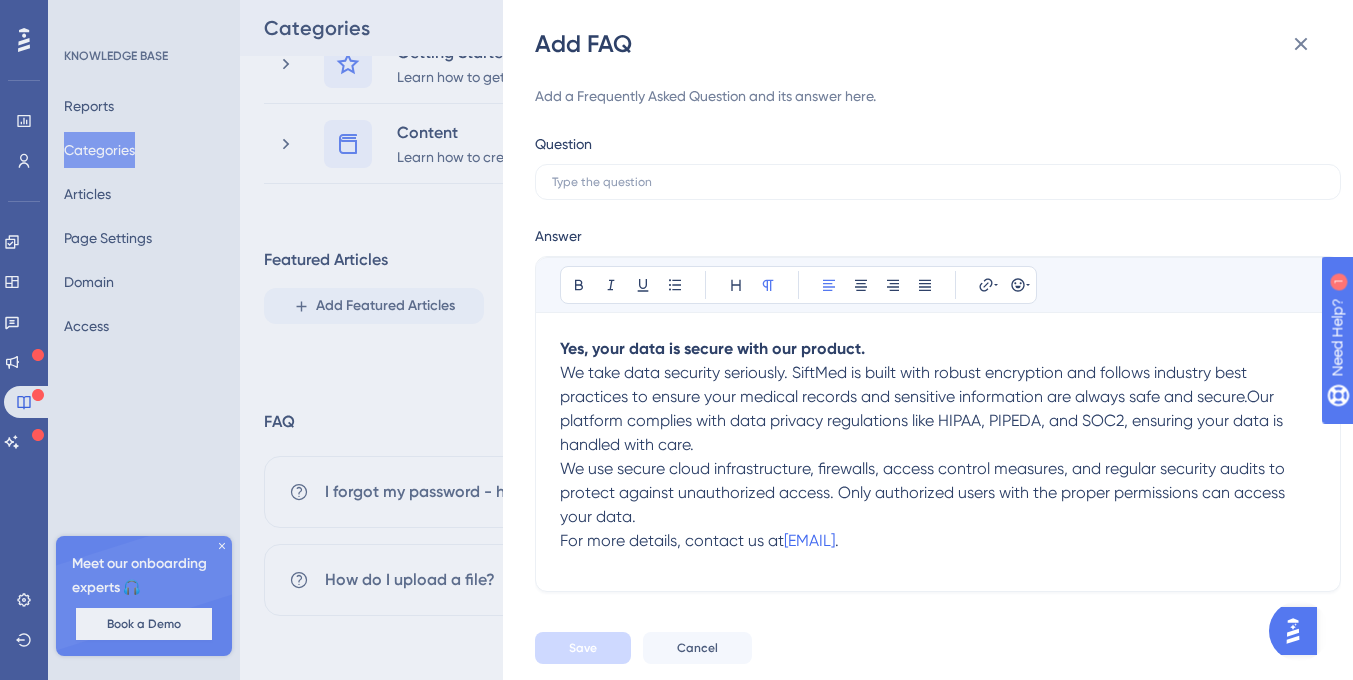 type 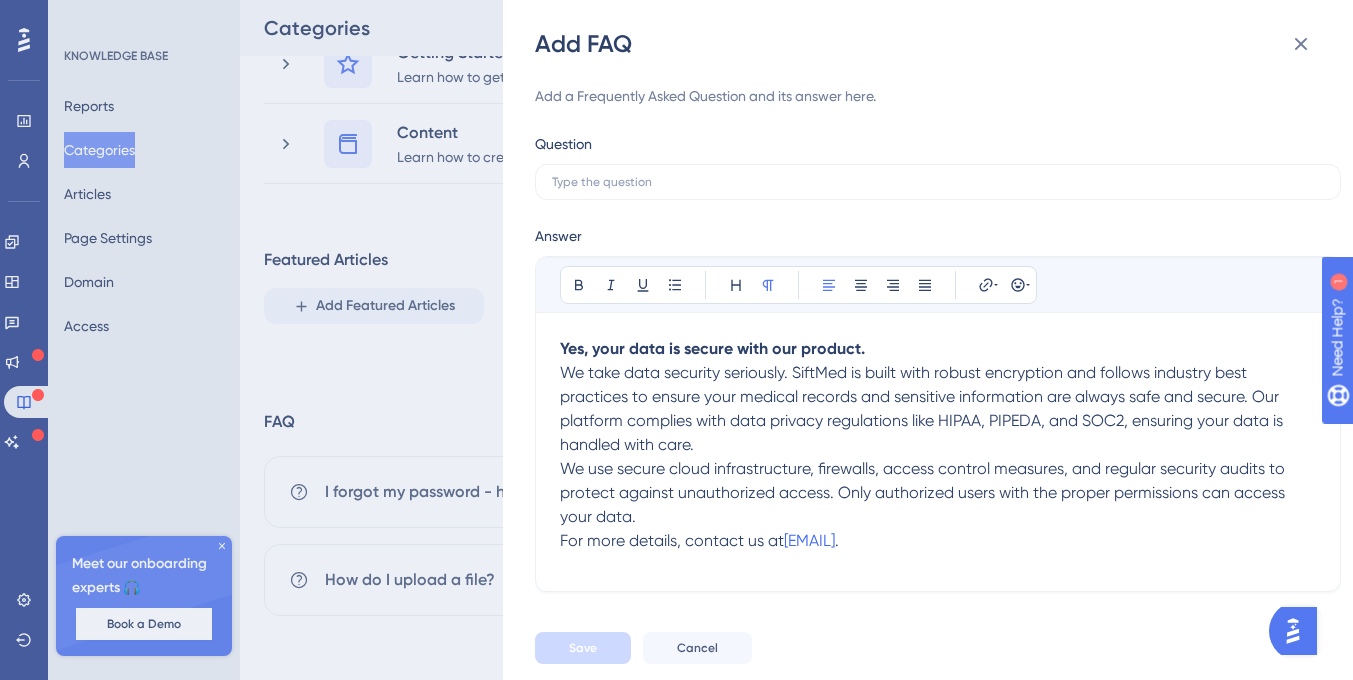click on "We take data security seriously. SiftMed is built with robust encryption and follows industry best practices to ensure your medical records and sensitive information are always safe and secure. Our platform complies with data privacy regulations like HIPAA, PIPEDA, and SOC2, ensuring your data is handled with care." at bounding box center [938, 409] 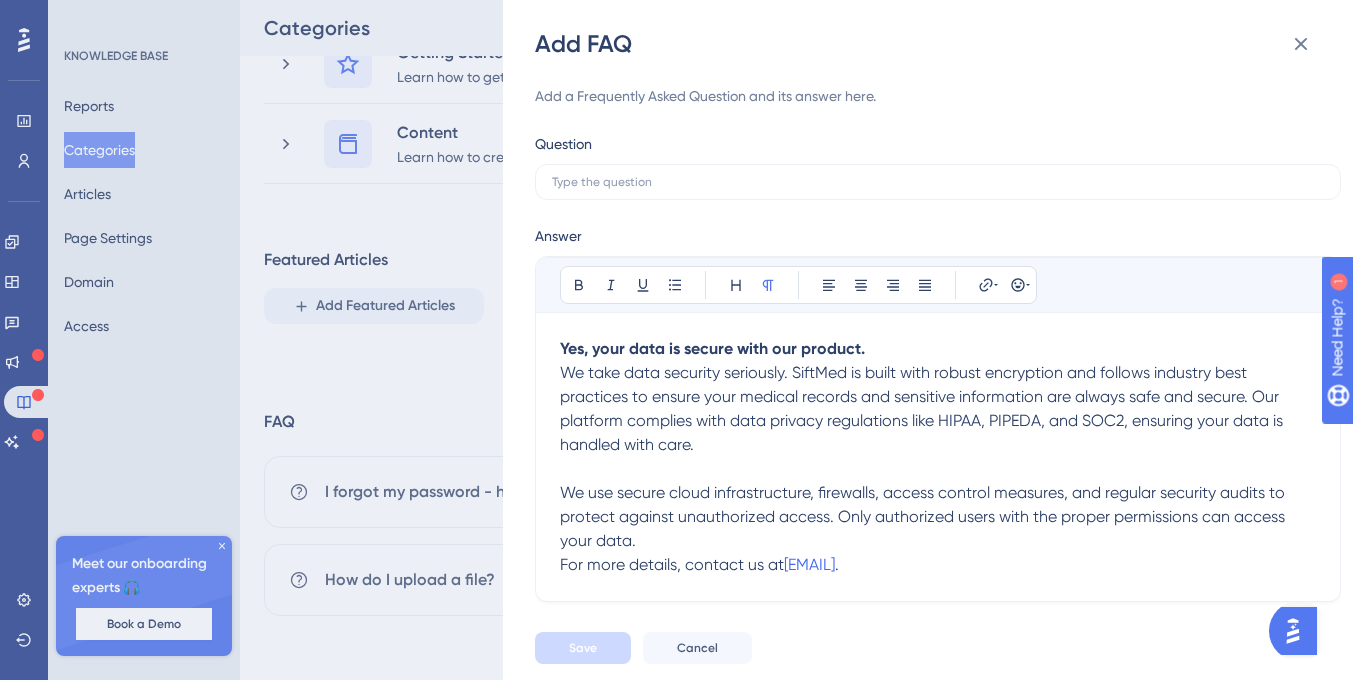 click on "We take data security seriously. SiftMed is built with robust encryption and follows industry best practices to ensure your medical records and sensitive information are always safe and secure. Our platform complies with data privacy regulations like HIPAA, PIPEDA, and SOC2, ensuring your data is handled with care." at bounding box center (923, 408) 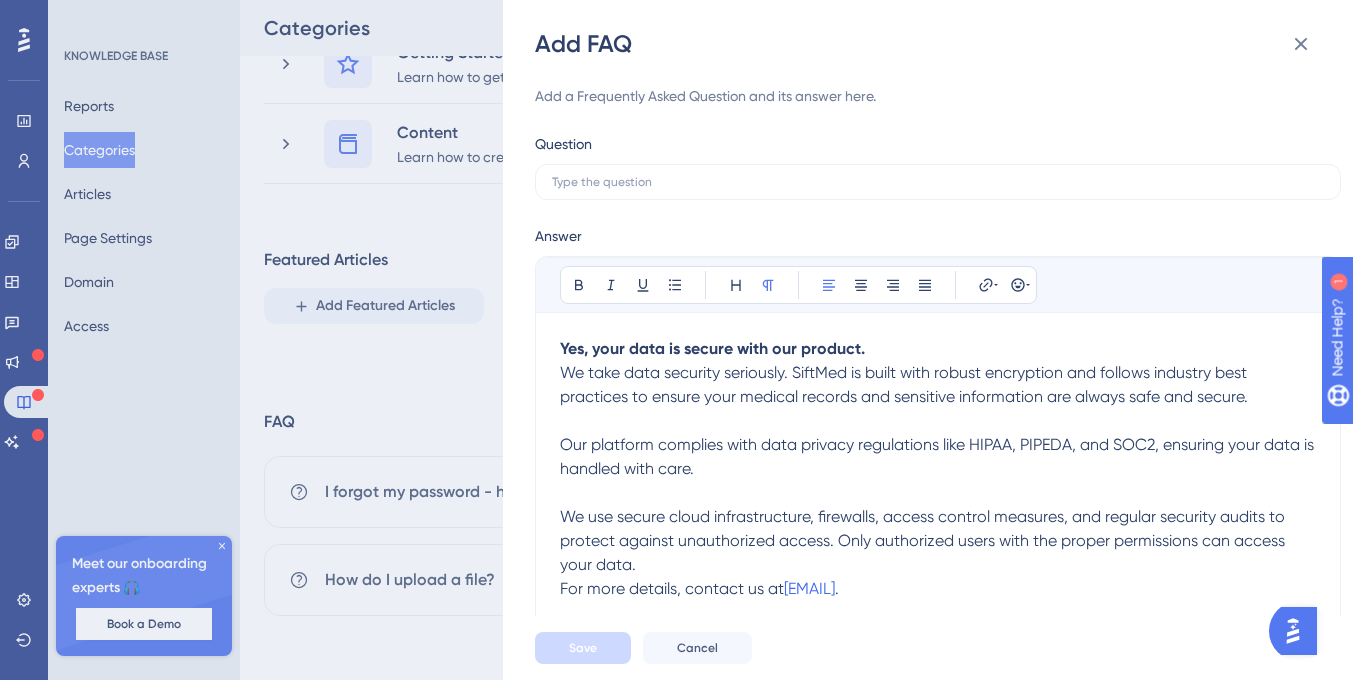 scroll, scrollTop: 10, scrollLeft: 0, axis: vertical 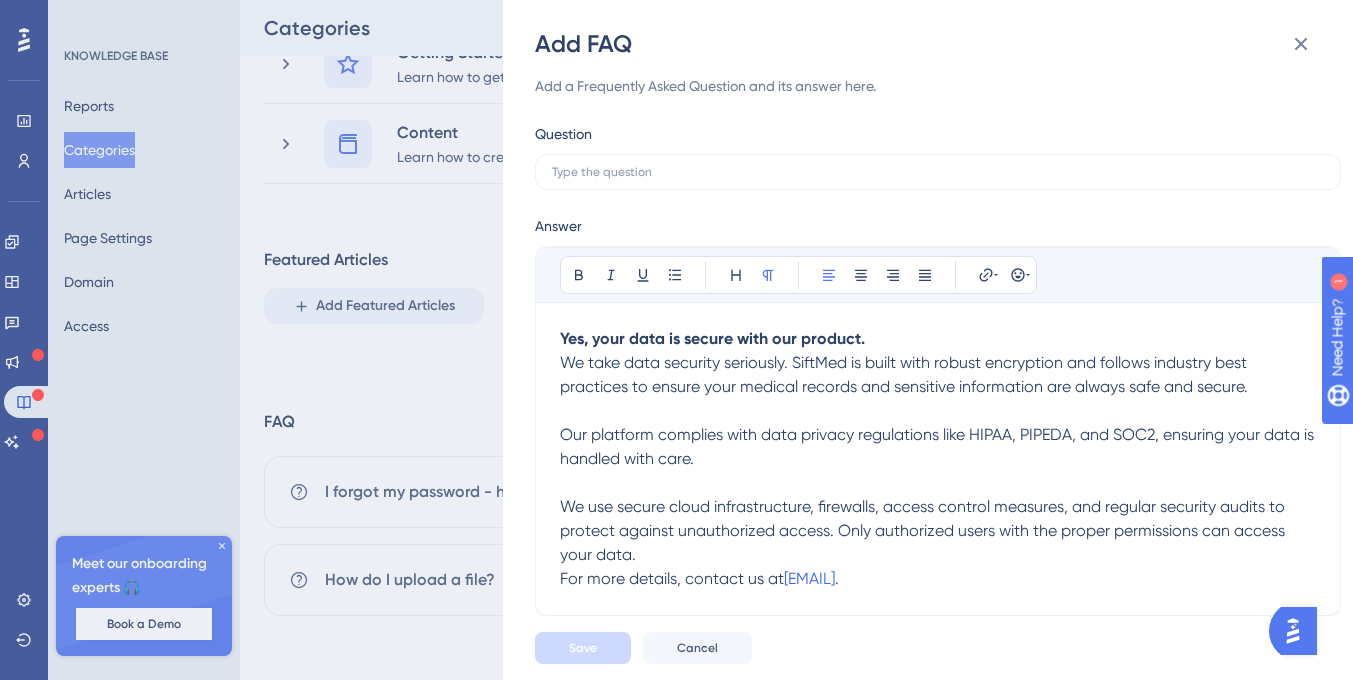 click on "We use secure cloud infrastructure, firewalls, access control measures, and regular security audits to protect against unauthorized access. Only authorized users with the proper permissions can access your data." at bounding box center [938, 531] 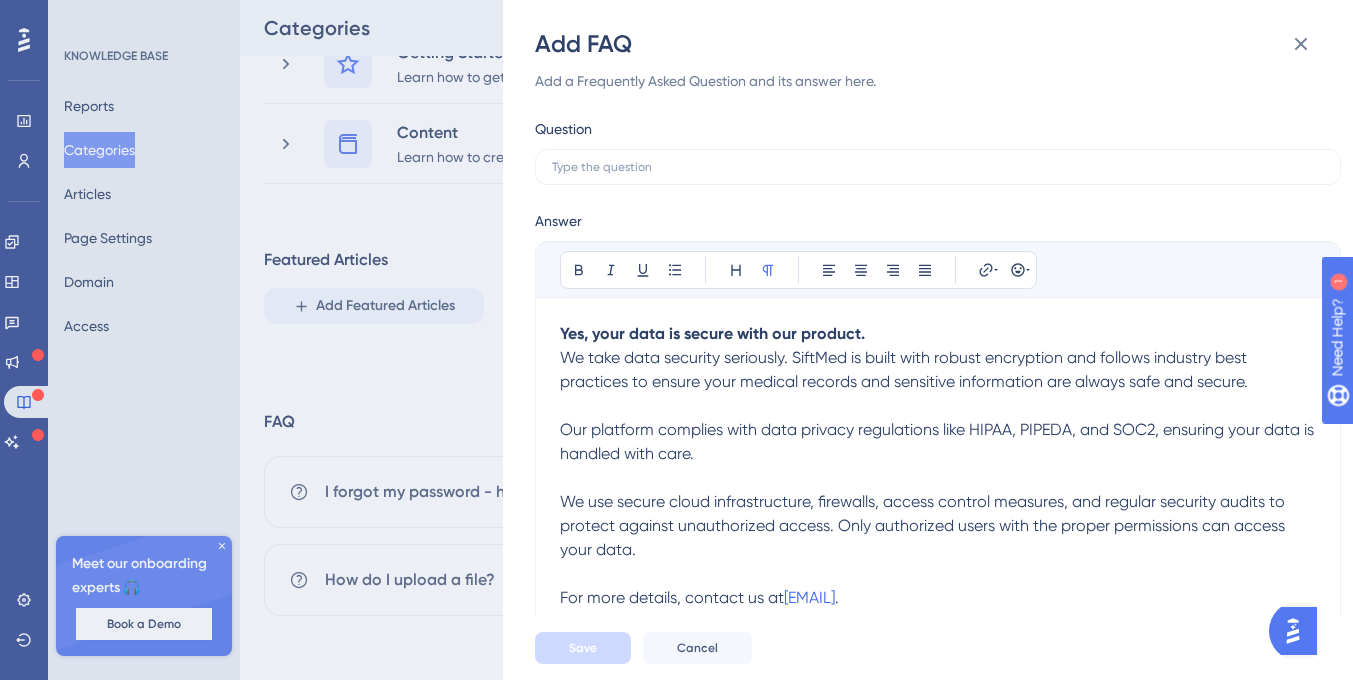 scroll, scrollTop: 0, scrollLeft: 0, axis: both 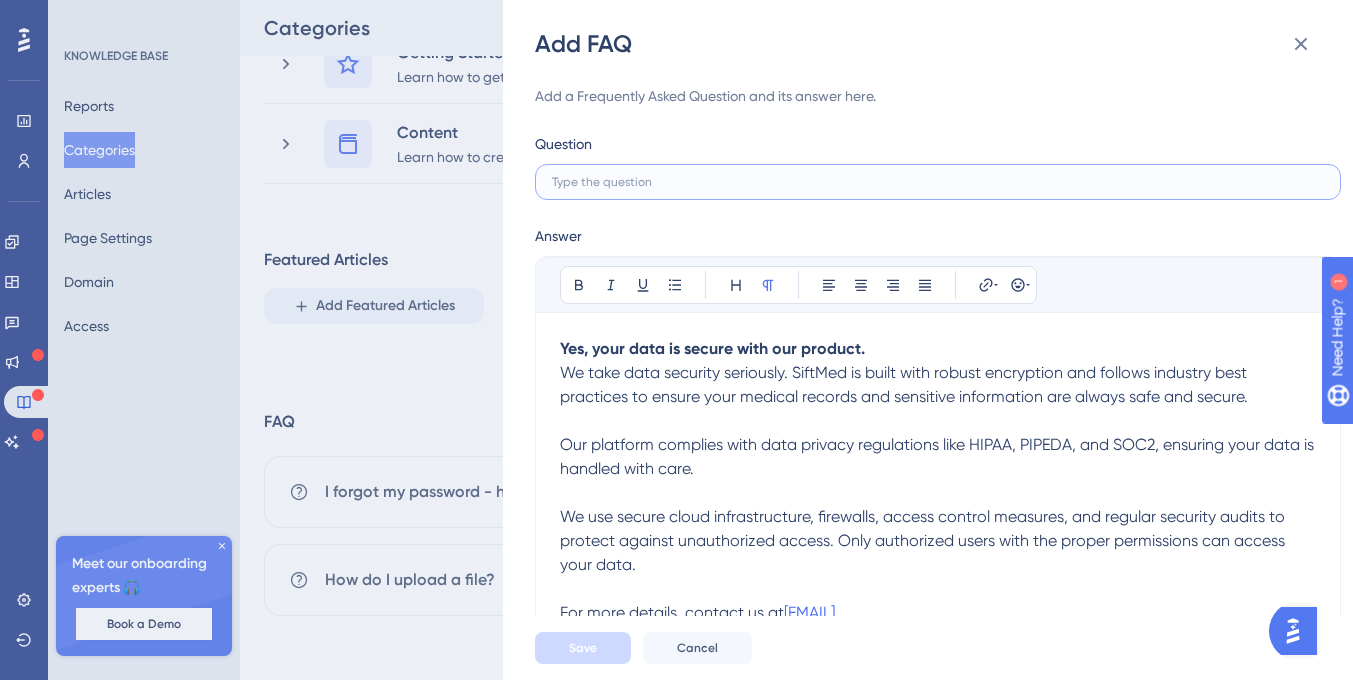 click at bounding box center (938, 182) 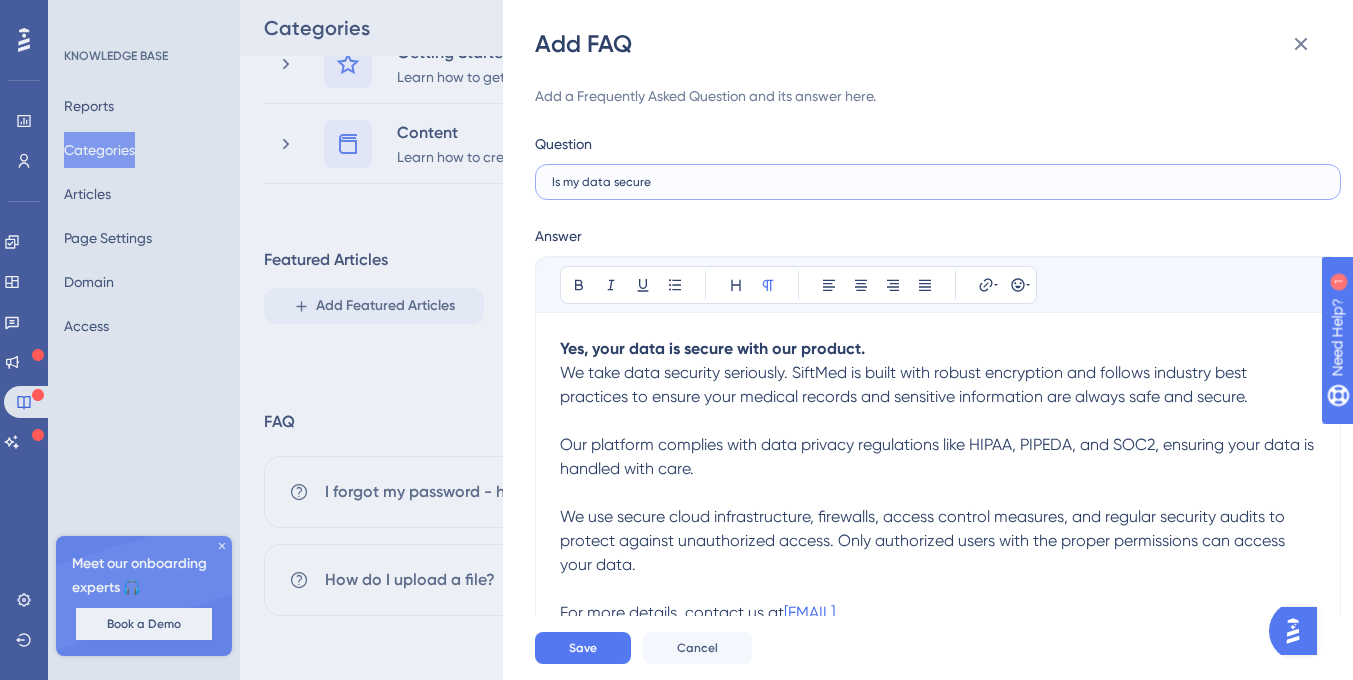 type on "Is my data secure?" 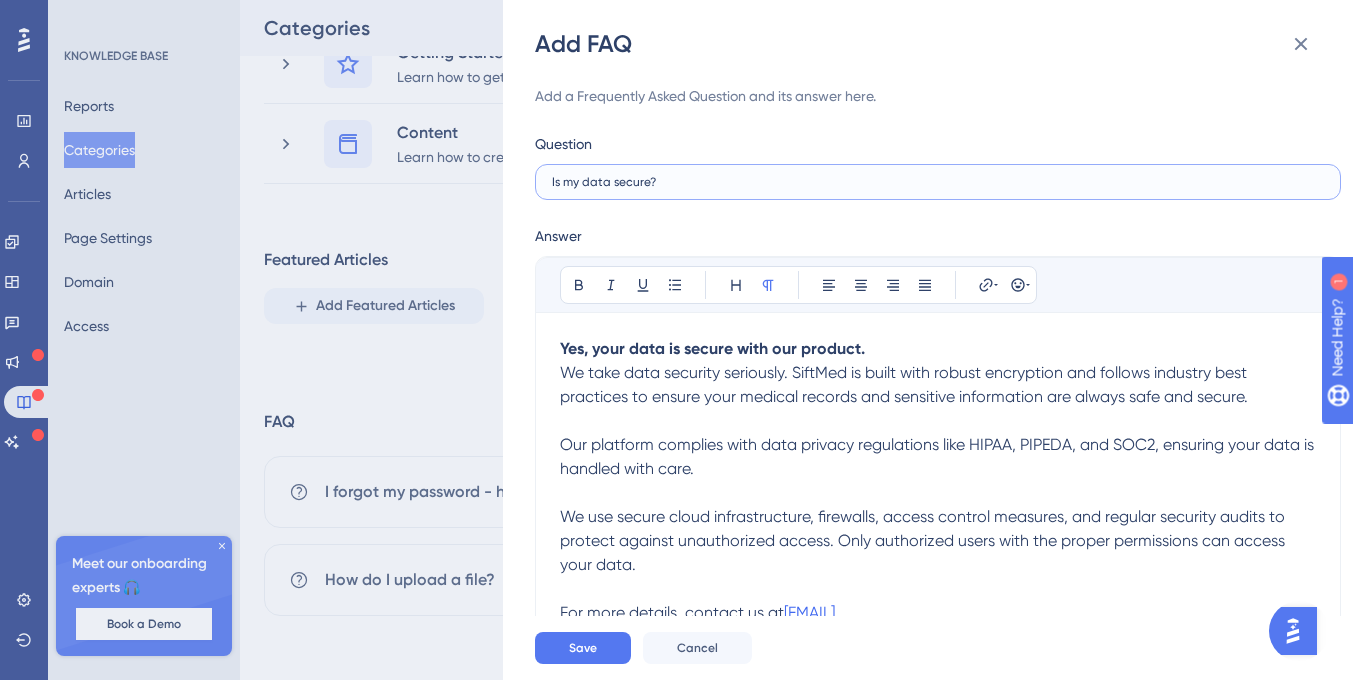 drag, startPoint x: 660, startPoint y: 180, endPoint x: 457, endPoint y: 174, distance: 203.08865 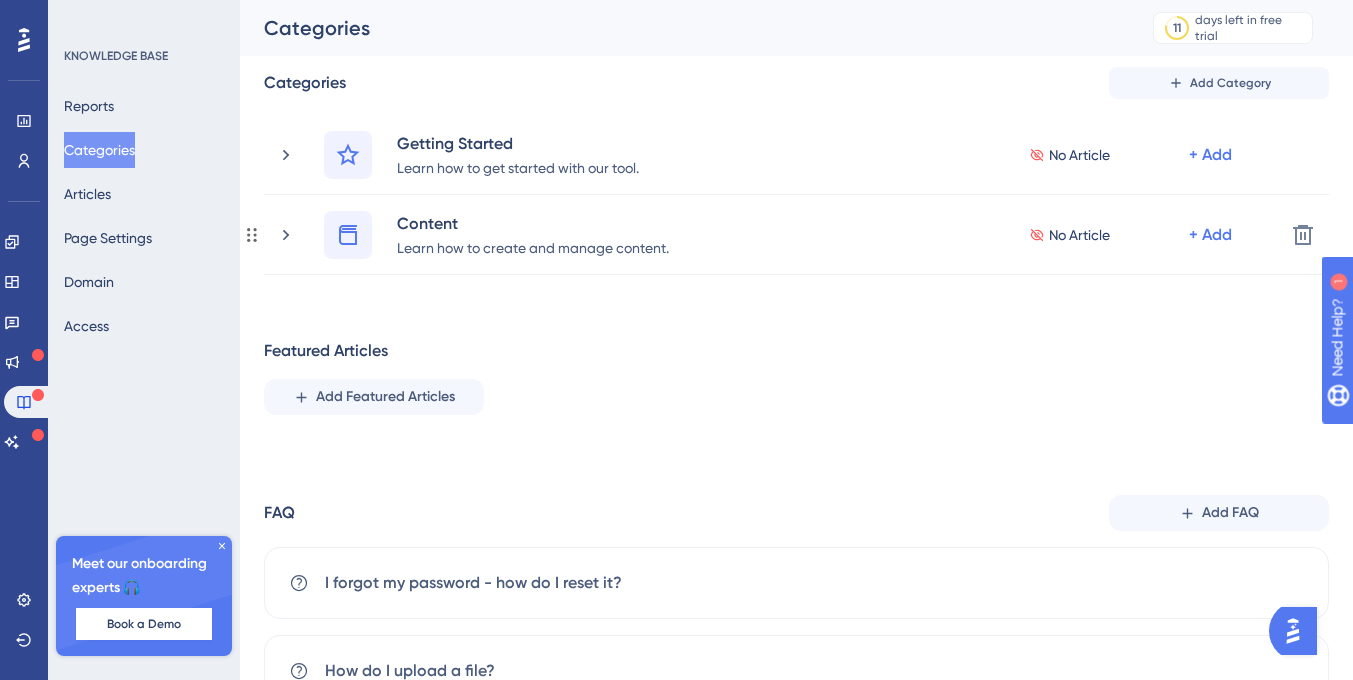 scroll, scrollTop: 152, scrollLeft: 0, axis: vertical 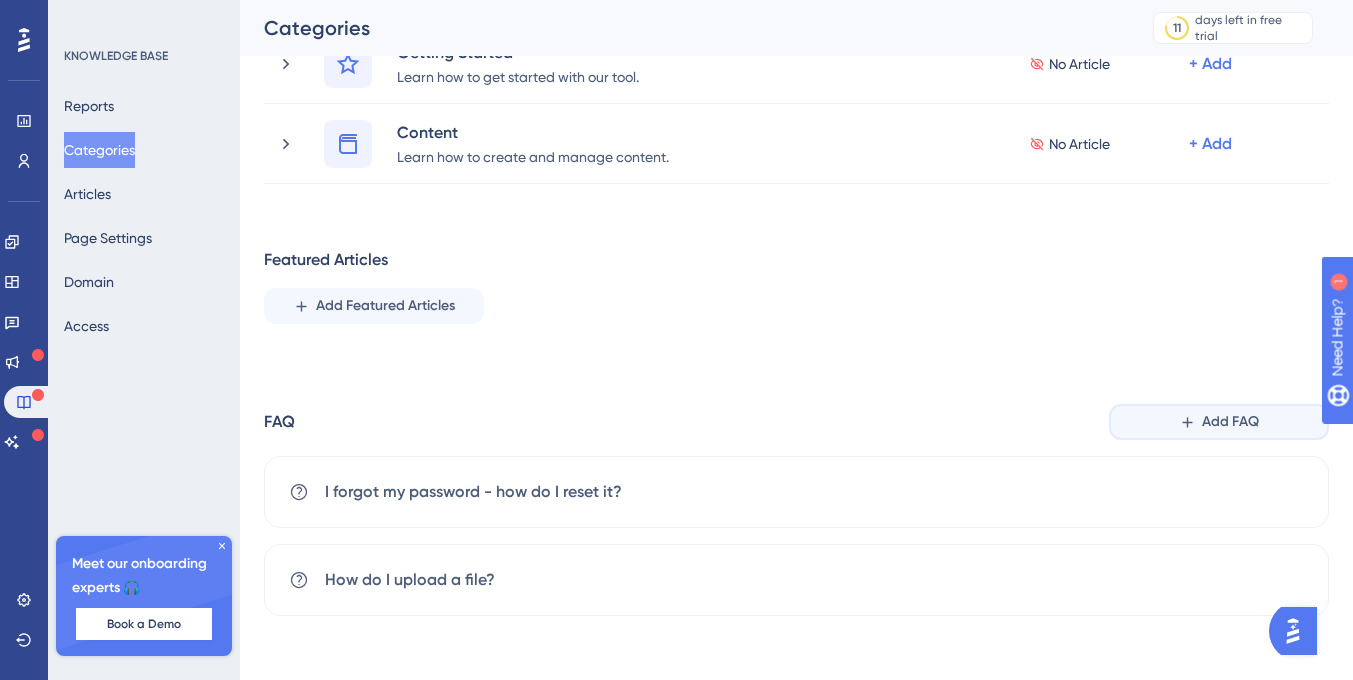 click on "Add FAQ" at bounding box center (1219, 422) 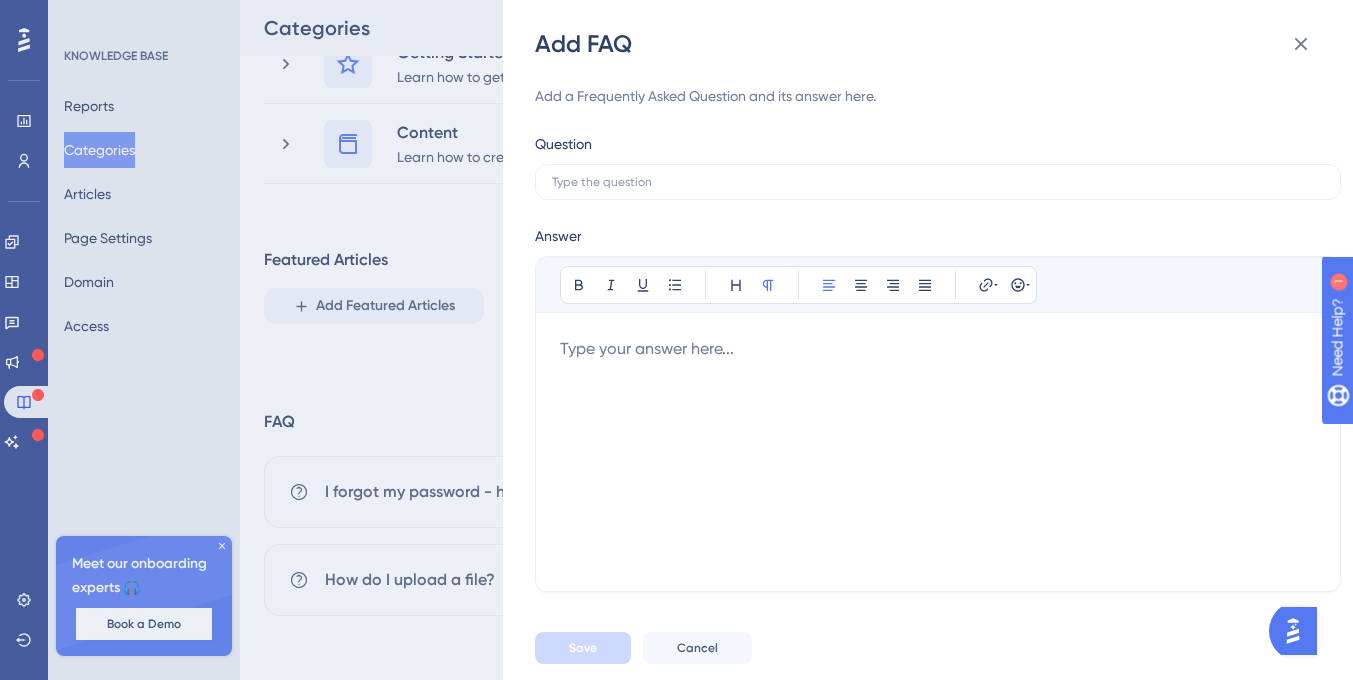 click on "Bold Italic Underline Bullet Point Heading Normal Align Left Align Center Align Right Align Justify Hyperlink Emojis Type your answer here..." at bounding box center (938, 412) 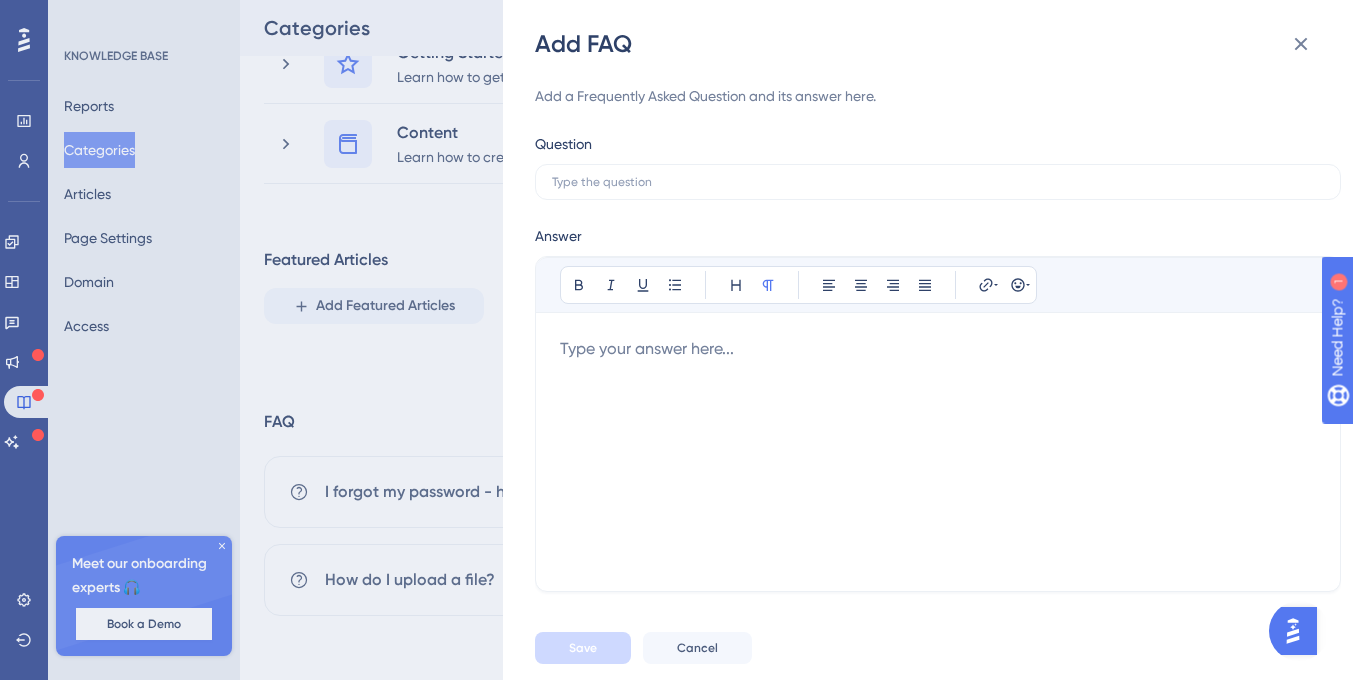 click at bounding box center [938, 452] 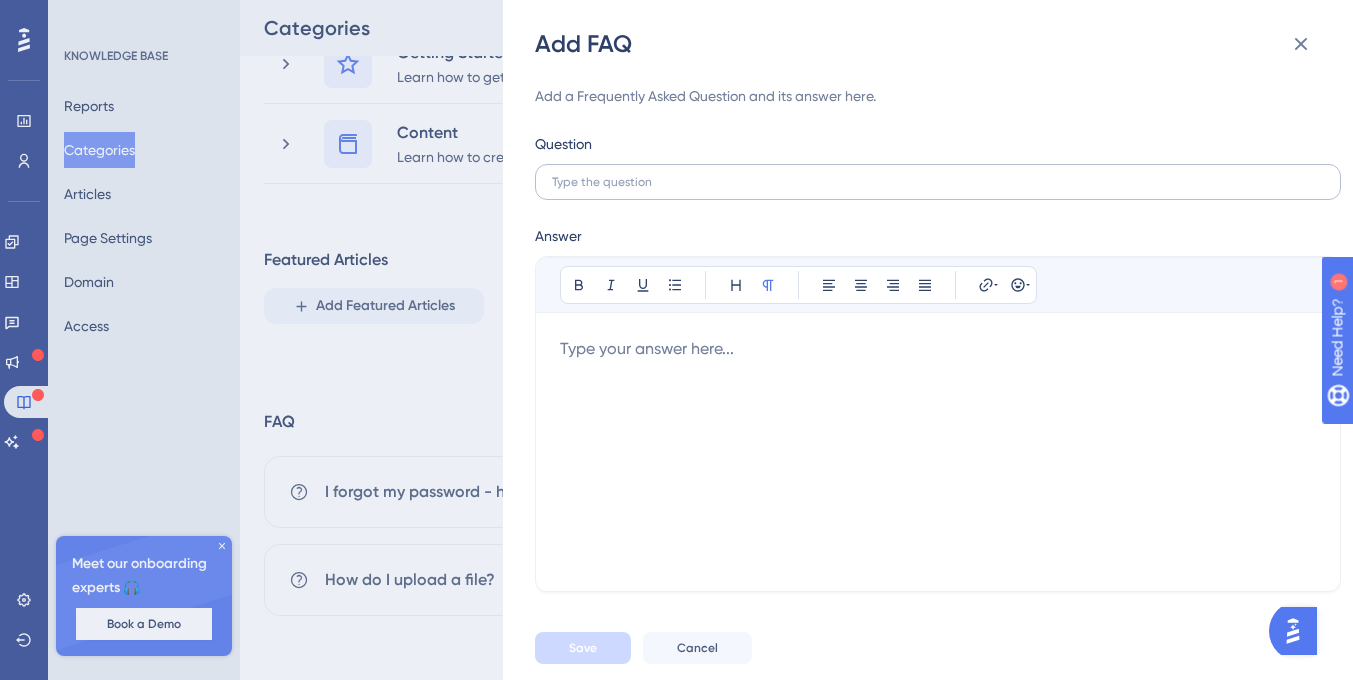 click at bounding box center [938, 182] 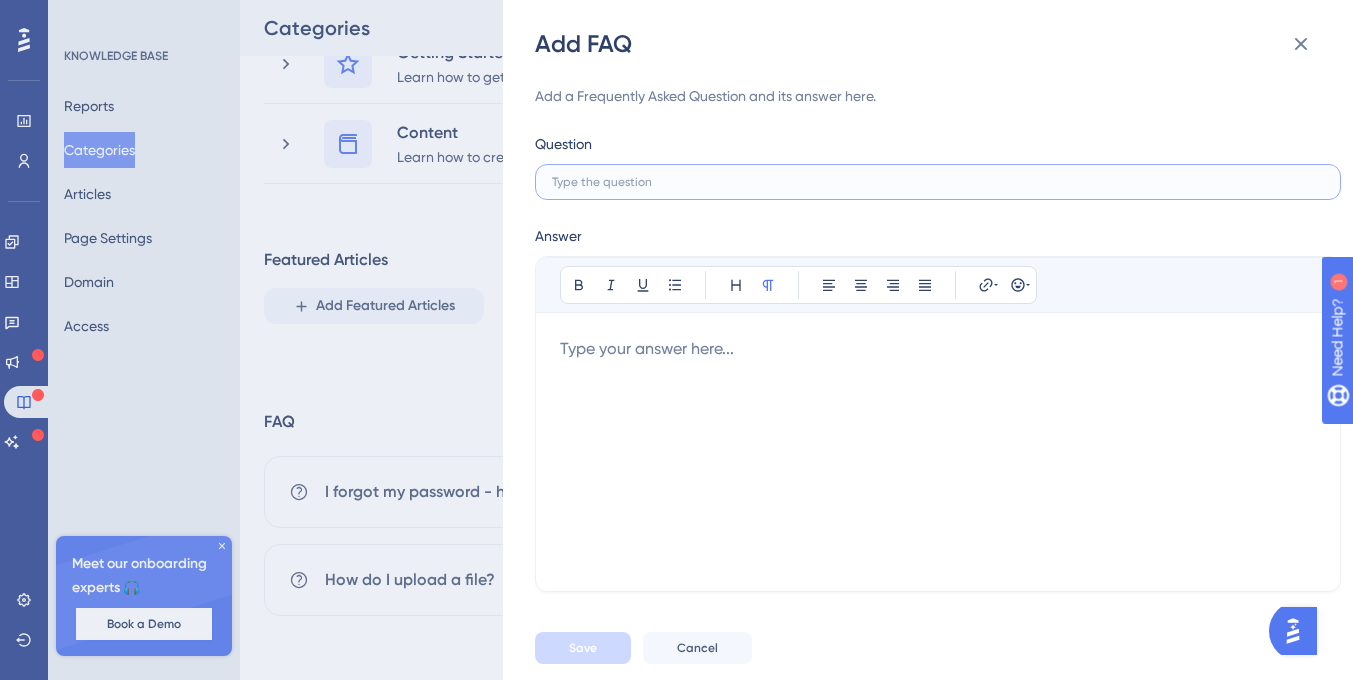 click at bounding box center (938, 182) 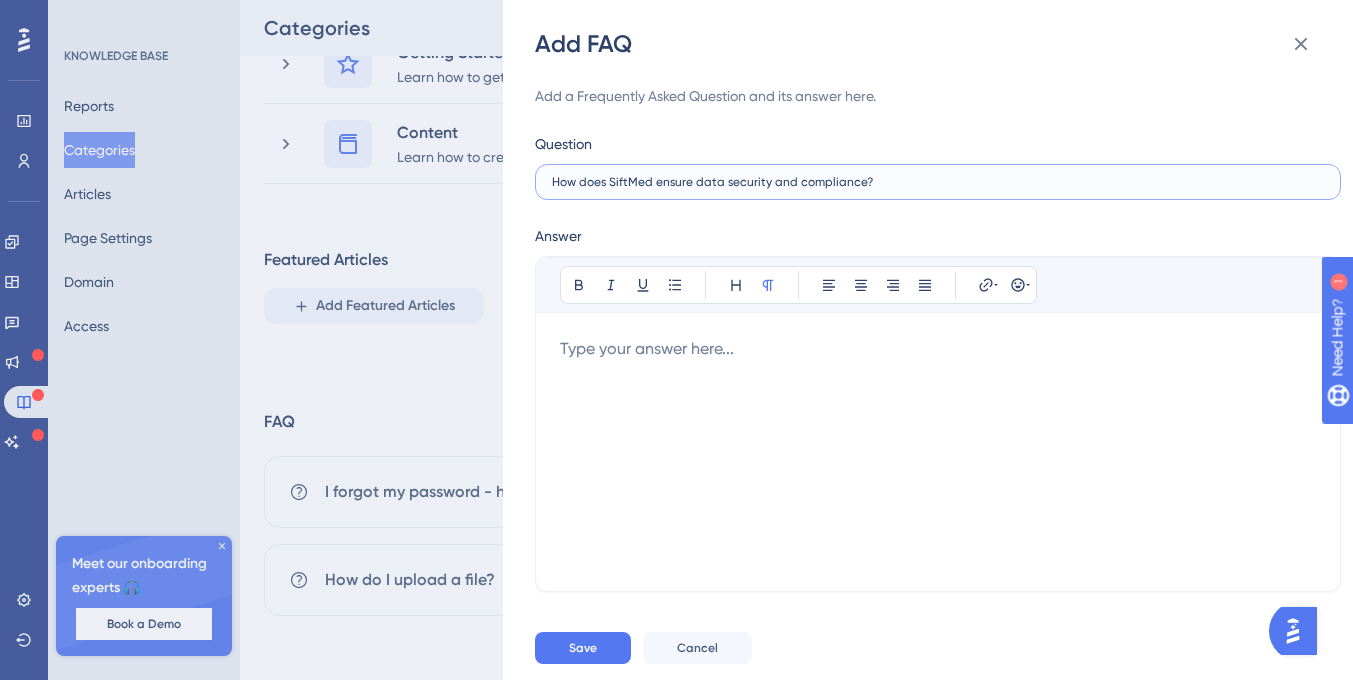 type on "How does SiftMed ensure data security and compliance?" 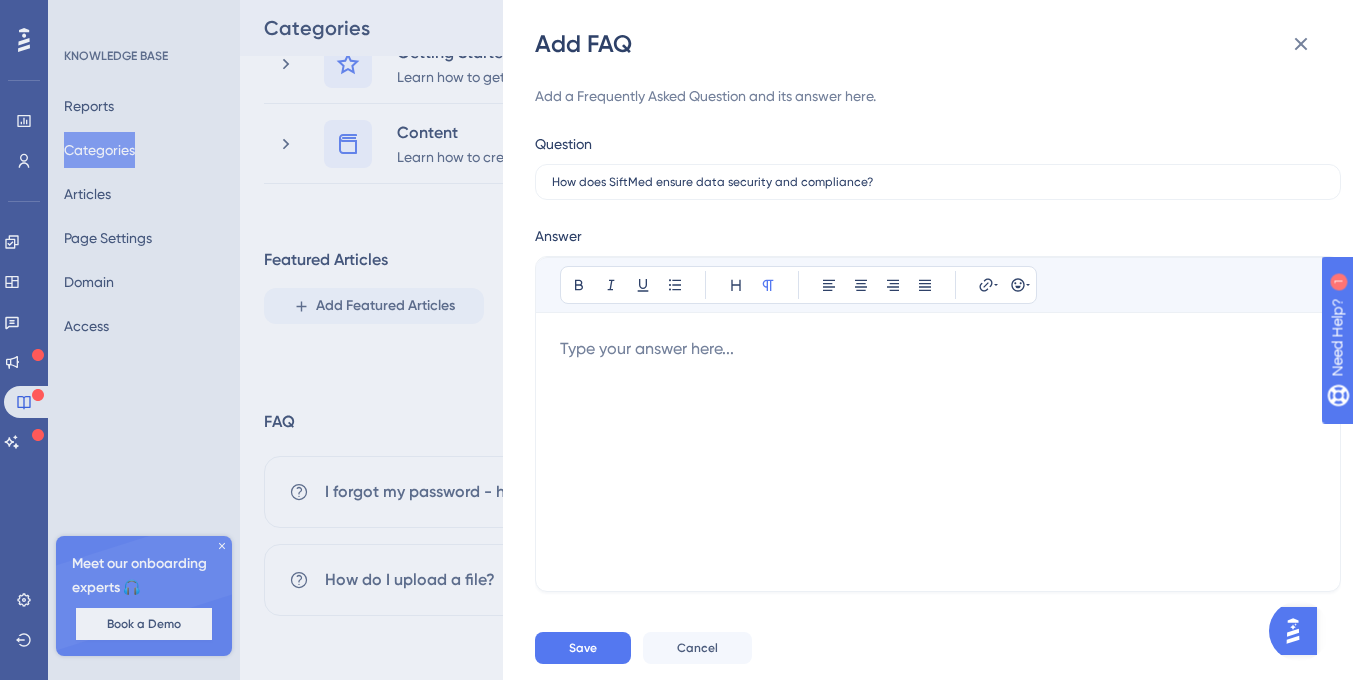 click at bounding box center [938, 452] 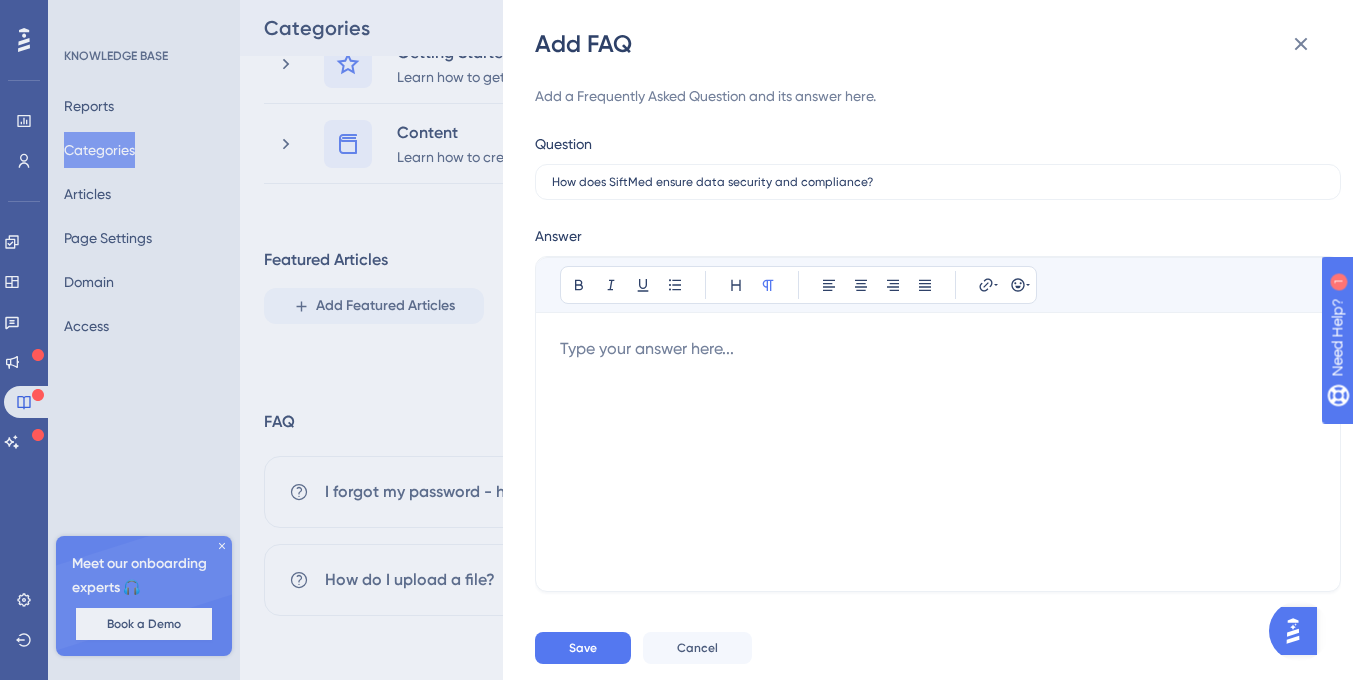 click at bounding box center [938, 452] 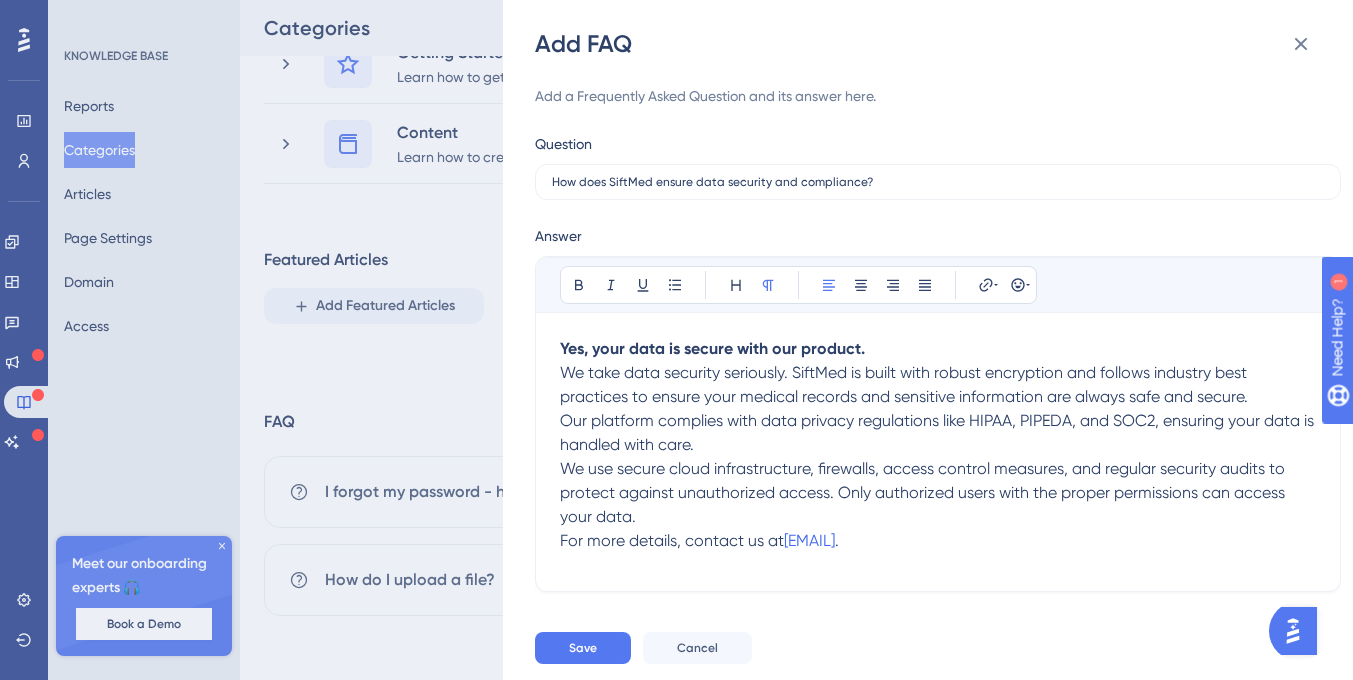 click on "Our platform complies with data privacy regulations like HIPAA, PIPEDA, and SOC2, ensuring your data is handled with care." at bounding box center (939, 432) 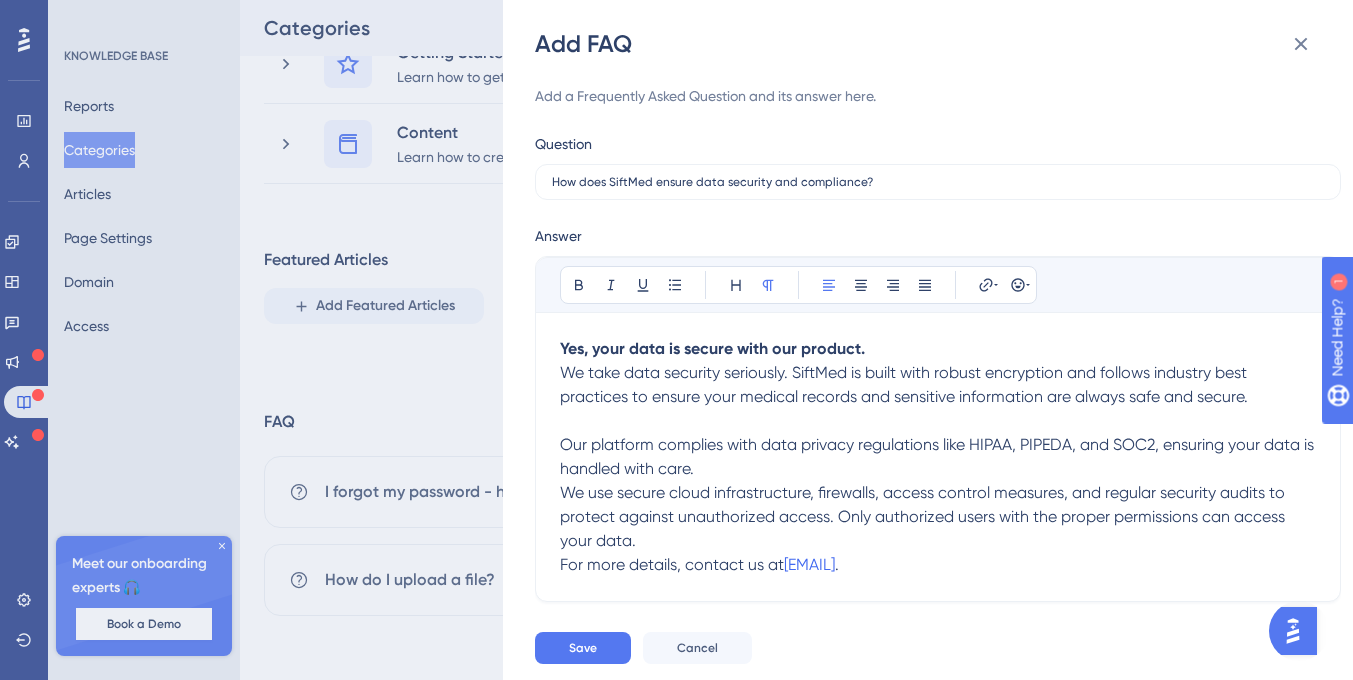 click on "We use secure cloud infrastructure, firewalls, access control measures, and regular security audits to protect against unauthorized access. Only authorized users with the proper permissions can access your data." at bounding box center (924, 516) 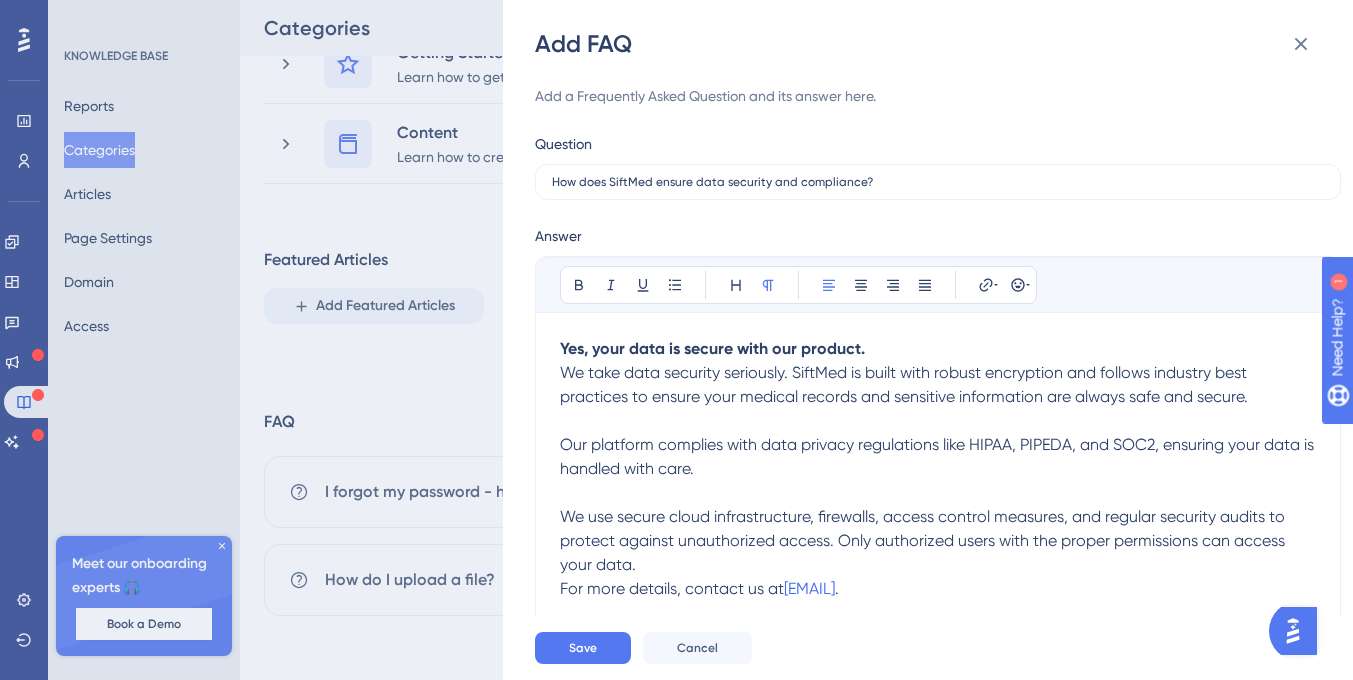 click on "For more details, contact us at" at bounding box center (672, 588) 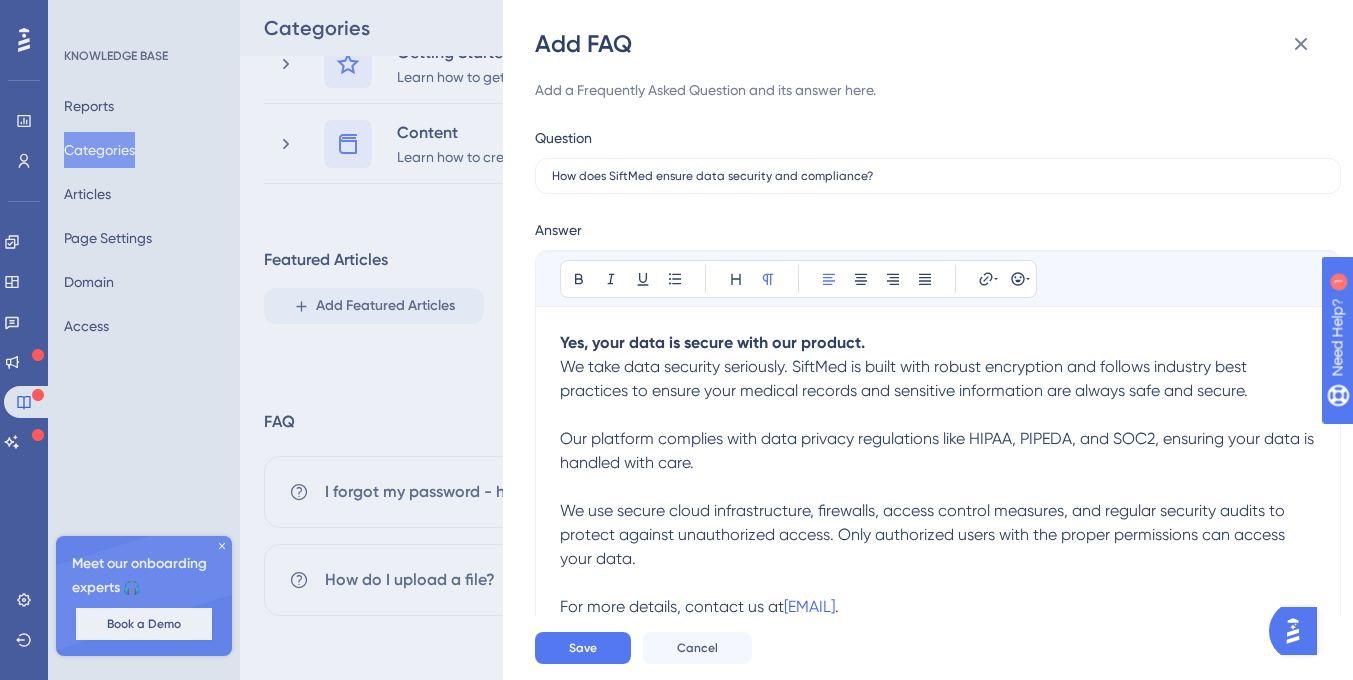 scroll, scrollTop: 34, scrollLeft: 0, axis: vertical 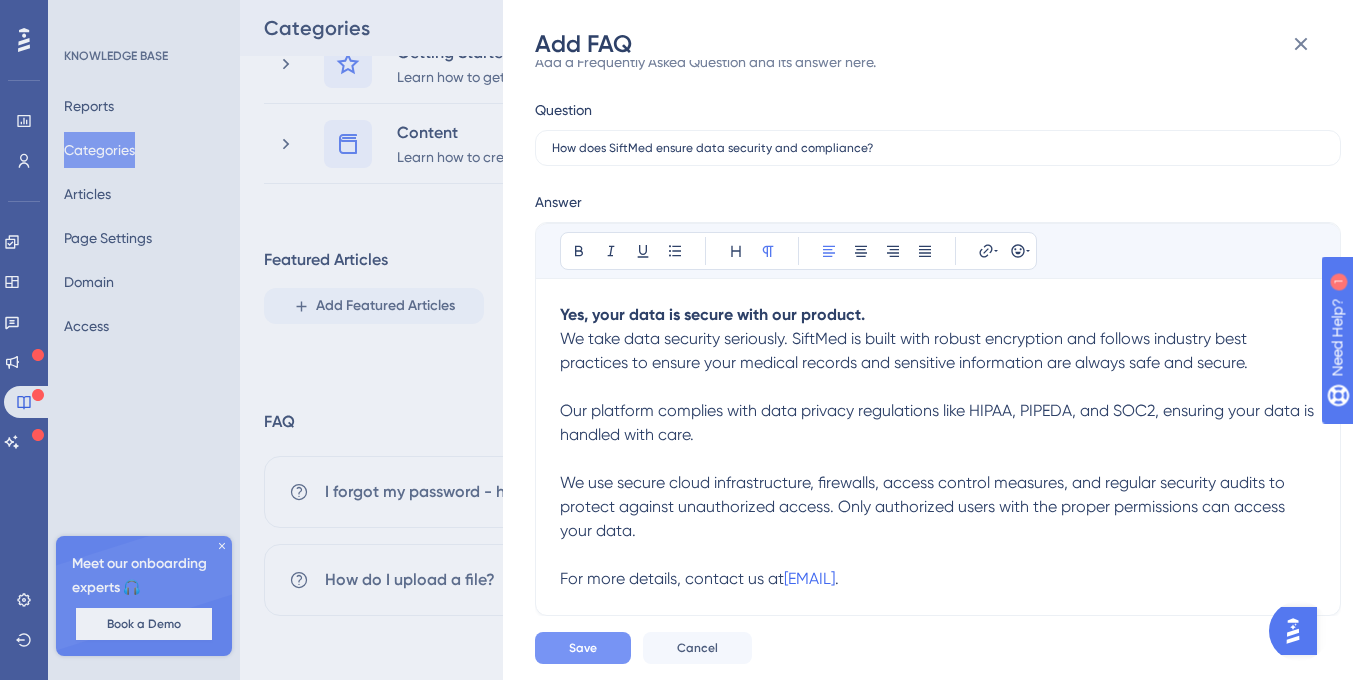 click on "Save" at bounding box center [583, 648] 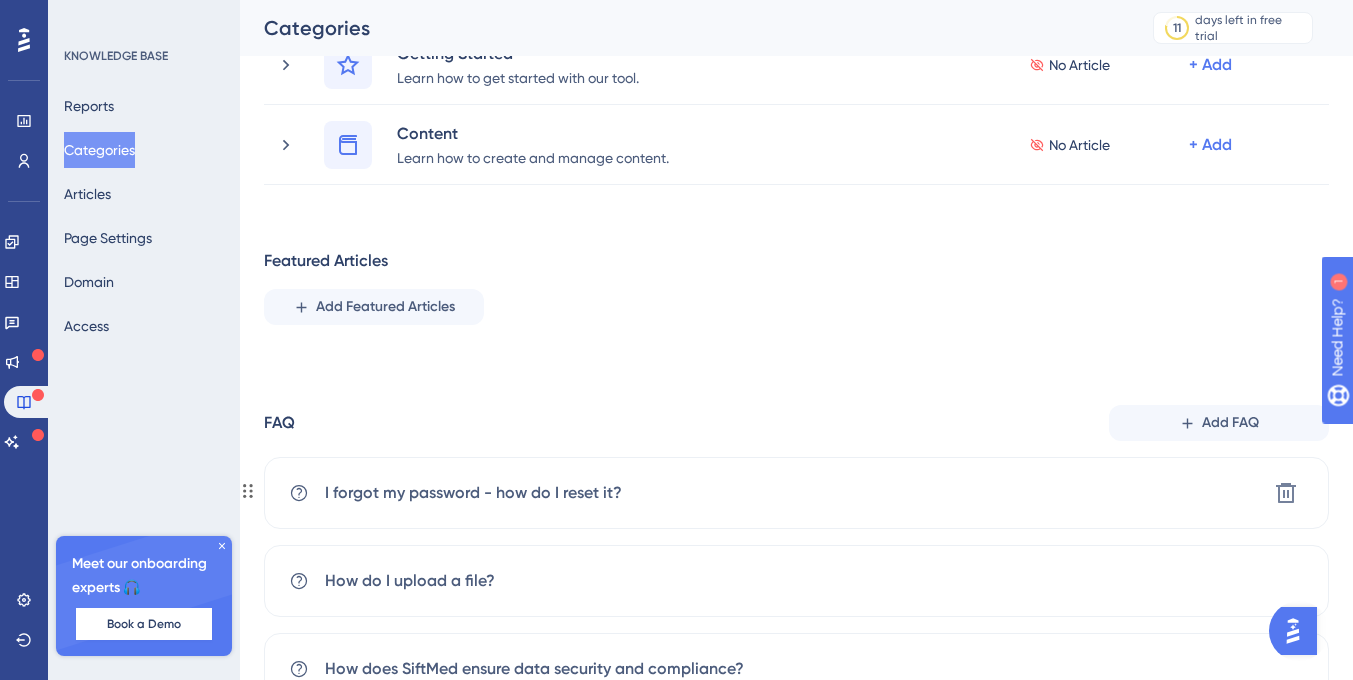 scroll, scrollTop: 240, scrollLeft: 0, axis: vertical 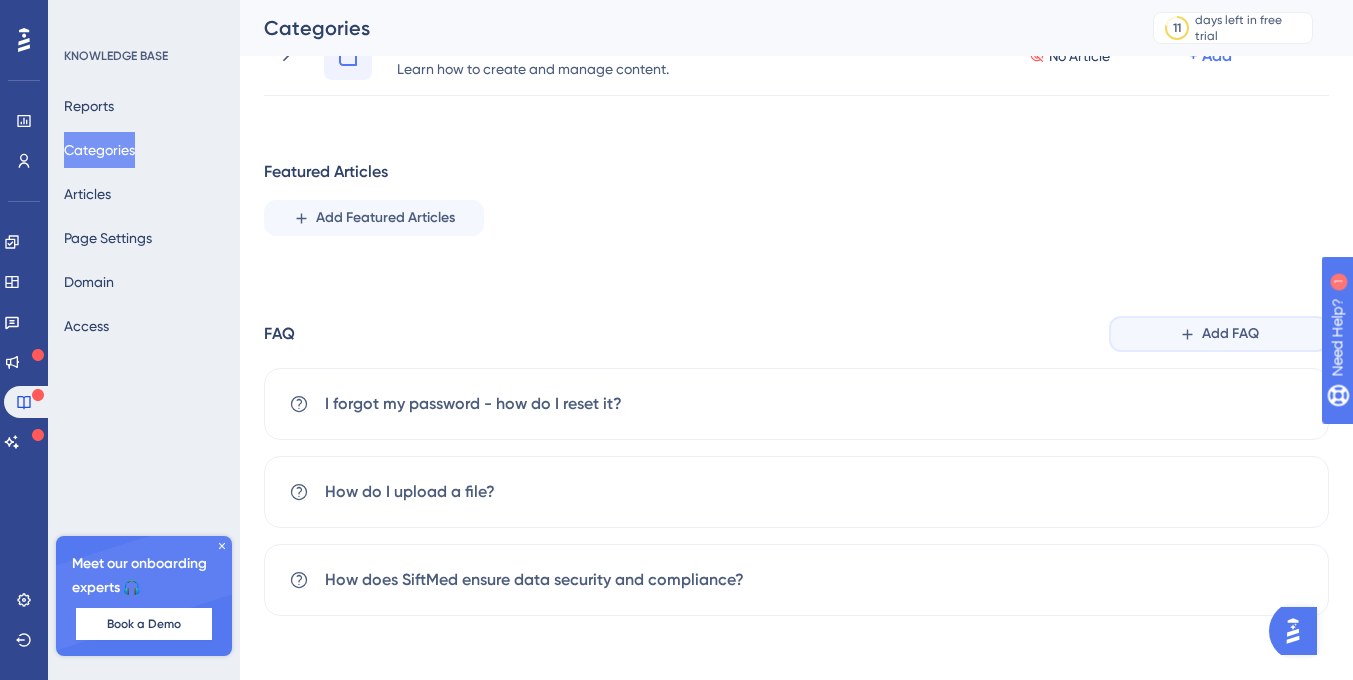 click on "Add FAQ" at bounding box center [1219, 334] 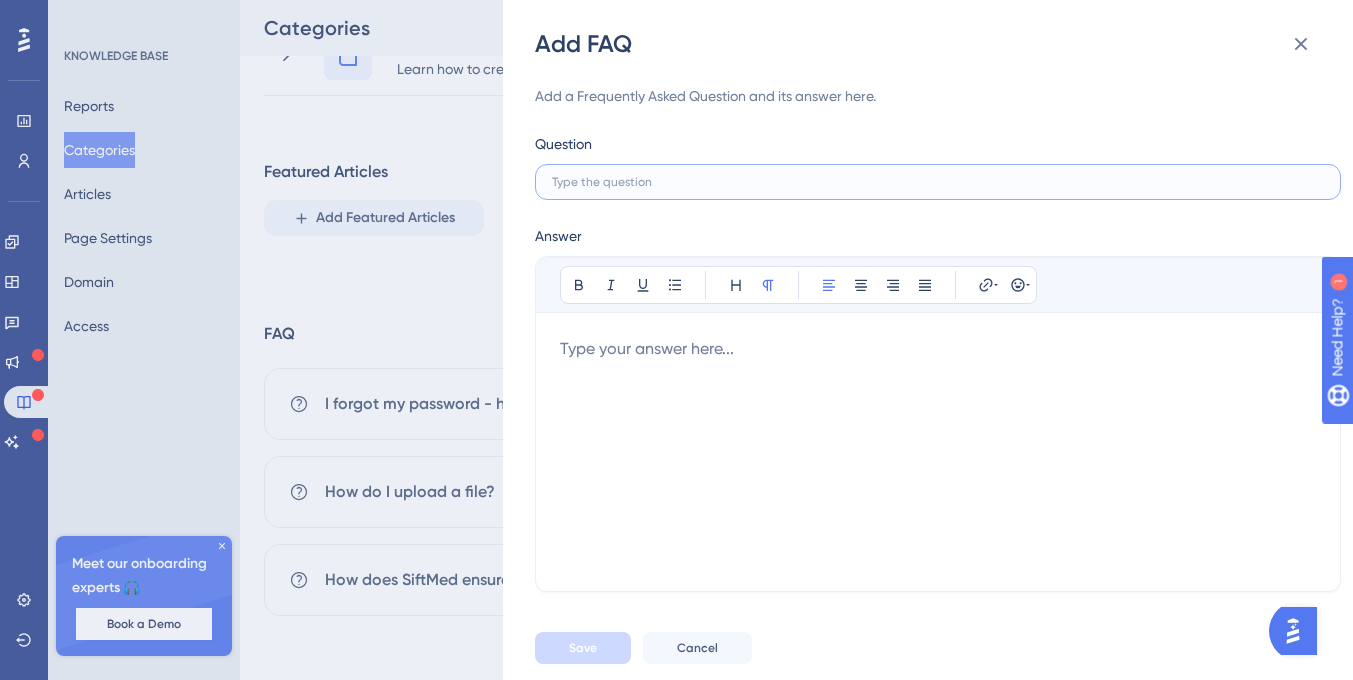 click at bounding box center [938, 182] 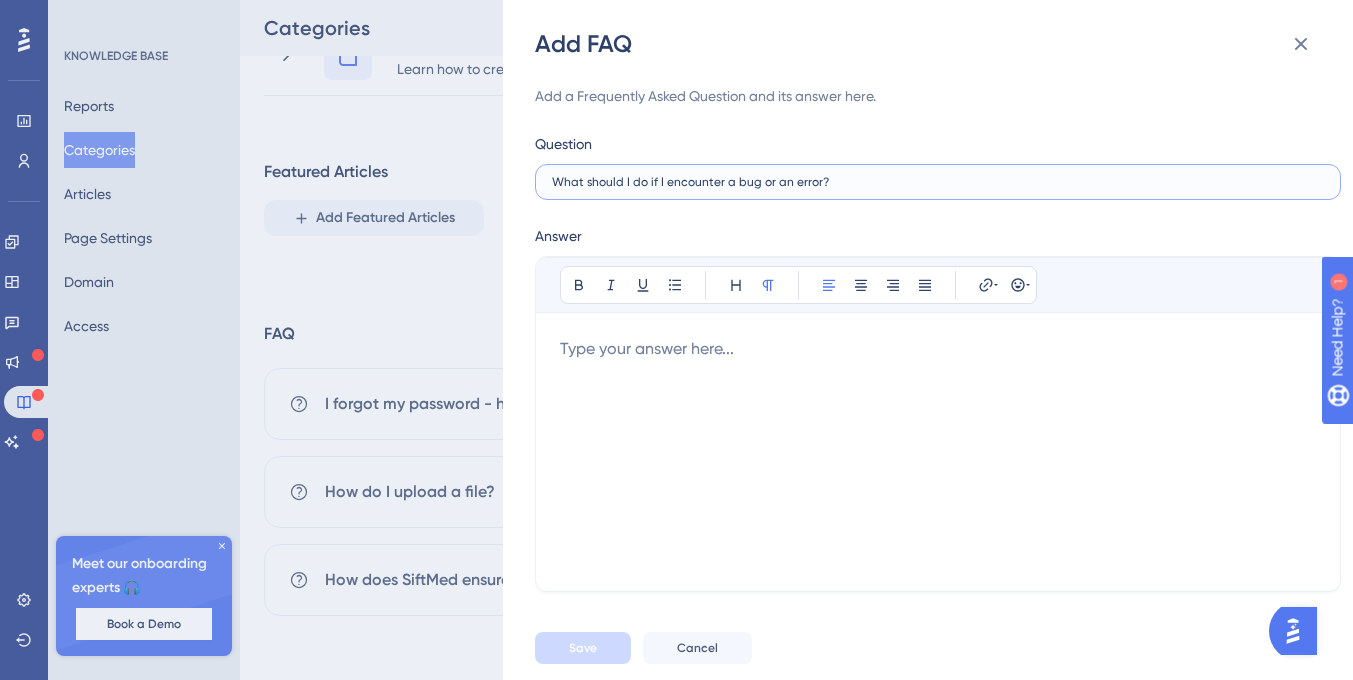 type on "What should I do if I encounter a bug or an error?" 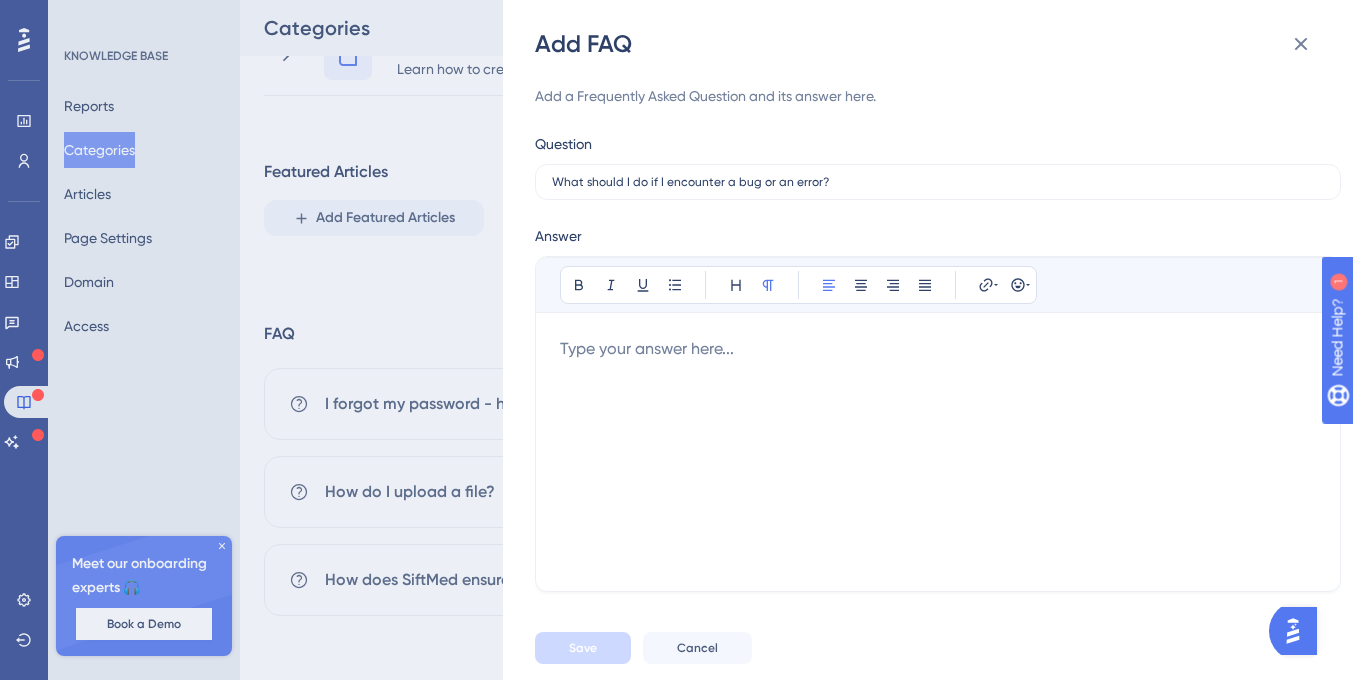 click at bounding box center [938, 452] 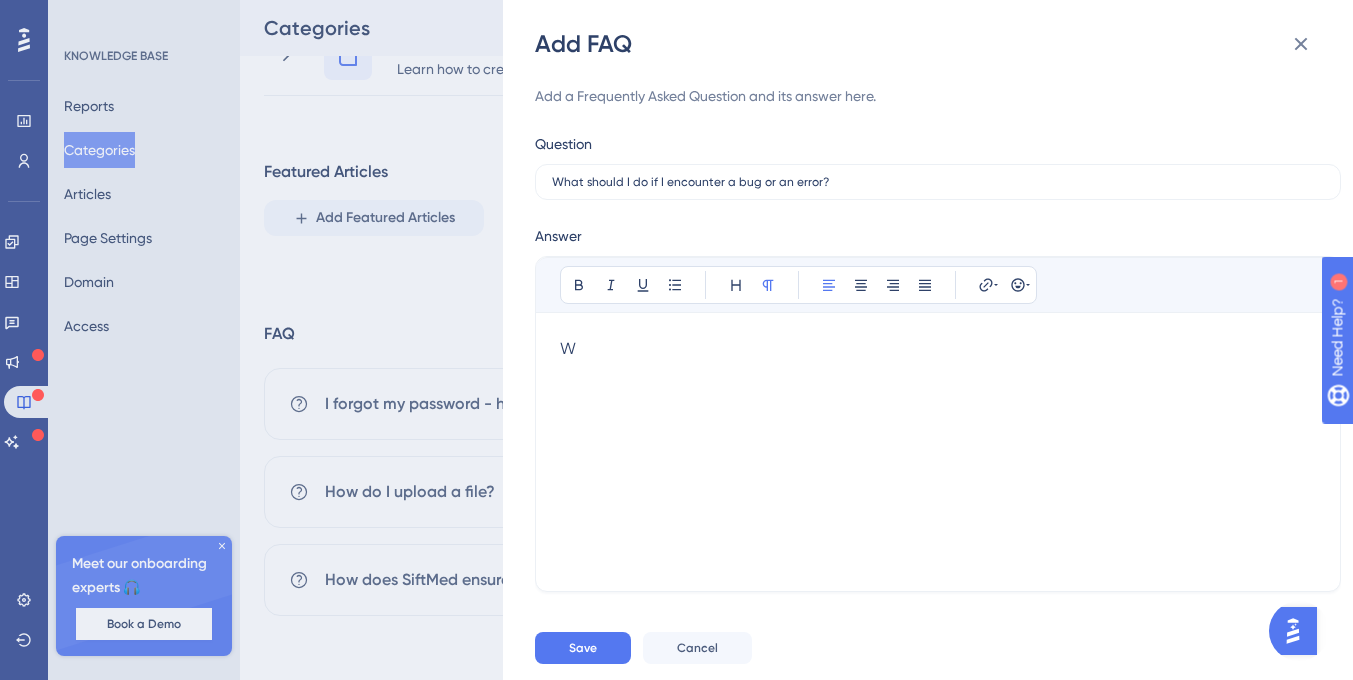 type 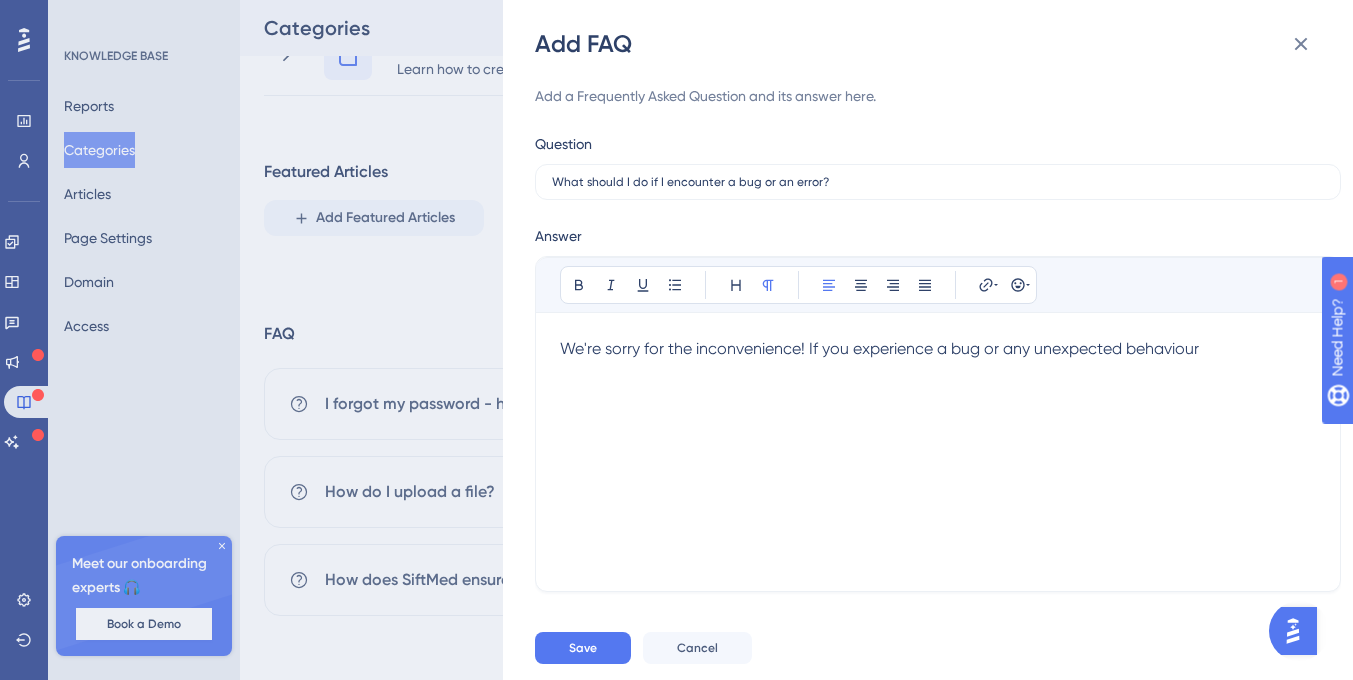 click on "We're sorry for the inconvenience! If you experience a bug or any unexpected behaviour" at bounding box center (879, 348) 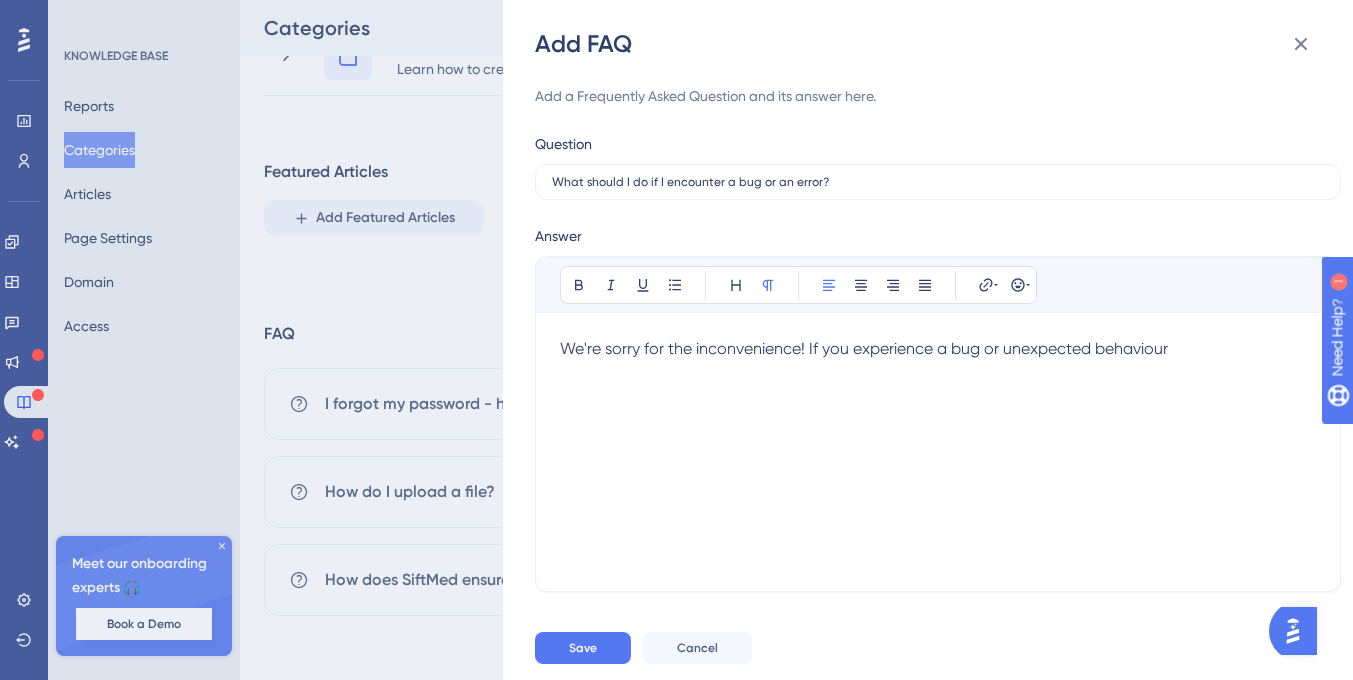 click on "We're sorry for the inconvenience! If you experience a bug or unexpected behaviour" at bounding box center [938, 349] 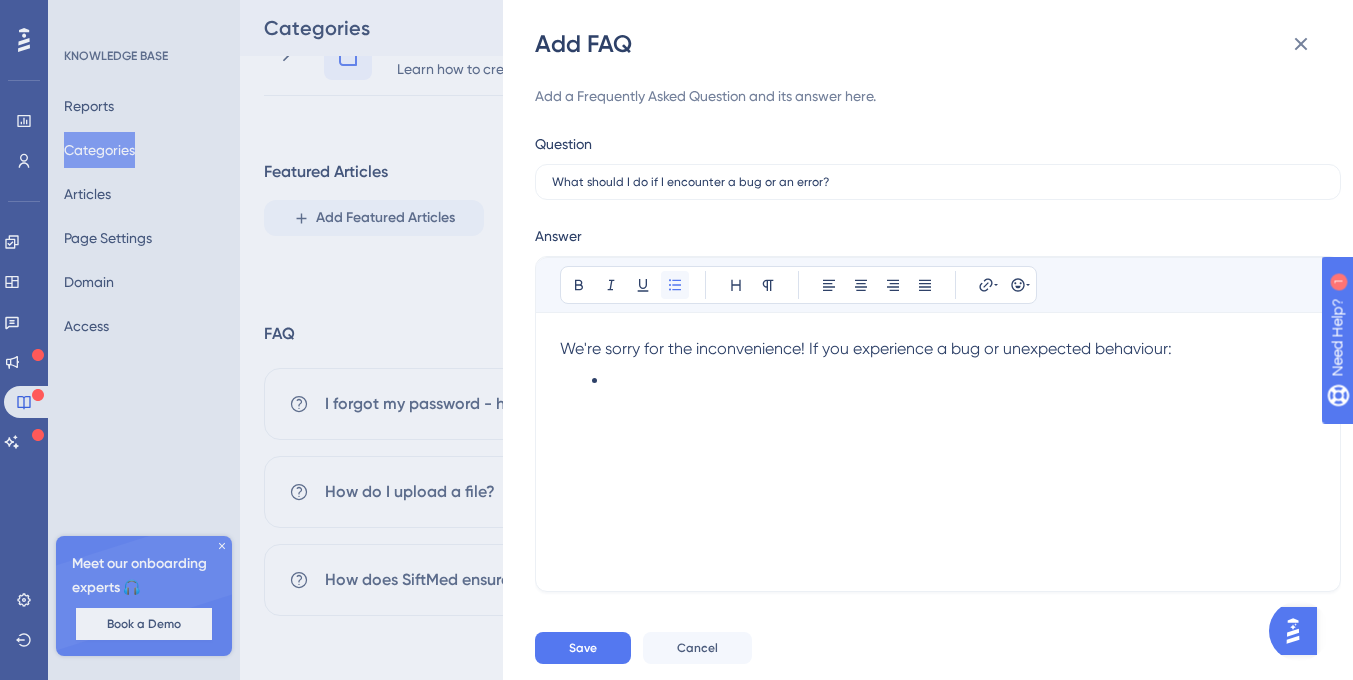 click at bounding box center (675, 285) 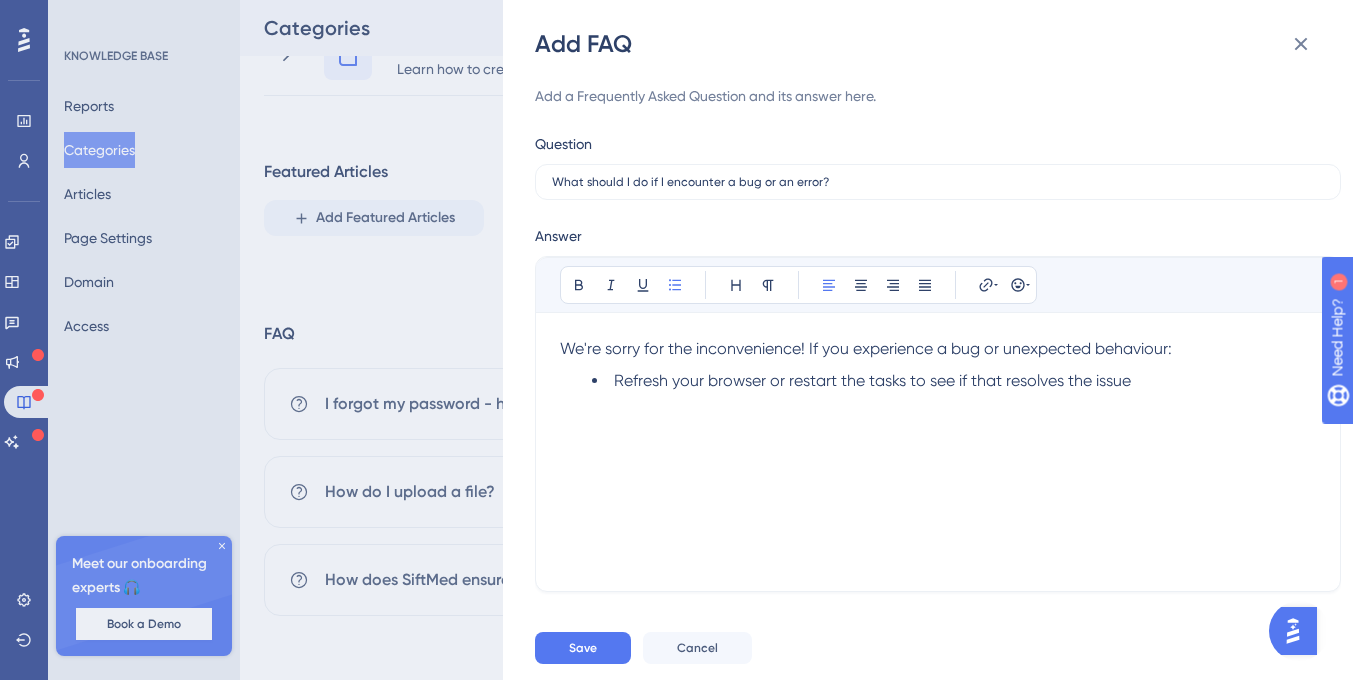 drag, startPoint x: 1113, startPoint y: 385, endPoint x: 988, endPoint y: 384, distance: 125.004 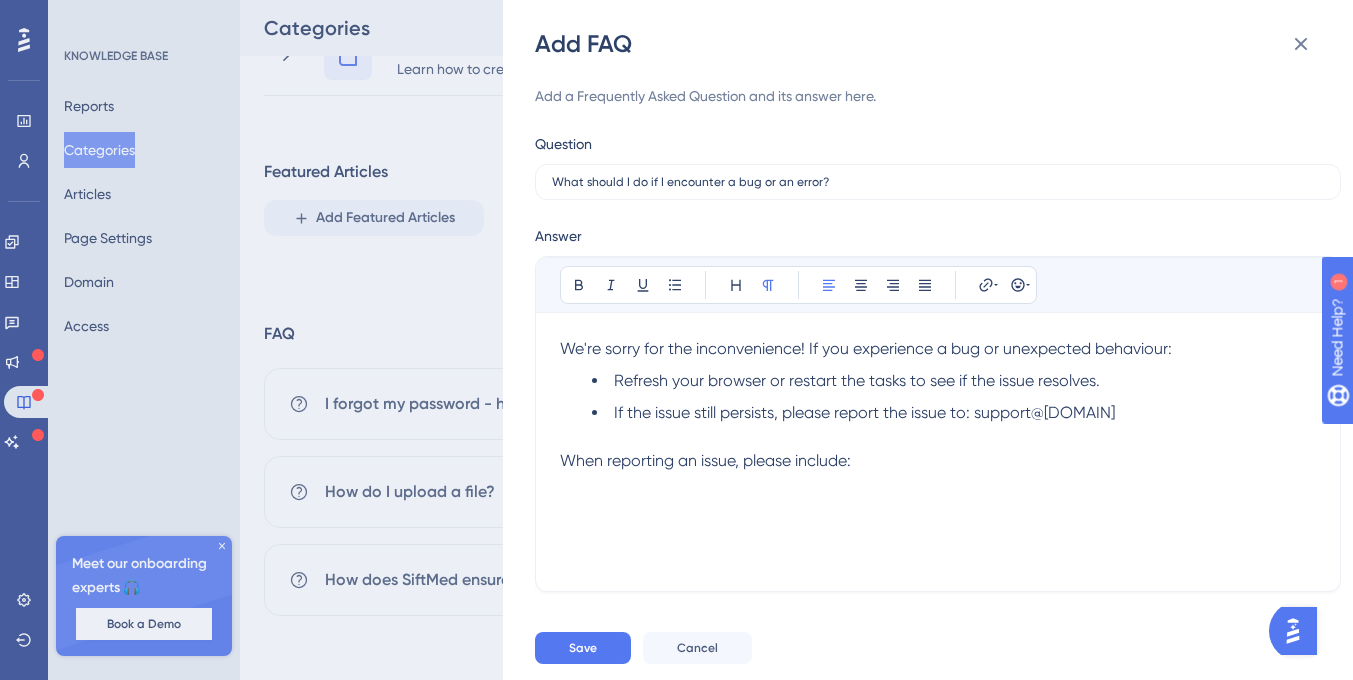 click on "When reporting an issue, please include:" at bounding box center (705, 460) 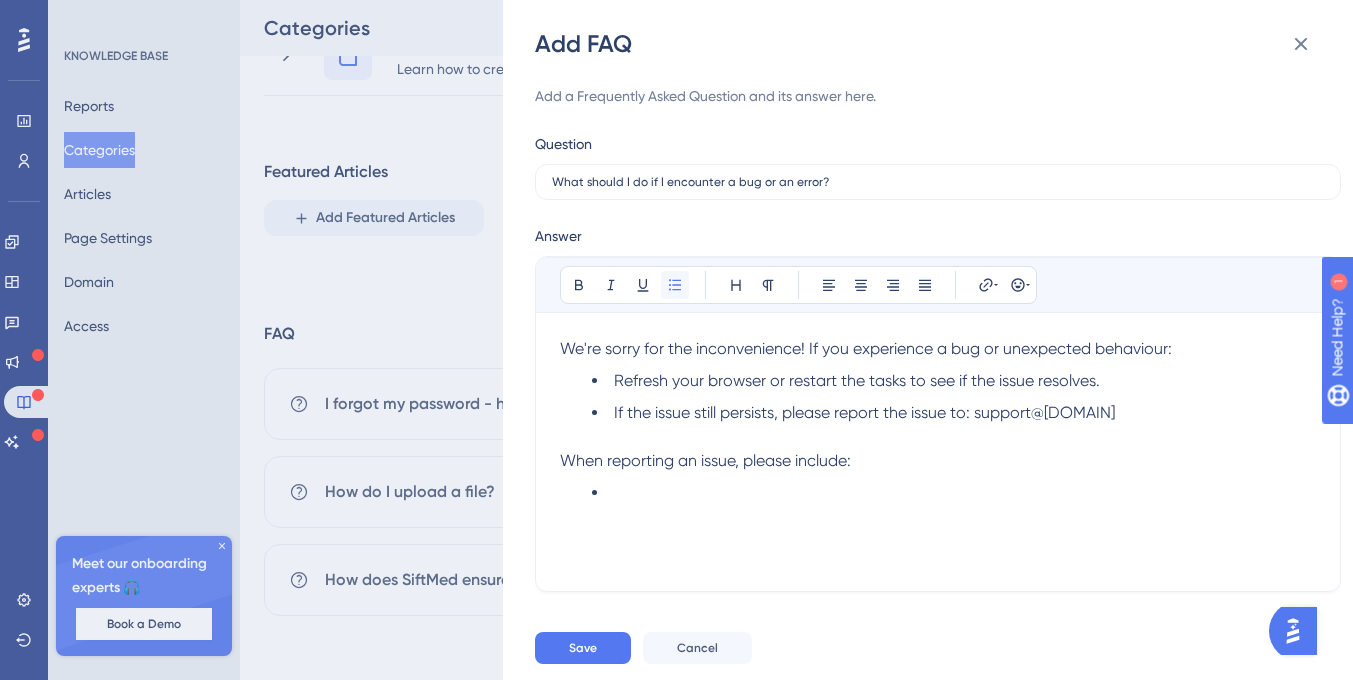 click 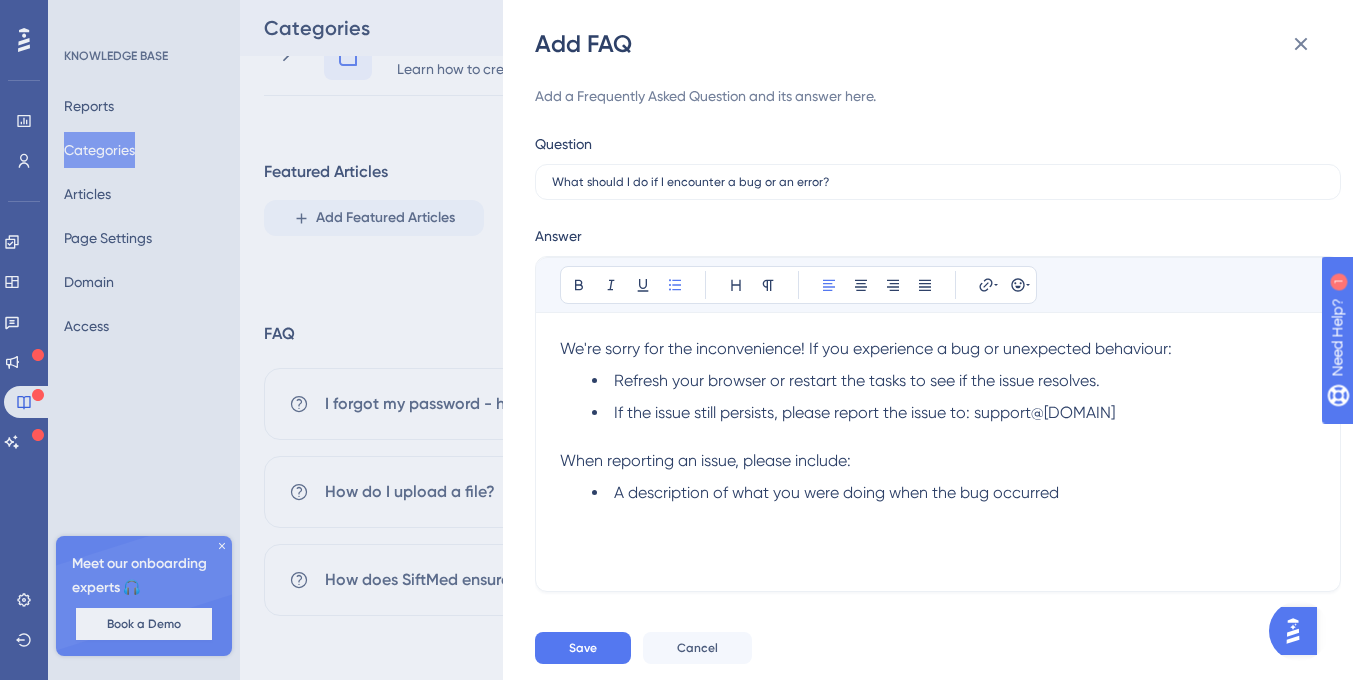 click on "Refresh your browser or restart the tasks to see if the issue resolves." at bounding box center [954, 381] 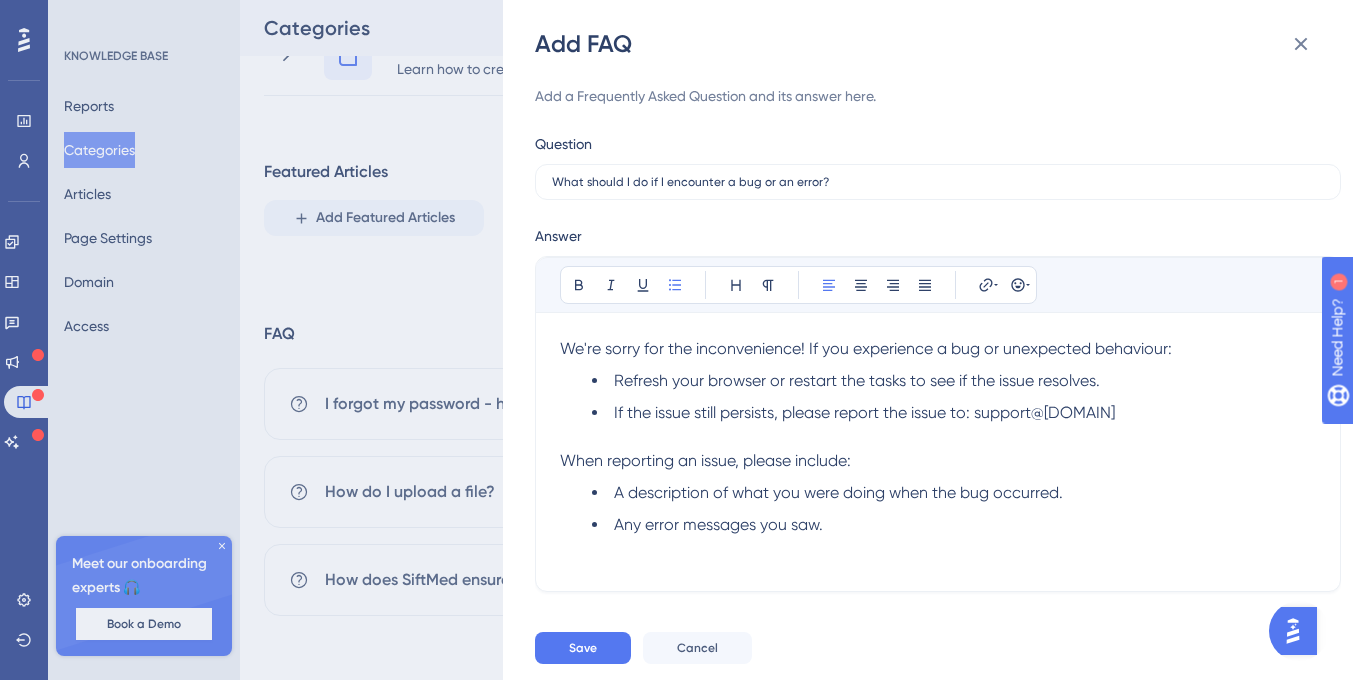 click on "Any error messages you saw." at bounding box center (954, 525) 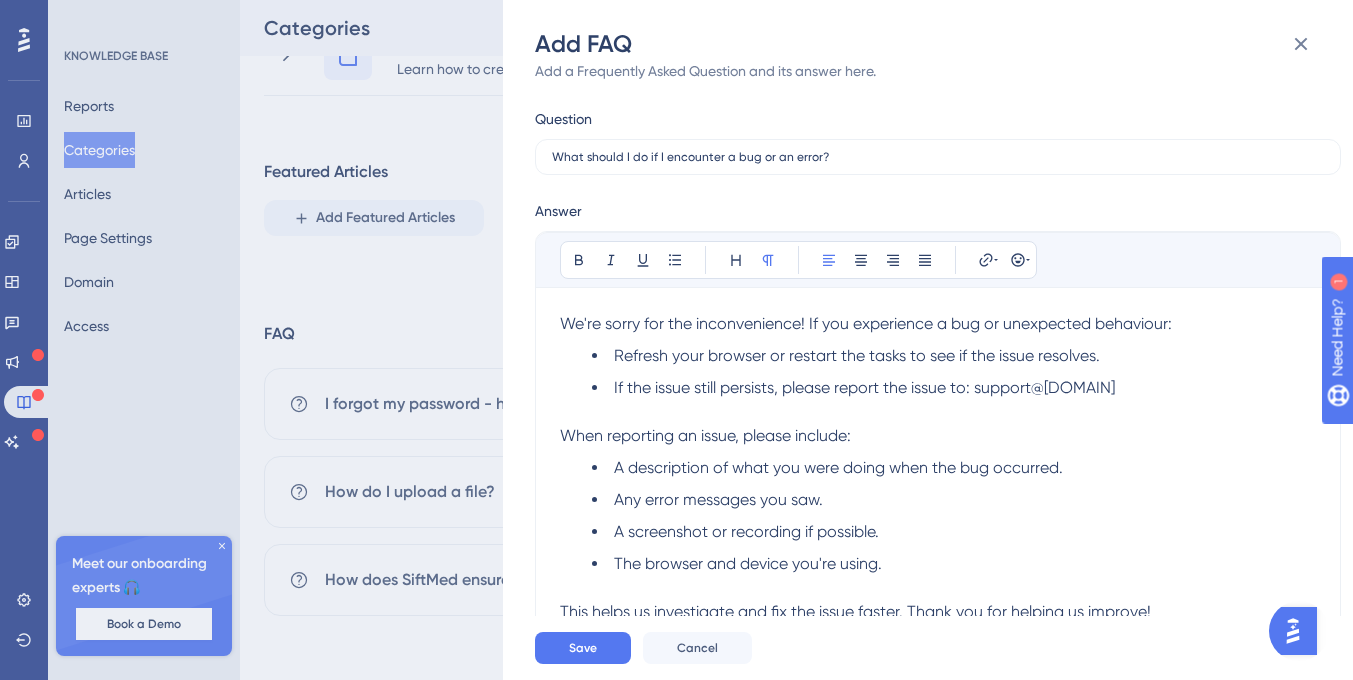 scroll, scrollTop: 24, scrollLeft: 0, axis: vertical 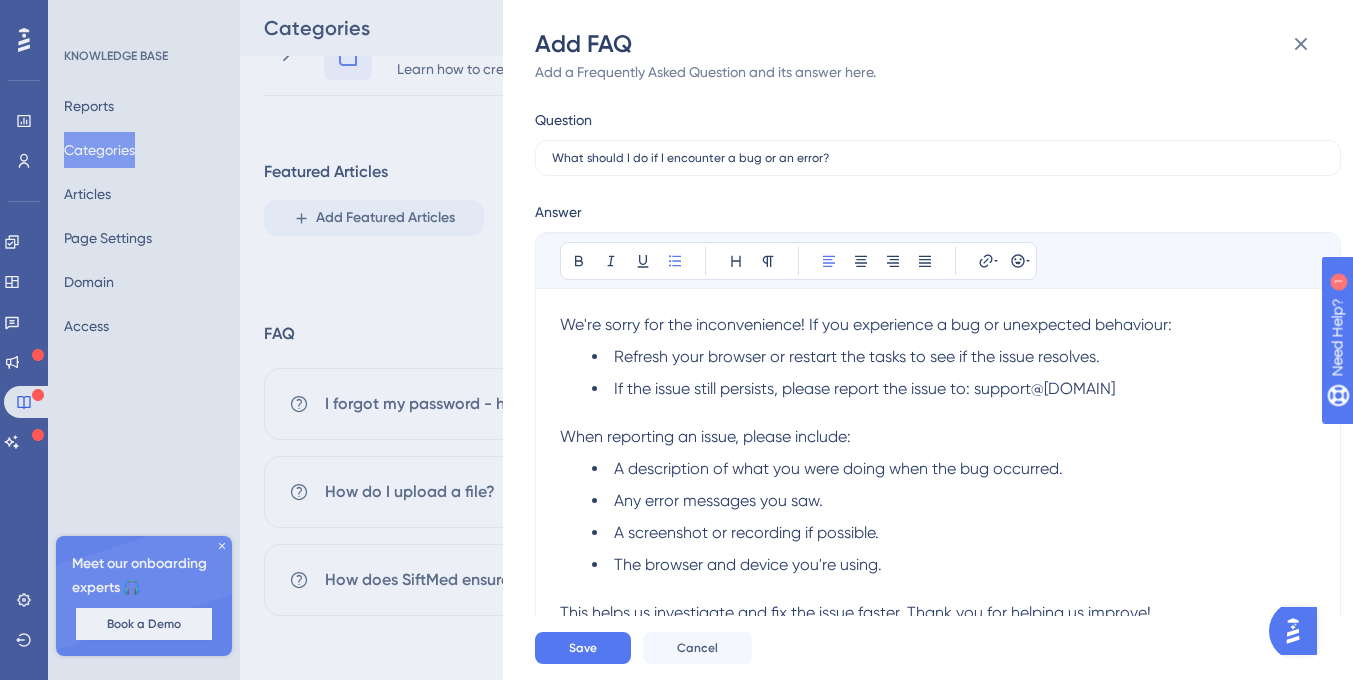 drag, startPoint x: 978, startPoint y: 391, endPoint x: 1124, endPoint y: 393, distance: 146.0137 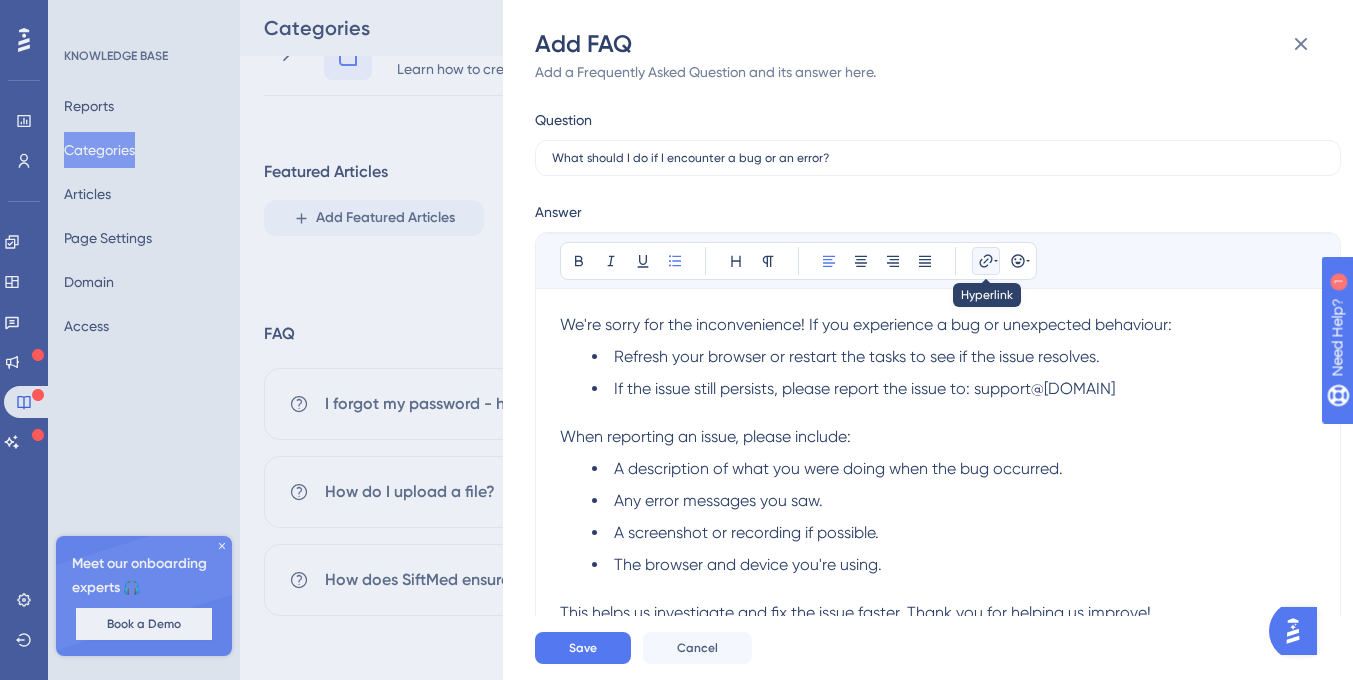 click 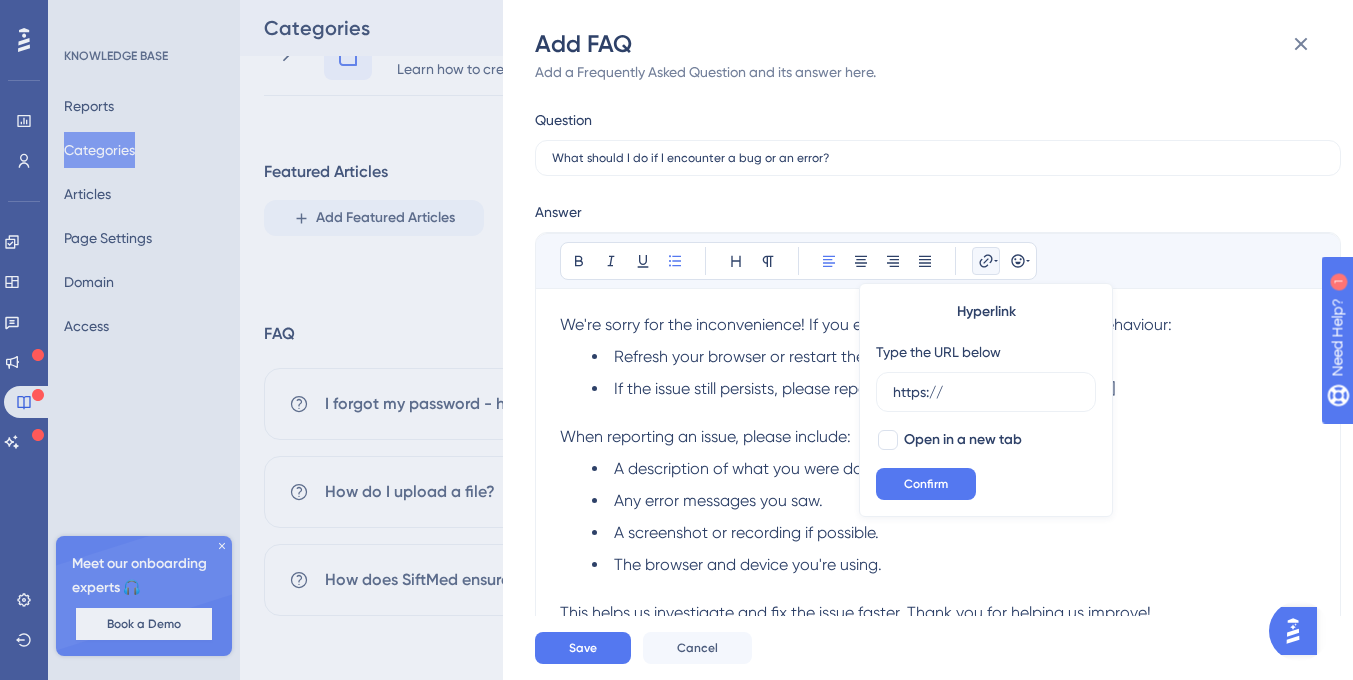drag, startPoint x: 957, startPoint y: 401, endPoint x: 841, endPoint y: 401, distance: 116 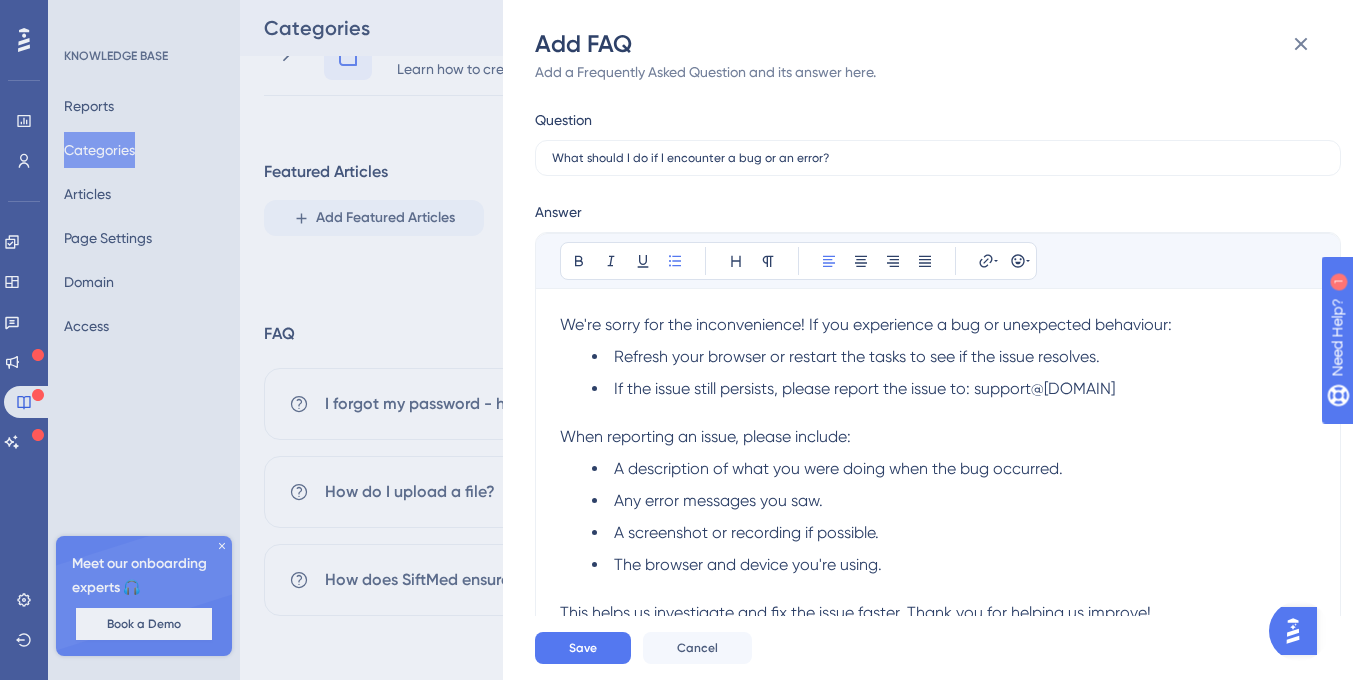 drag, startPoint x: 978, startPoint y: 389, endPoint x: 1124, endPoint y: 389, distance: 146 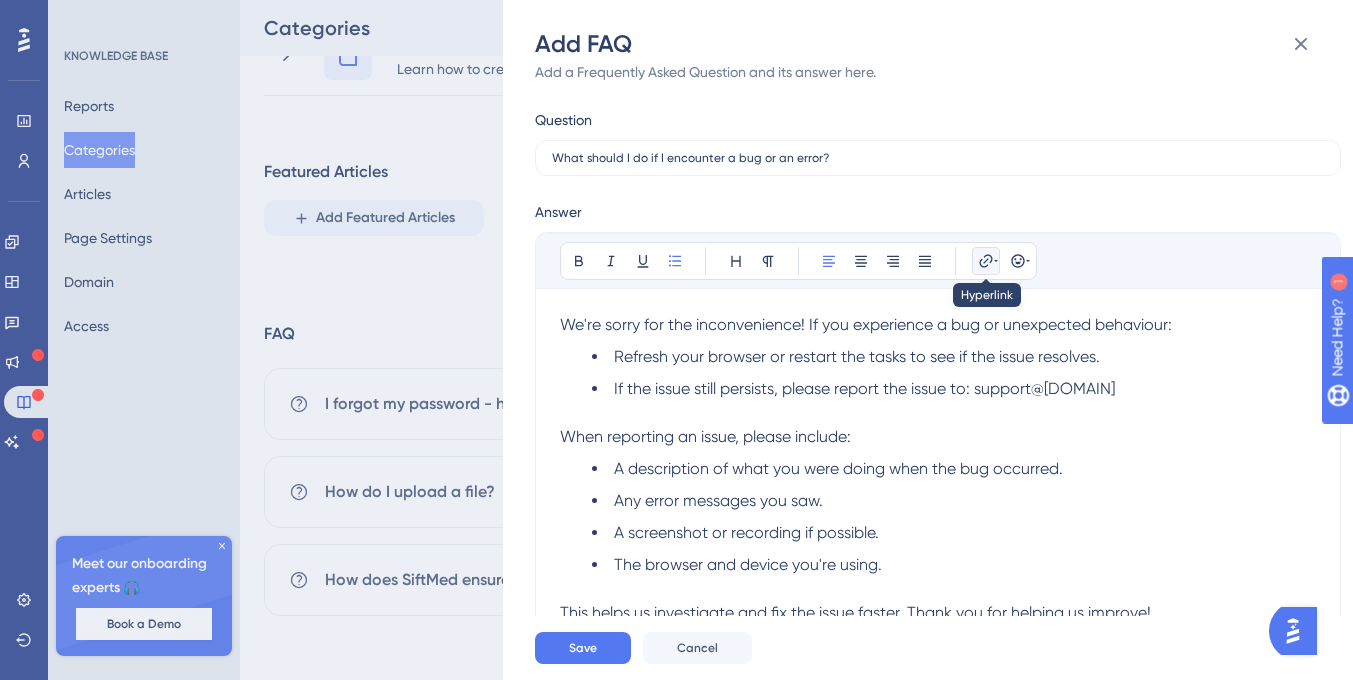 click 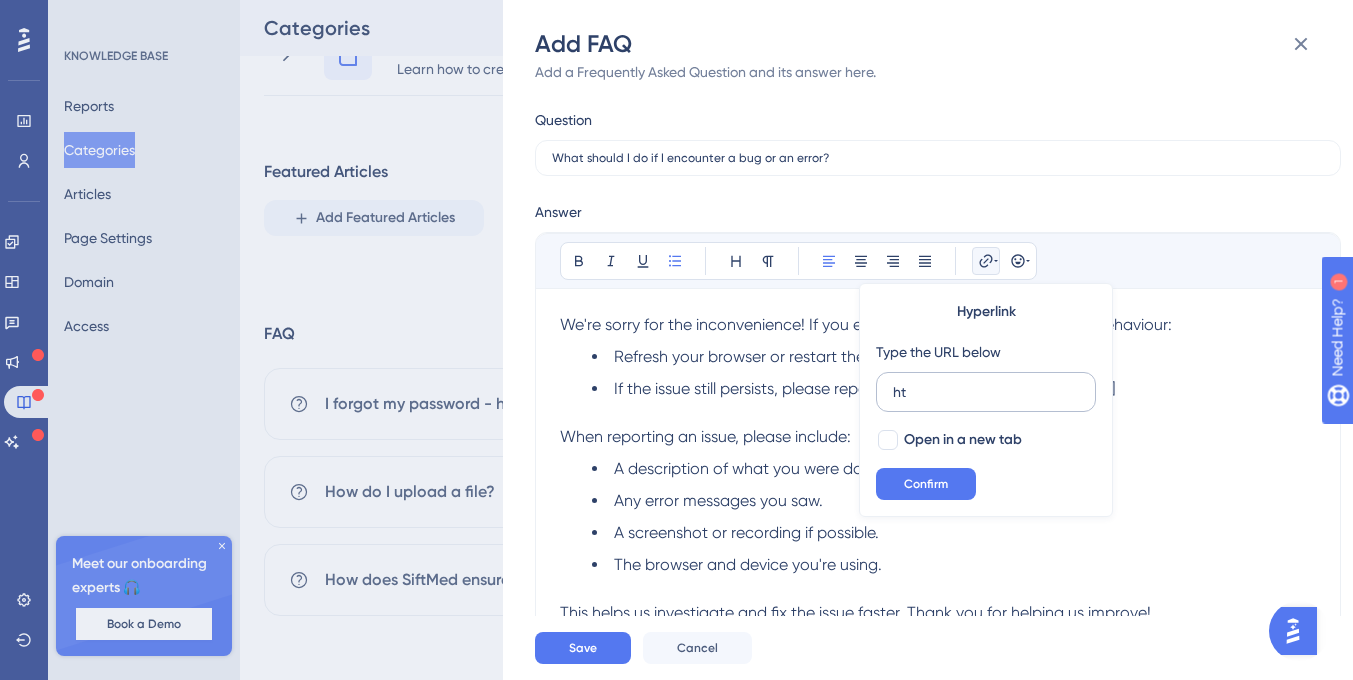type on "h" 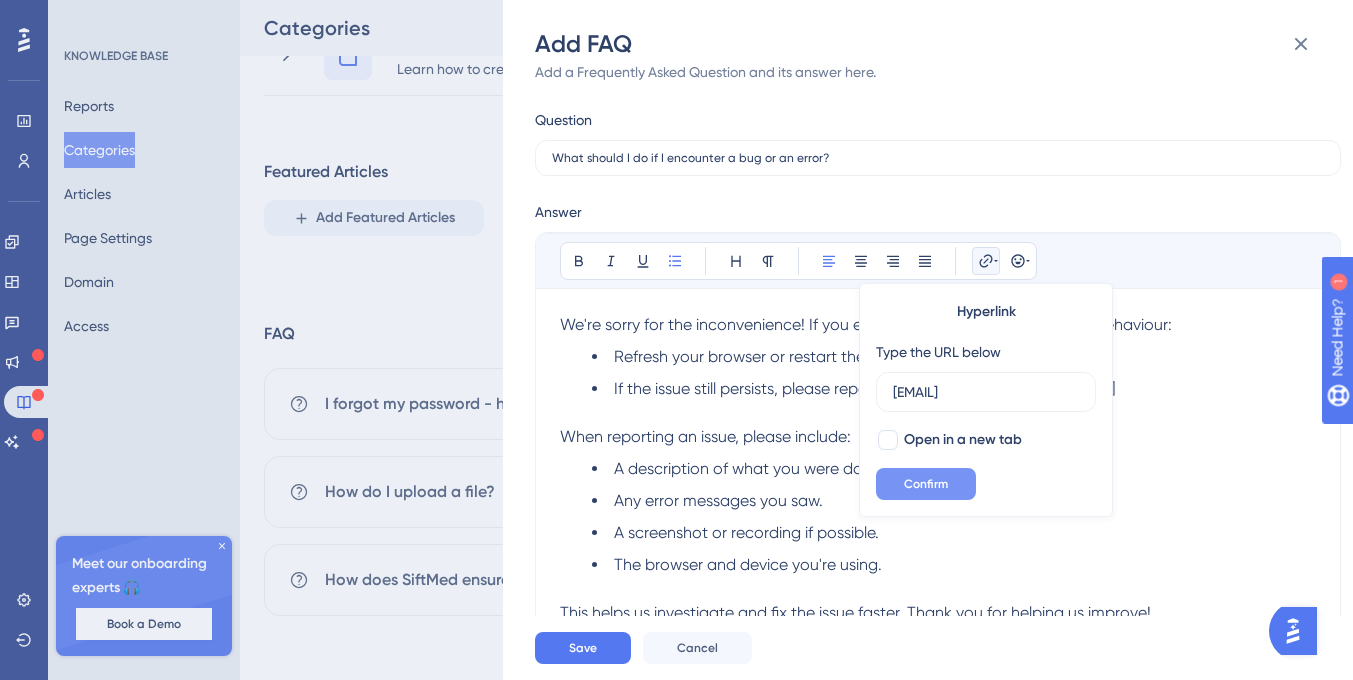 type on "[EMAIL]" 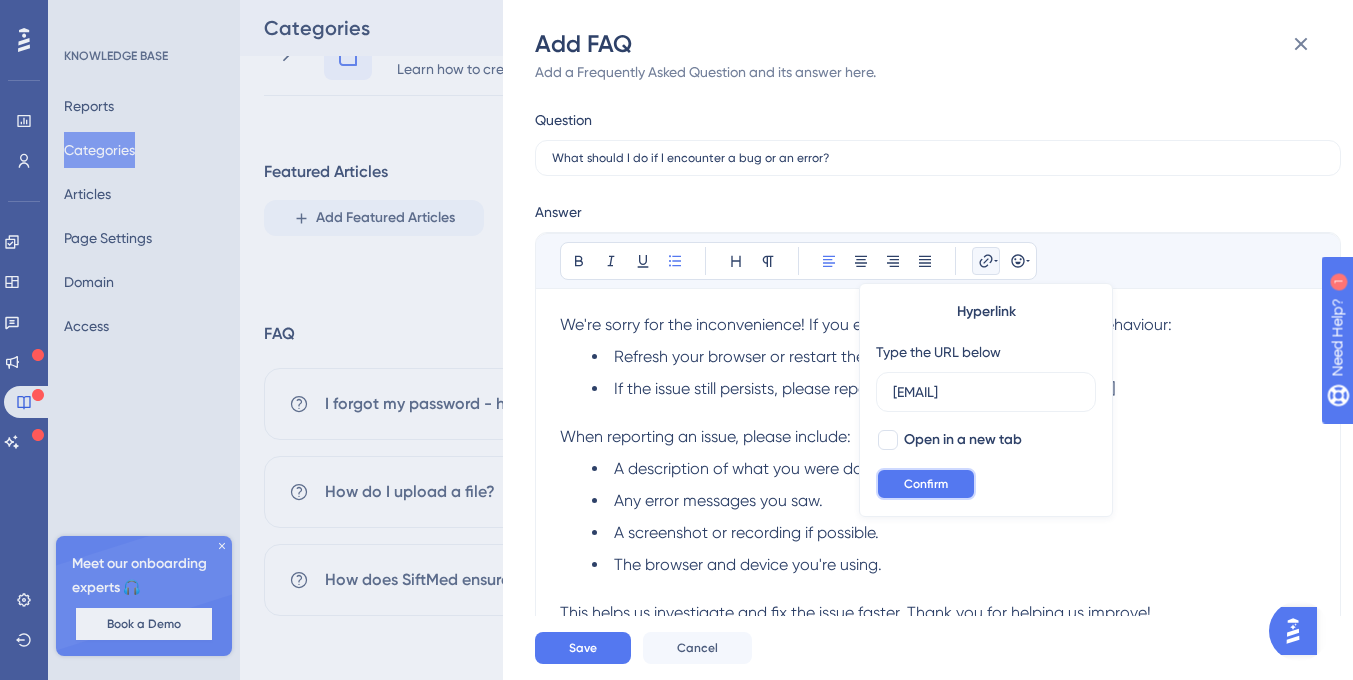click on "Confirm" at bounding box center (926, 484) 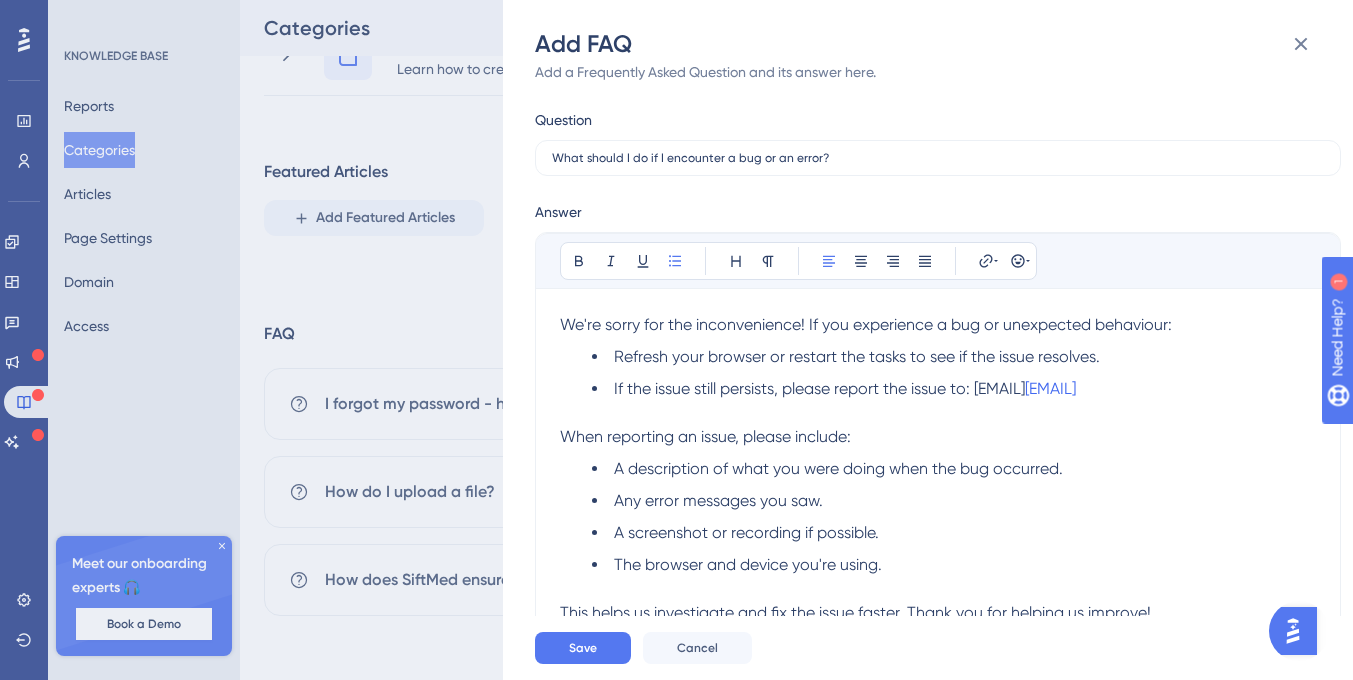click on "Any error messages you saw." at bounding box center [954, 501] 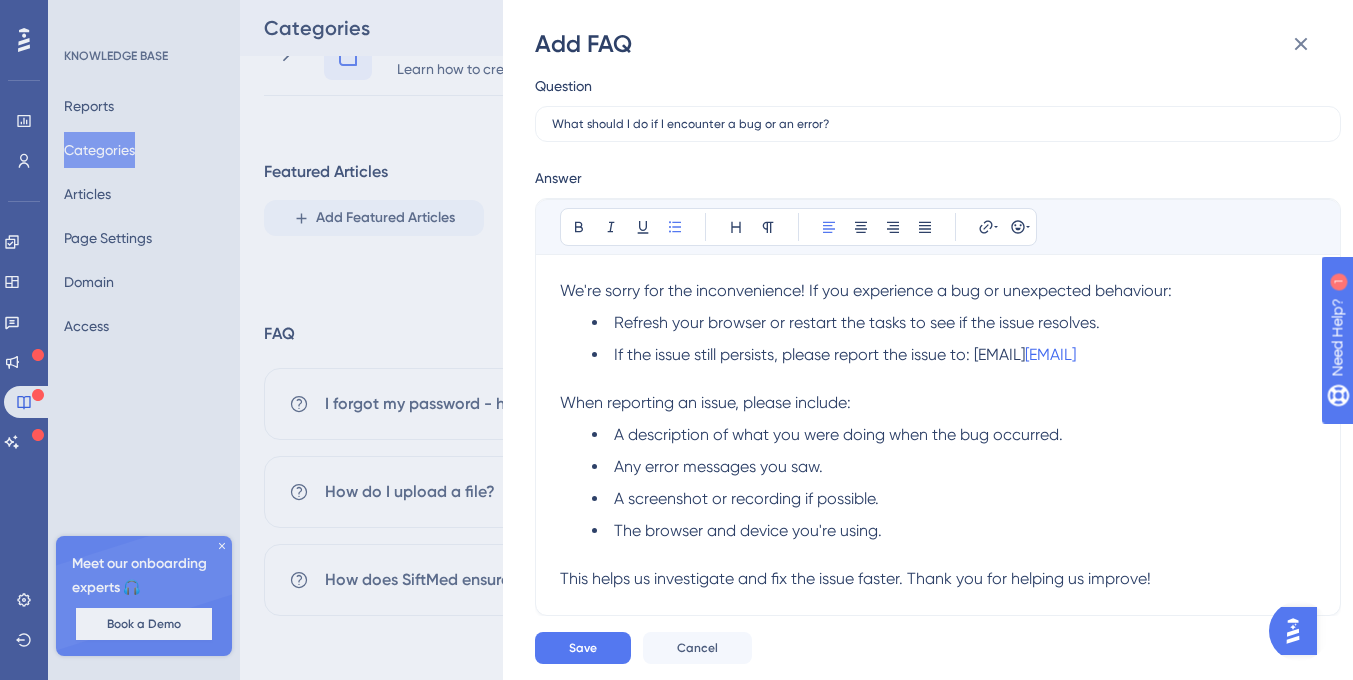 click on "The browser and device you're using." at bounding box center (748, 530) 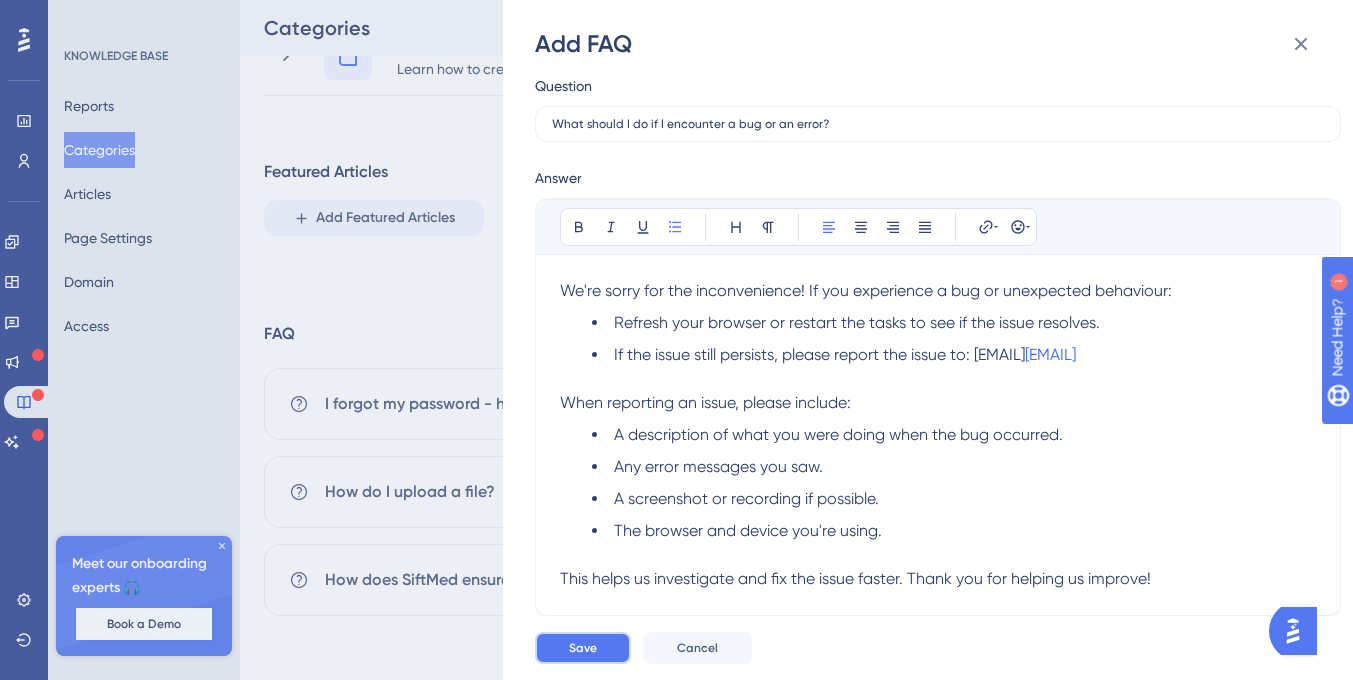 click on "Save" at bounding box center [583, 648] 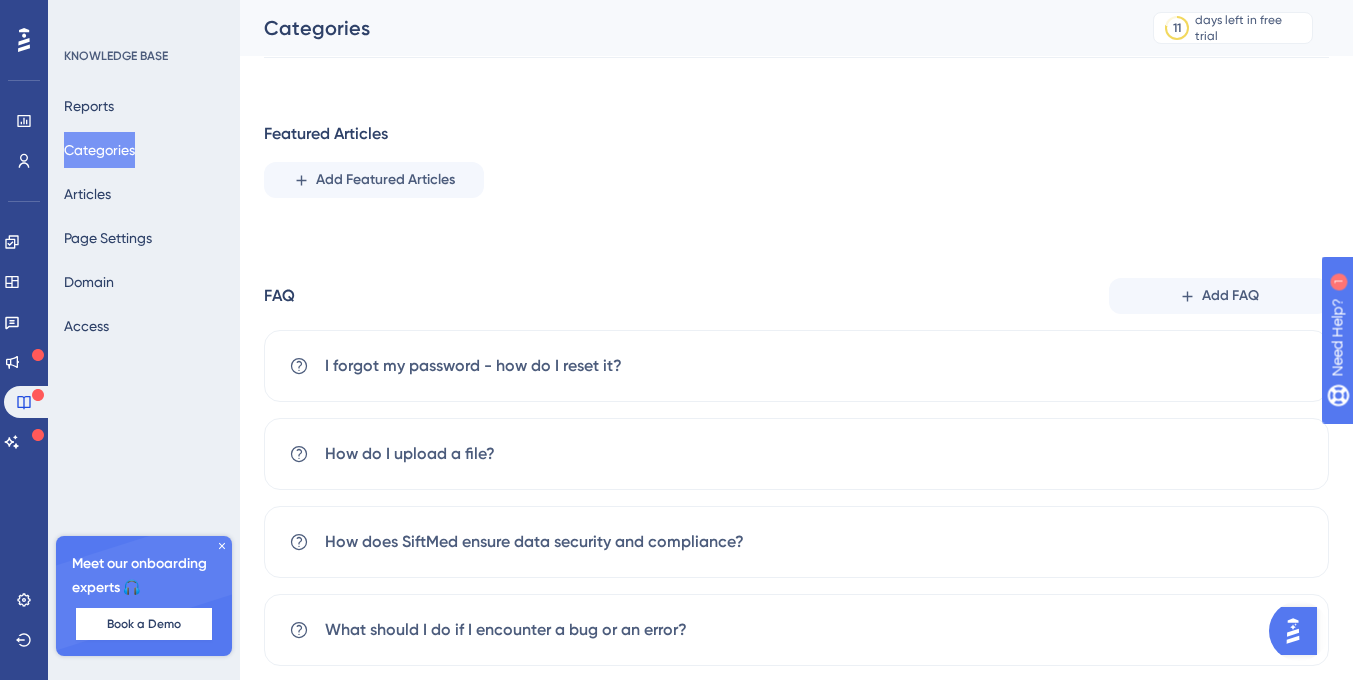 scroll, scrollTop: 328, scrollLeft: 0, axis: vertical 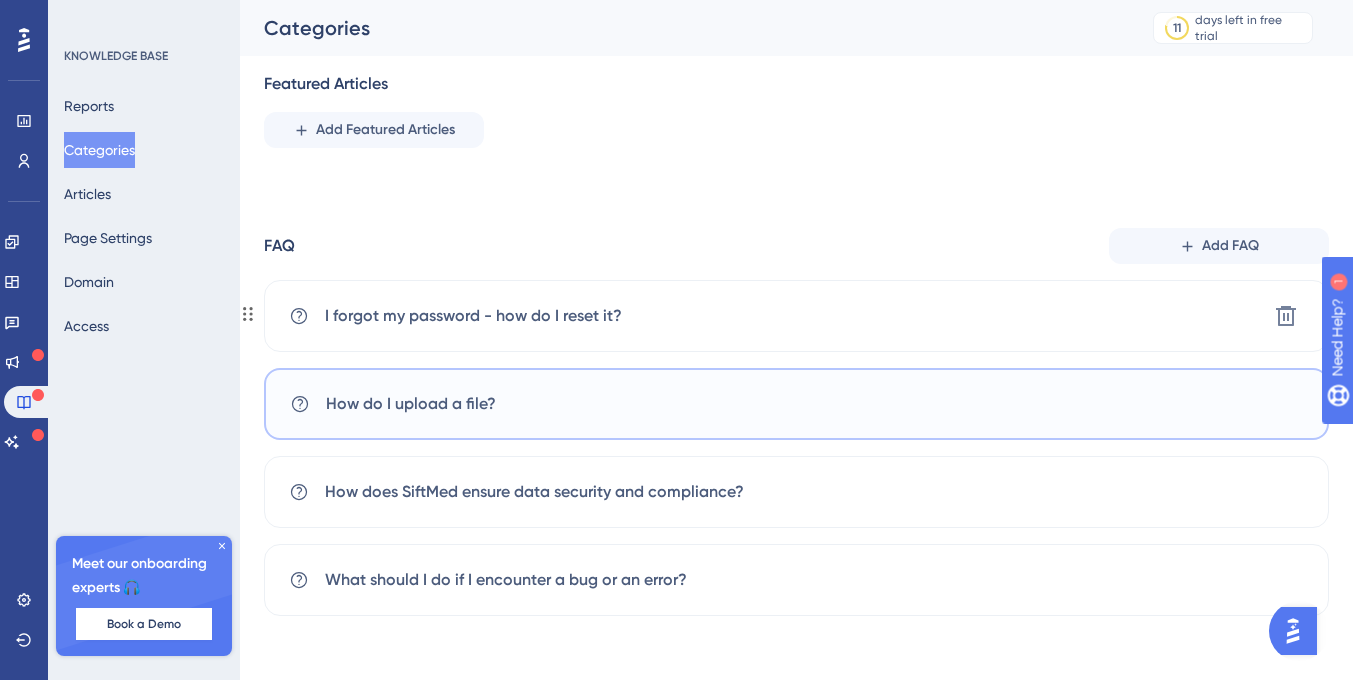click on "I forgot my password - how do I reset it? Delete" at bounding box center (796, 316) 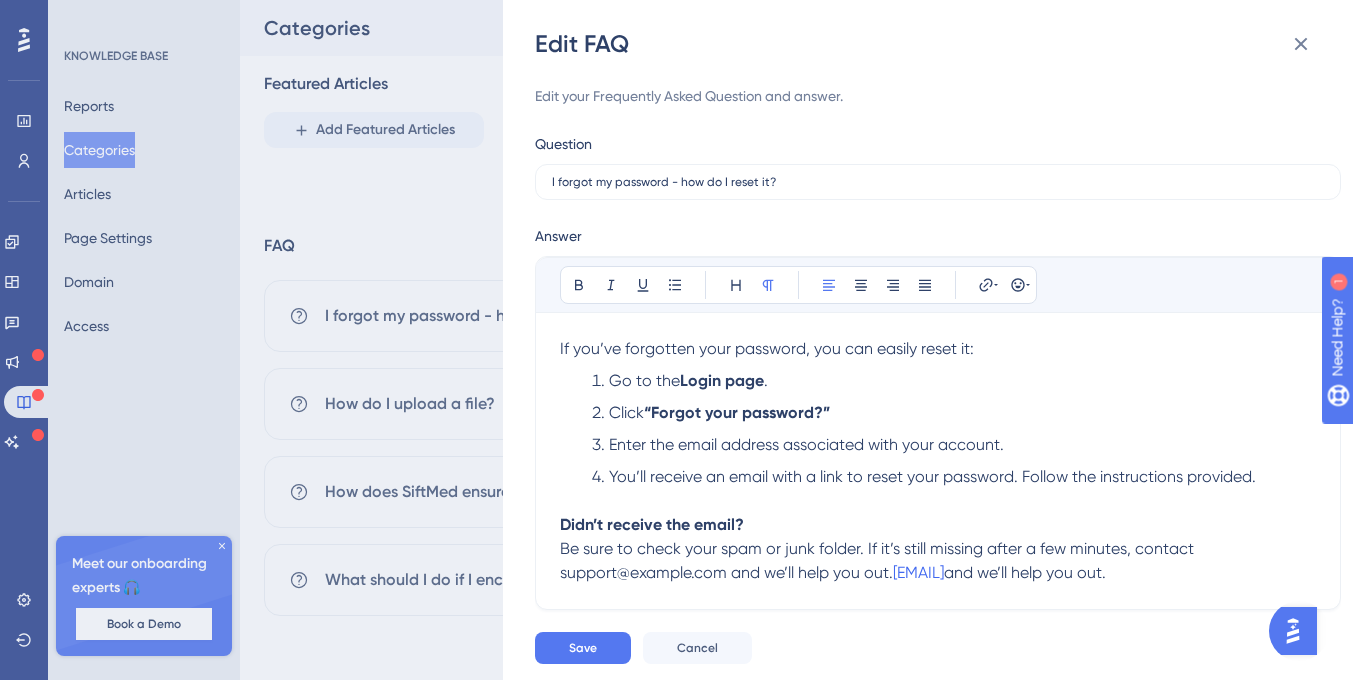 click on "Edit FAQ Edit your Frequently Asked Question and answer. Question I forgot my password - how do I reset it? Answer Bold Italic Underline Bullet Point Heading Normal Align Left Align Center Align Right Align Justify Hyperlink Emojis If you’ve forgotten your password, you can easily reset it: Go to the  Login page . Click  “Forgot your password?” Enter the email address associated with your account. You’ll receive an email with a link to reset your password. Follow the instructions provided. Didn’t receive the email? Be sure to check your spam or junk folder. If it’s still missing after a few minutes, contact support@example.com and we’ll help you out. Save Cancel" at bounding box center [676, 340] 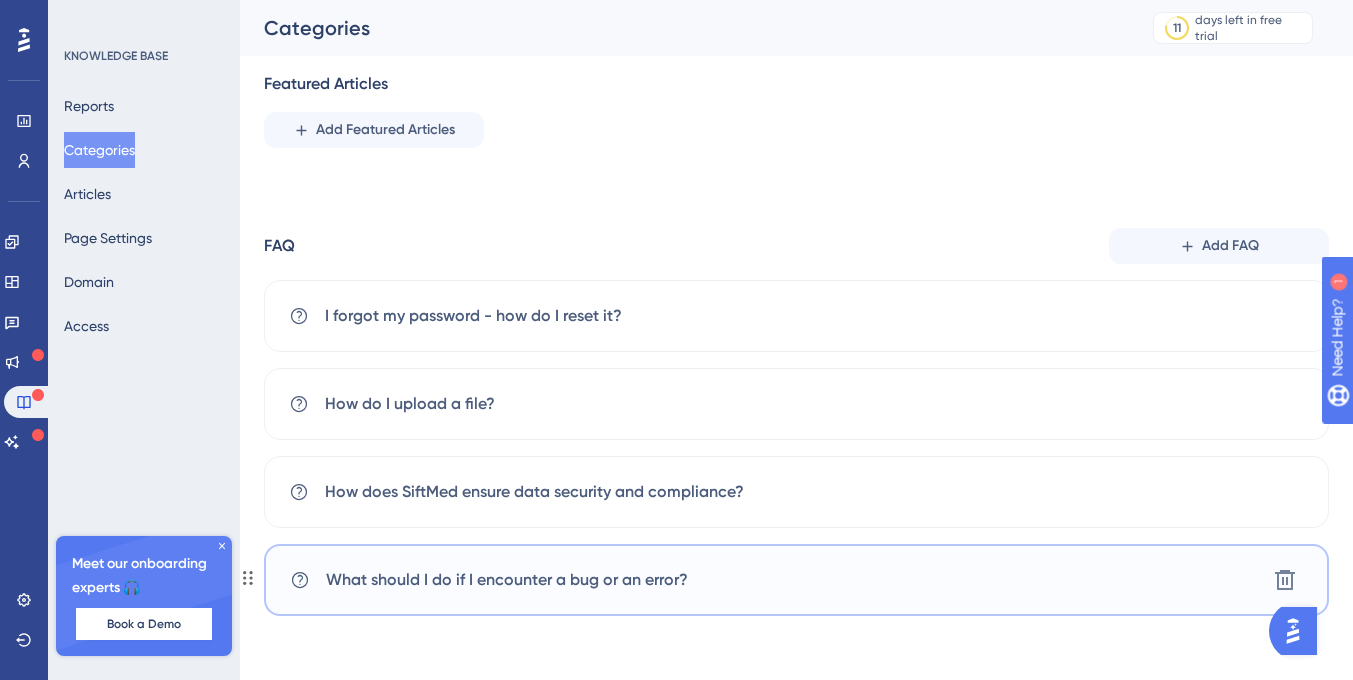 click on "What should I do if I encounter a bug or an error?" at bounding box center (507, 580) 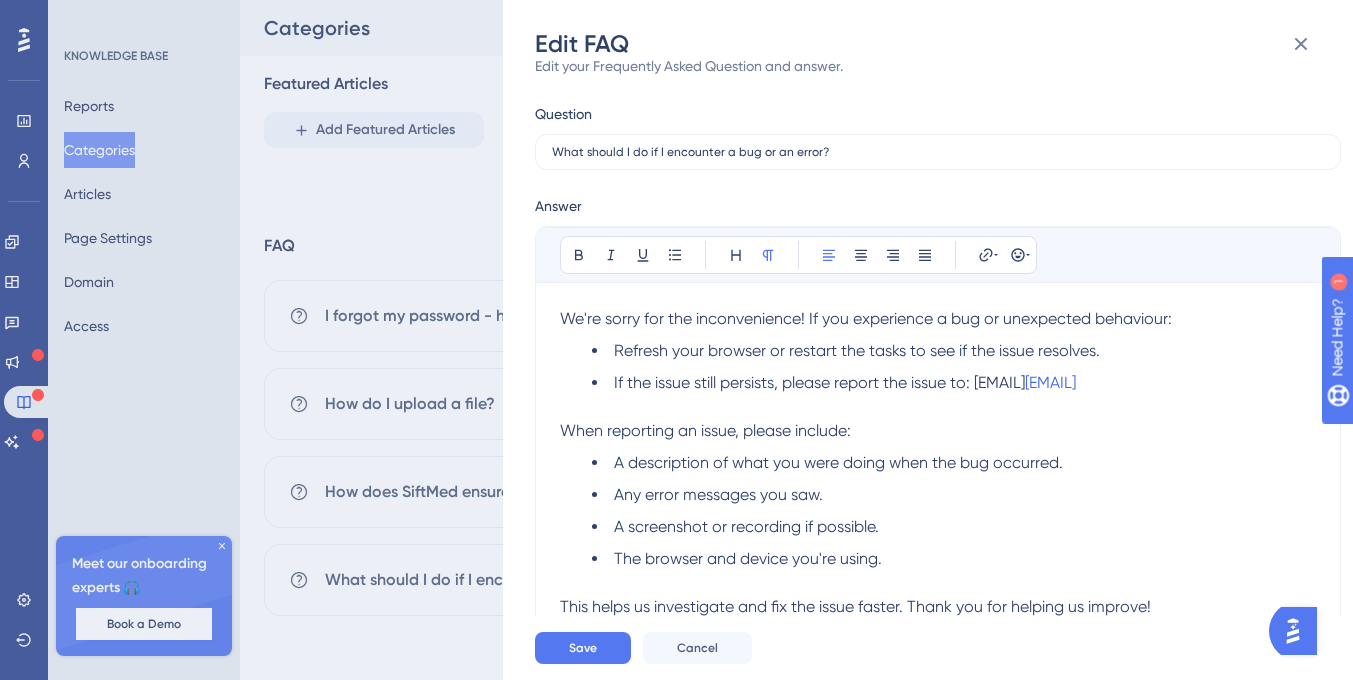 scroll, scrollTop: 58, scrollLeft: 0, axis: vertical 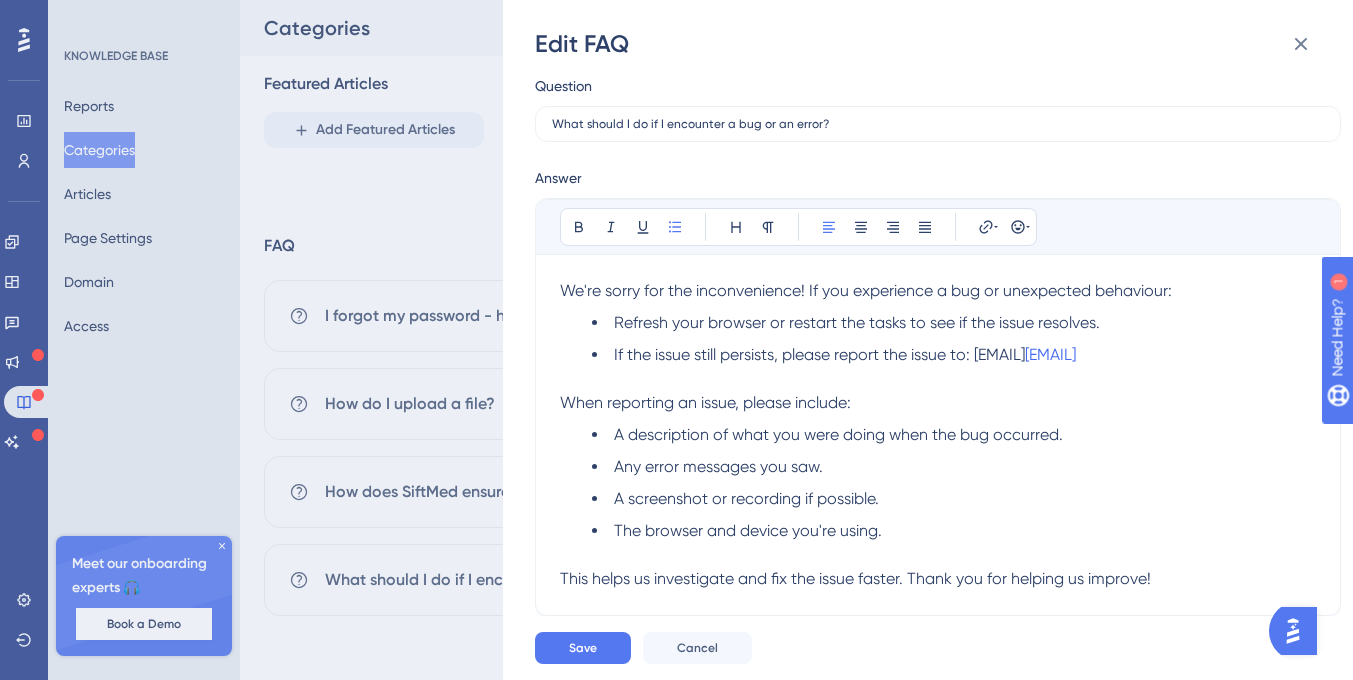 click on "A description of what you were doing when the bug occurred." at bounding box center (838, 434) 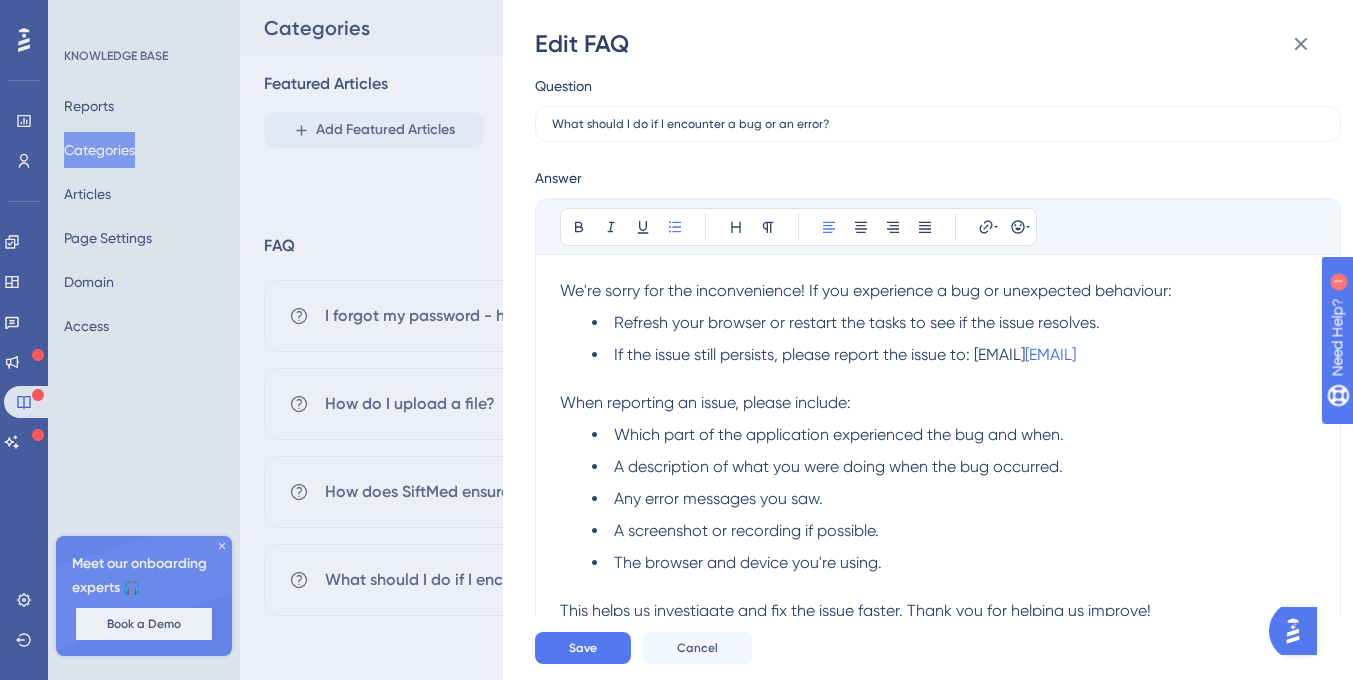 click on "A description of what you were doing when the bug occurred." at bounding box center [838, 466] 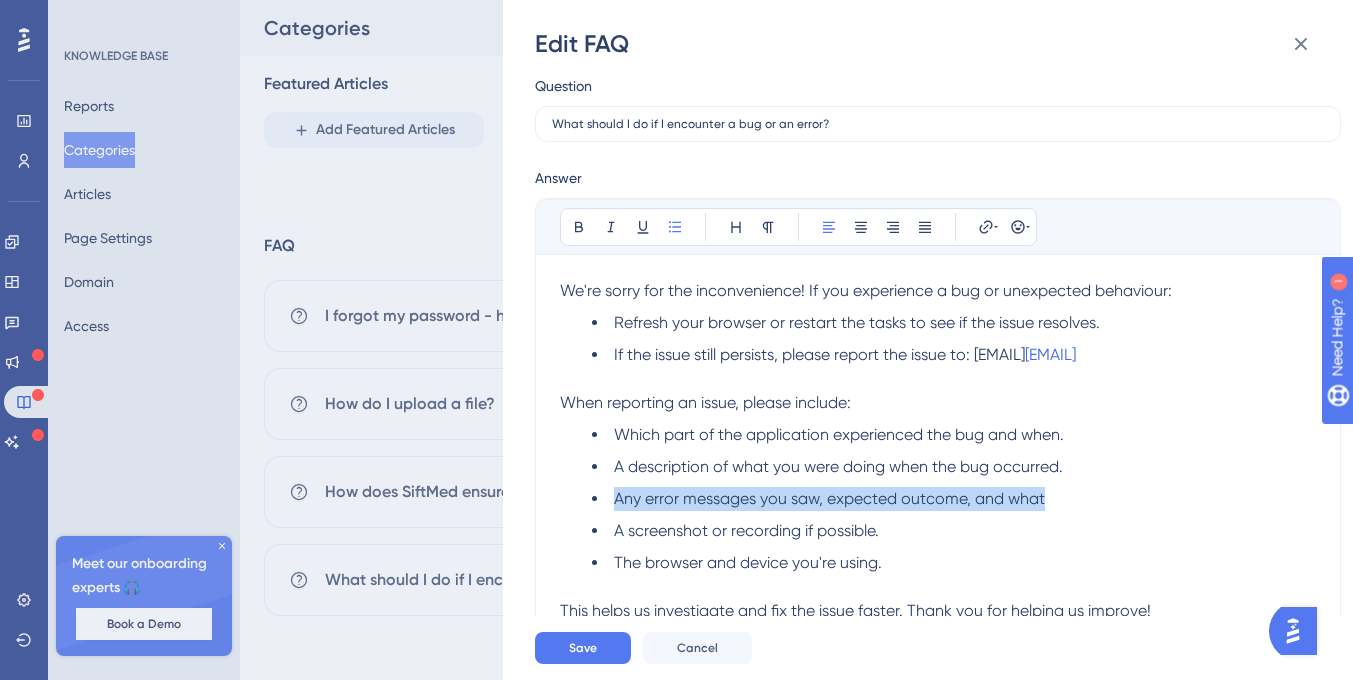 drag, startPoint x: 1043, startPoint y: 495, endPoint x: 618, endPoint y: 489, distance: 425.04236 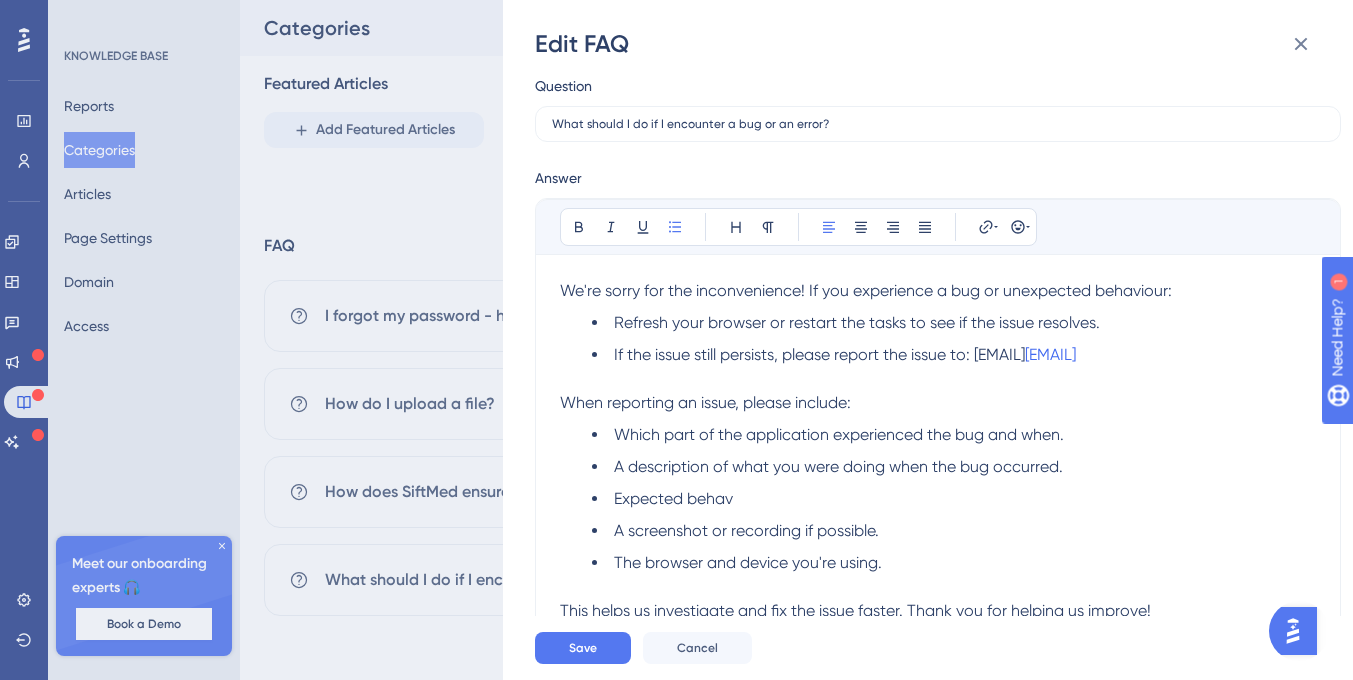 drag, startPoint x: 739, startPoint y: 495, endPoint x: 630, endPoint y: 492, distance: 109.041275 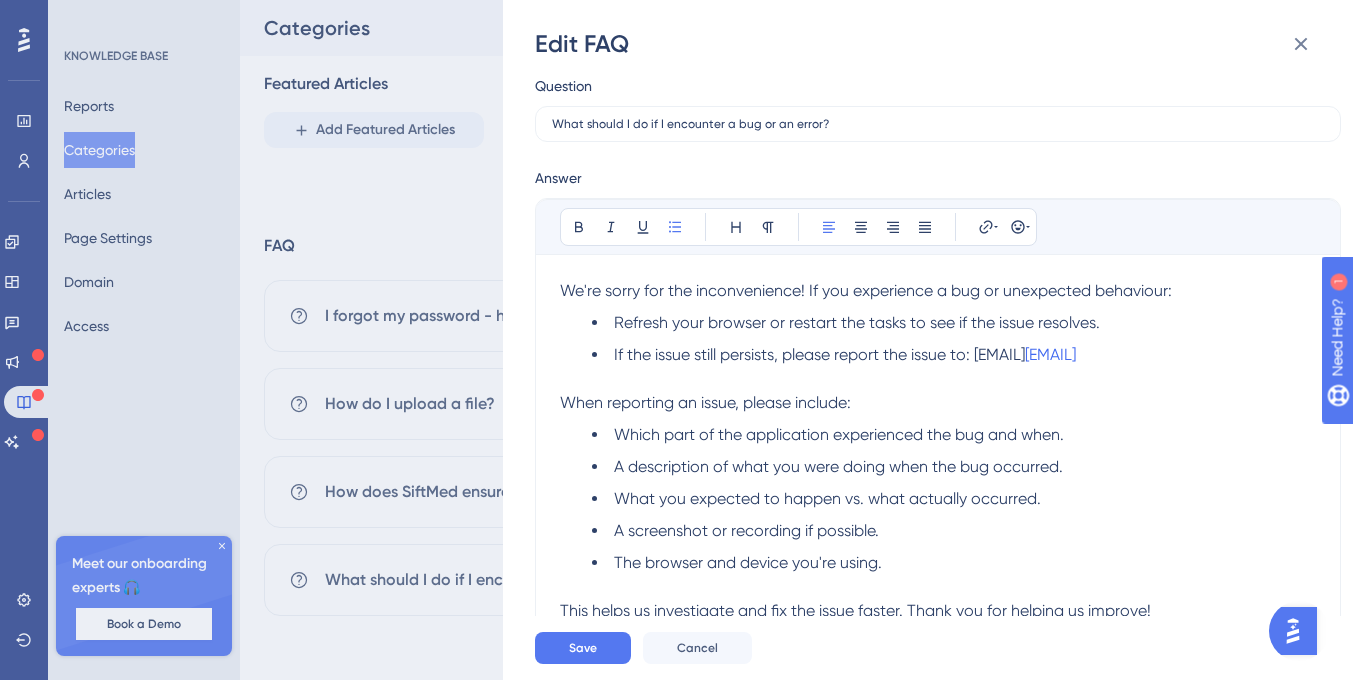 click on "A screenshot or recording if possible." at bounding box center (746, 530) 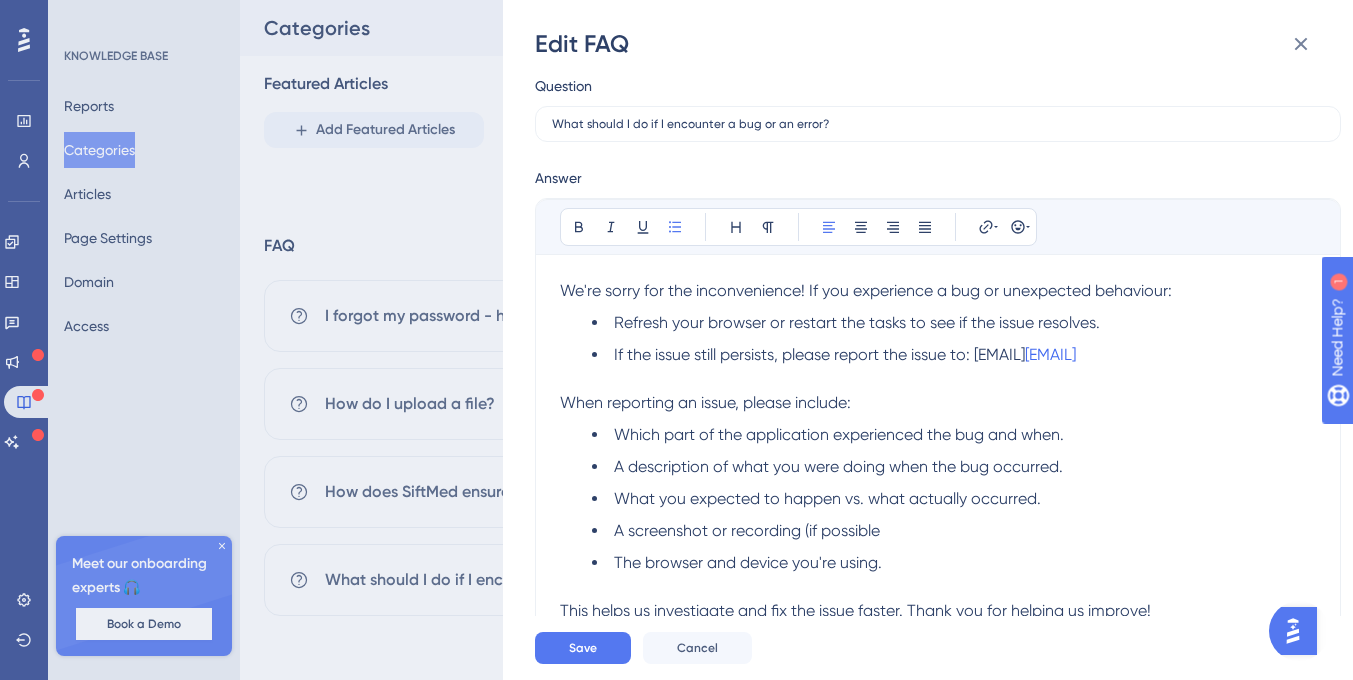 click on "A screenshot or recording (if possible" at bounding box center (747, 530) 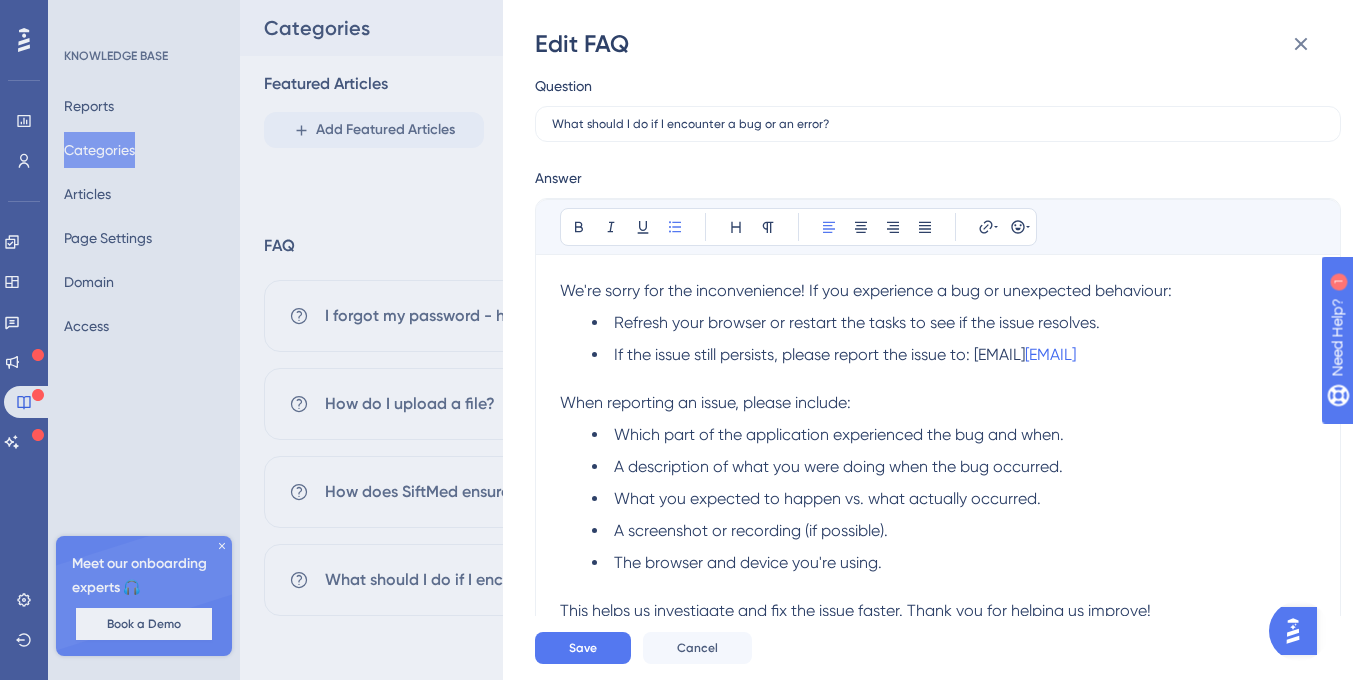 scroll, scrollTop: 90, scrollLeft: 0, axis: vertical 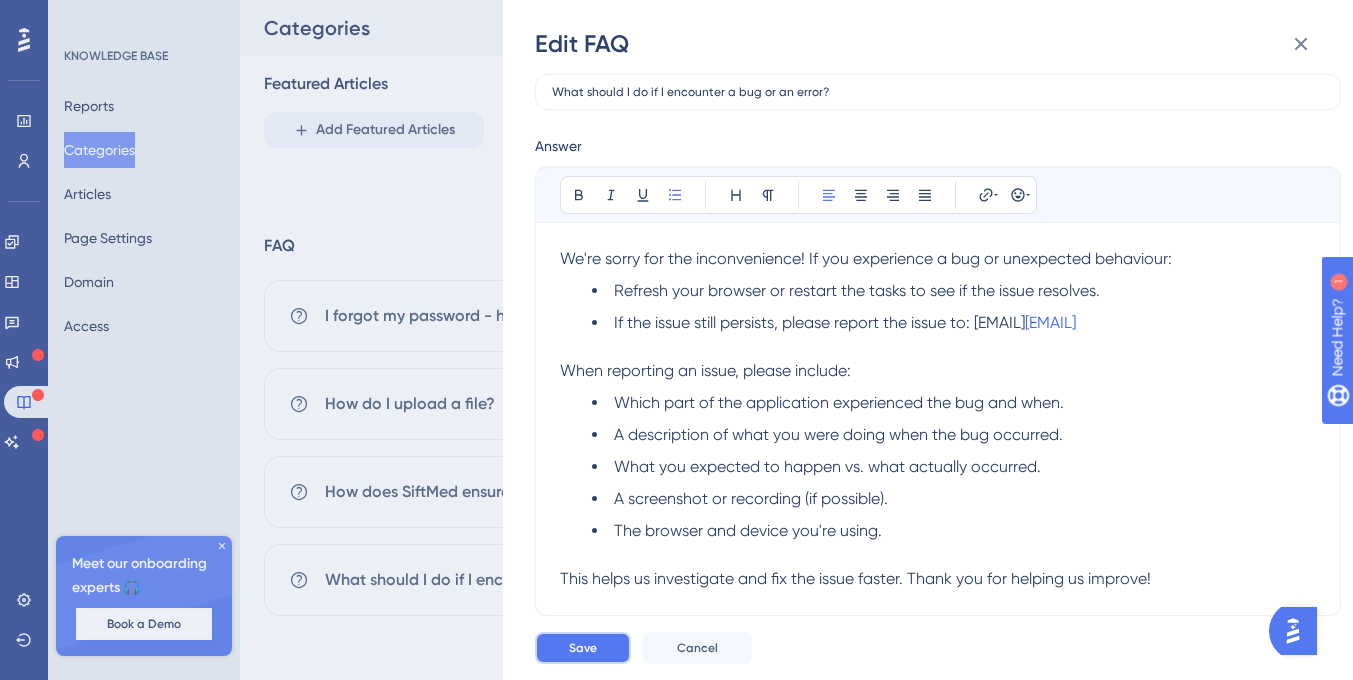 click on "Save" at bounding box center [583, 648] 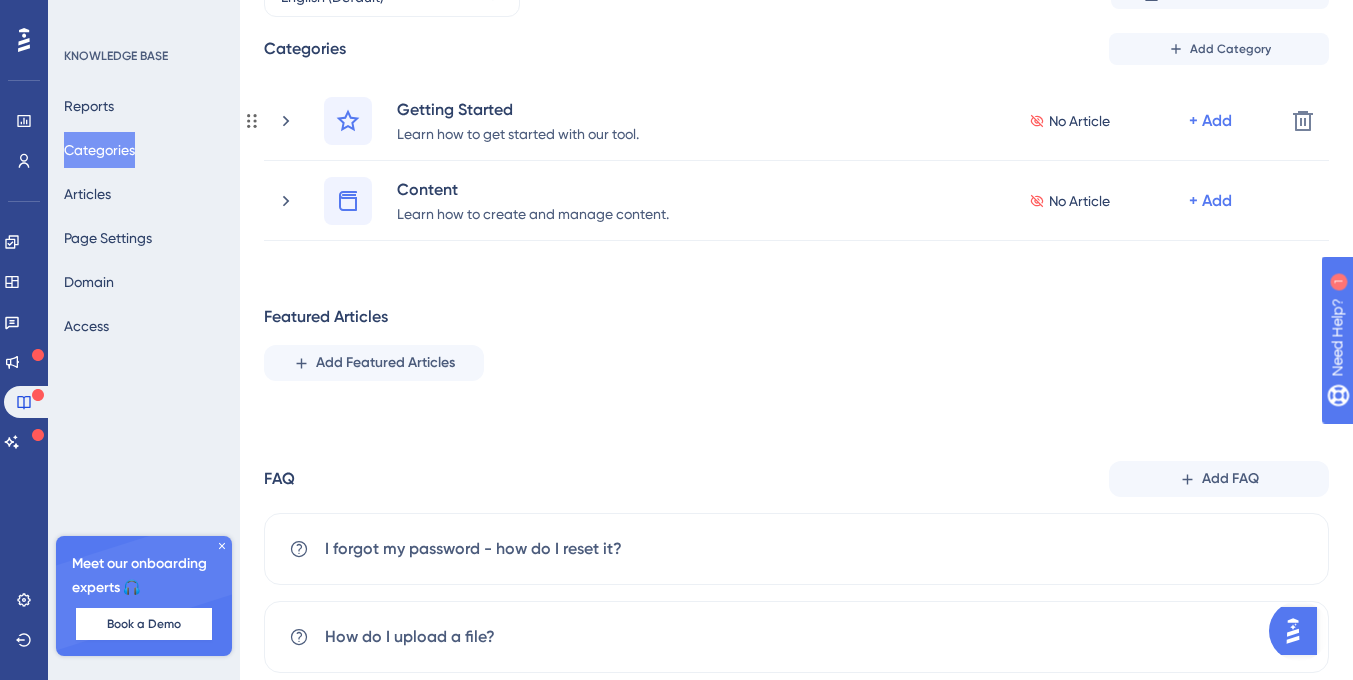scroll, scrollTop: 0, scrollLeft: 0, axis: both 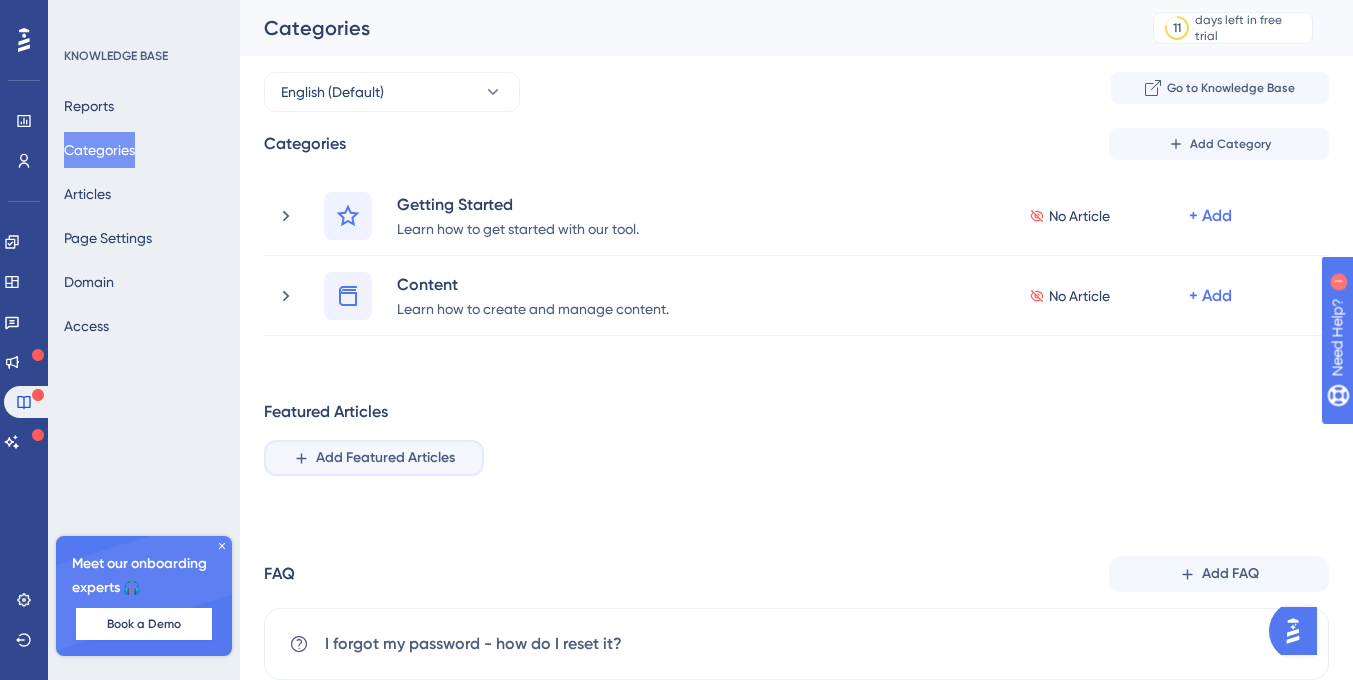 click on "Add Featured Articles" at bounding box center (385, 458) 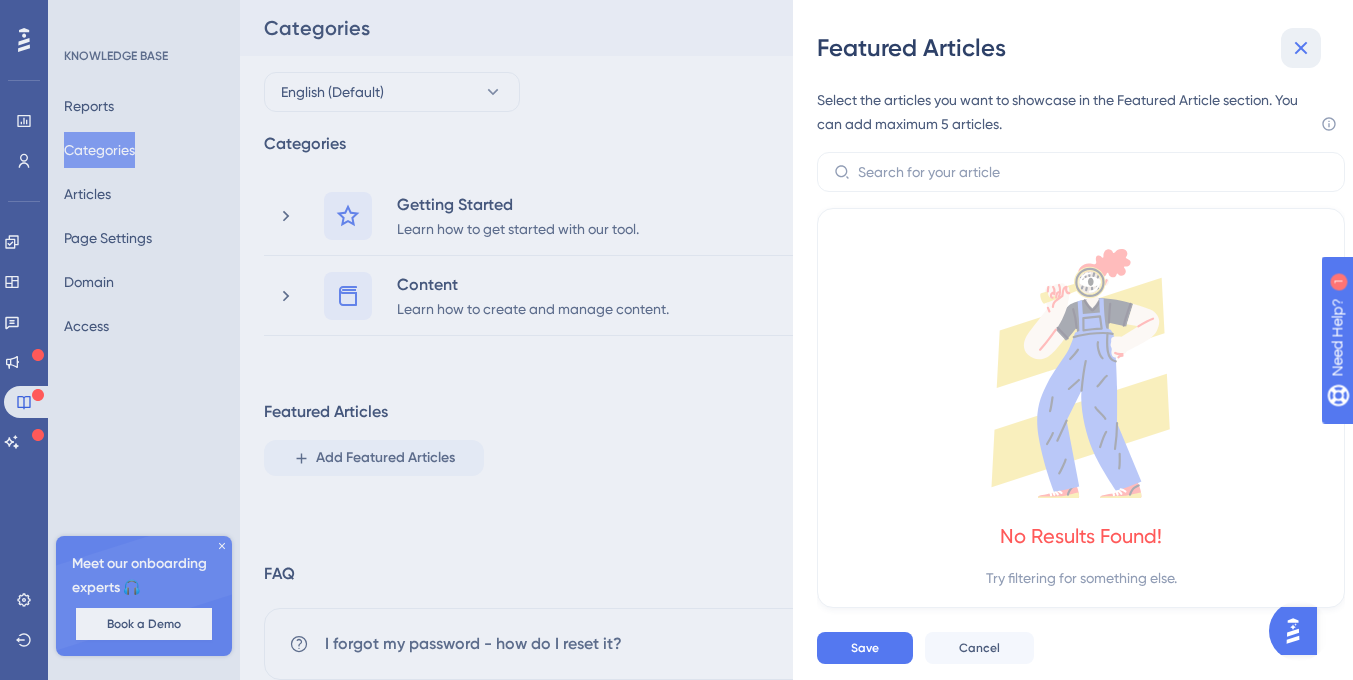 click 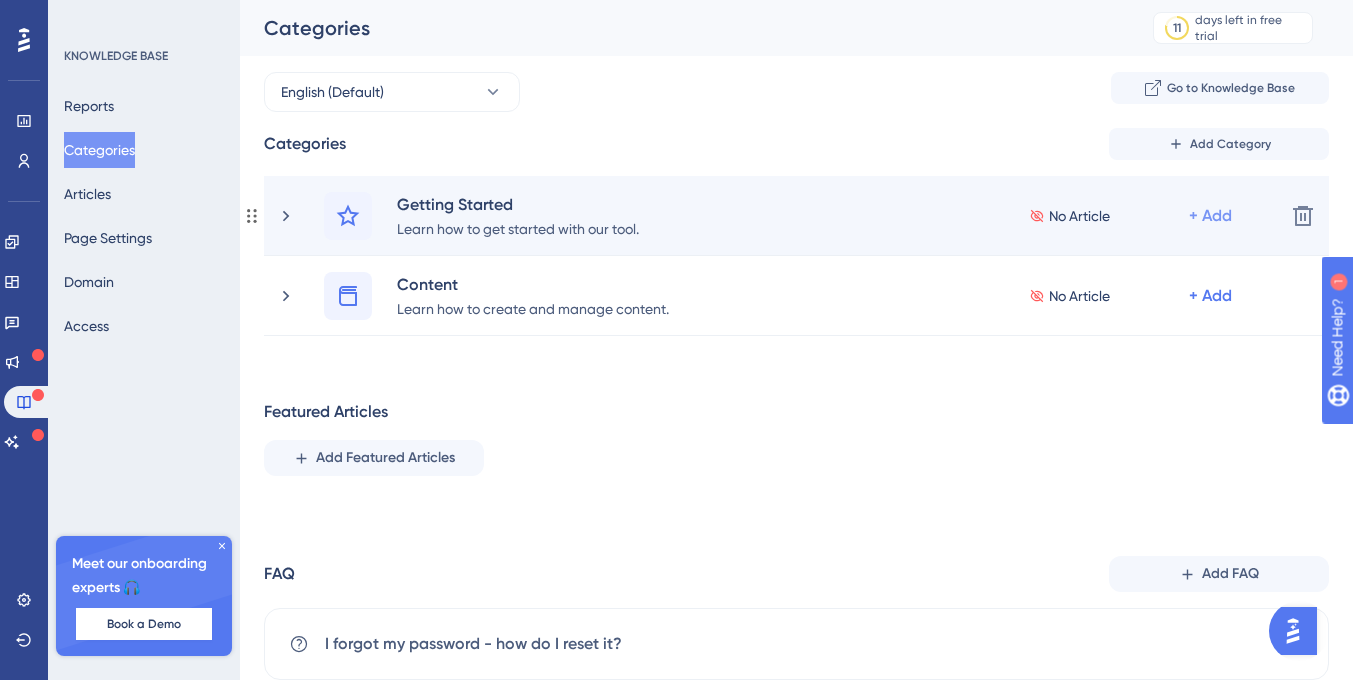 click on "+ Add" at bounding box center [1210, 216] 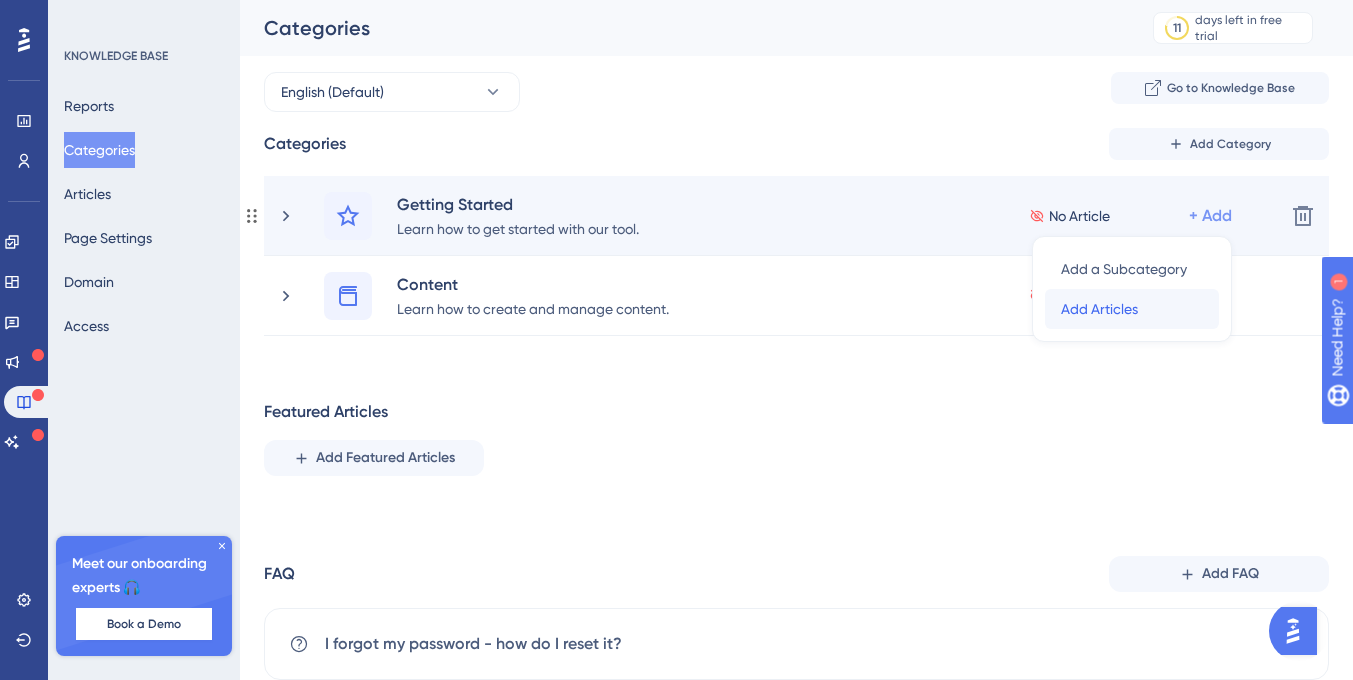 click on "Add Articles" at bounding box center (1099, 309) 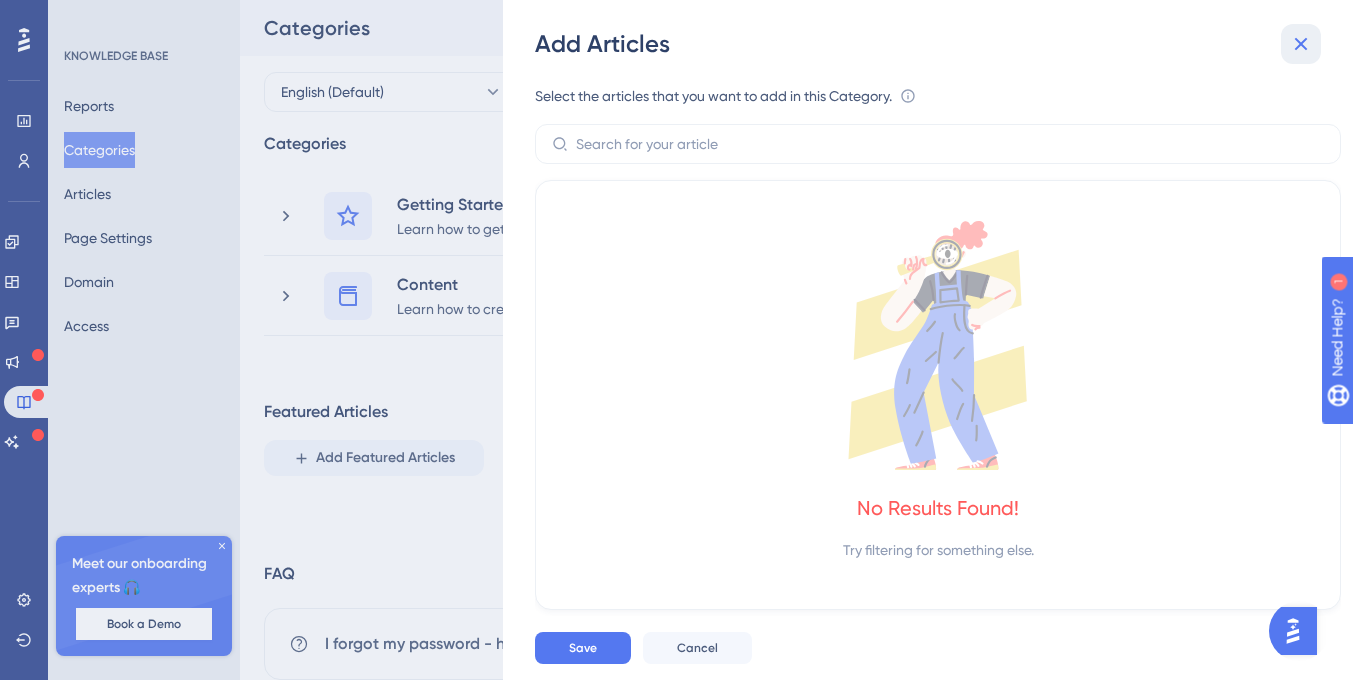click 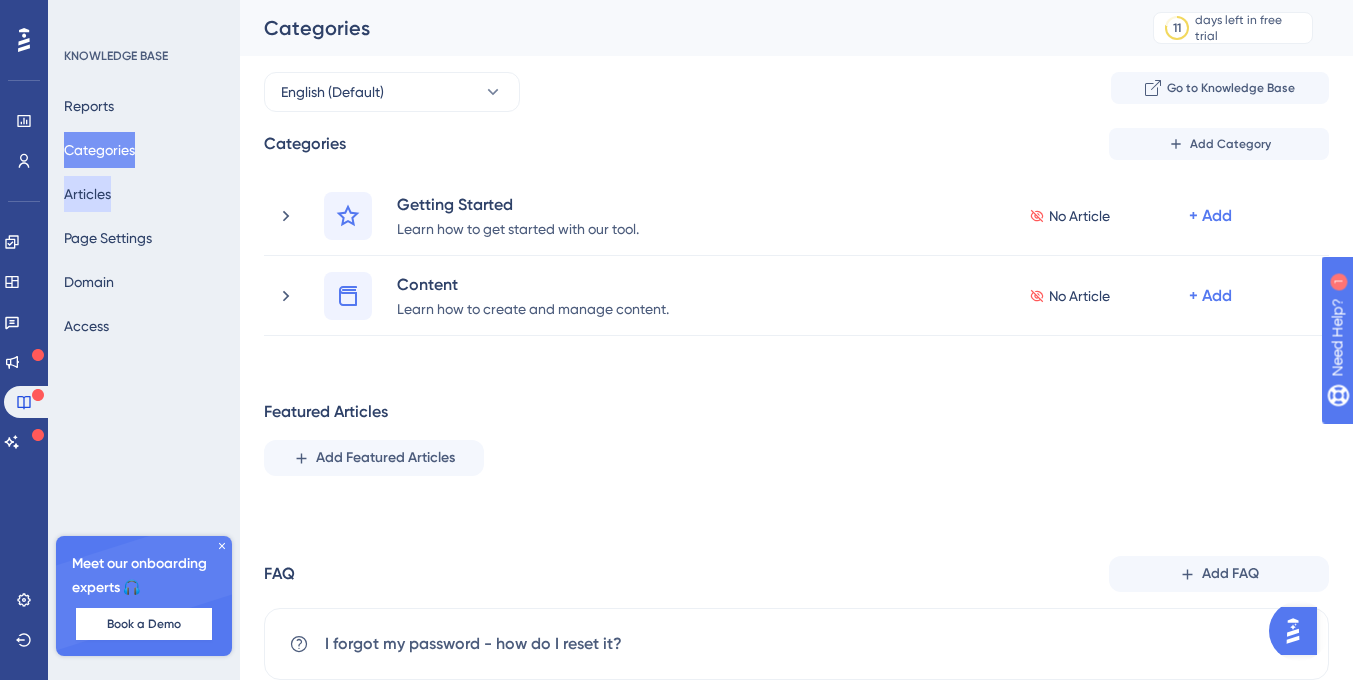 click on "Articles" at bounding box center [87, 194] 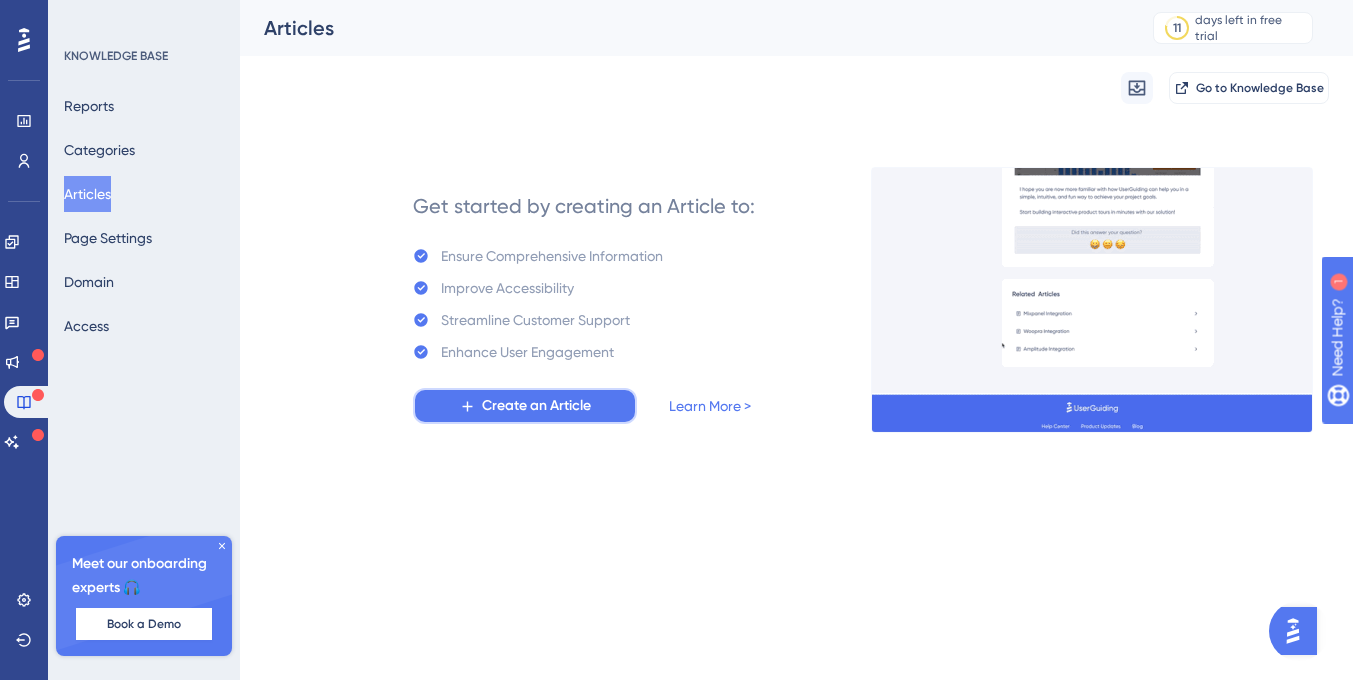 click on "Create an Article" at bounding box center (536, 406) 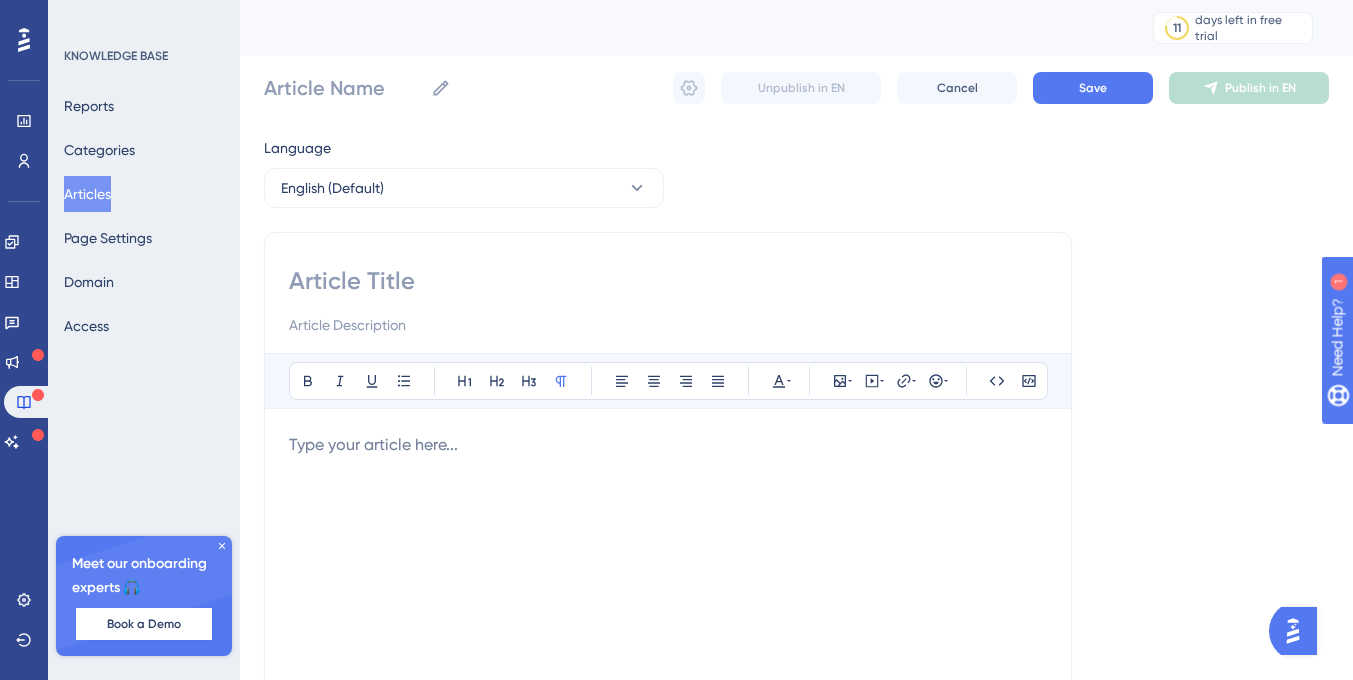click at bounding box center [668, 281] 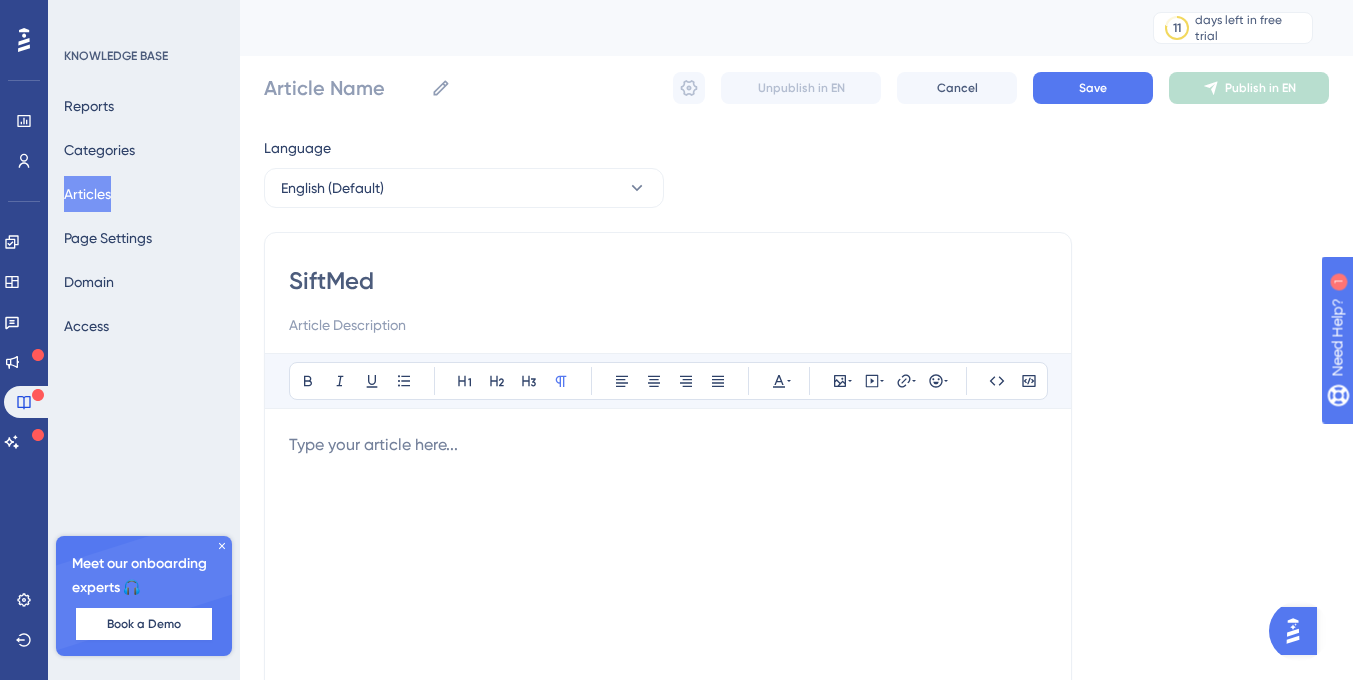 type on "SiftMed" 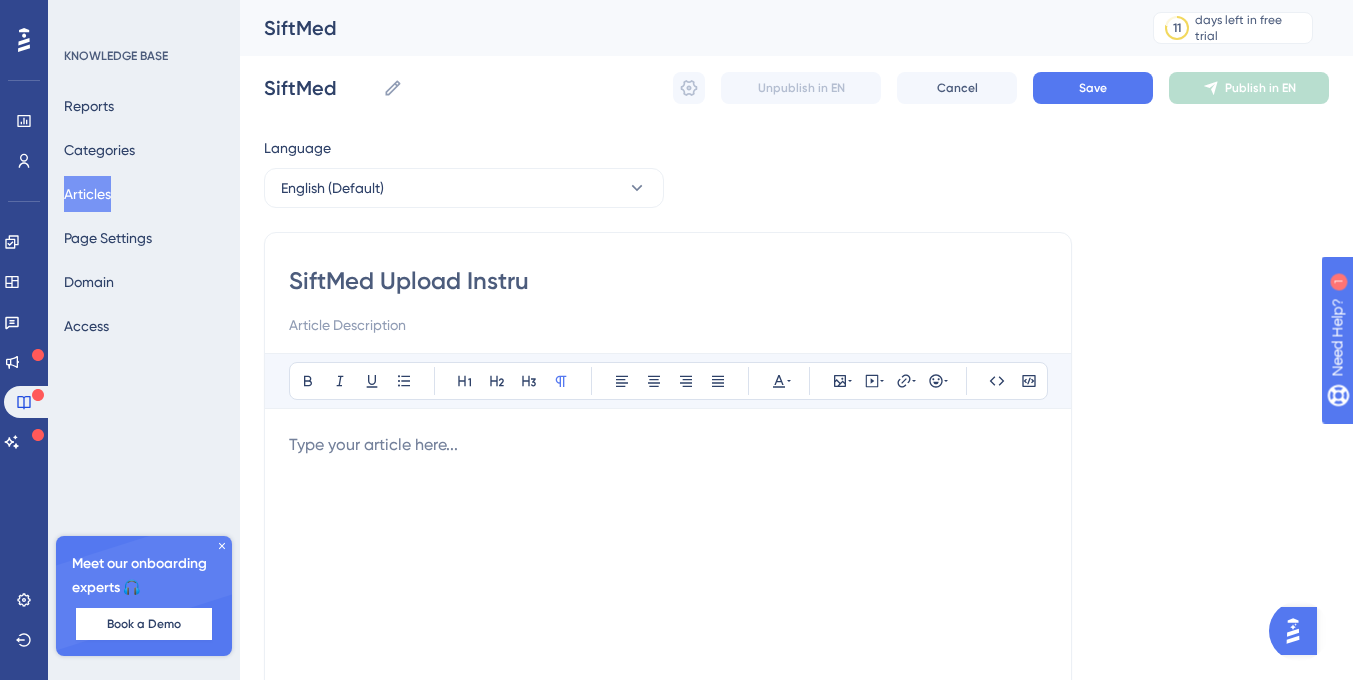 type on "SiftMed Upload Instruc" 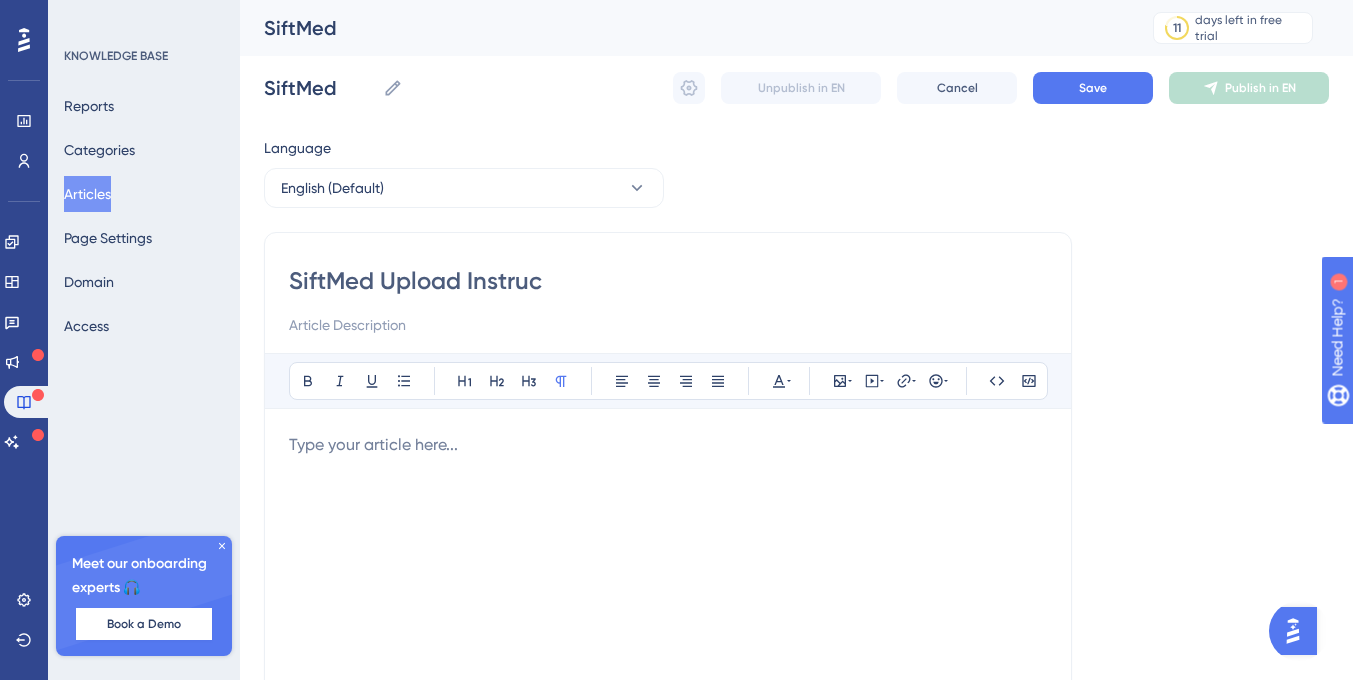 type on "SiftMed Upload Instruc" 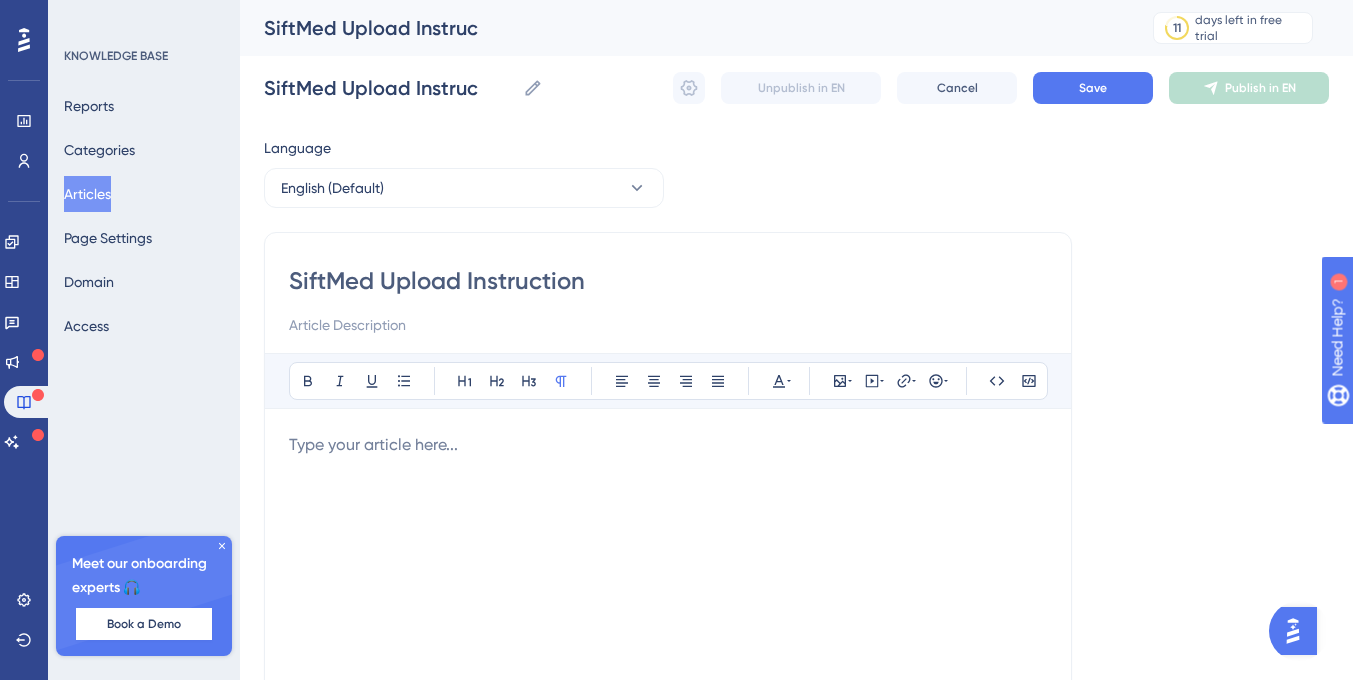 type on "SiftMed Upload Instructions" 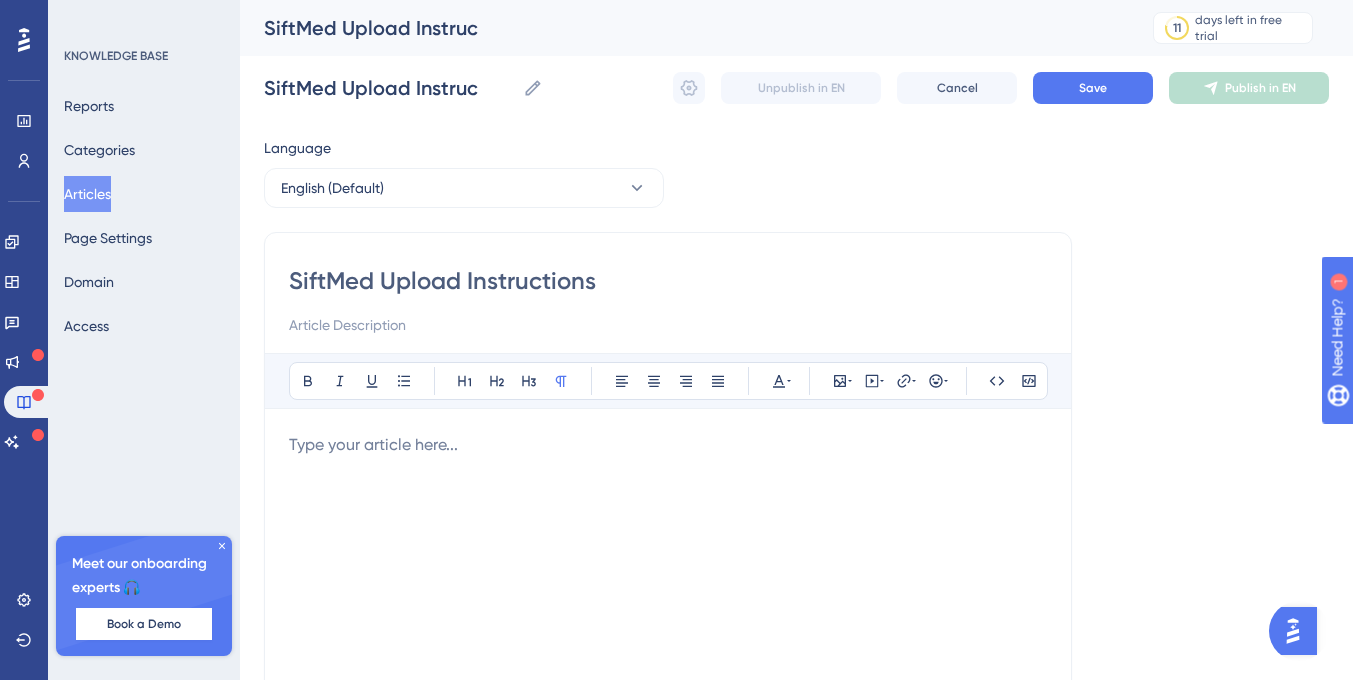 type on "SiftMed Upload Instructions" 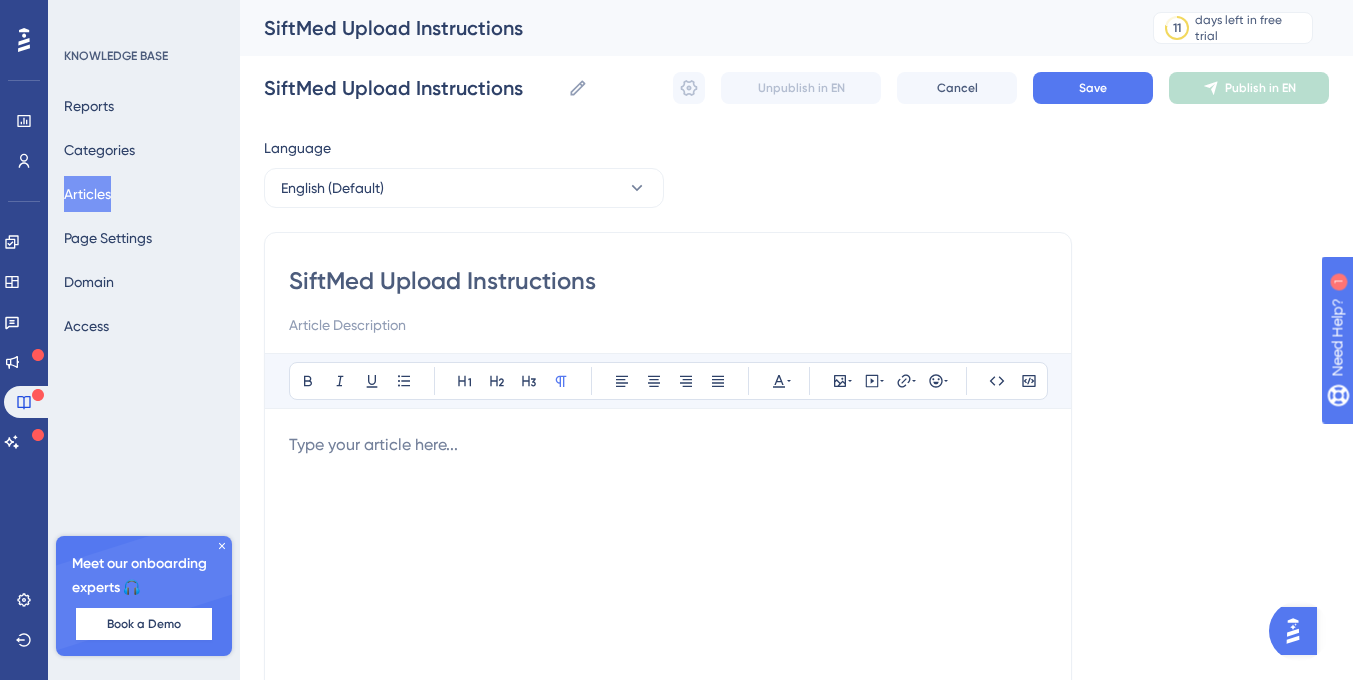 type on "SiftMed Upload Instructions" 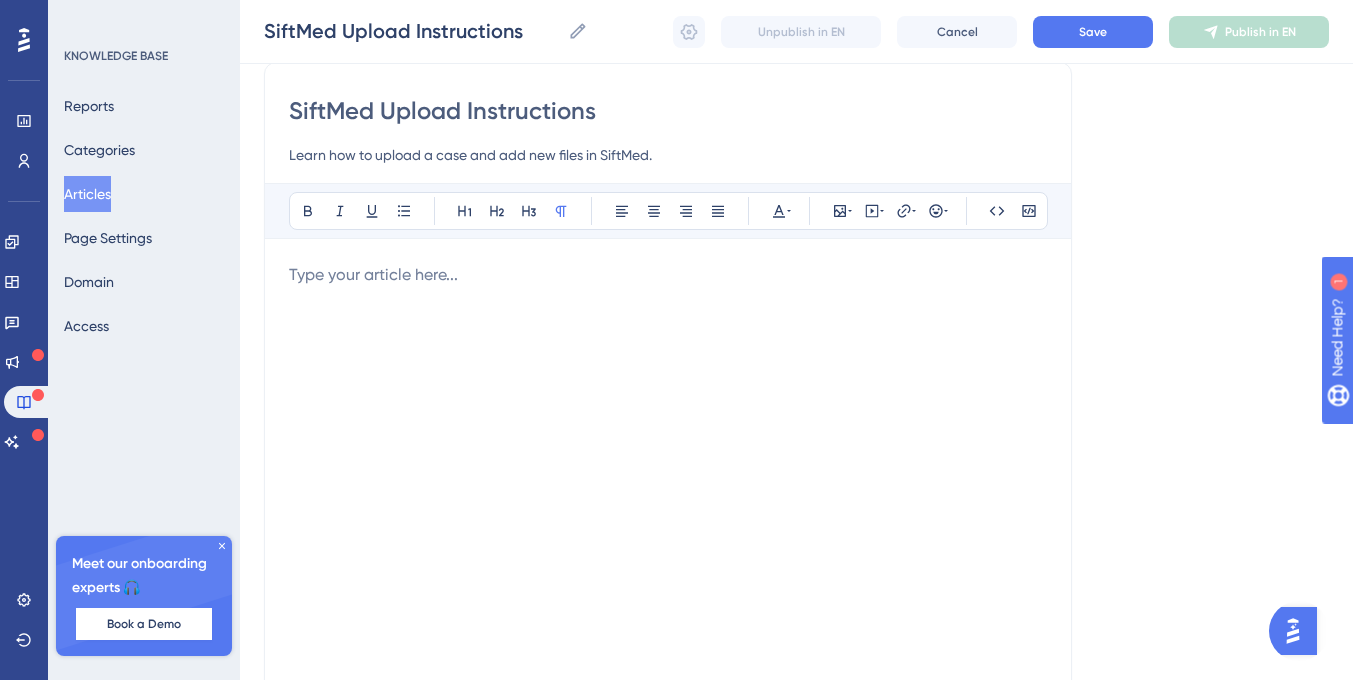 scroll, scrollTop: 169, scrollLeft: 0, axis: vertical 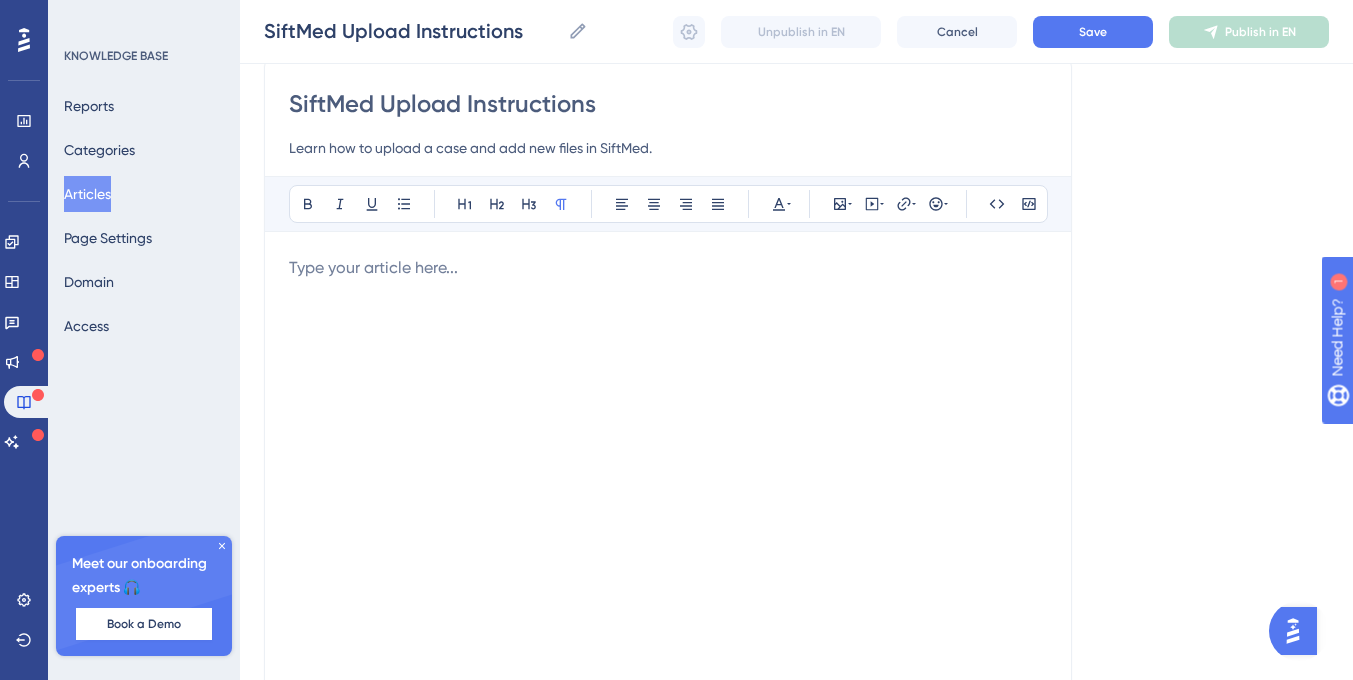 type on "Learn how to upload a case and add new files in SiftMed." 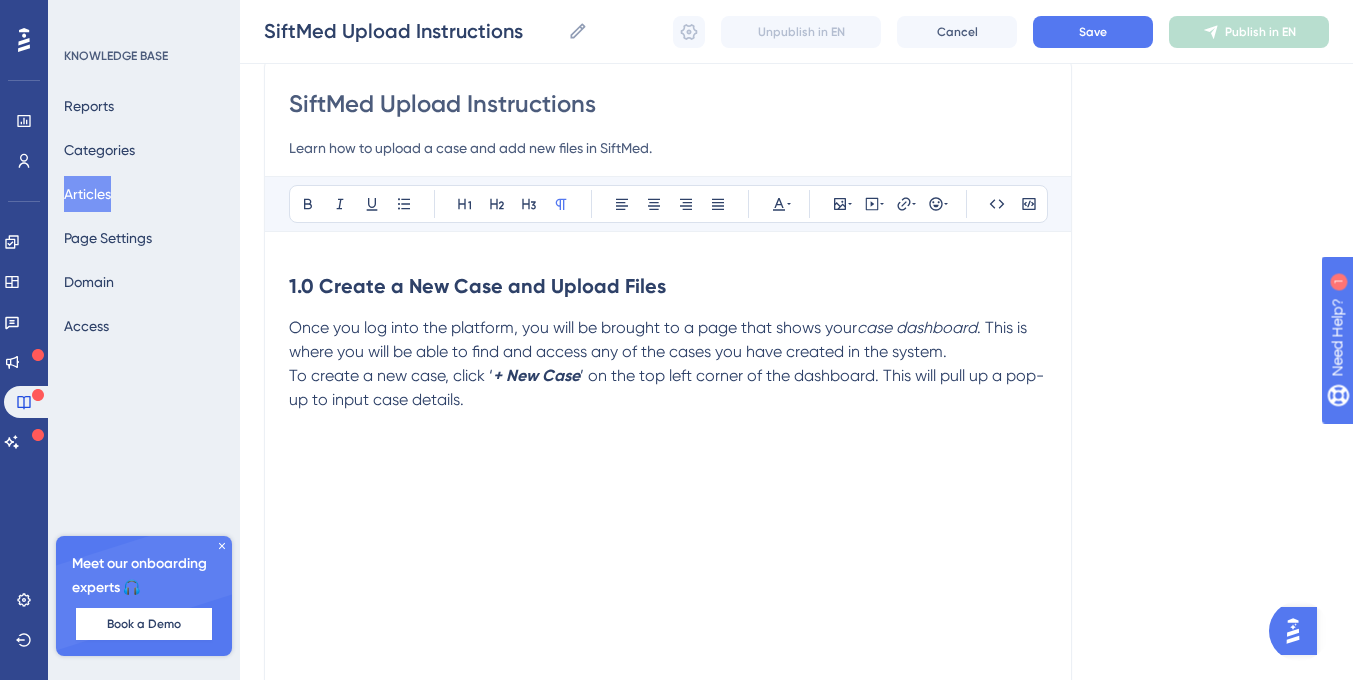 click on "Once you log into the platform, you will be brought to a page that shows your  case dashboard . This is where you will be able to find and access any of the cases you have created in the system." at bounding box center [668, 340] 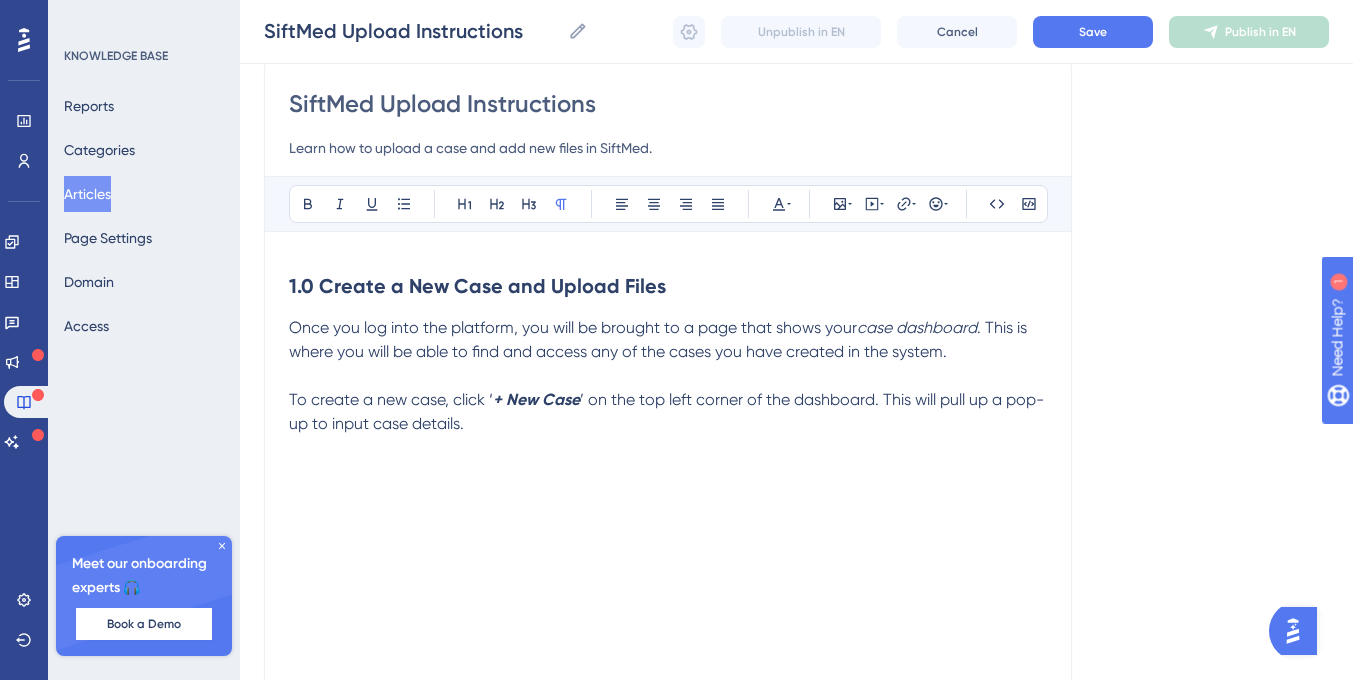 click at bounding box center [668, 448] 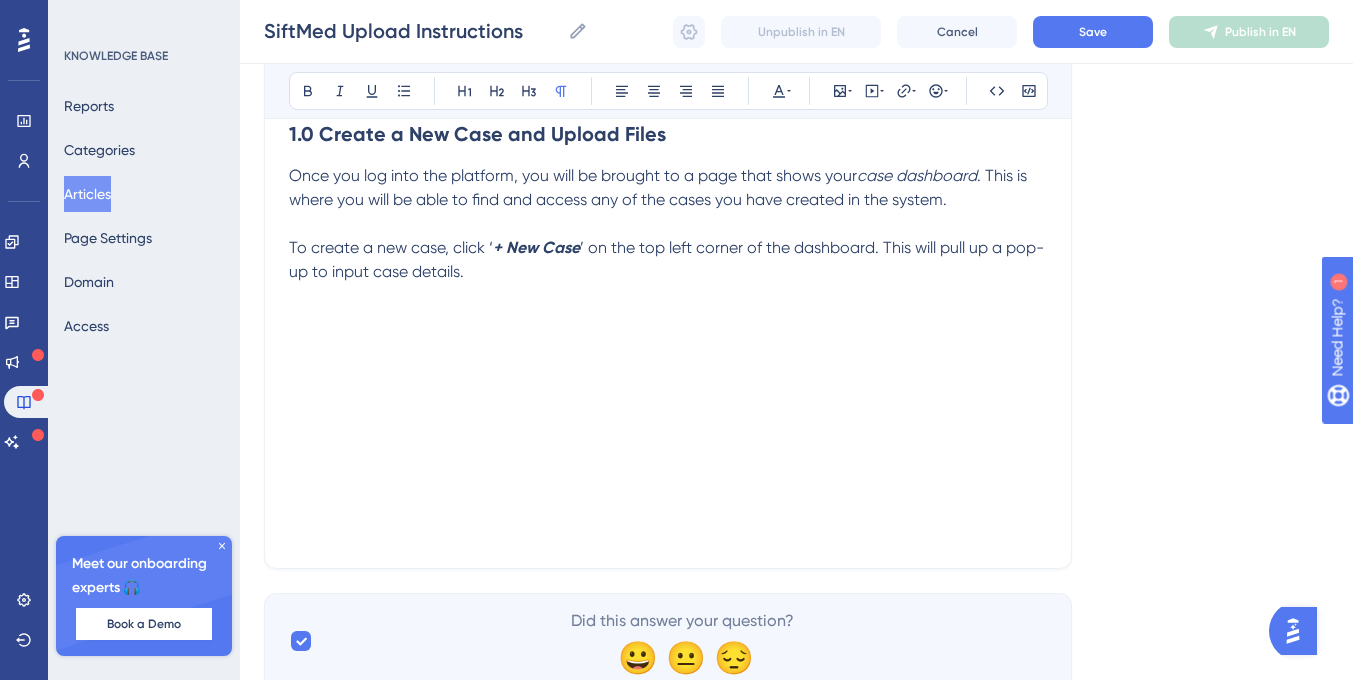 scroll, scrollTop: 315, scrollLeft: 0, axis: vertical 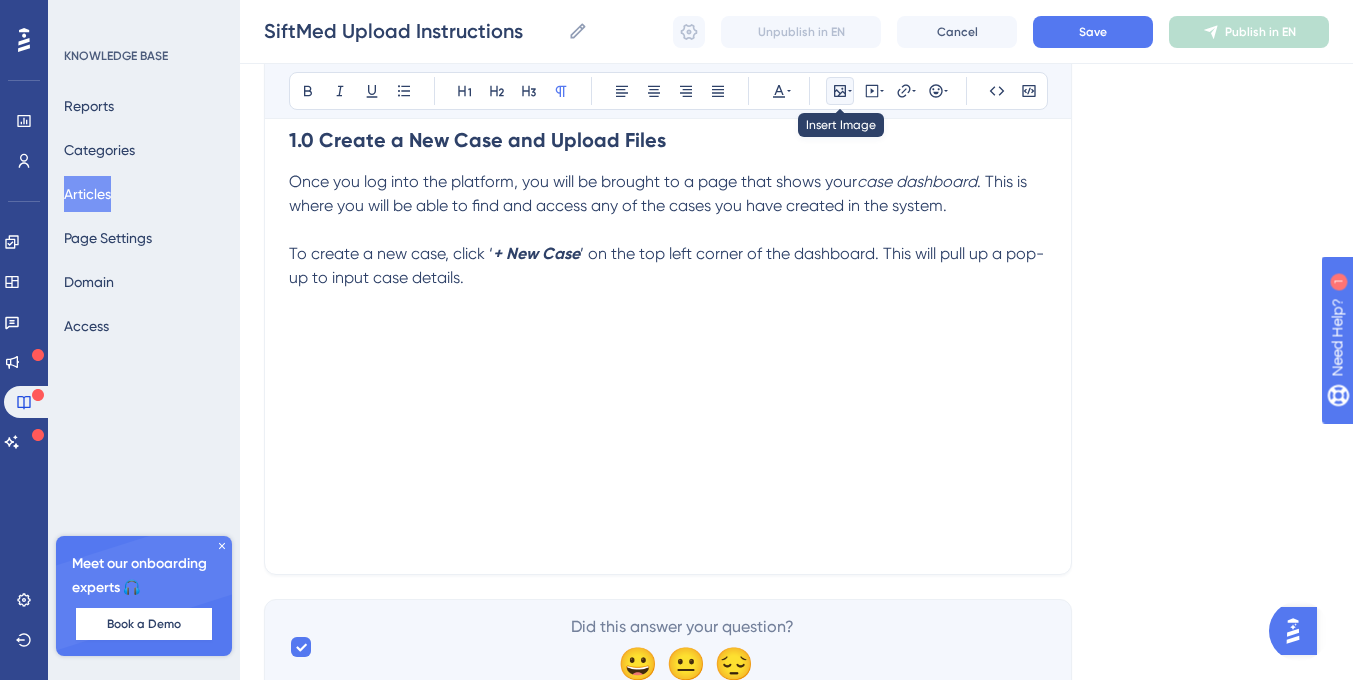 click 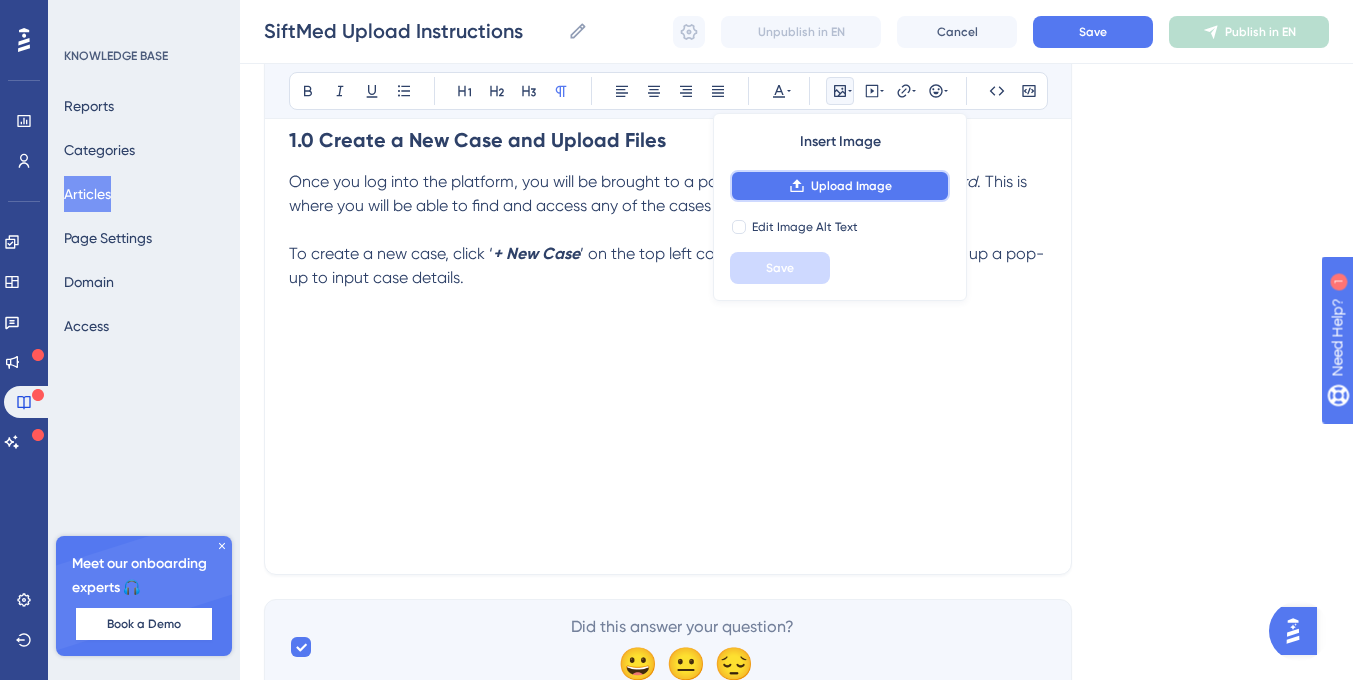 click on "Upload Image" at bounding box center (851, 186) 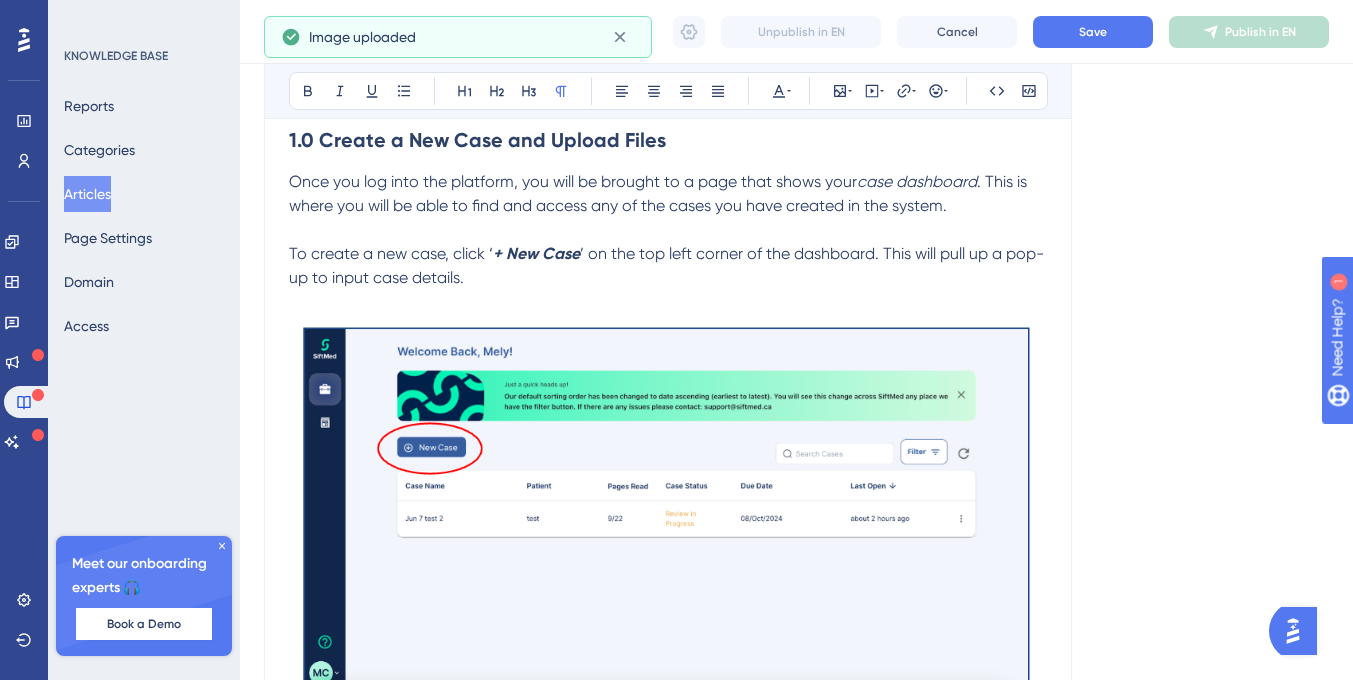 click at bounding box center (668, 513) 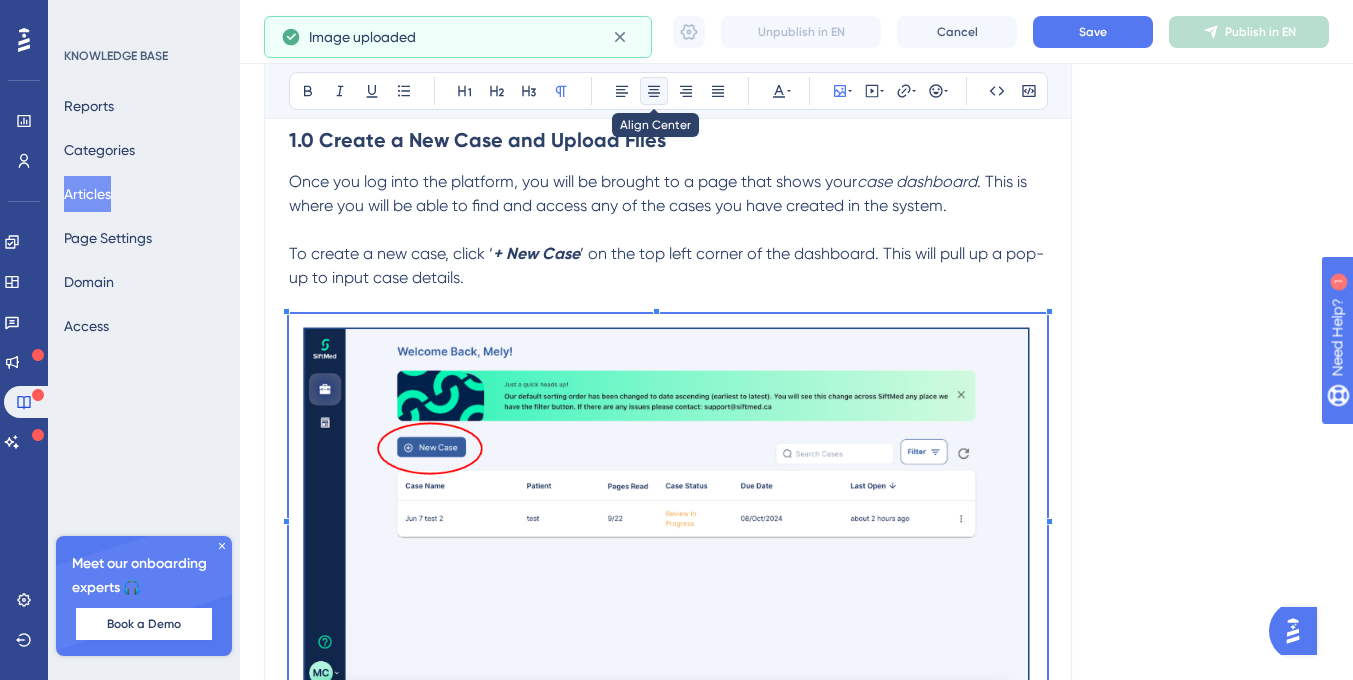 click 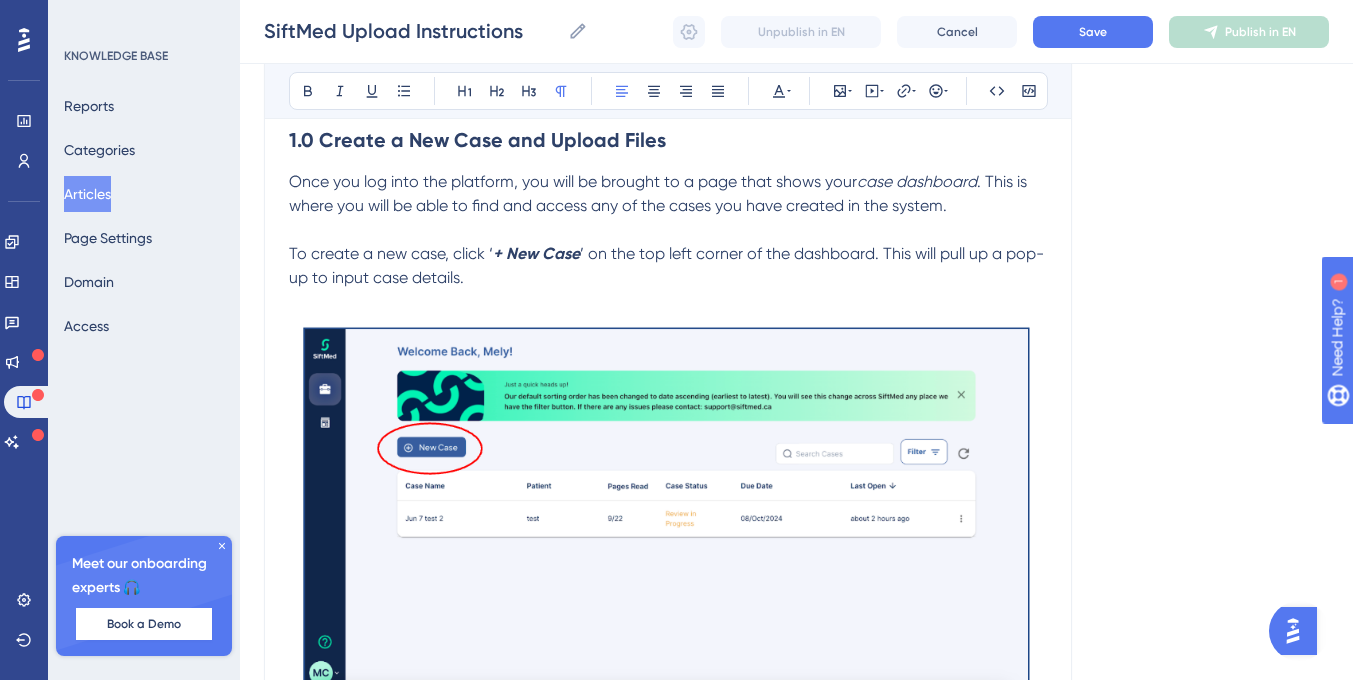 click on "To create a new case, click ‘ + New Case ’ on the top left corner of the dashboard. This will pull up a pop-up to input case details." at bounding box center [668, 266] 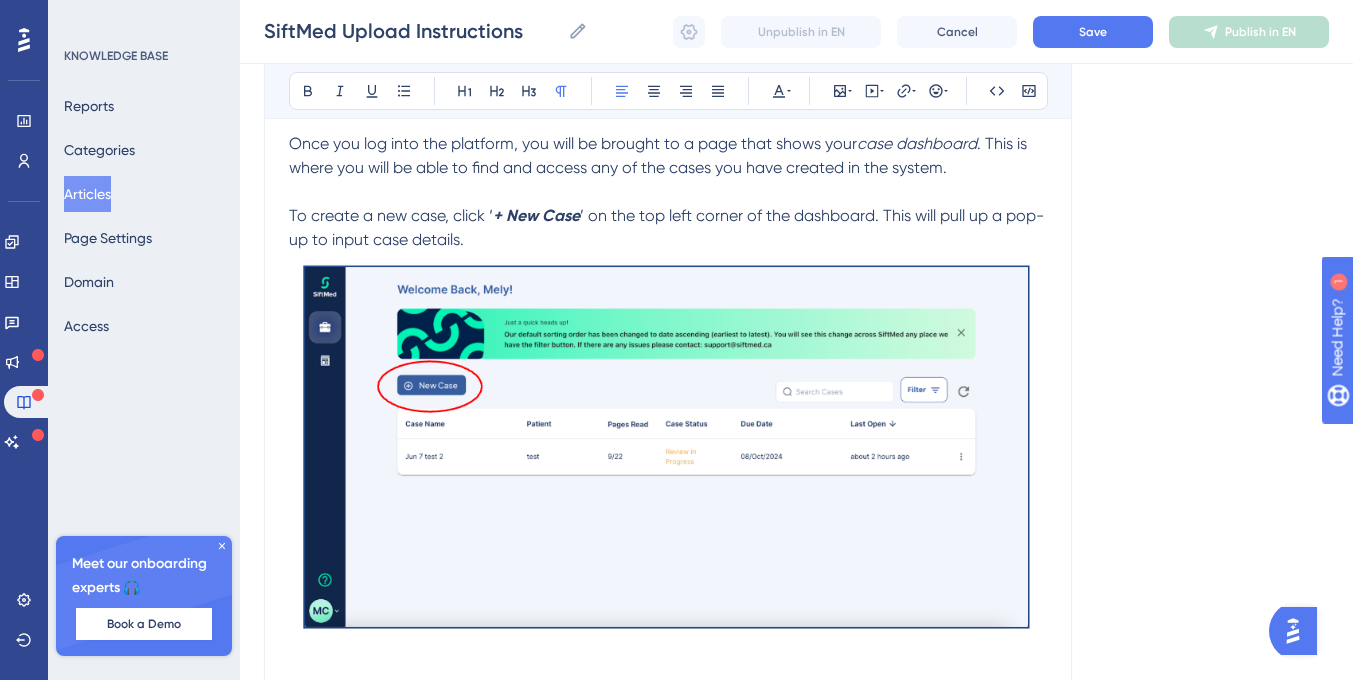 scroll, scrollTop: 563, scrollLeft: 0, axis: vertical 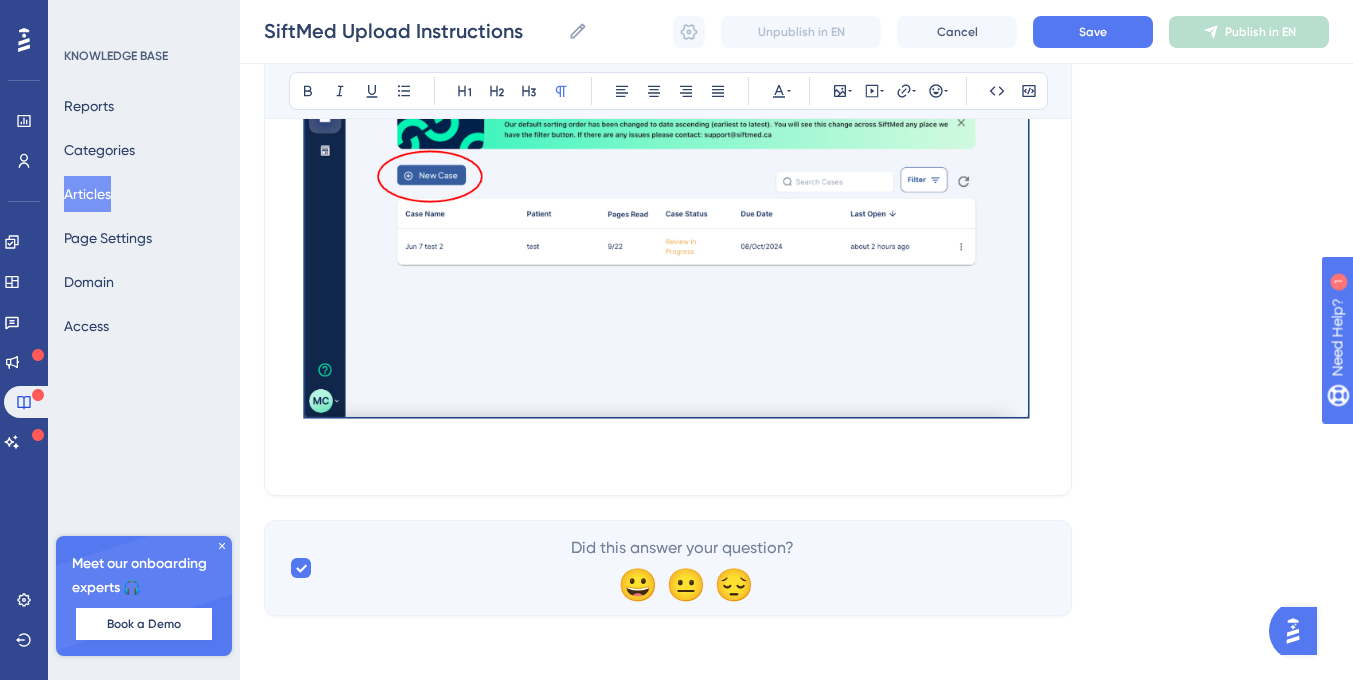 click at bounding box center (668, 459) 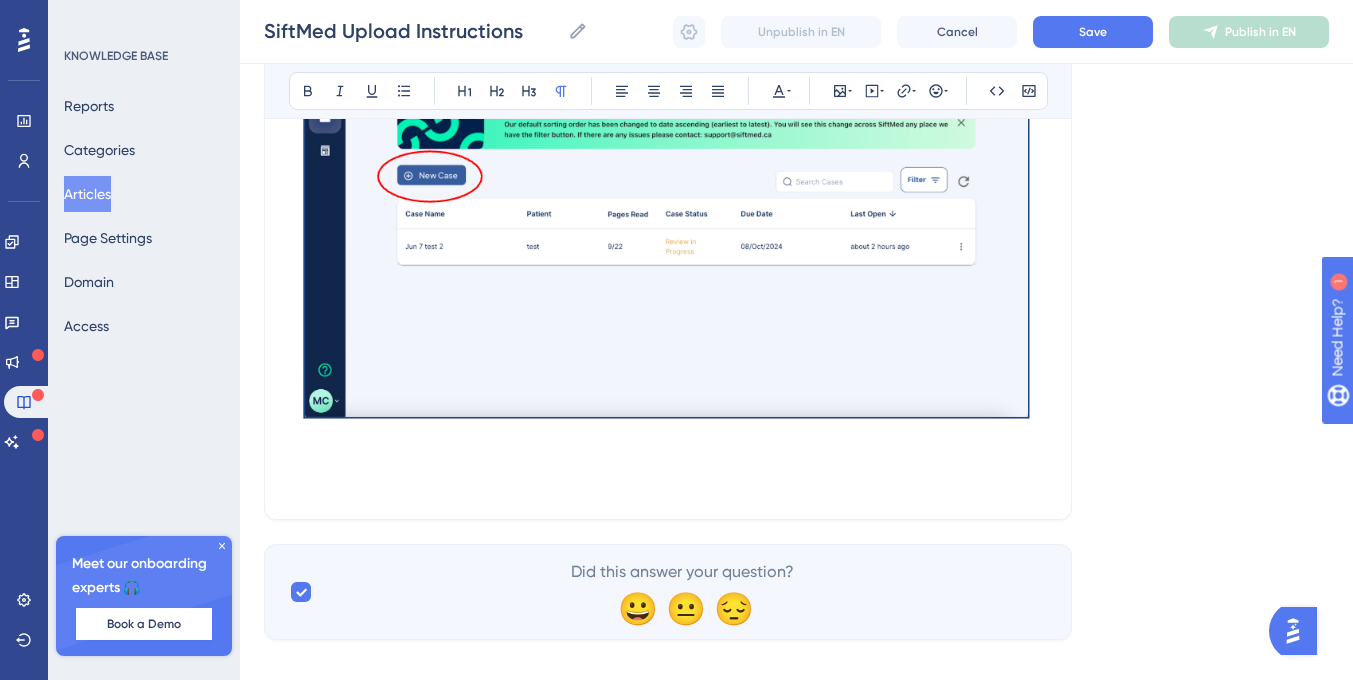 click at bounding box center (668, 241) 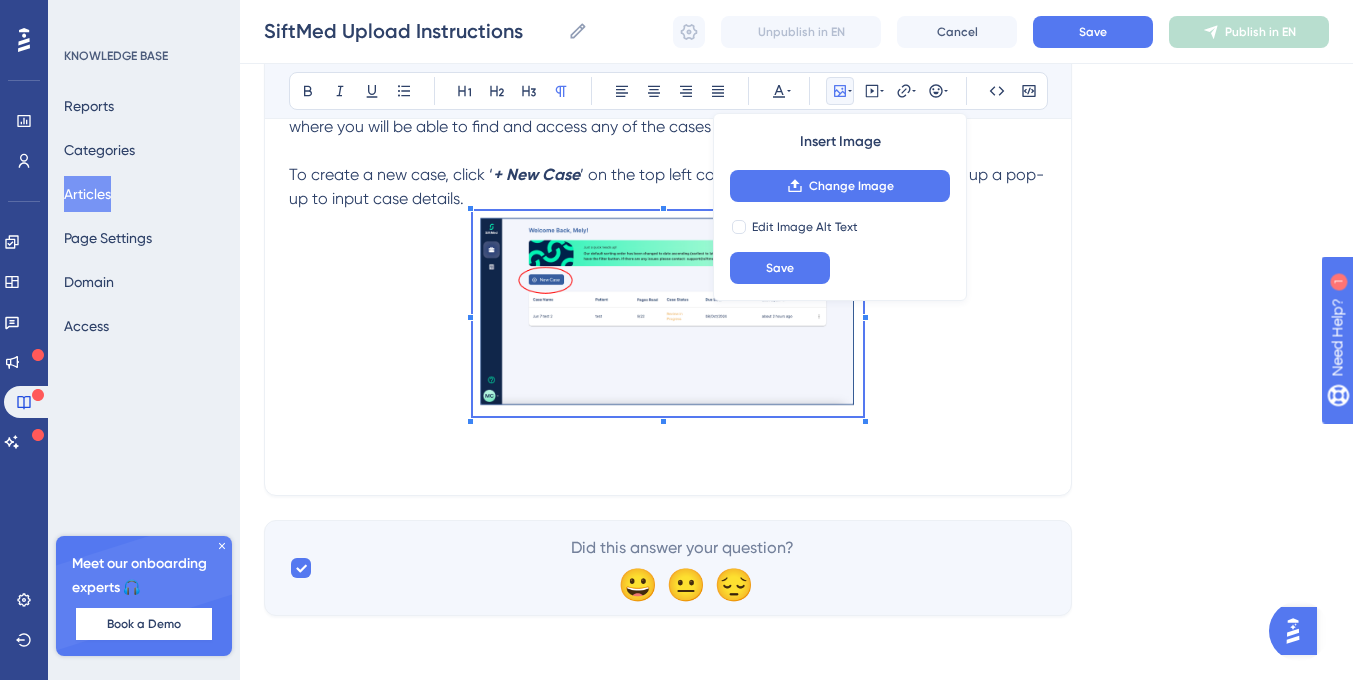 scroll, scrollTop: 394, scrollLeft: 0, axis: vertical 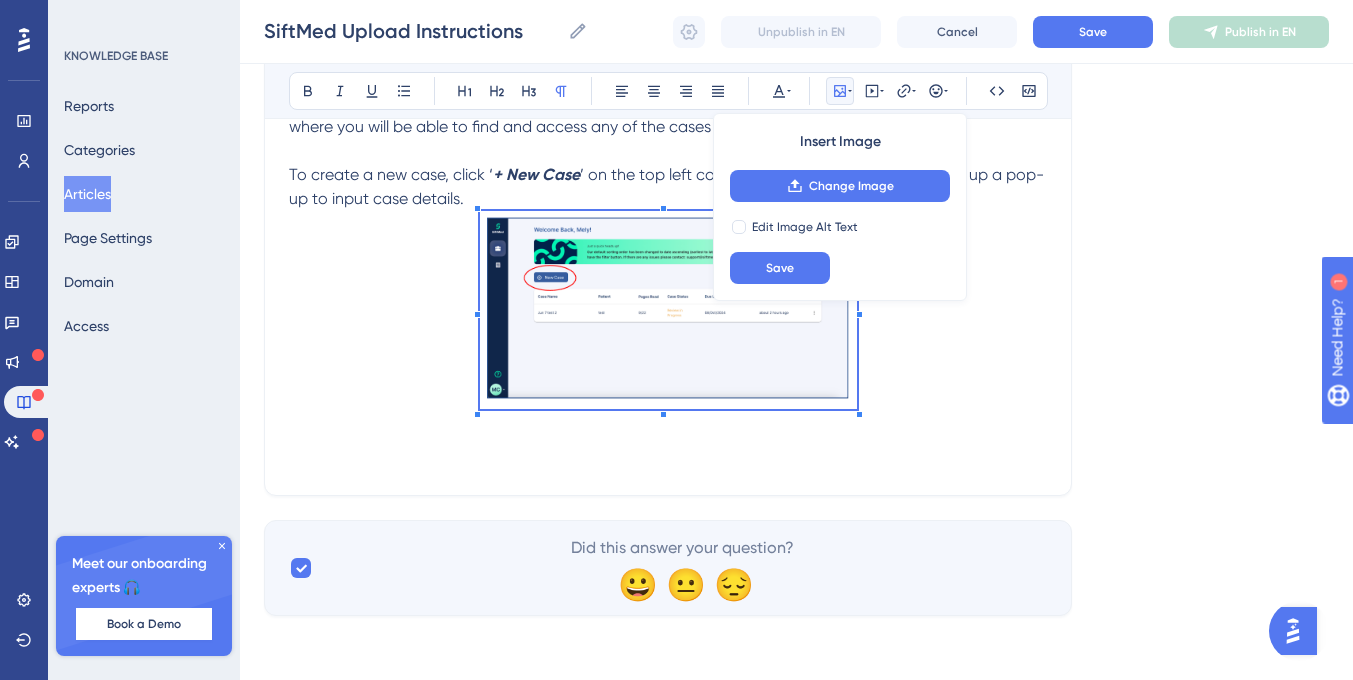 click at bounding box center (668, 313) 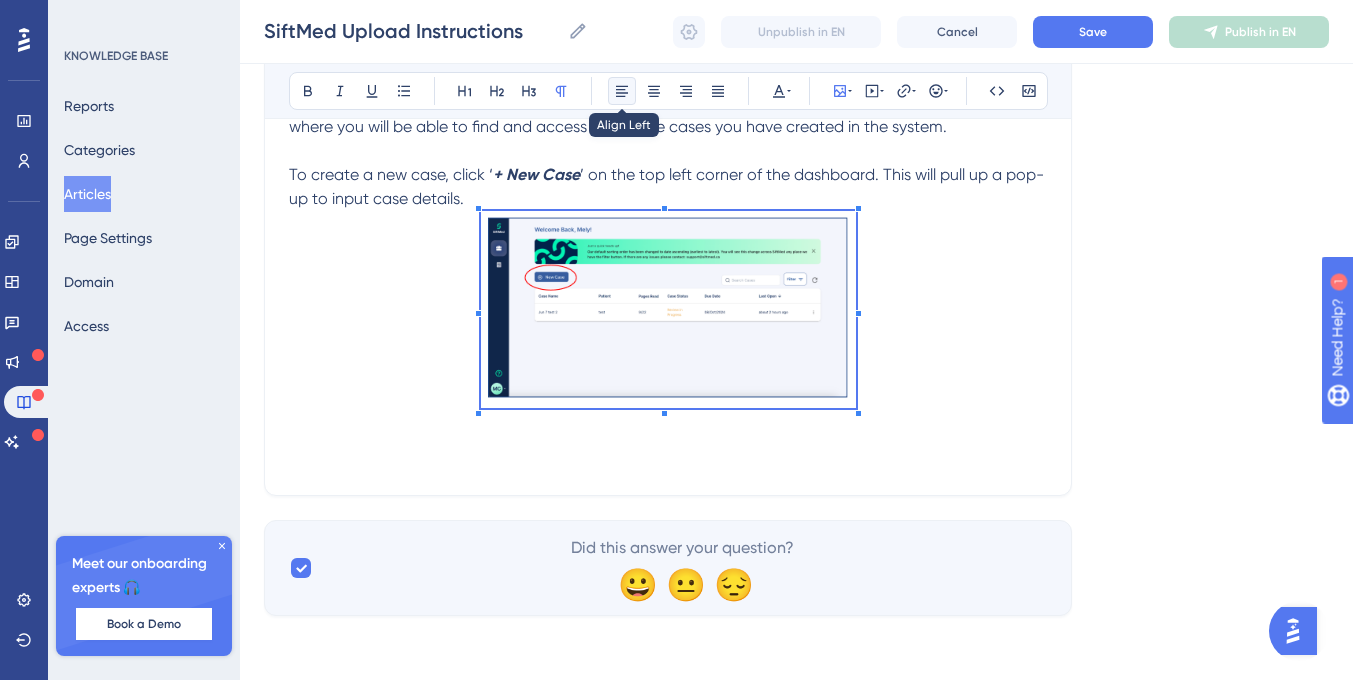 click at bounding box center [622, 91] 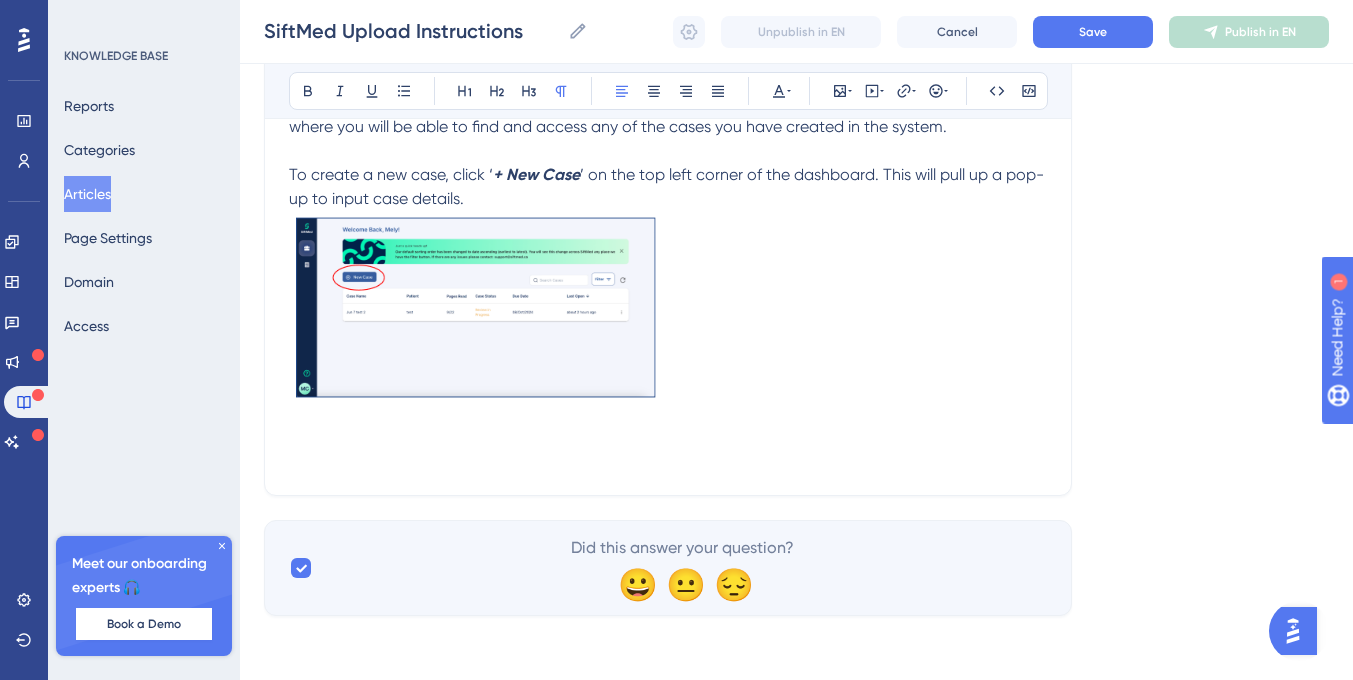 click at bounding box center [668, 313] 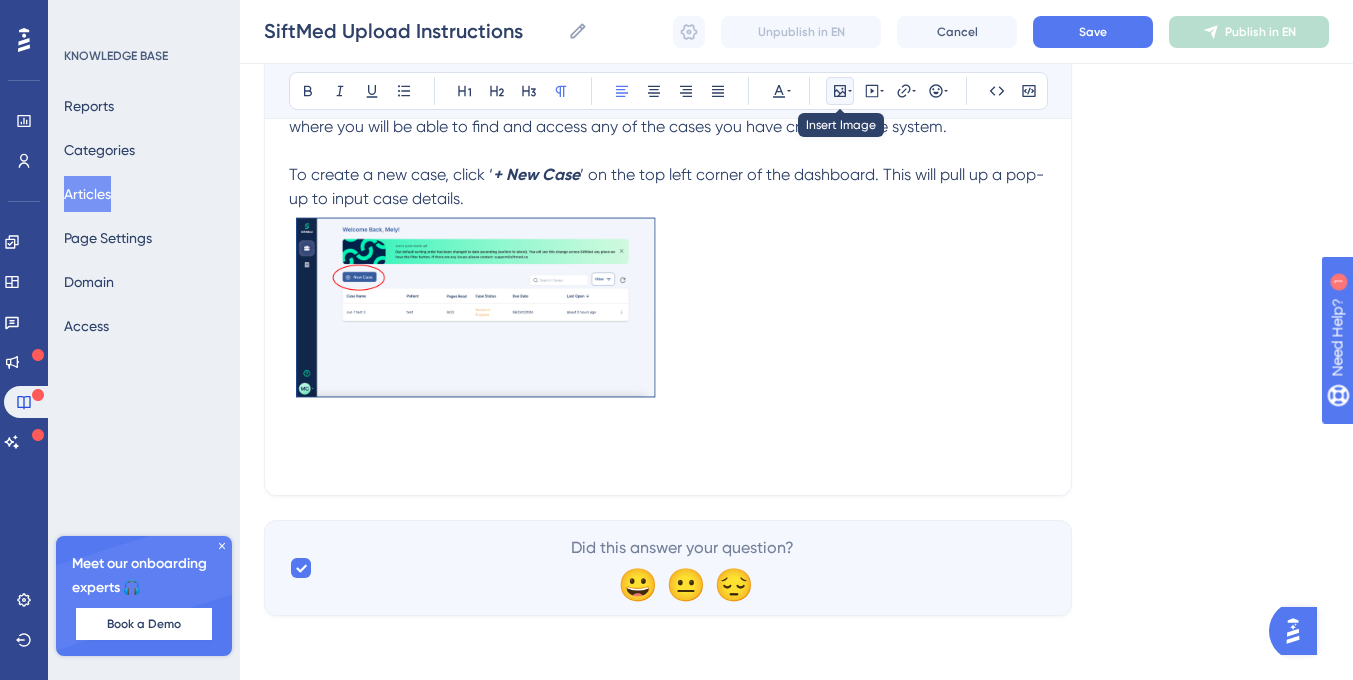 click 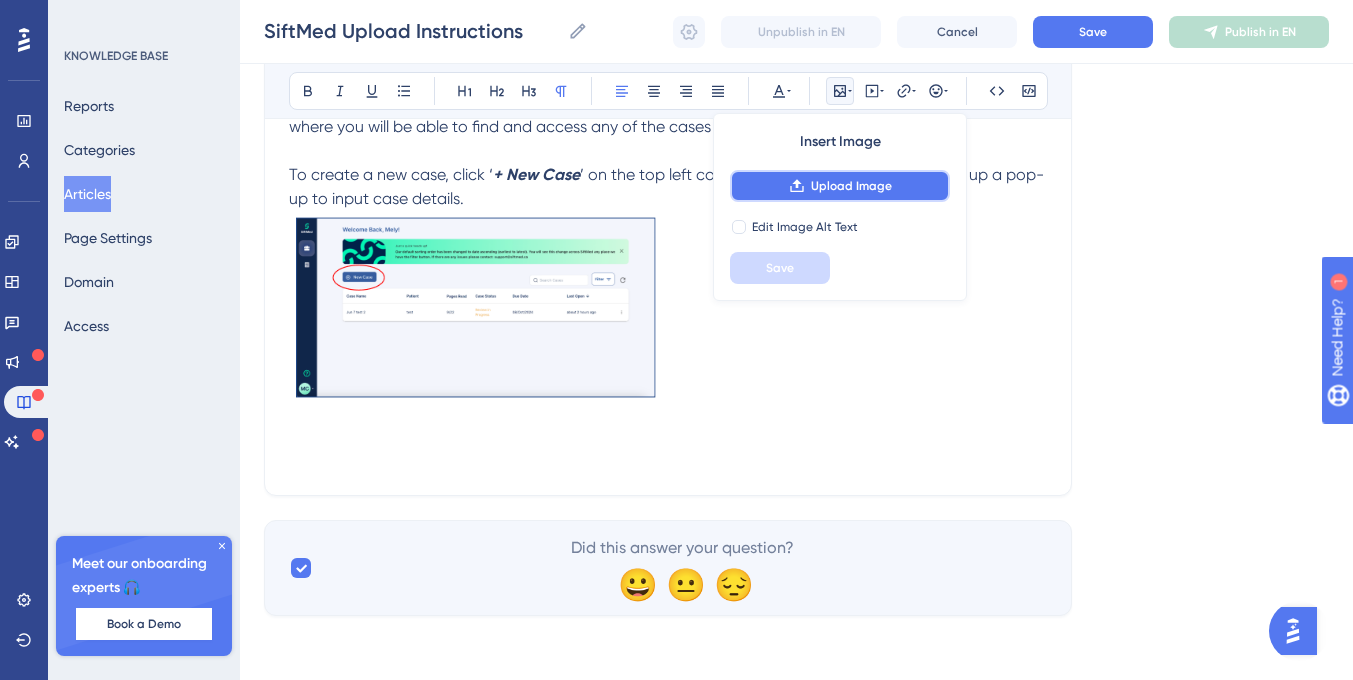 click on "Upload Image" at bounding box center (851, 186) 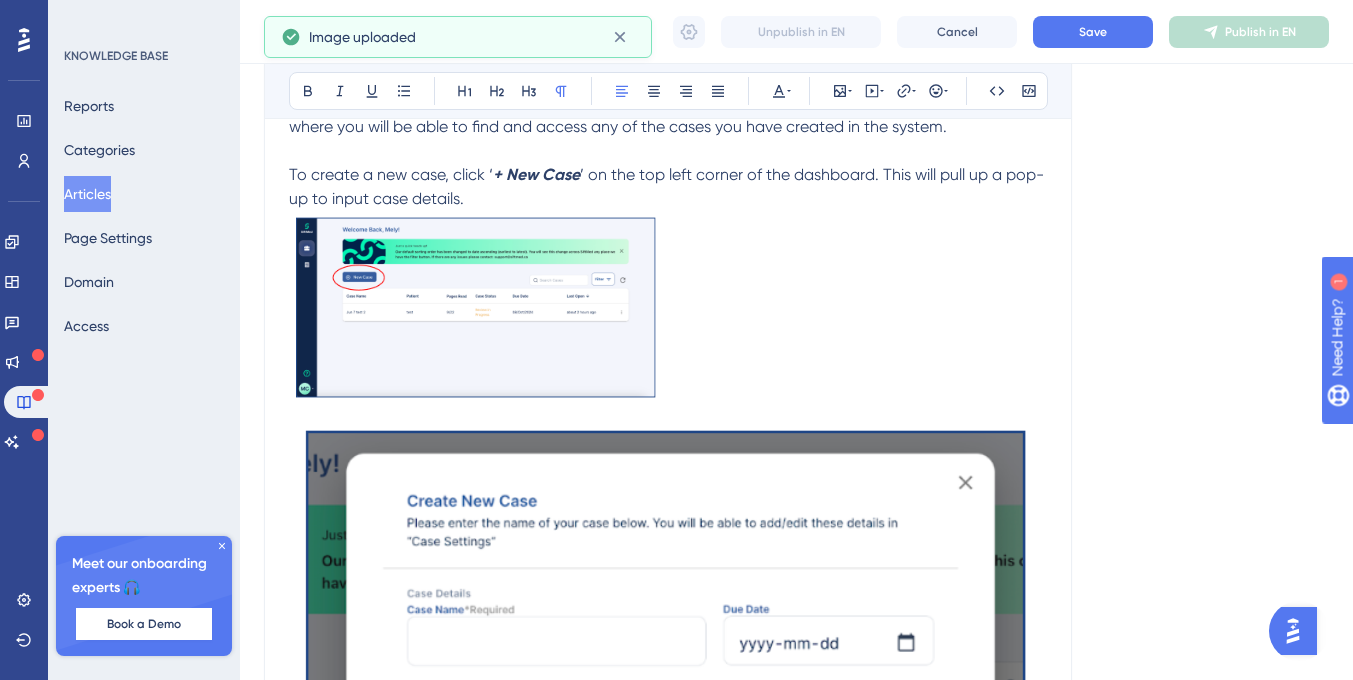 click at bounding box center [668, 808] 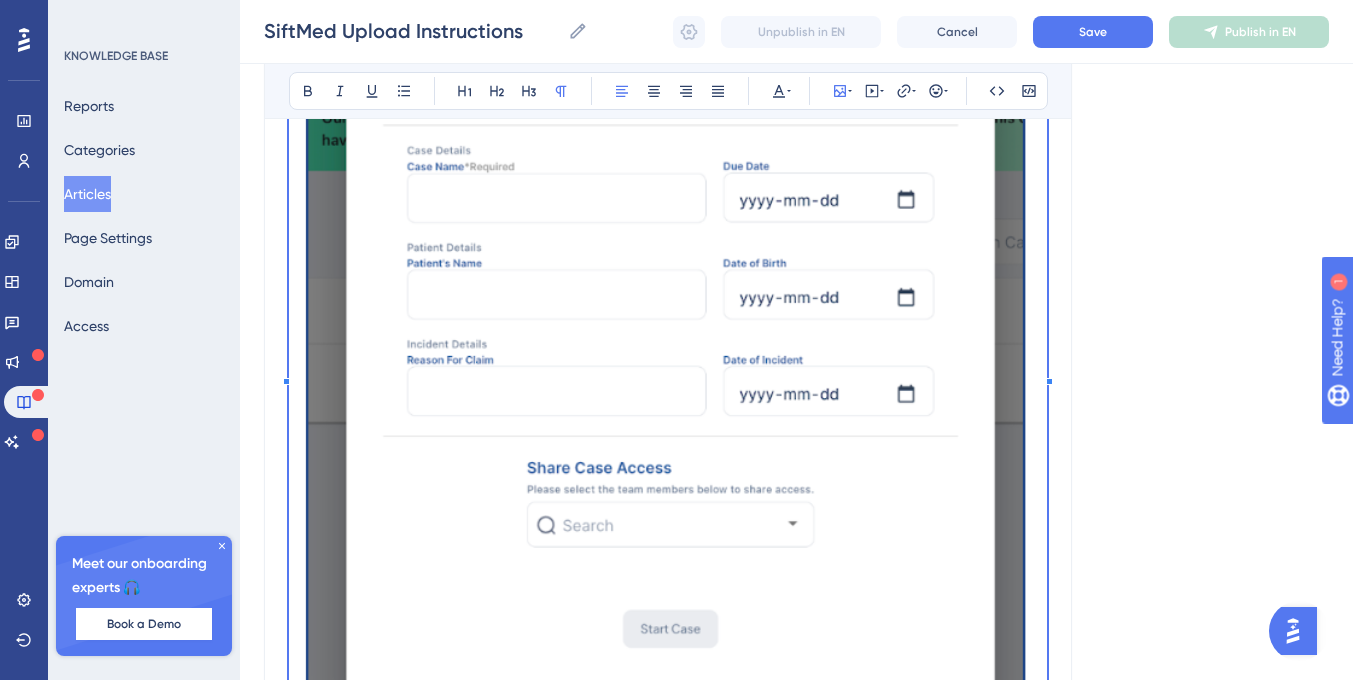 scroll, scrollTop: 1048, scrollLeft: 0, axis: vertical 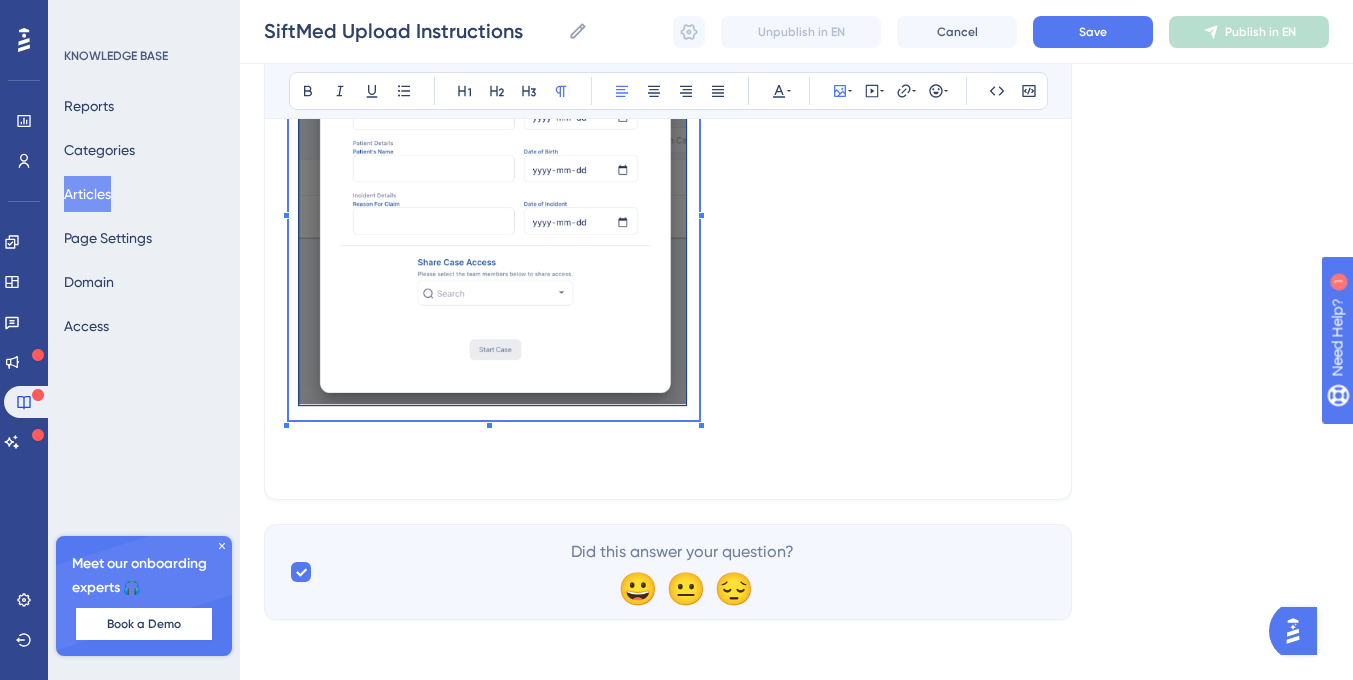 click at bounding box center (494, 210) 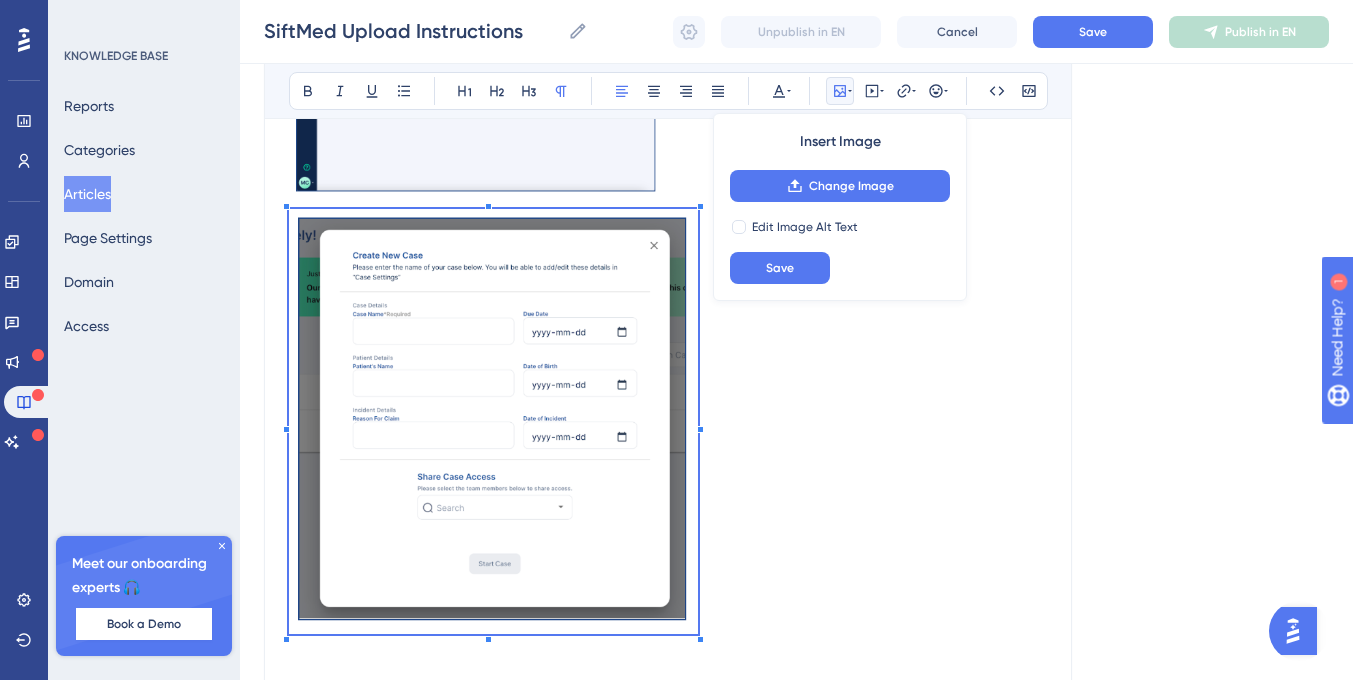 scroll, scrollTop: 605, scrollLeft: 0, axis: vertical 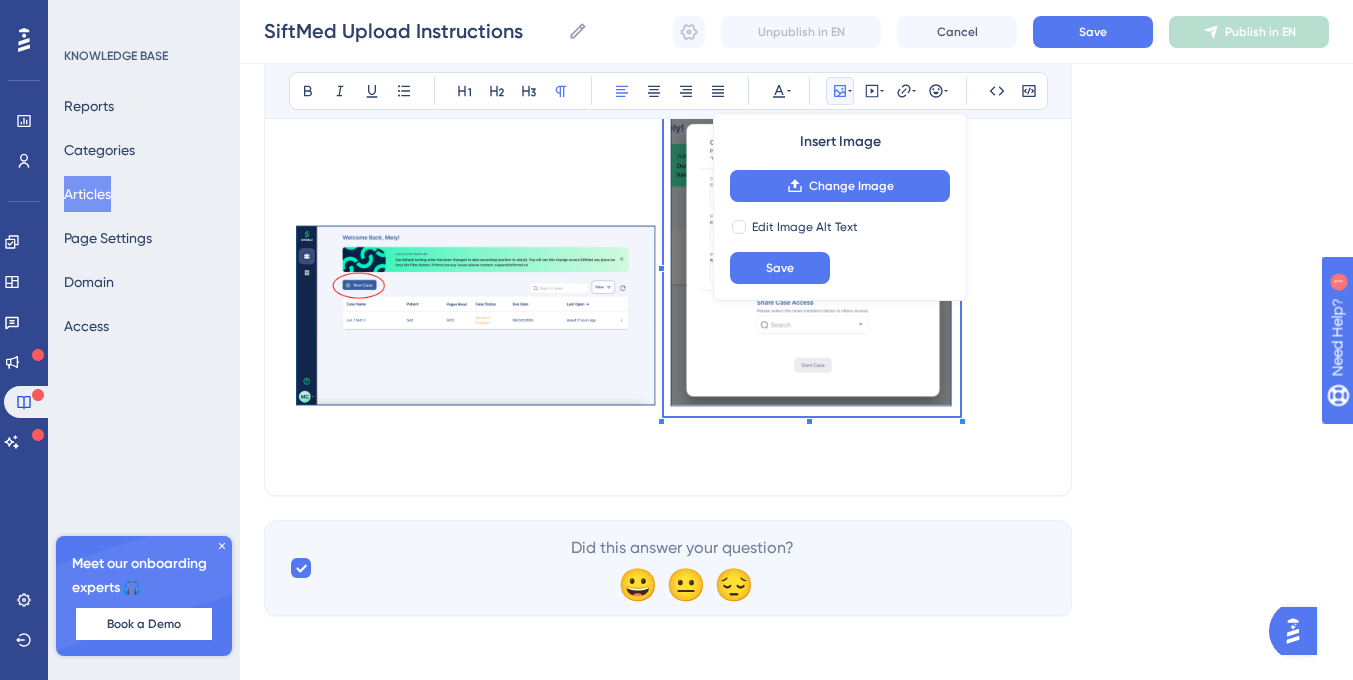 click at bounding box center [668, 266] 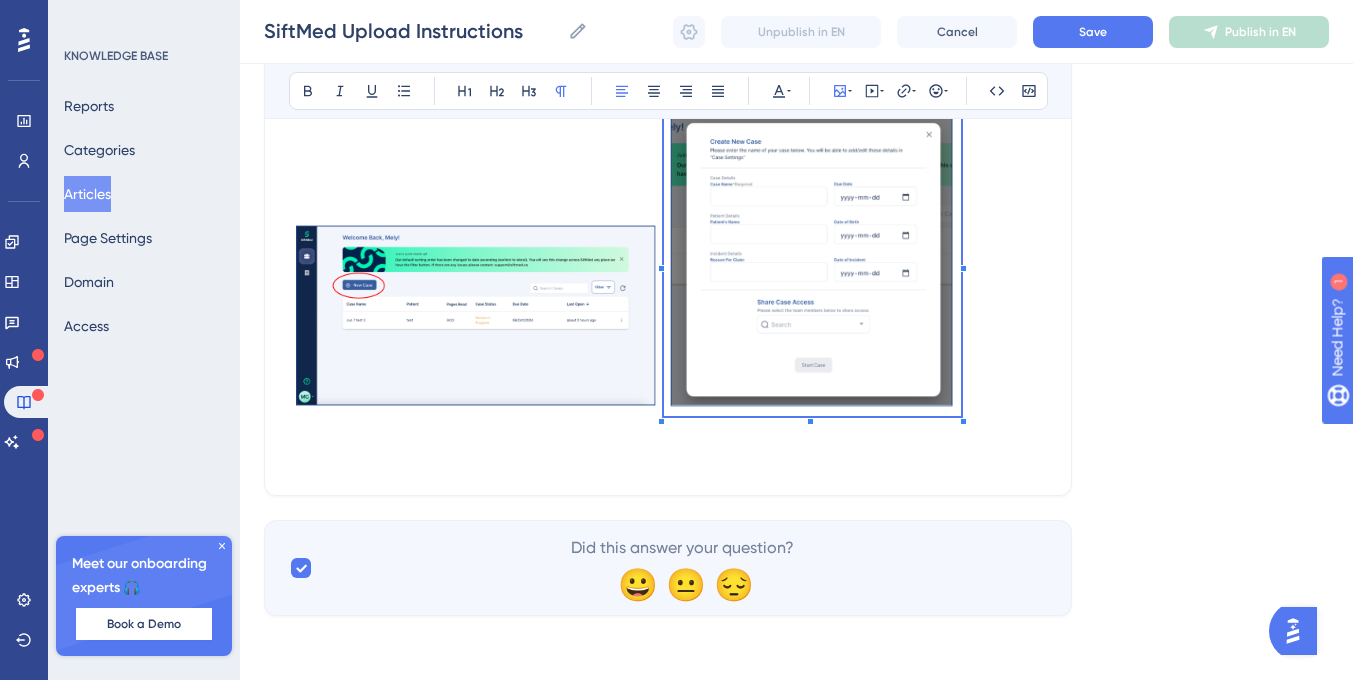click at bounding box center [476, 317] 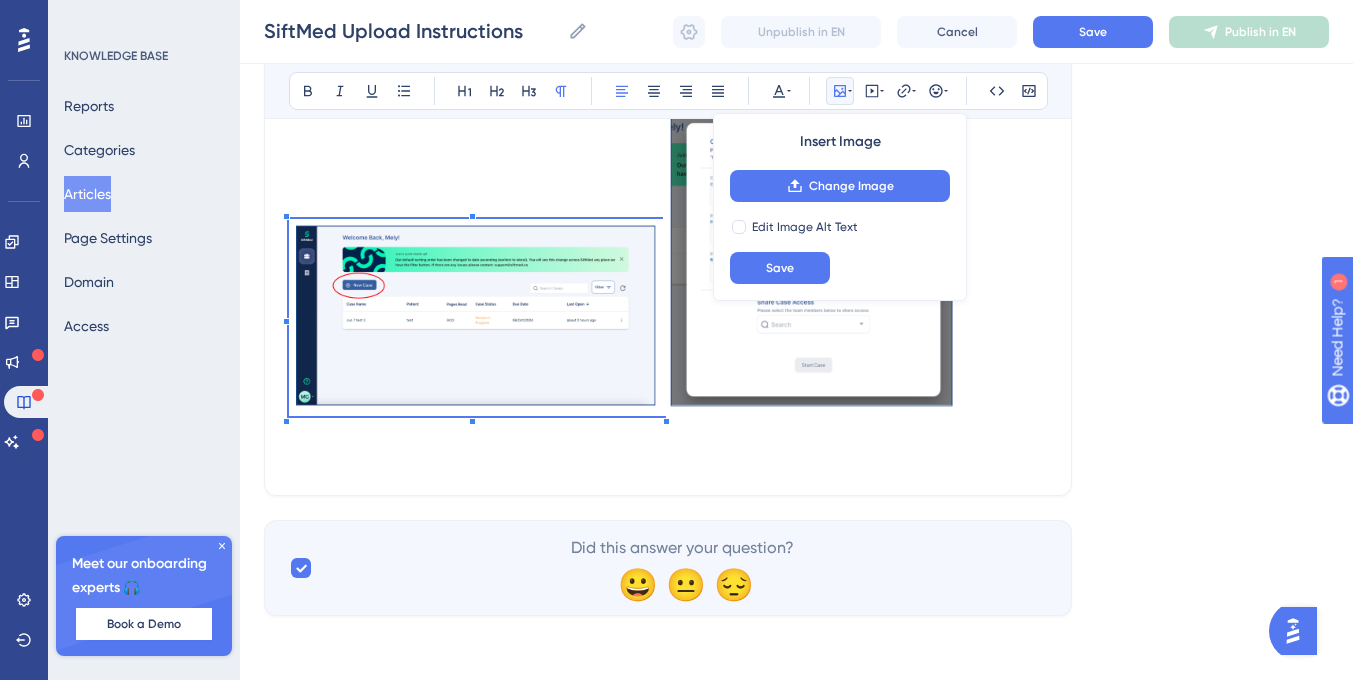 drag, startPoint x: 667, startPoint y: 421, endPoint x: 727, endPoint y: 464, distance: 73.817345 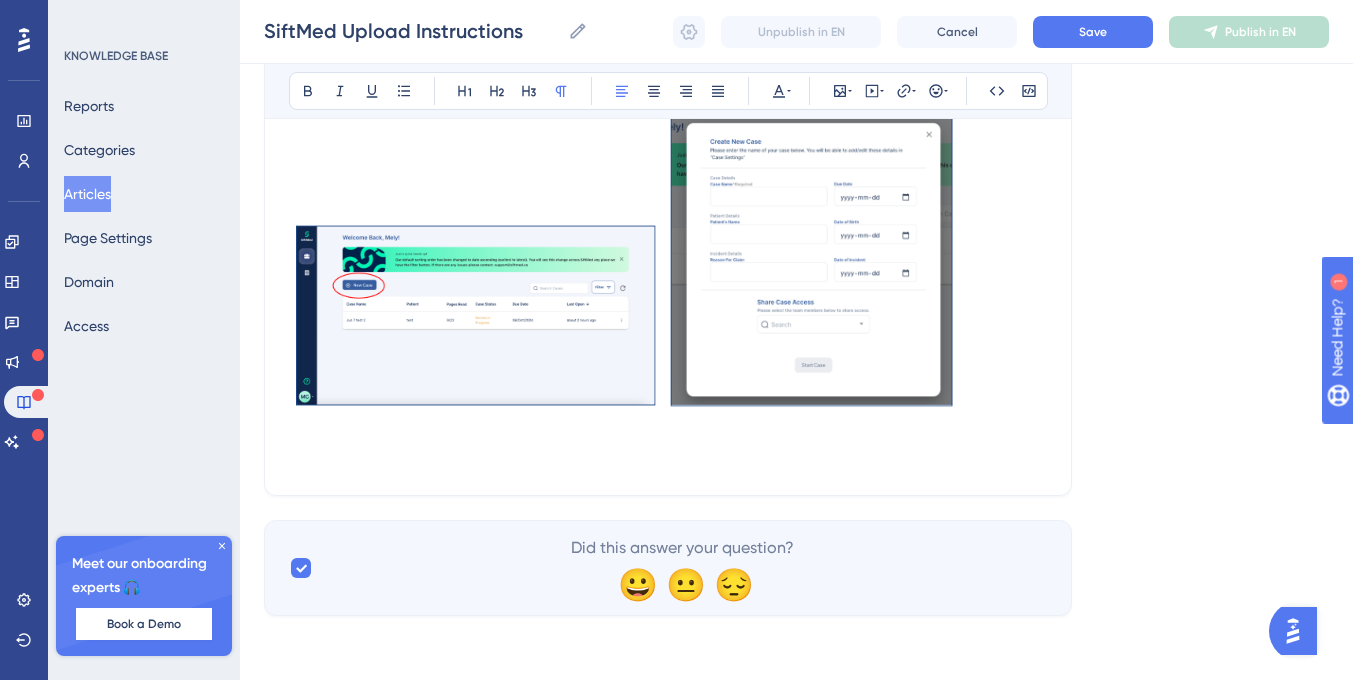 click at bounding box center (476, 317) 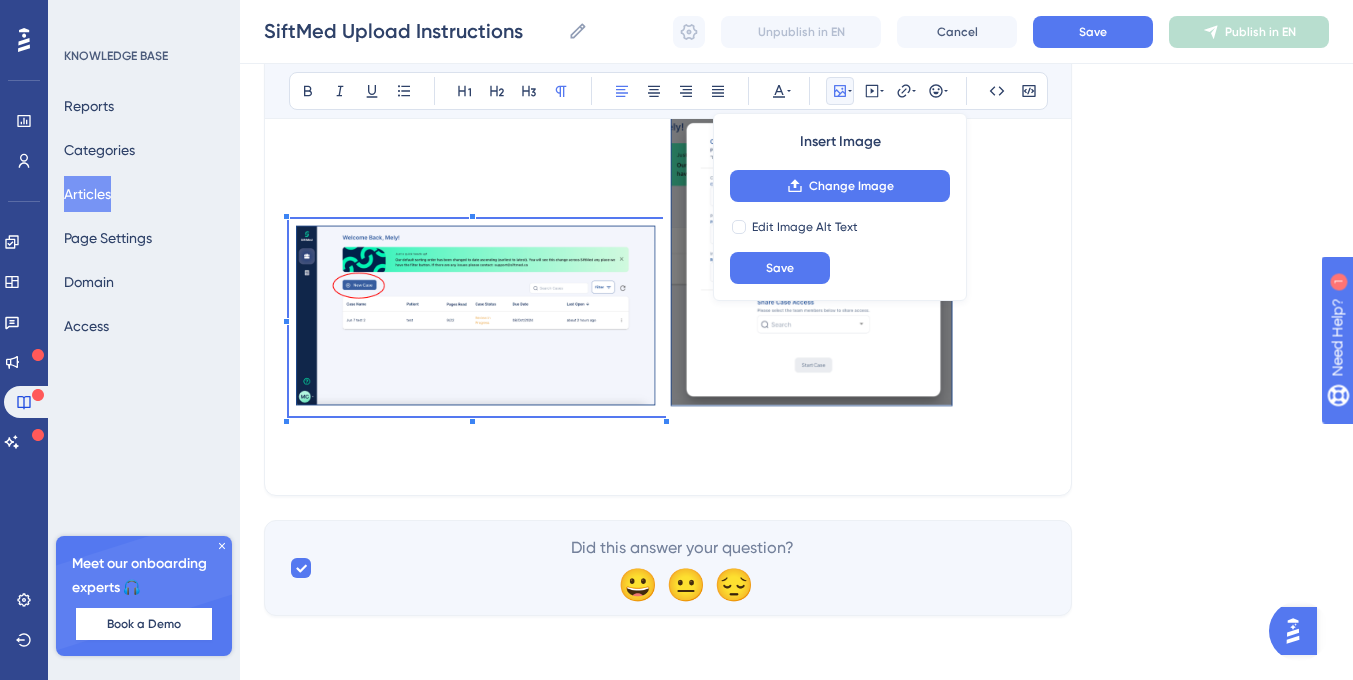 click at bounding box center [668, 265] 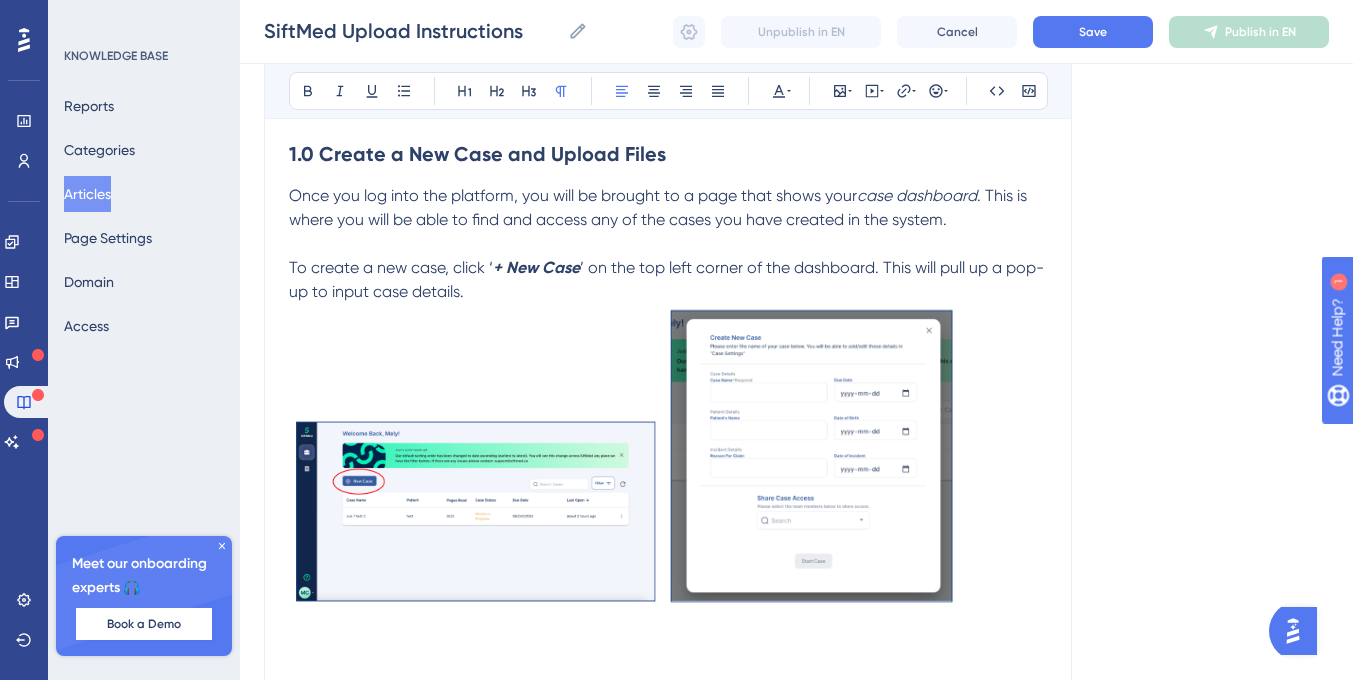 scroll, scrollTop: 283, scrollLeft: 0, axis: vertical 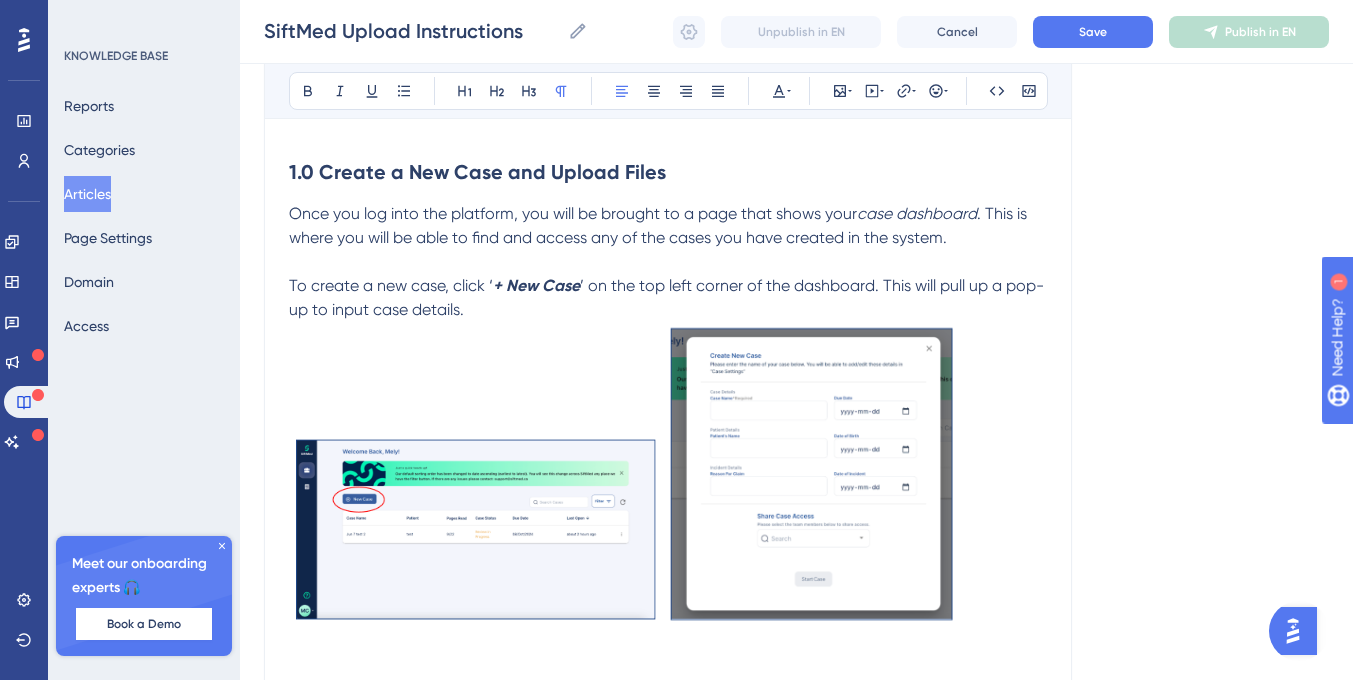 click at bounding box center [812, 476] 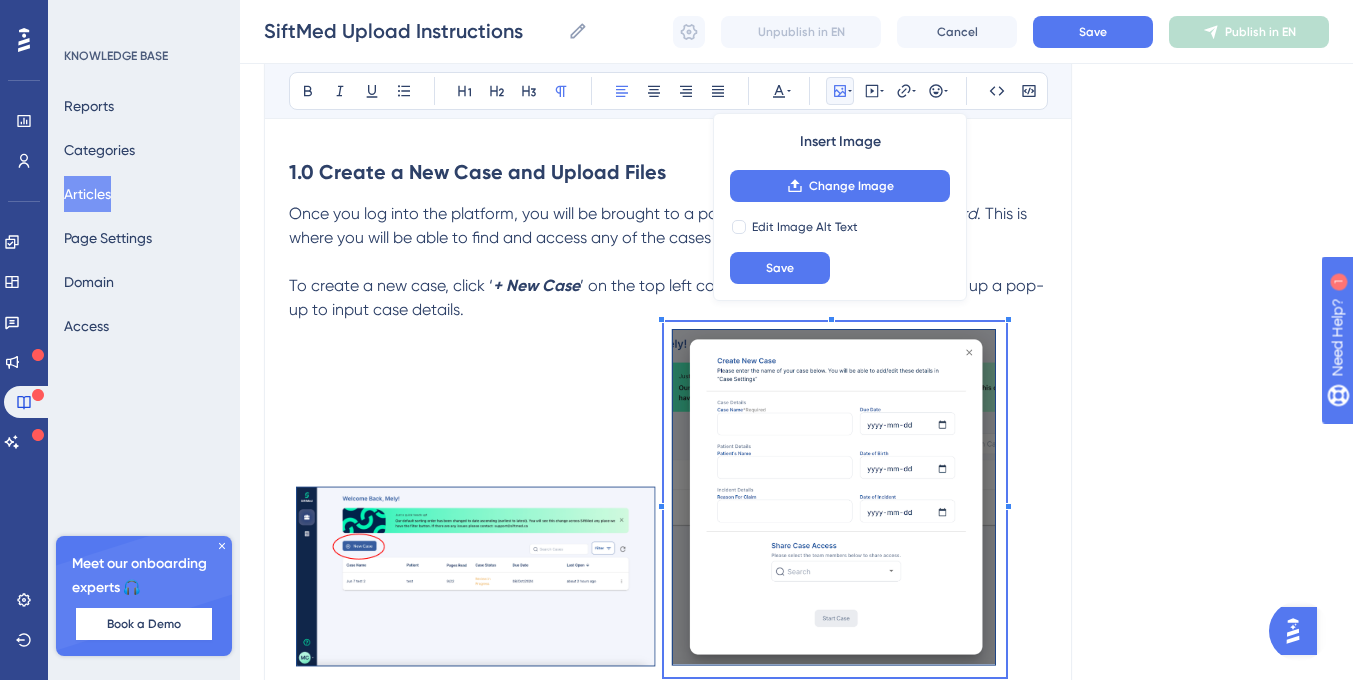 click at bounding box center (668, 503) 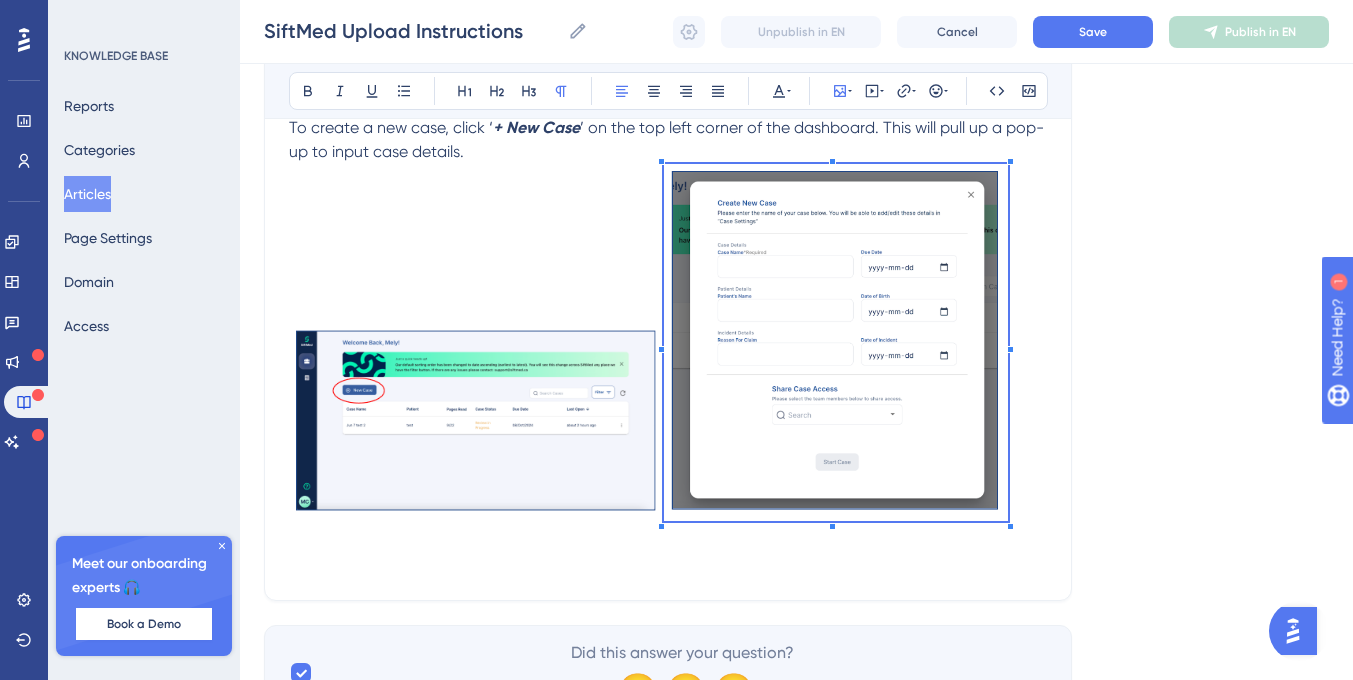 scroll, scrollTop: 457, scrollLeft: 0, axis: vertical 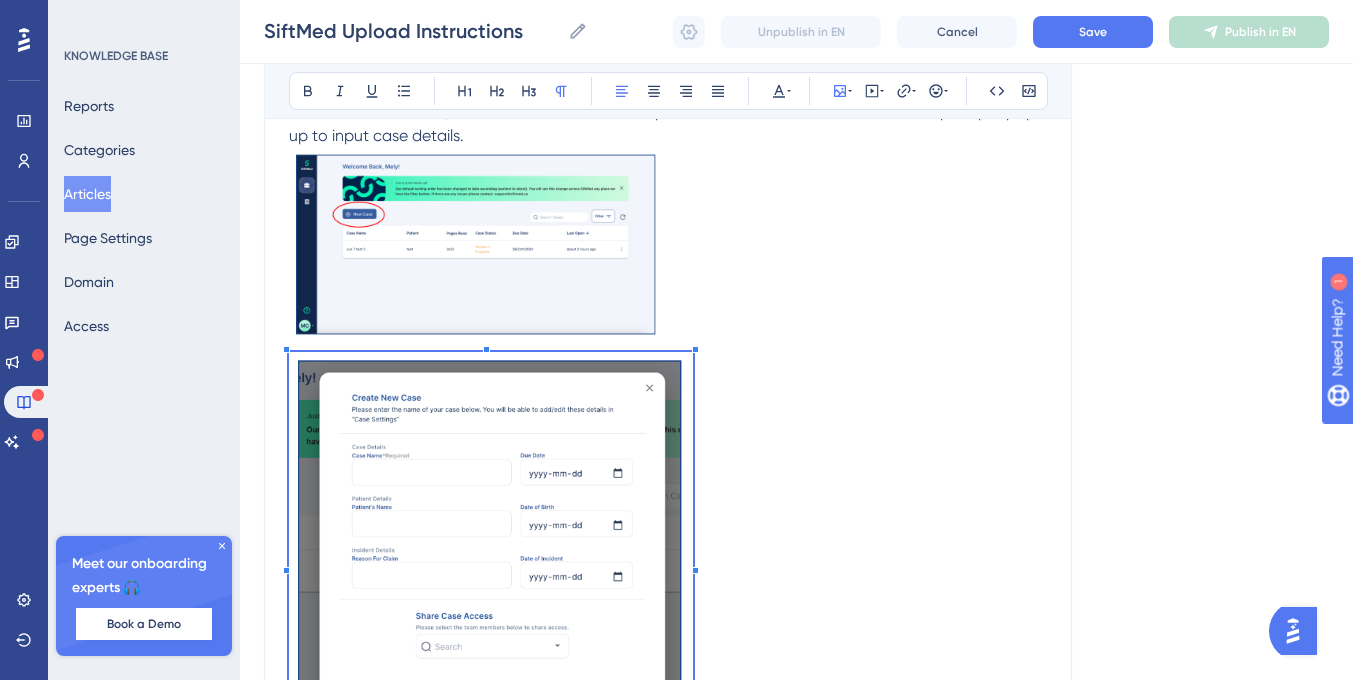 click at bounding box center [491, 565] 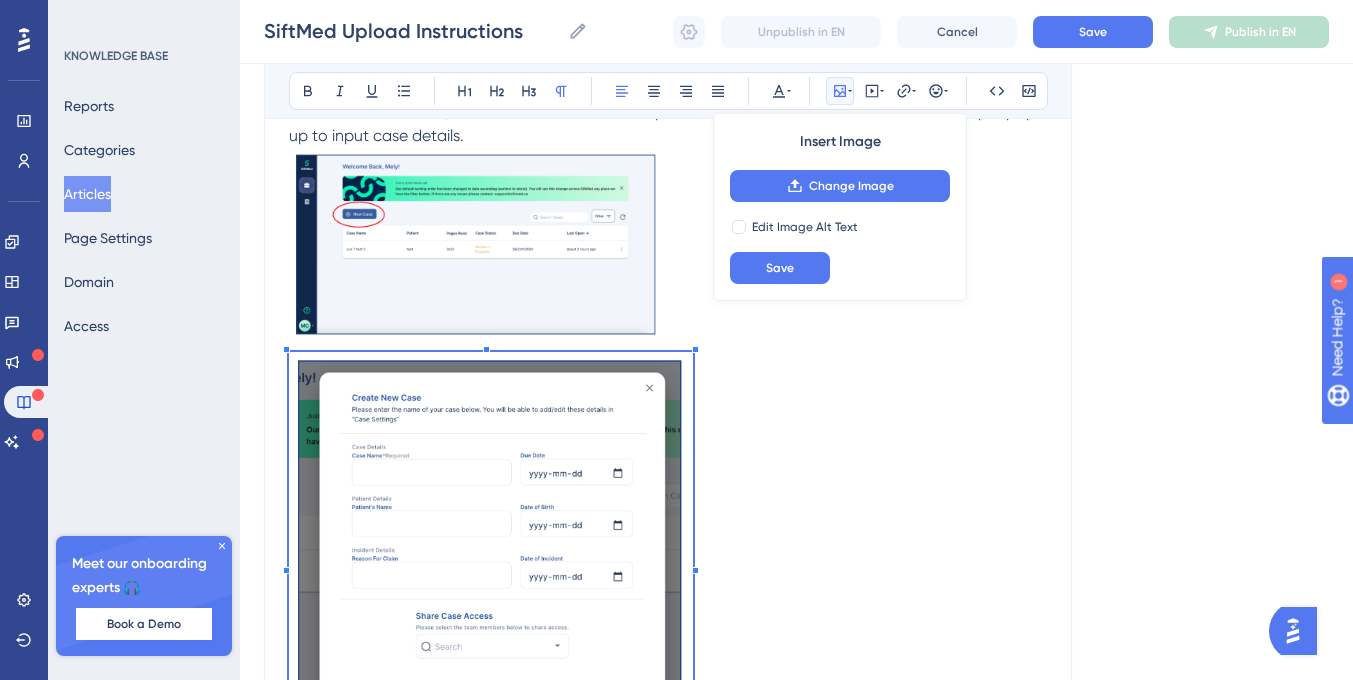click at bounding box center (476, 246) 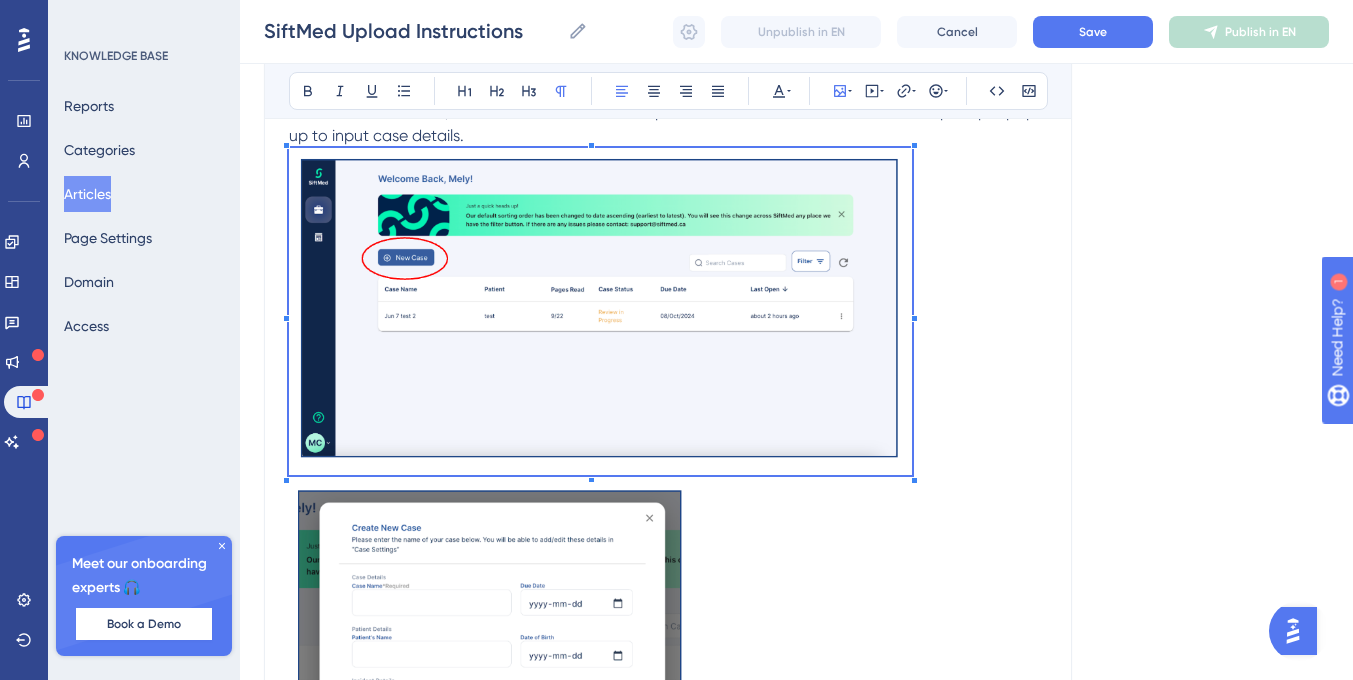 click at bounding box center [668, 528] 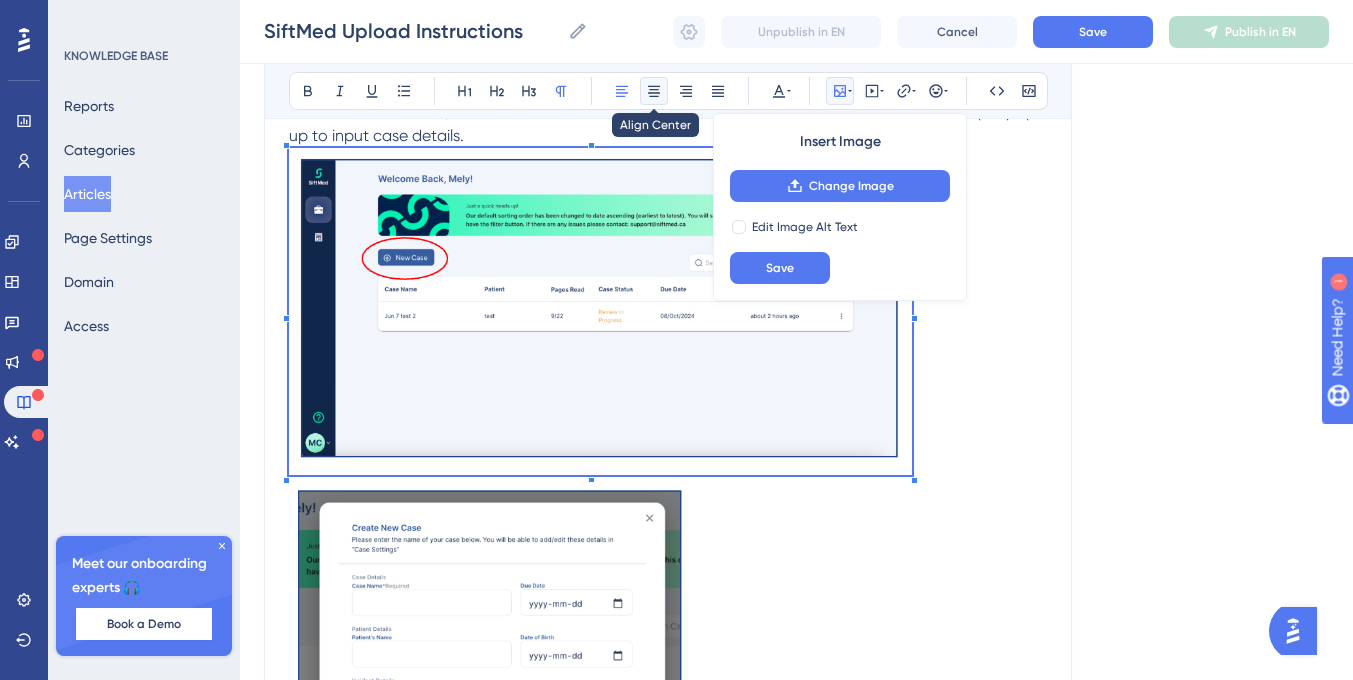 click at bounding box center (654, 91) 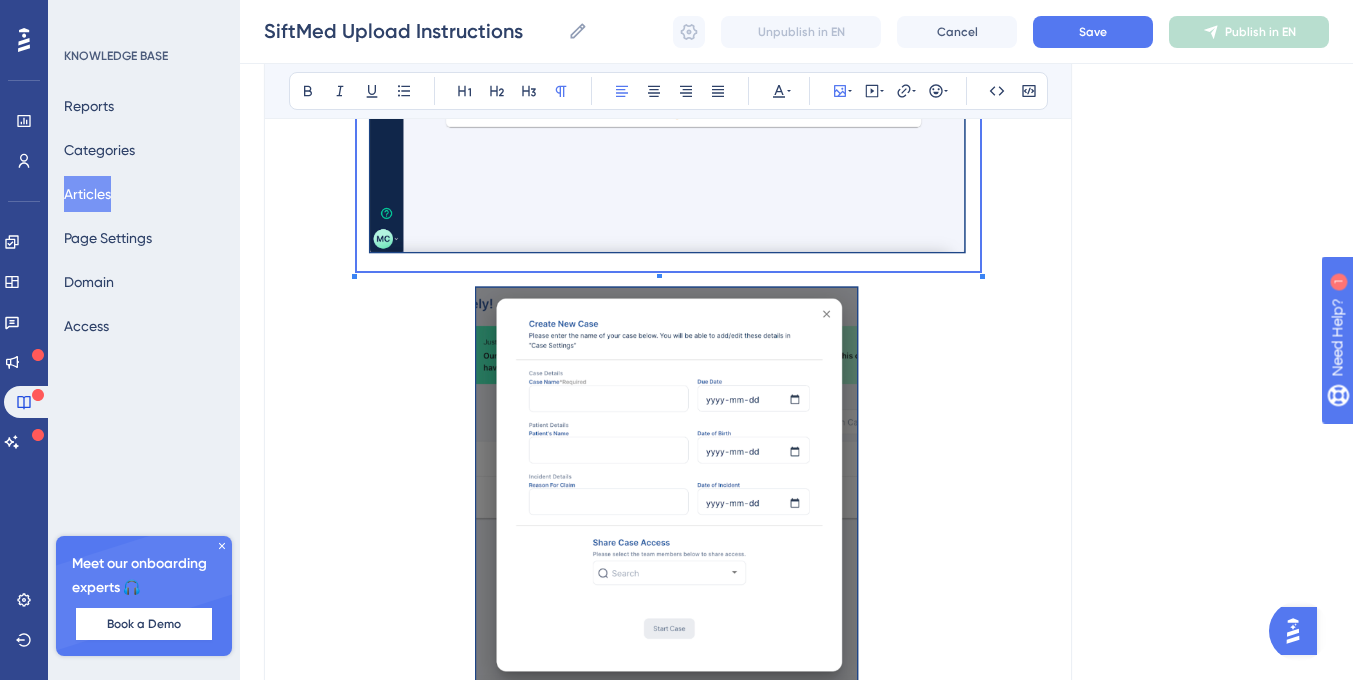 click at bounding box center [668, 487] 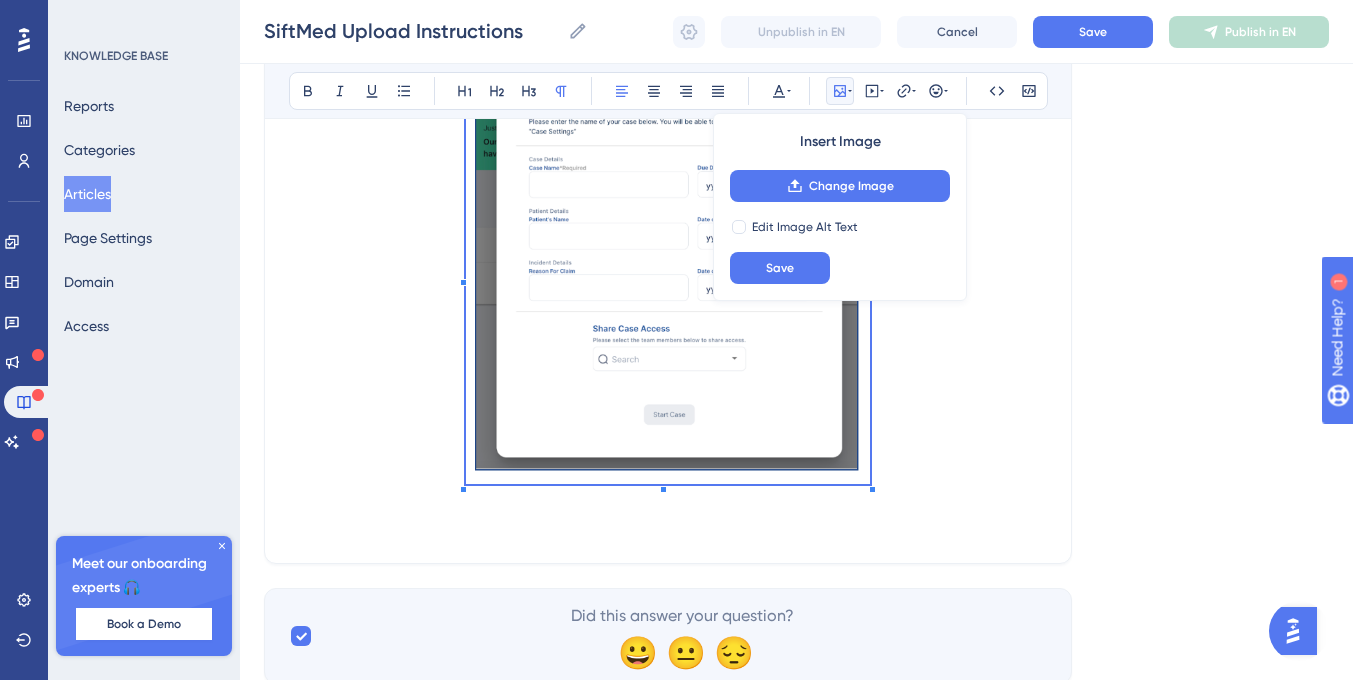 scroll, scrollTop: 934, scrollLeft: 0, axis: vertical 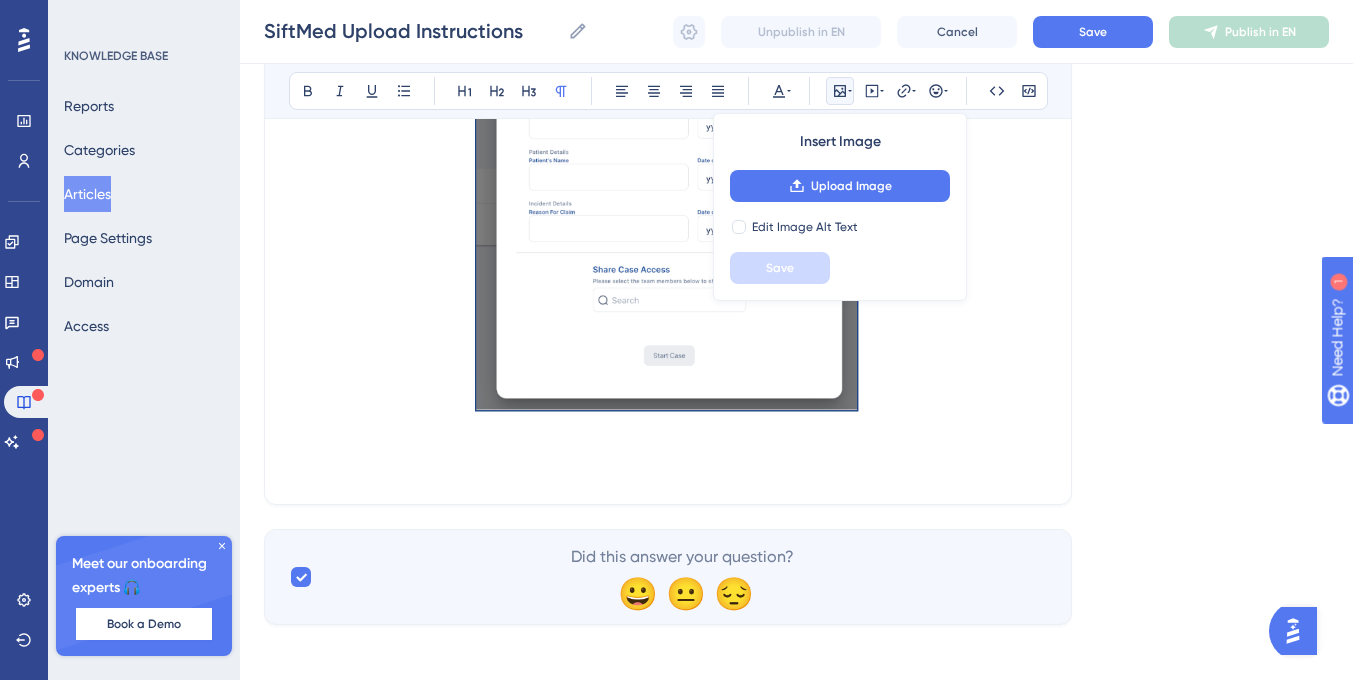 click at bounding box center [668, 468] 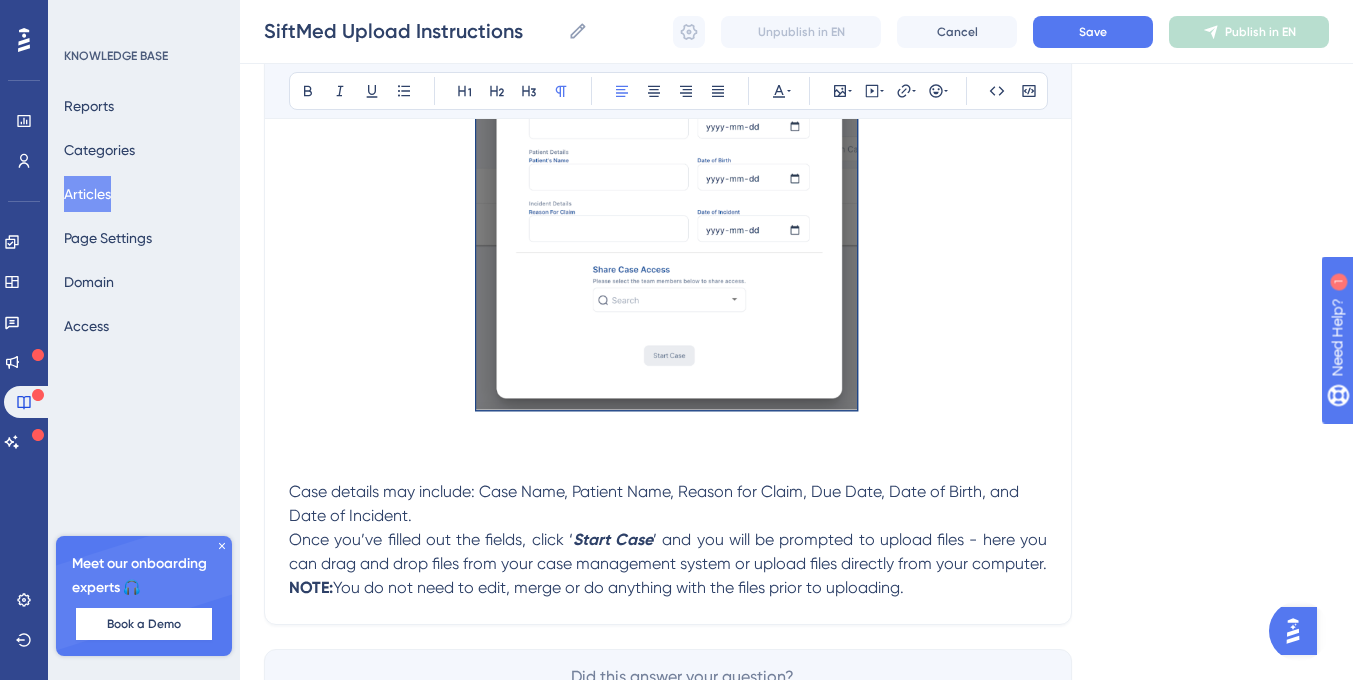 click on "Case details may include: Case Name, Patient Name, Reason for Claim, Due Date, Date of Birth, and Date of Incident." at bounding box center [668, 504] 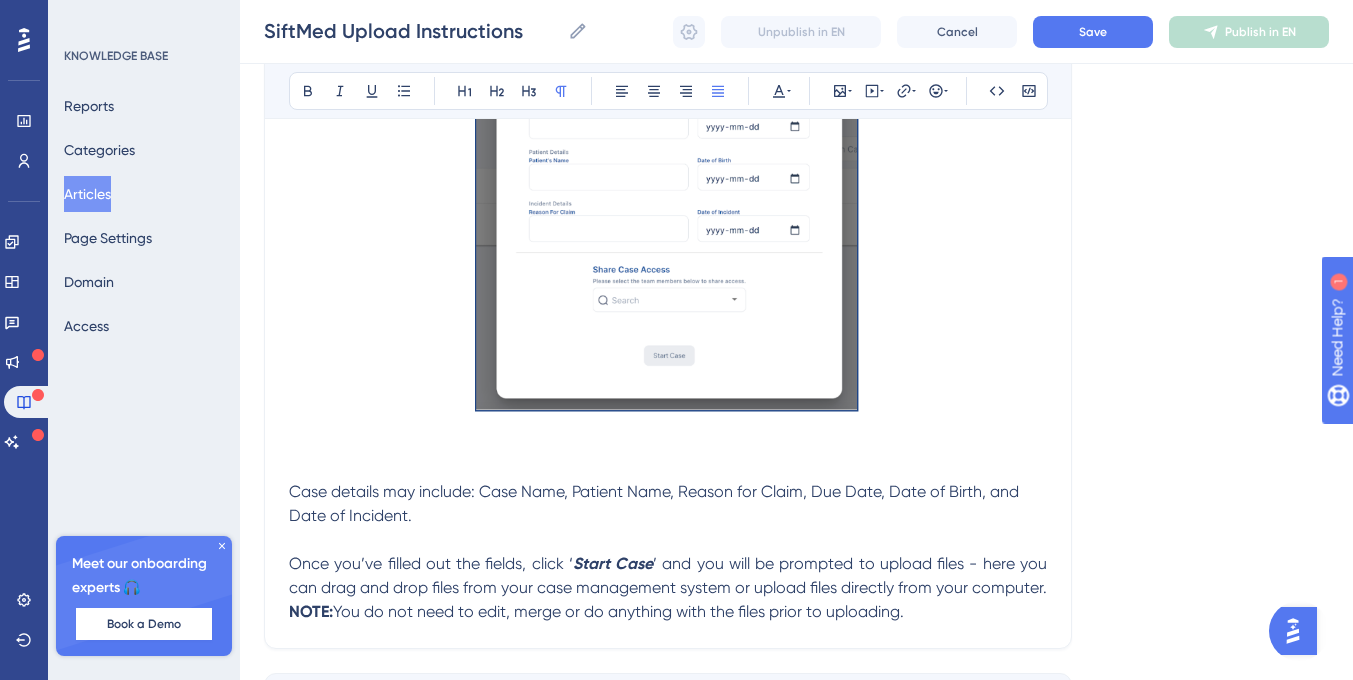 click on "Once you’ve filled out the fields, click ‘ Start Case ’ and you will be prompted to upload files - here you can drag and drop files from your case management system or upload files directly from your computer." at bounding box center [668, 576] 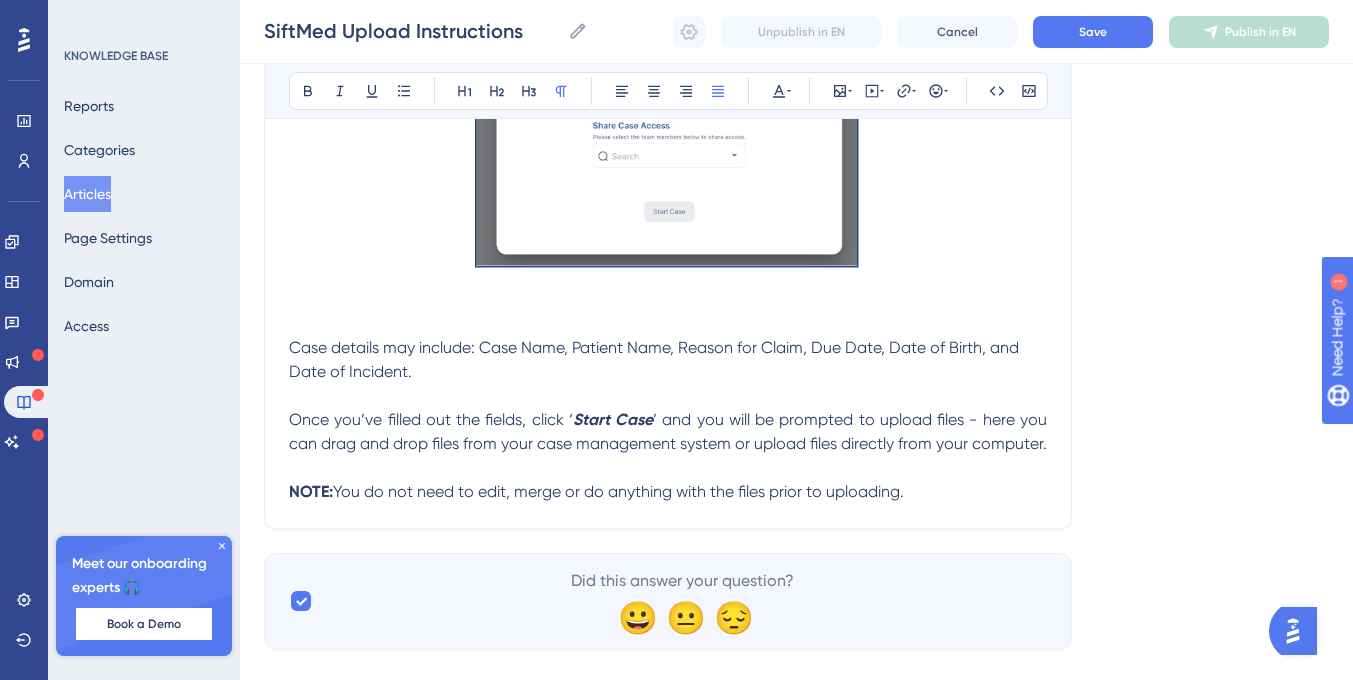 scroll, scrollTop: 1081, scrollLeft: 0, axis: vertical 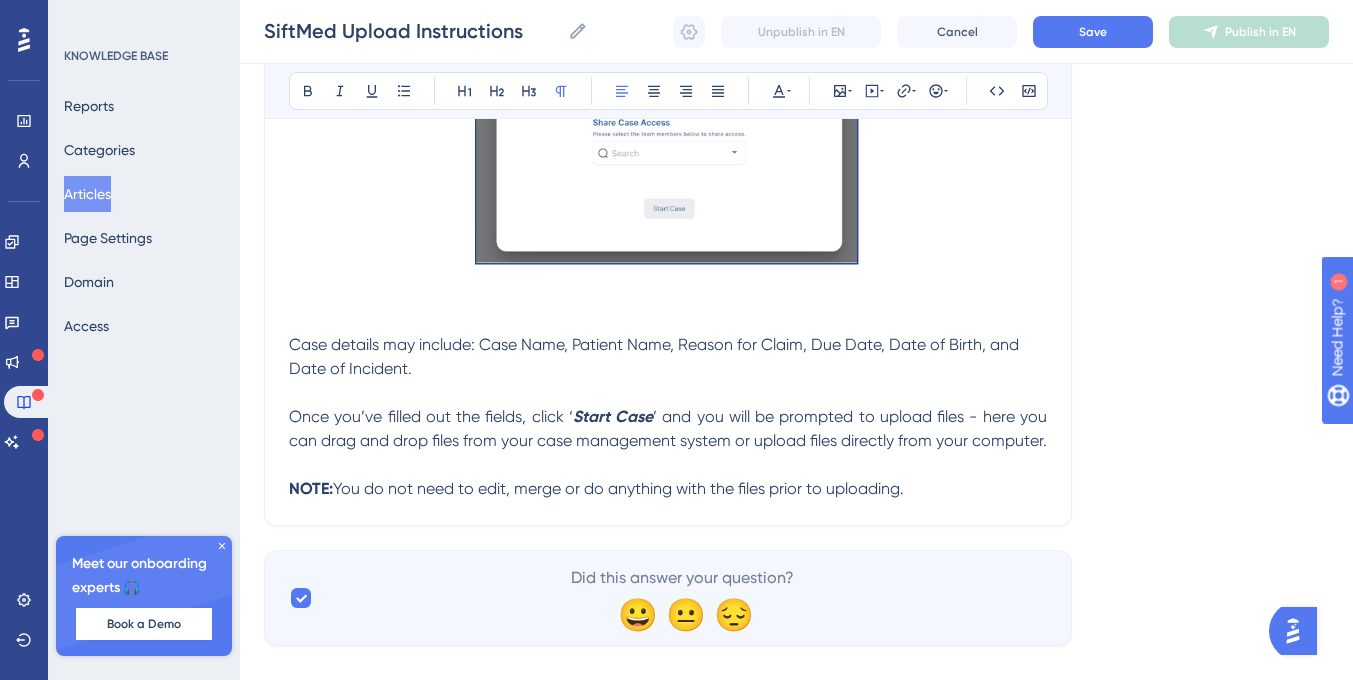 click on "NOTE:  You do not need to edit, merge or do anything with the files prior to uploading." at bounding box center [668, 489] 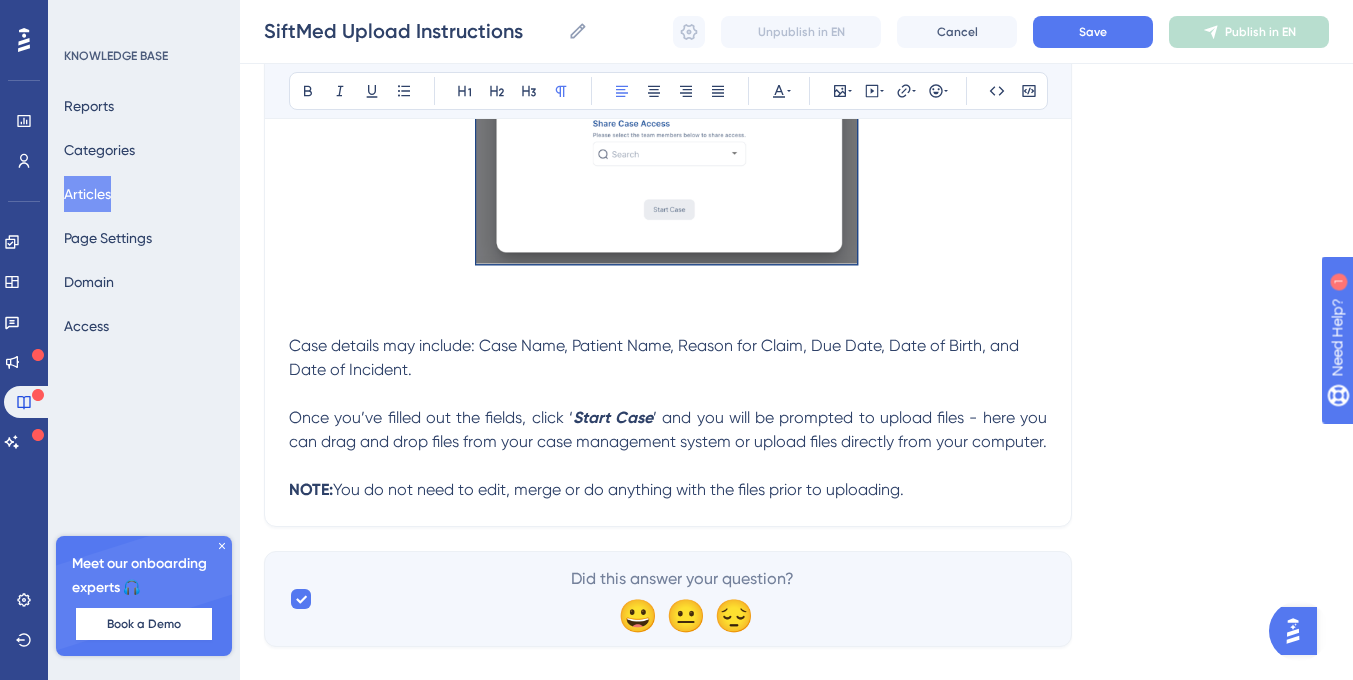 scroll, scrollTop: 1136, scrollLeft: 0, axis: vertical 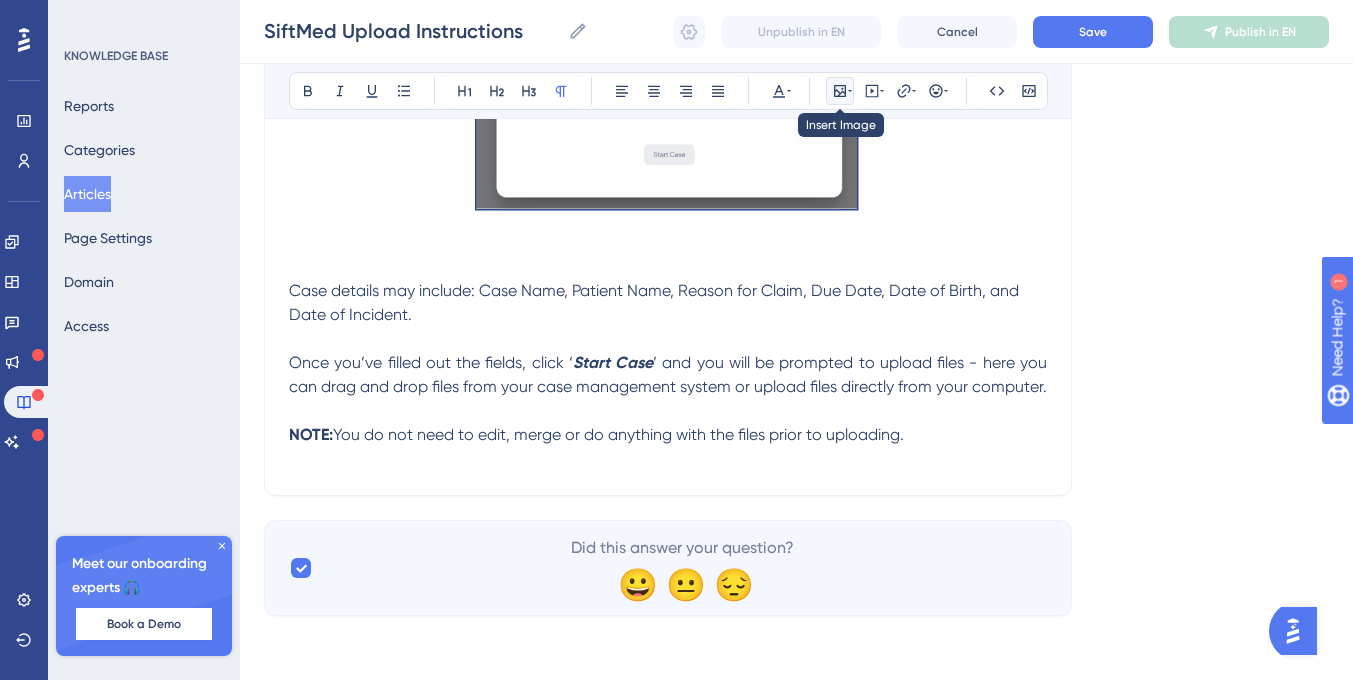 click 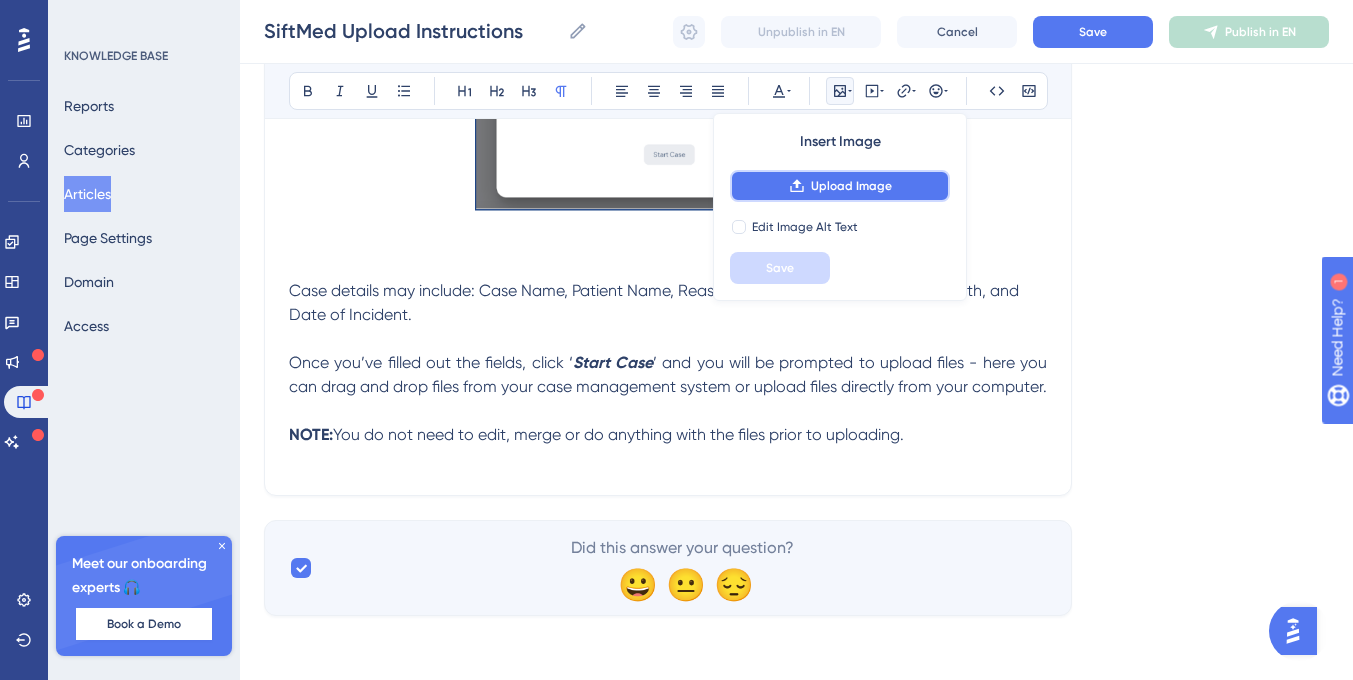 click on "Upload Image" at bounding box center (851, 186) 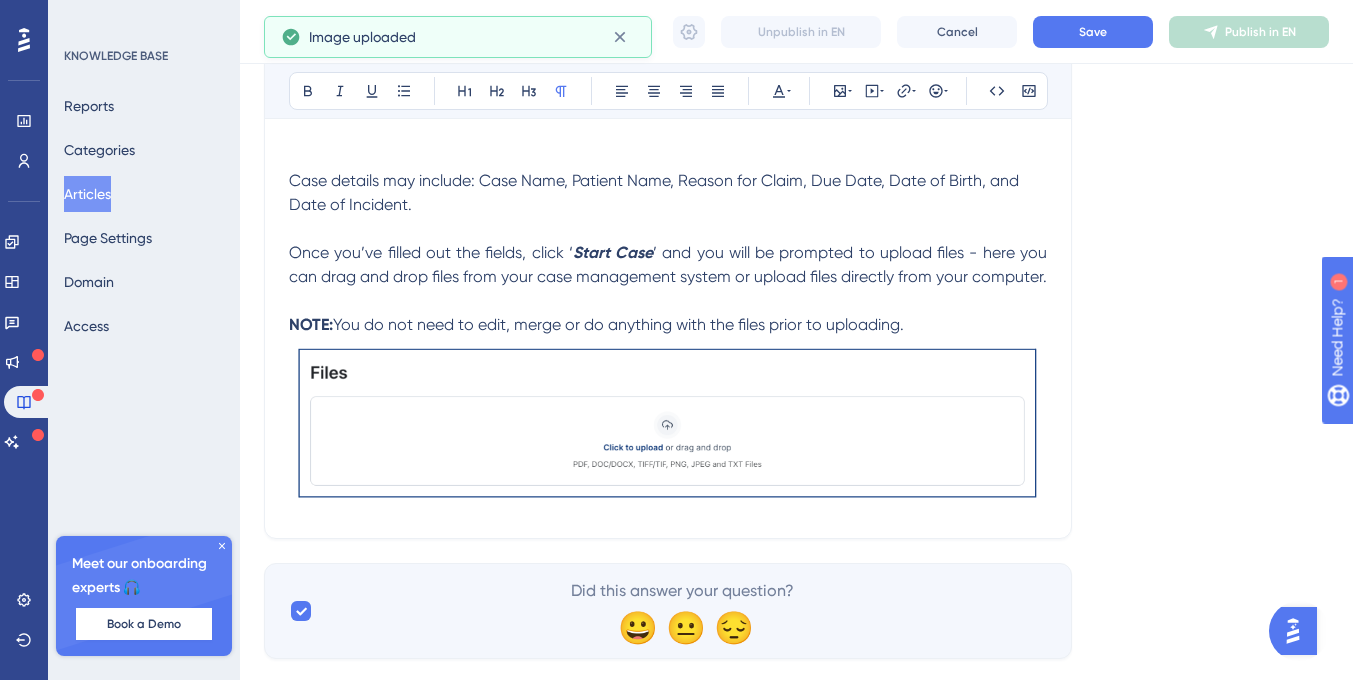 scroll, scrollTop: 1304, scrollLeft: 0, axis: vertical 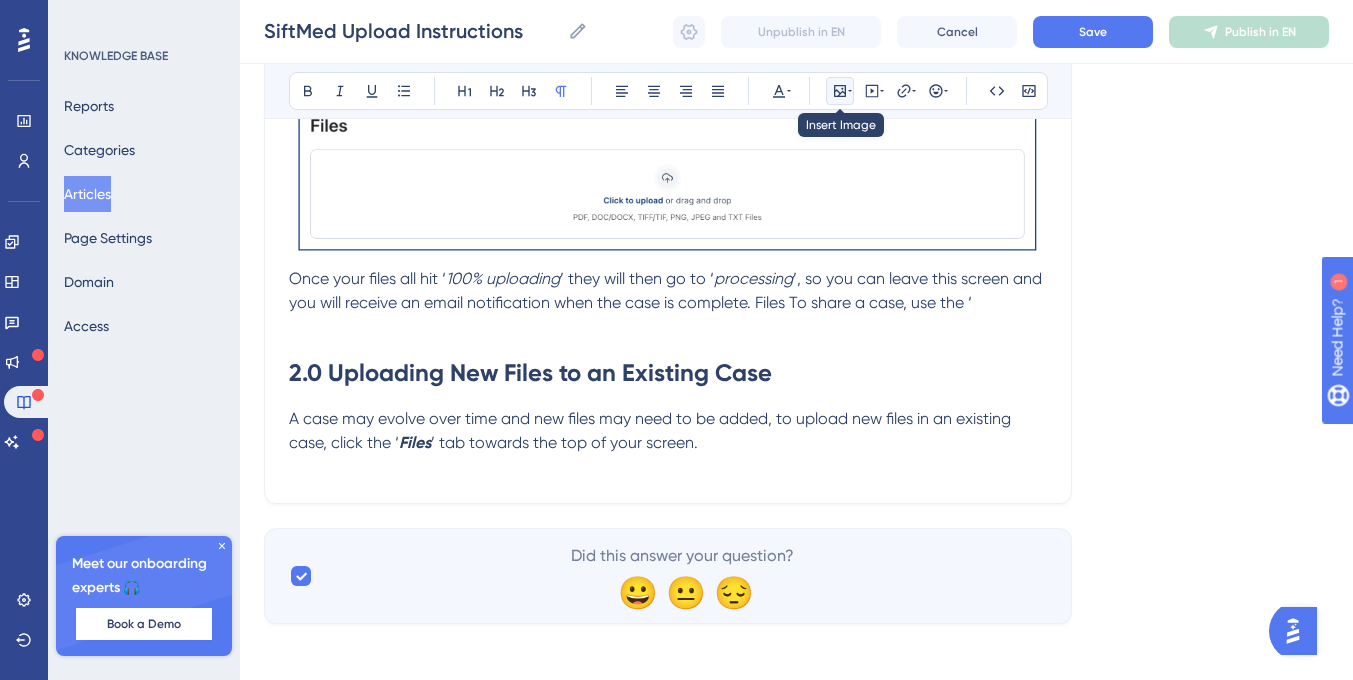 click 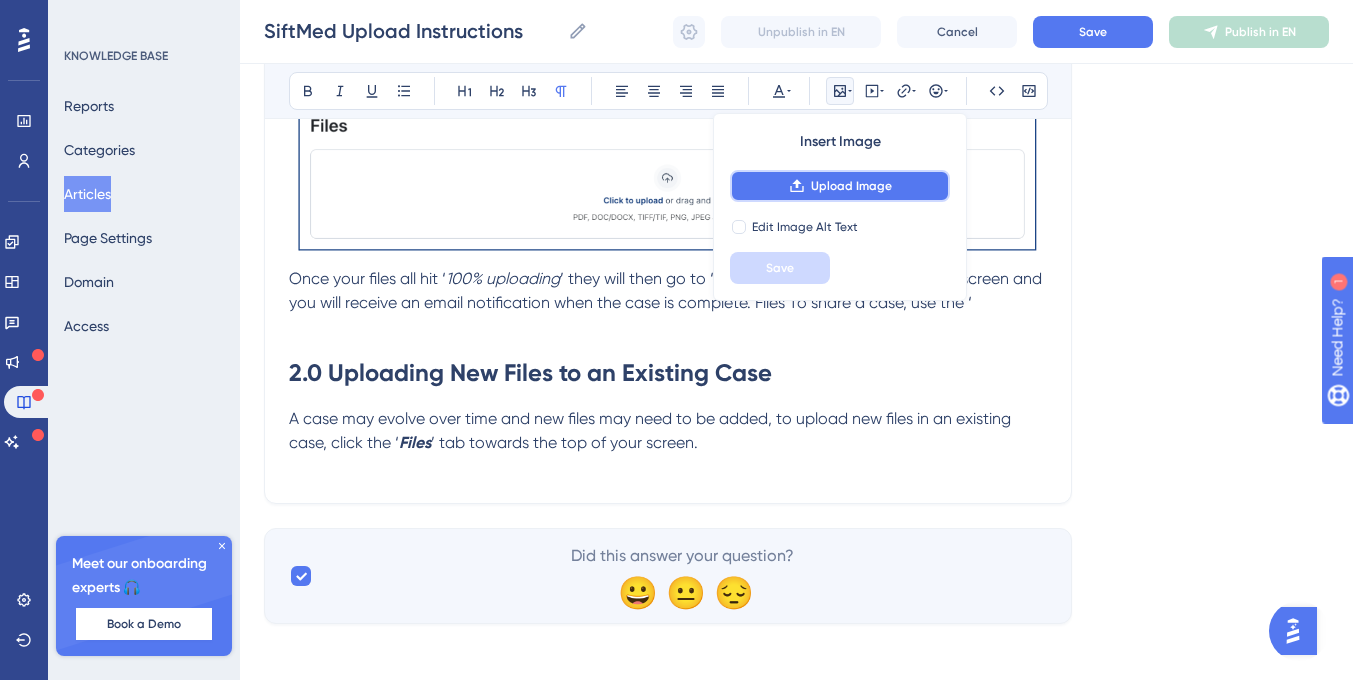 click on "Upload Image" at bounding box center (851, 186) 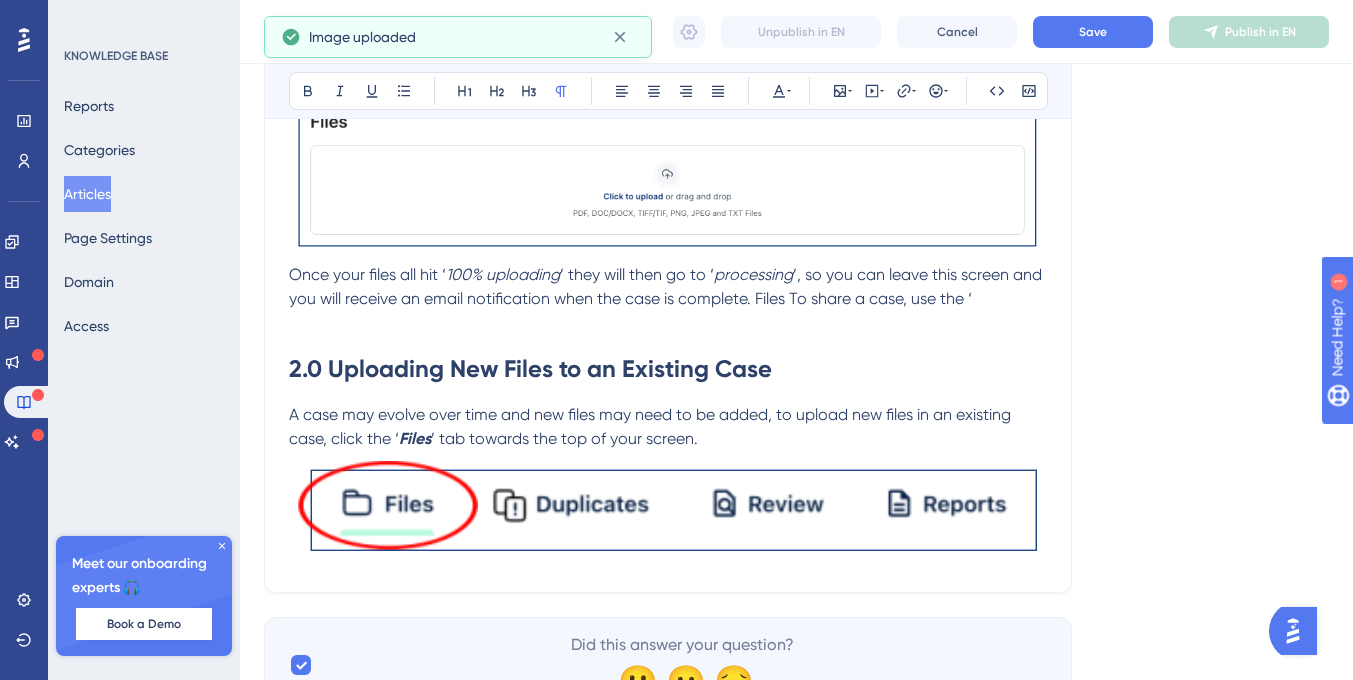 scroll, scrollTop: 1466, scrollLeft: 0, axis: vertical 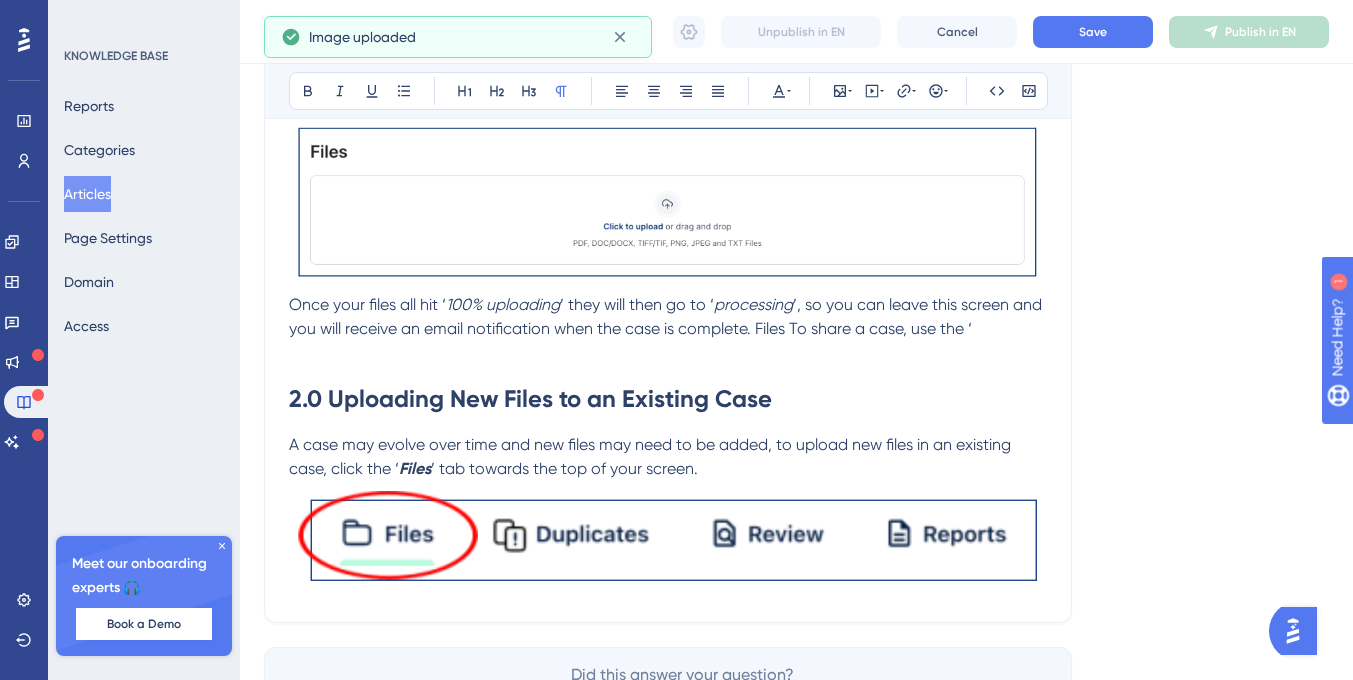 click at bounding box center [668, 201] 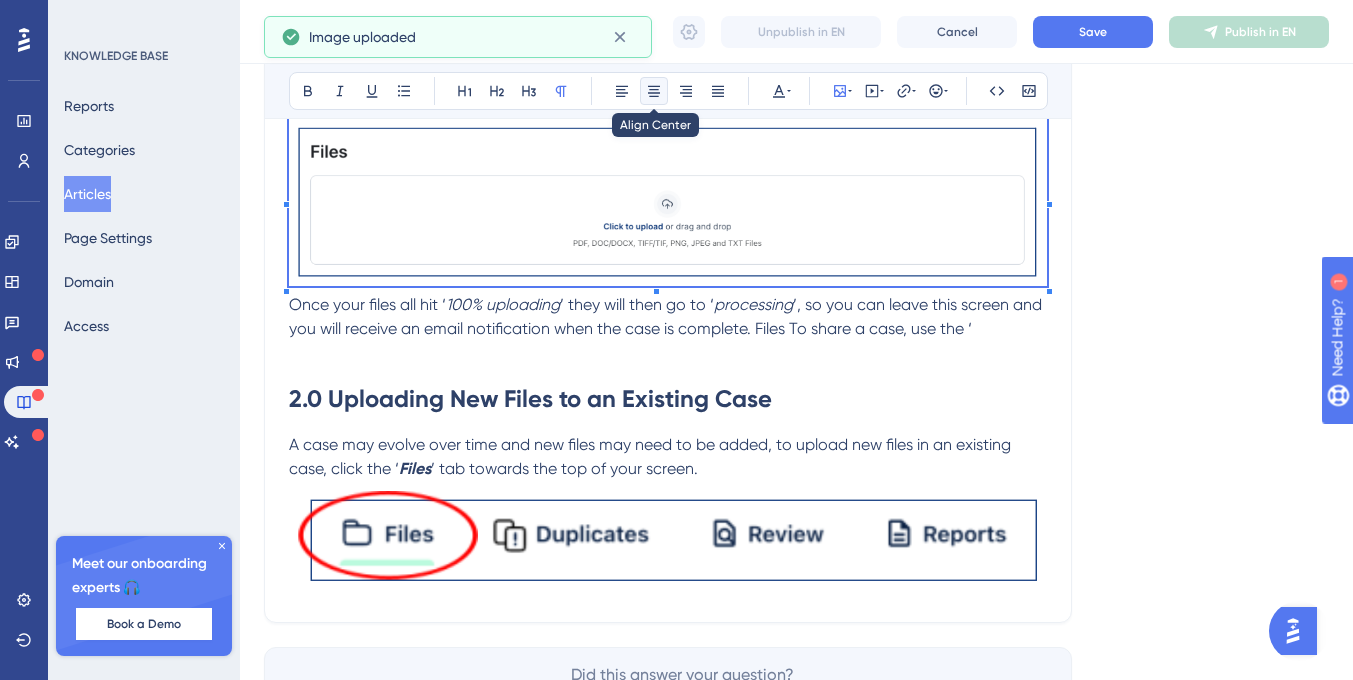 click at bounding box center [654, 91] 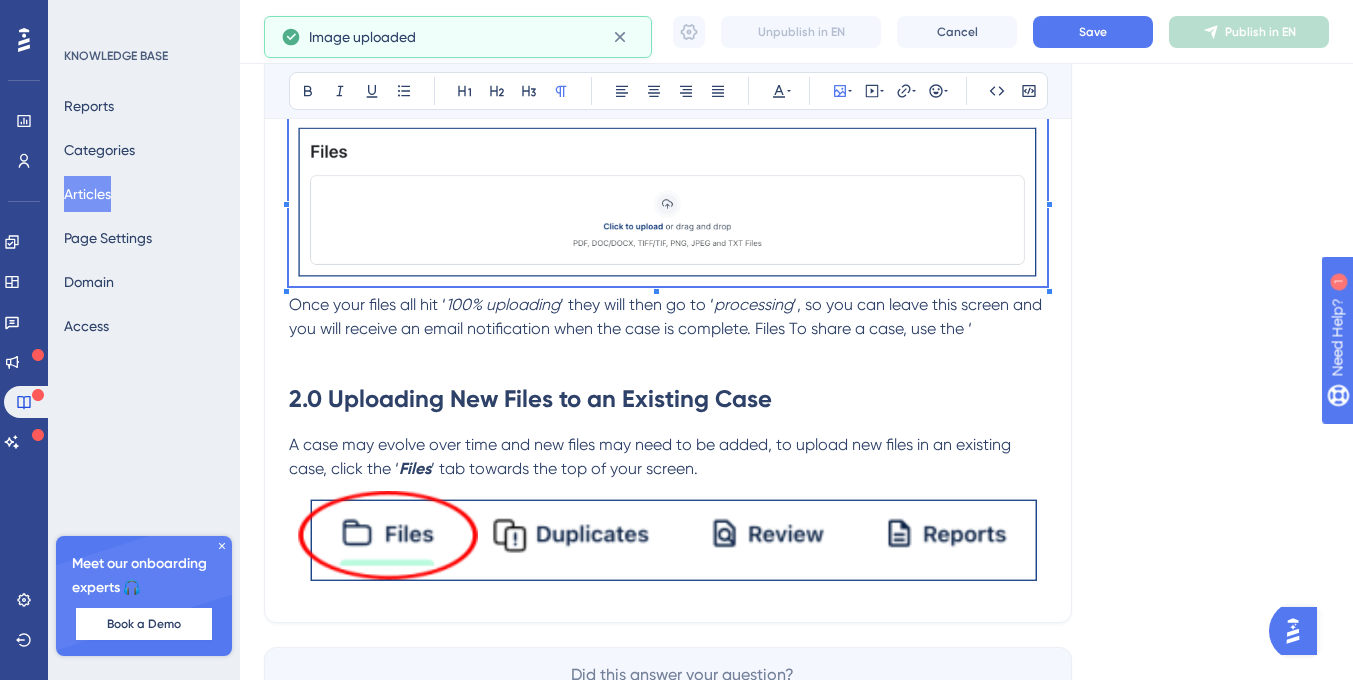 click at bounding box center (668, 536) 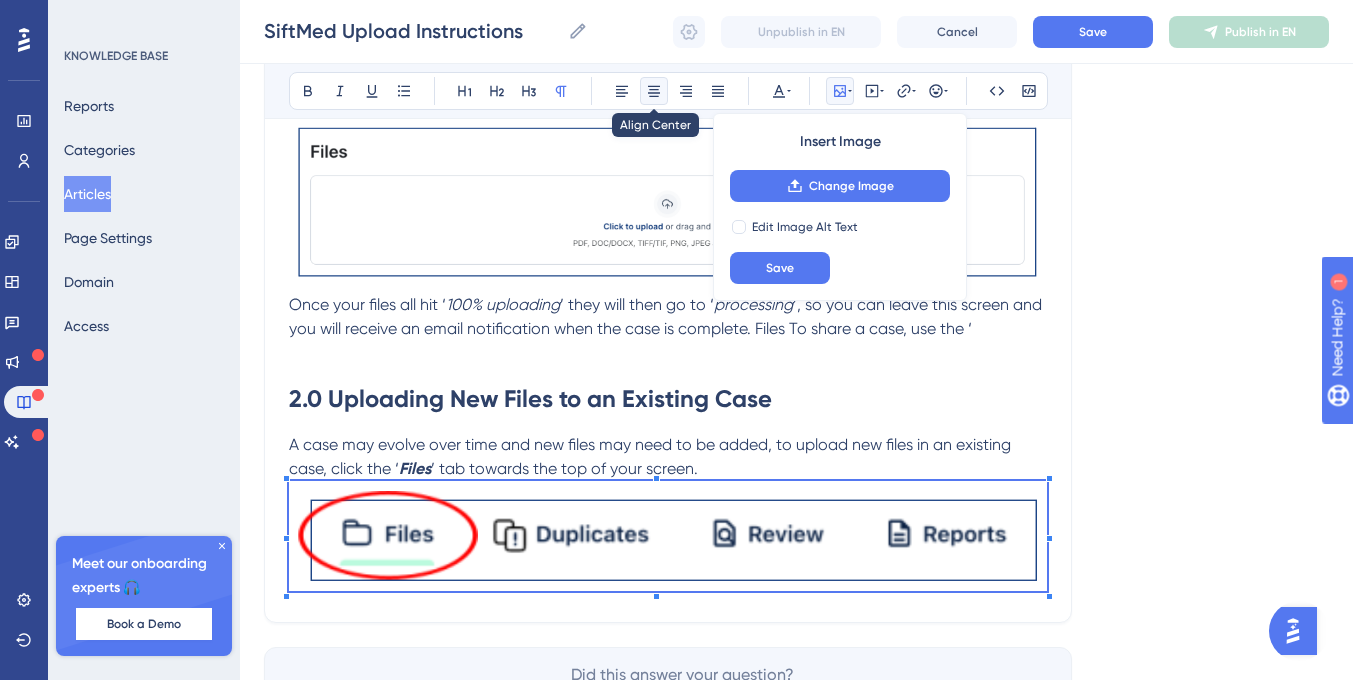 click 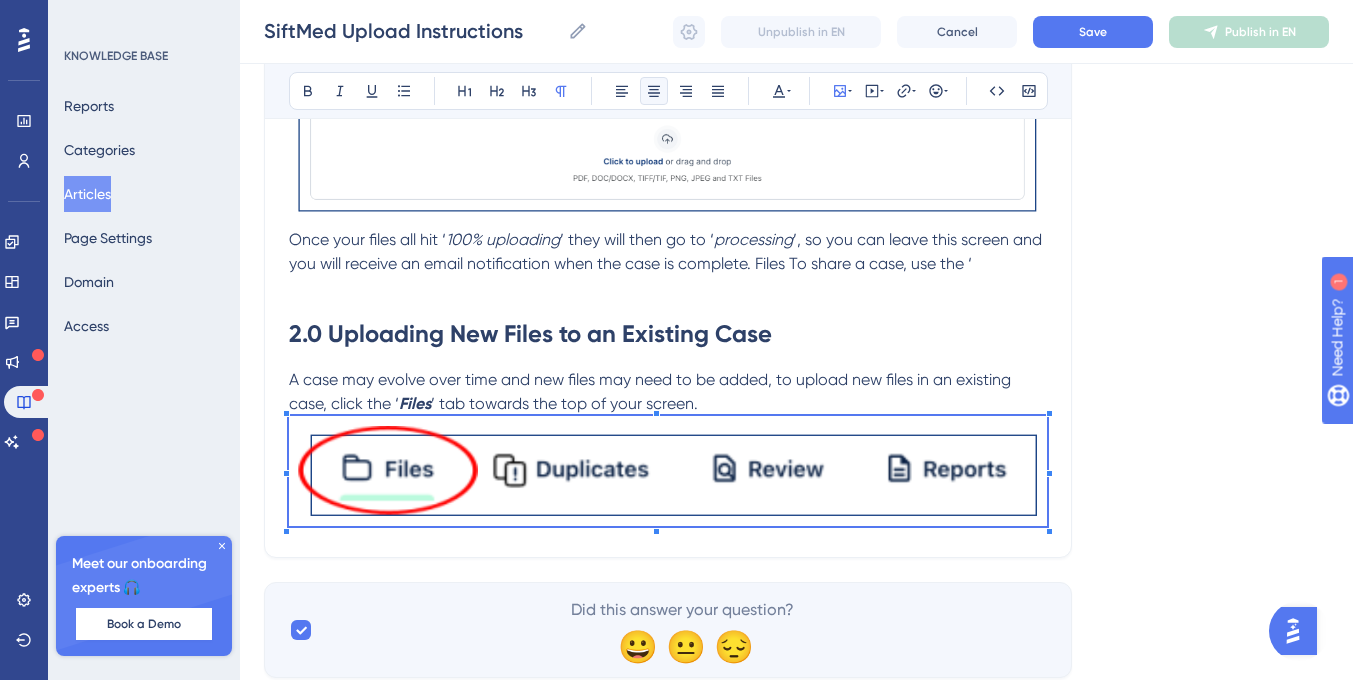 scroll, scrollTop: 1619, scrollLeft: 0, axis: vertical 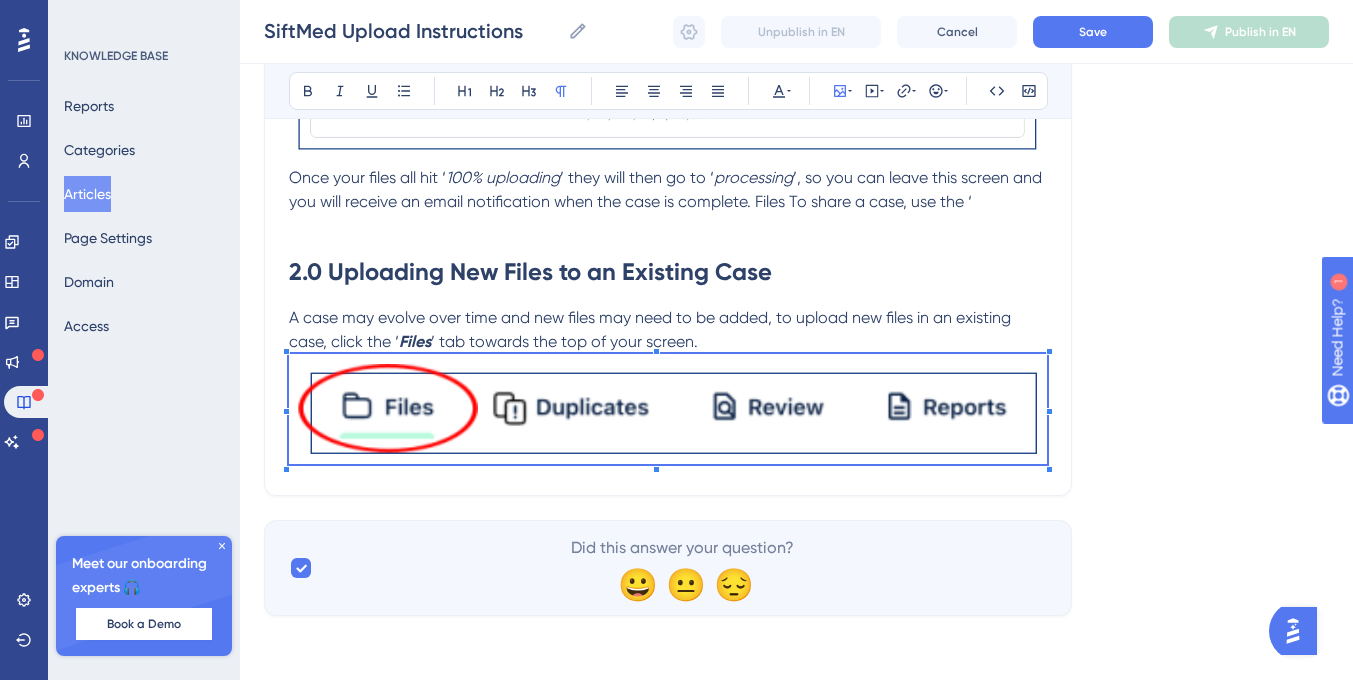 click on "SiftMed Upload Instructions Learn how to upload a case and add new files in SiftMed. Bold Italic Underline Bullet Point Heading 1 Heading 2 Heading 3 Normal Align Left Align Center Align Right Align Justify Text Color Insert Image Embed Video Hyperlink Emojis Code Code Block 1.0 Create a New Case and Upload Files   Once you log into the platform, you will be brought to a page that shows your  case dashboard . This is where you will be able to find and access any of the cases you have created in the system. To create a new case, click ‘ + New Case ’ on the top left corner of the dashboard. This will pull up a pop-up to input case details.  Case details may include: Case Name, Patient Name, Reason for Claim, Due Date, Date of Birth, and Date of Incident.  Once you’ve filled out the fields, click ‘ Start Case ’ and you will be prompted to upload files - here you can drag and drop files from your case management system or upload files directly from your computer.  NOTE: Once your files all hit ‘" at bounding box center (668, -437) 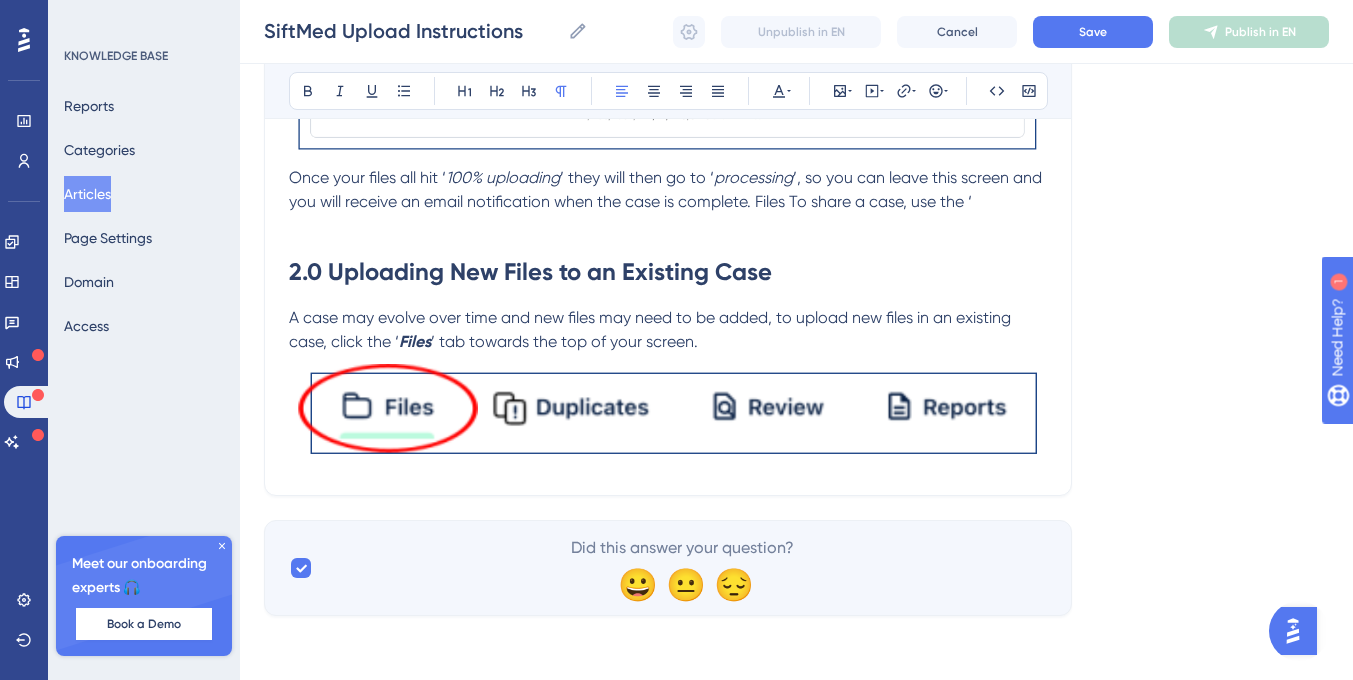 click on "A case may evolve over time and new files may need to be added, to upload new files in an existing case, click the ‘ Files ’ tab towards the top of your screen." at bounding box center [668, 330] 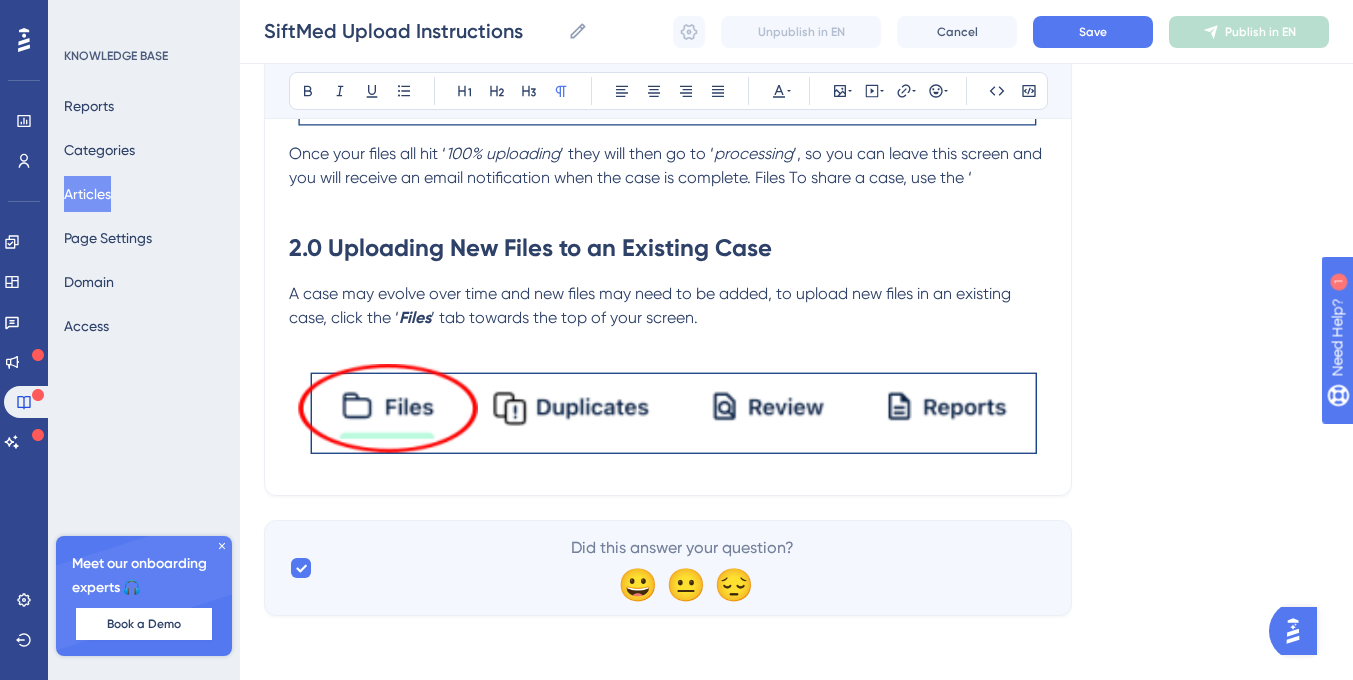 scroll, scrollTop: 1640, scrollLeft: 0, axis: vertical 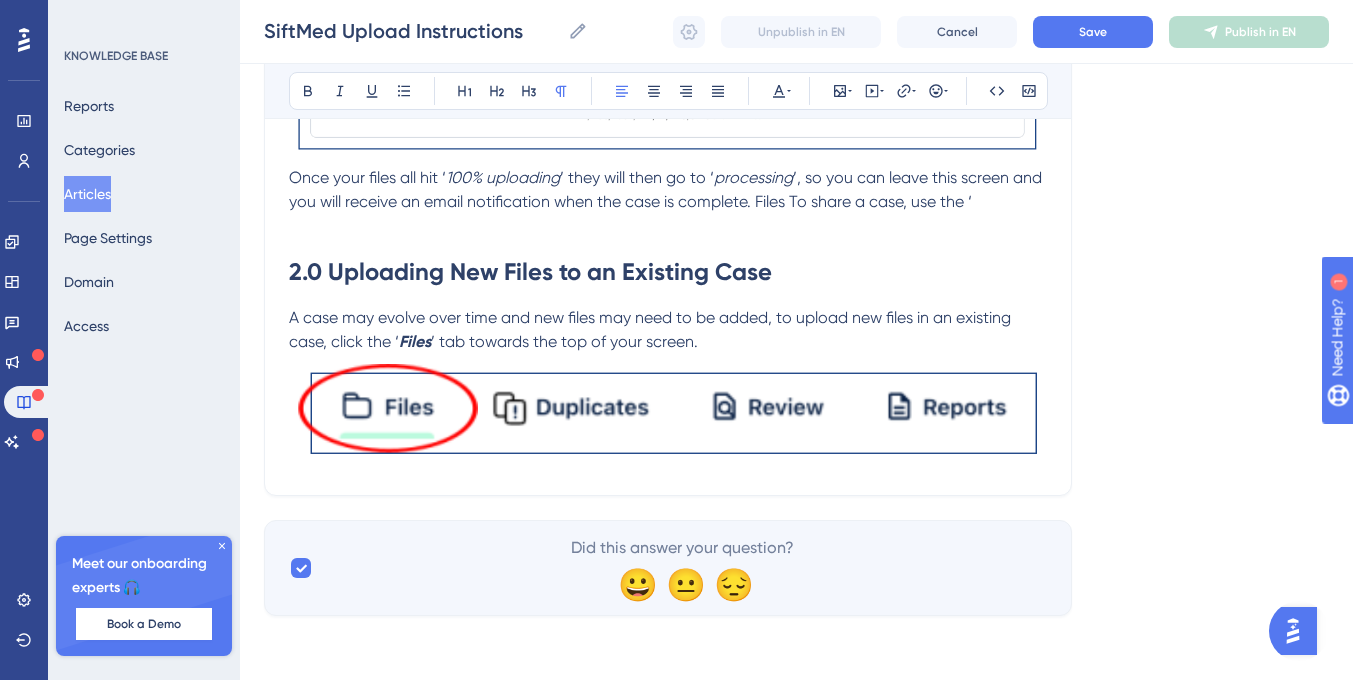 click at bounding box center [668, 409] 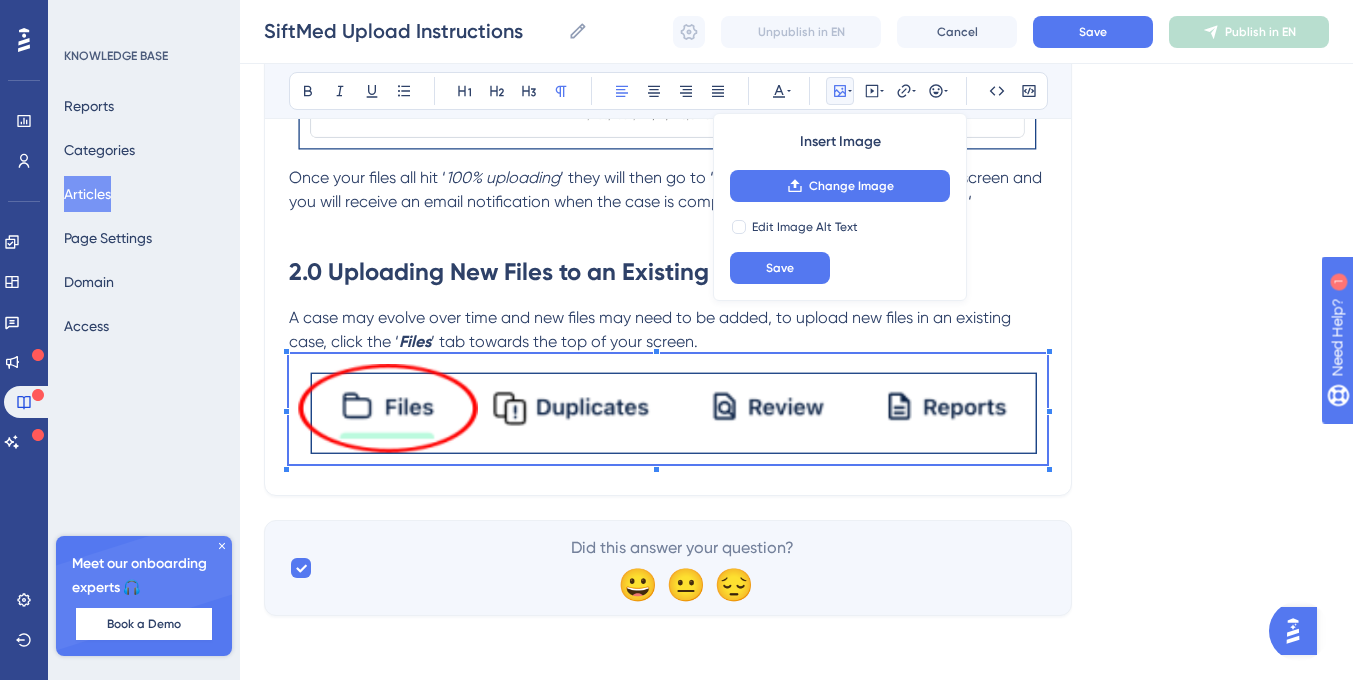 click on "SiftMed Upload Instructions Learn how to upload a case and add new files in SiftMed. Bold Italic Underline Bullet Point Heading 1 Heading 2 Heading 3 Normal Align Left Align Center Align Right Align Justify Text Color Insert Image Change Image Edit Image Alt Text Save Embed Video Hyperlink Emojis Code Code Block 1.0 Create a New Case and Upload Files   Once you log into the platform, you will be brought to a page that shows your  case dashboard . This is where you will be able to find and access any of the cases you have created in the system. To create a new case, click ‘ + New Case ’ on the top left corner of the dashboard. This will pull up a pop-up to input case details.  Case details may include: Case Name, Patient Name, Reason for Claim, Due Date, Date of Birth, and Date of Incident.  Once you’ve filled out the fields, click ‘ Start Case NOTE:  You do not need to edit, merge or do anything with the files prior to uploading.  Once your files all hit ‘ 100% uploading processing Files" at bounding box center (668, -437) 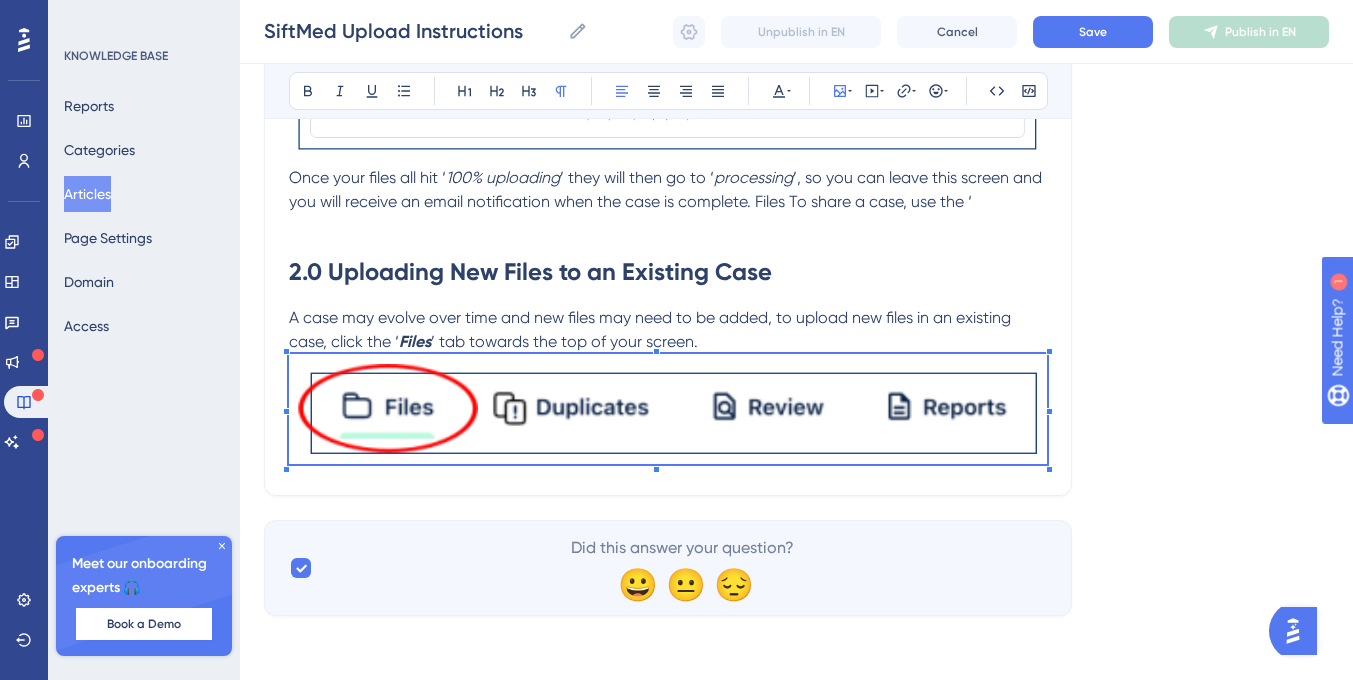 click on "SiftMed Upload Instructions Learn how to upload a case and add new files in SiftMed. Bold Italic Underline Bullet Point Heading 1 Heading 2 Heading 3 Normal Align Left Align Center Align Right Align Justify Text Color Insert Image Embed Video Hyperlink Emojis Code Code Block 1.0 Create a New Case and Upload Files   Once you log into the platform, you will be brought to a page that shows your  case dashboard . This is where you will be able to find and access any of the cases you have created in the system. To create a new case, click ‘ + New Case ’ on the top left corner of the dashboard. This will pull up a pop-up to input case details.  Case details may include: Case Name, Patient Name, Reason for Claim, Due Date, Date of Birth, and Date of Incident.  Once you’ve filled out the fields, click ‘ Start Case ’ and you will be prompted to upload files - here you can drag and drop files from your case management system or upload files directly from your computer.  NOTE: Once your files all hit ‘" at bounding box center (668, -437) 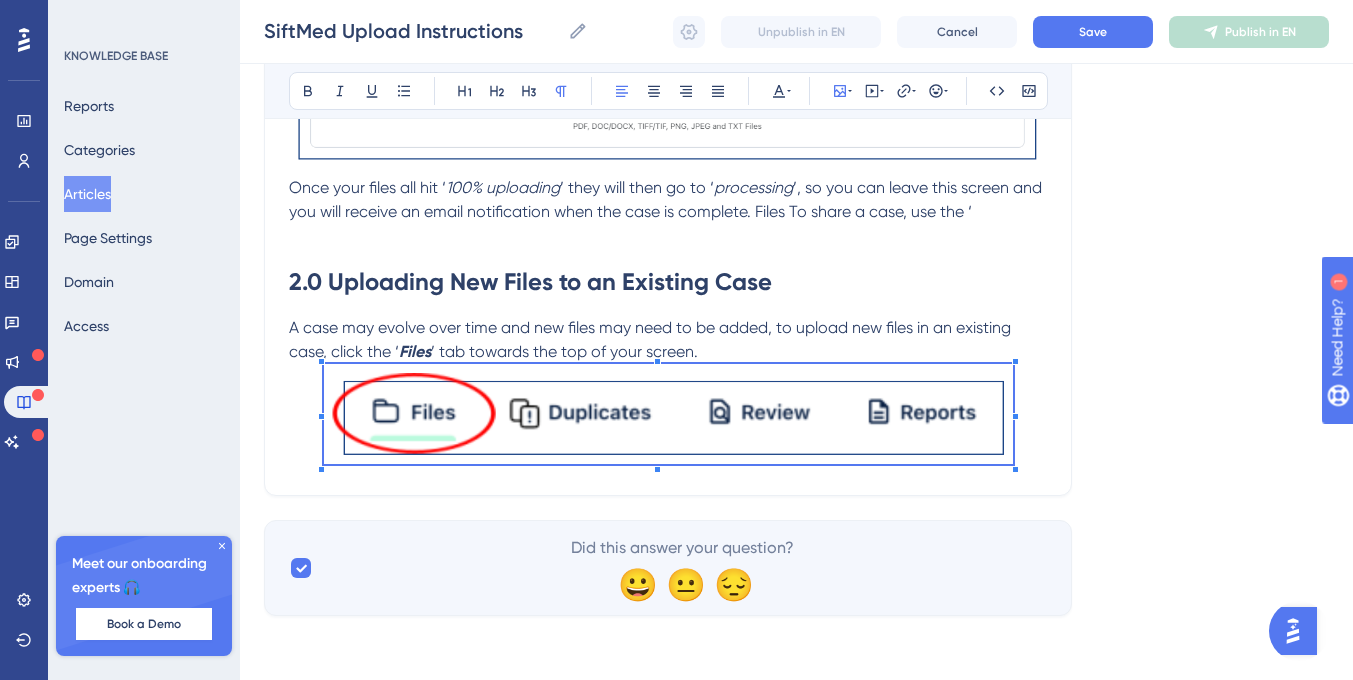 scroll, scrollTop: 1603, scrollLeft: 0, axis: vertical 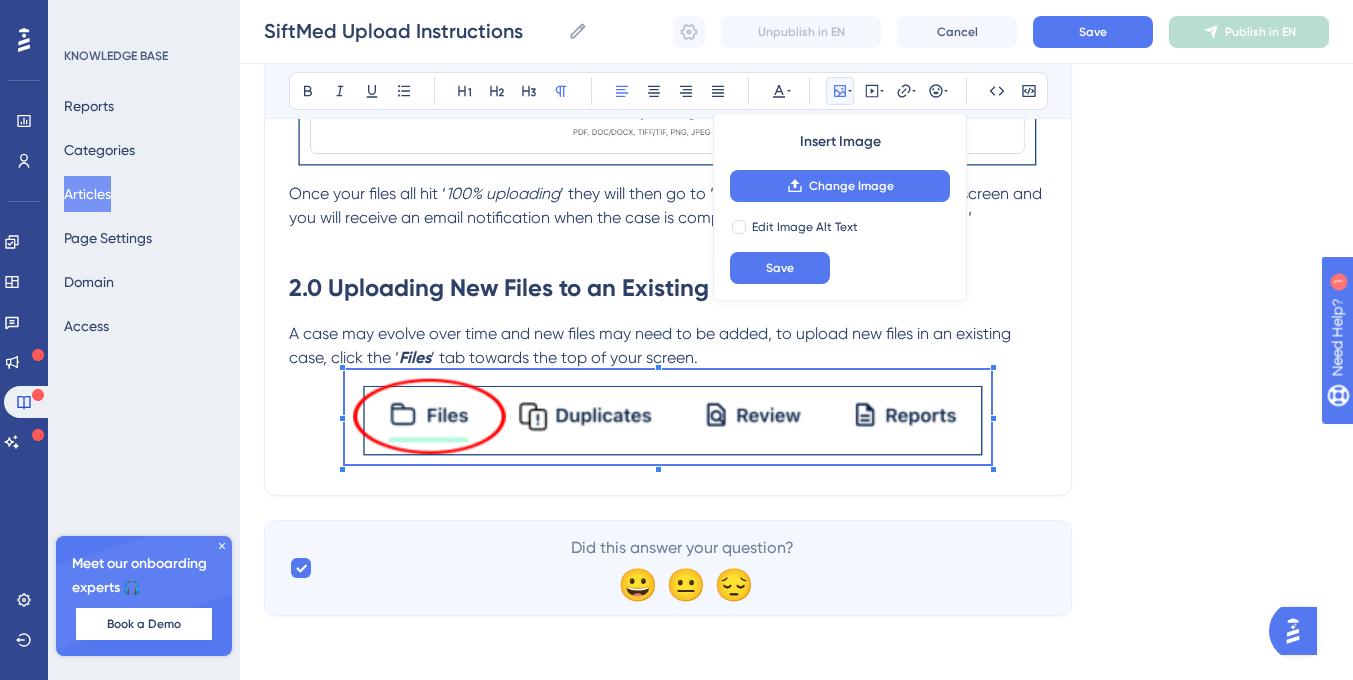 click at bounding box center [668, 420] 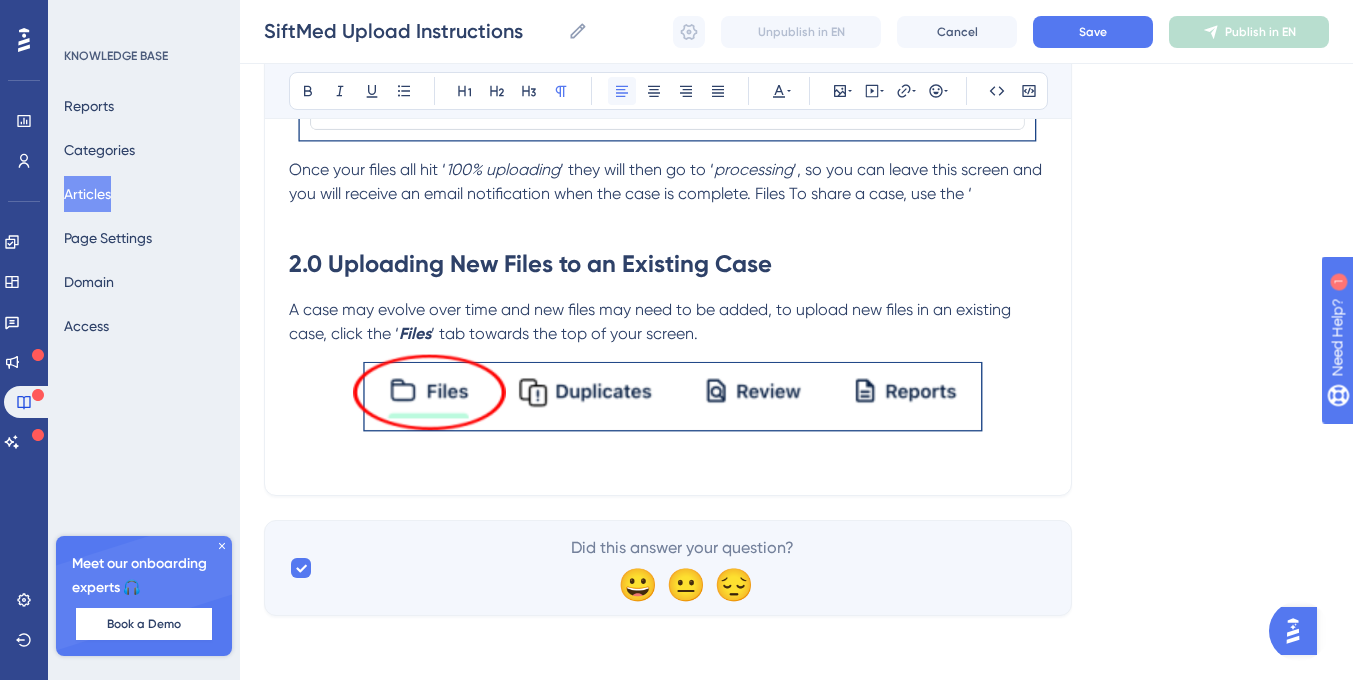 click 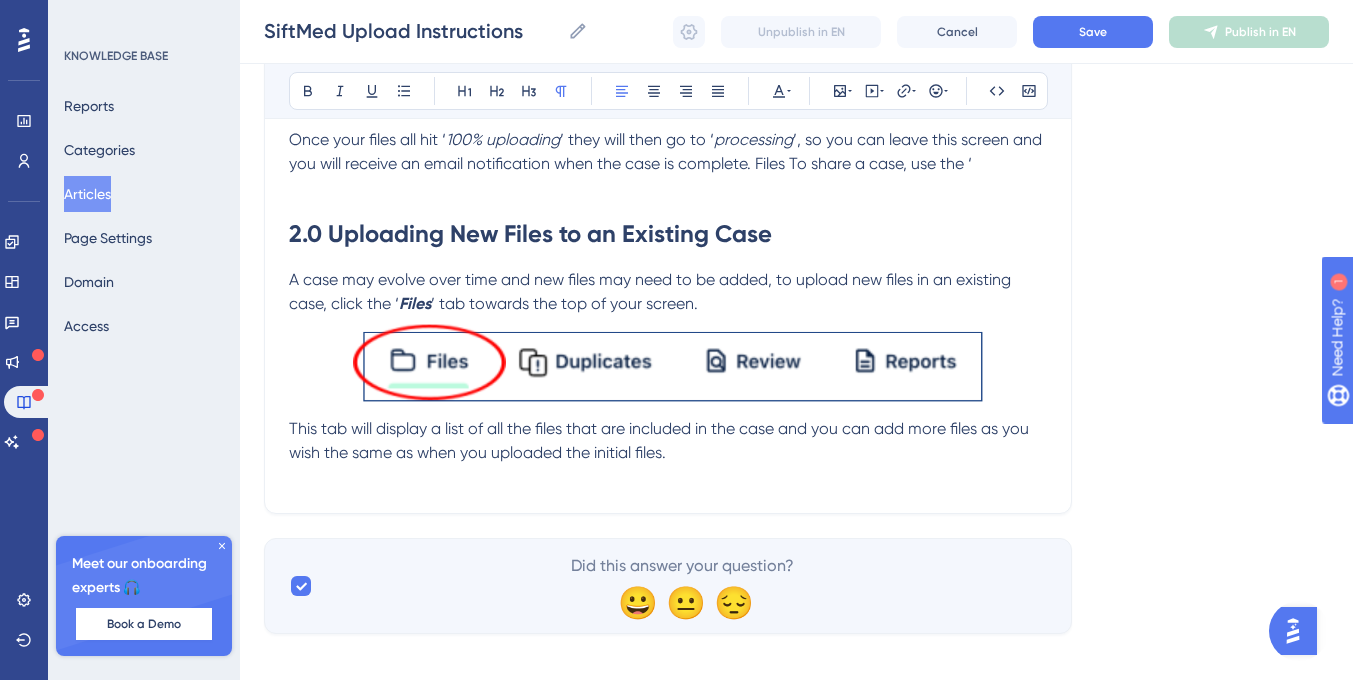 scroll, scrollTop: 1637, scrollLeft: 0, axis: vertical 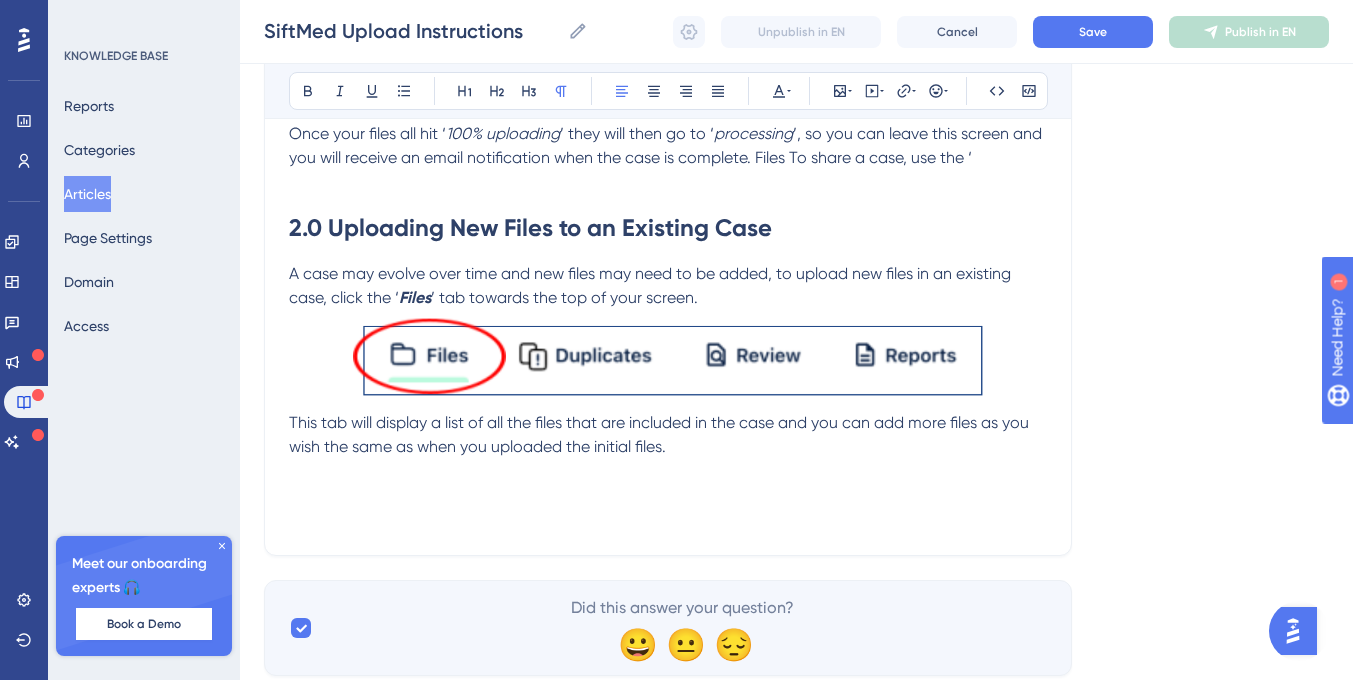 click at bounding box center [668, 495] 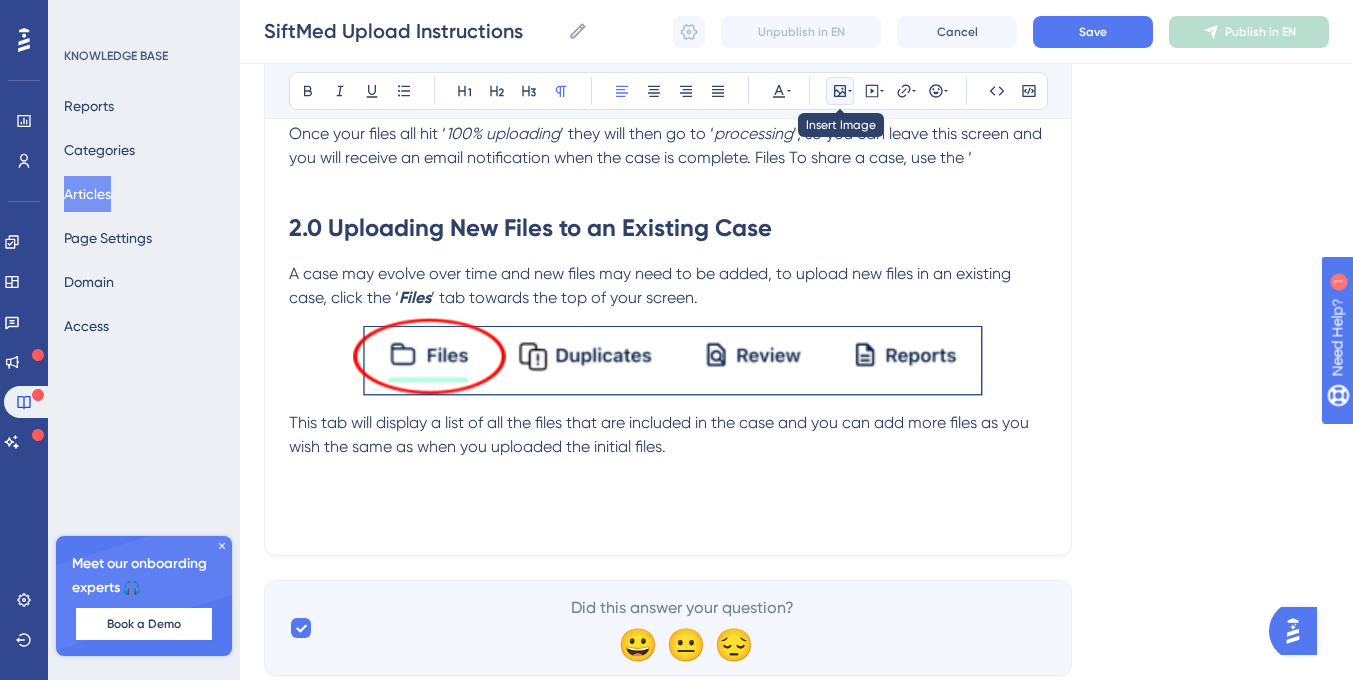 click at bounding box center (840, 91) 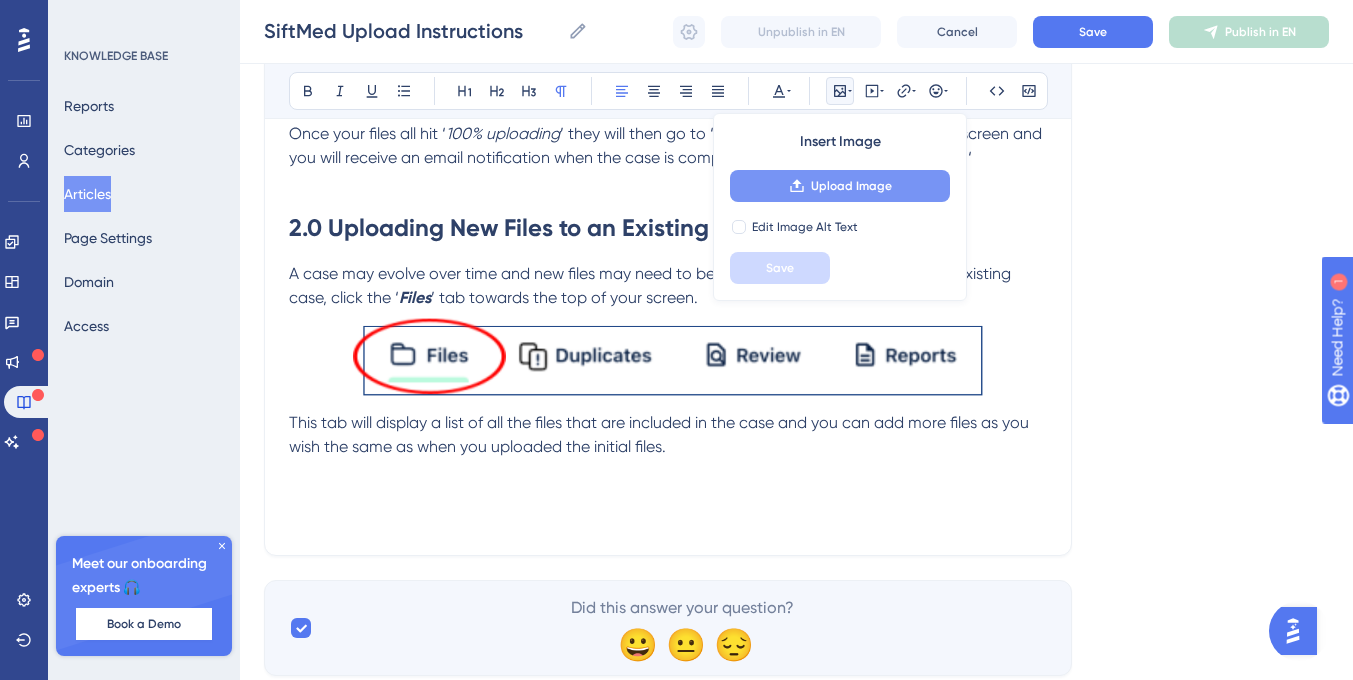 click on "Upload Image" at bounding box center [851, 186] 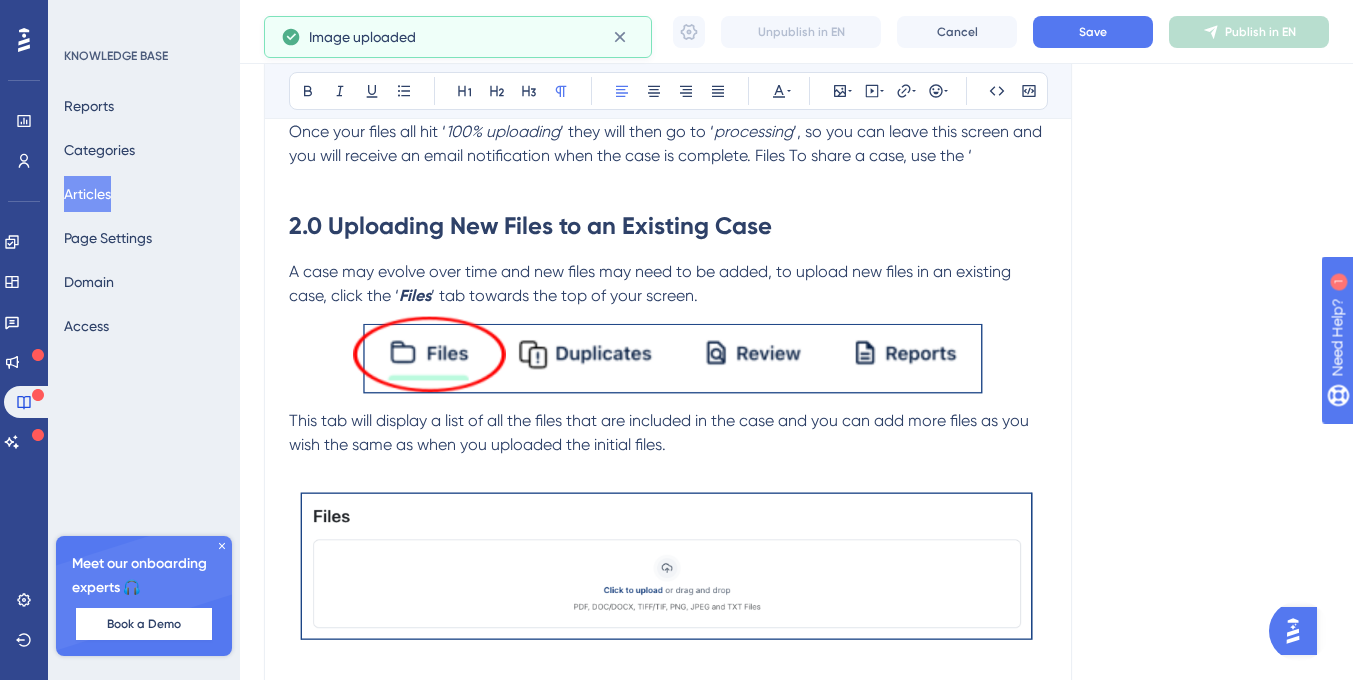 scroll, scrollTop: 1774, scrollLeft: 0, axis: vertical 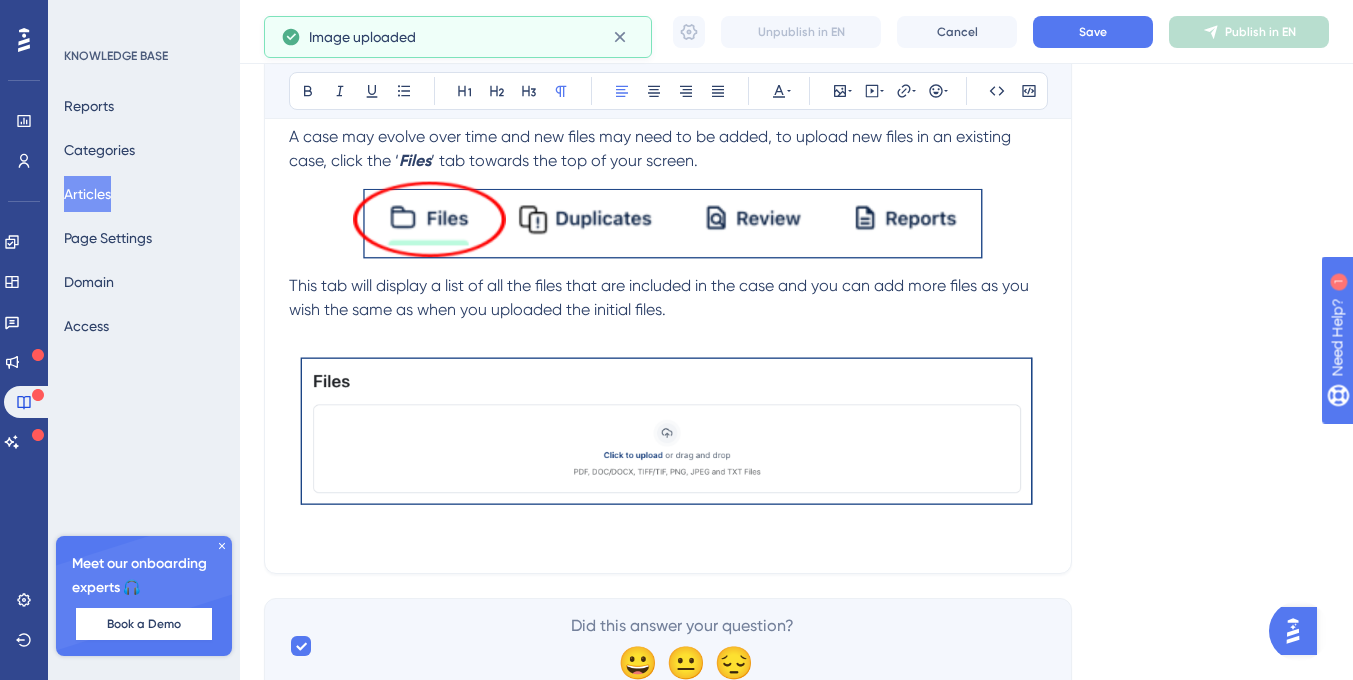 click at bounding box center [668, 334] 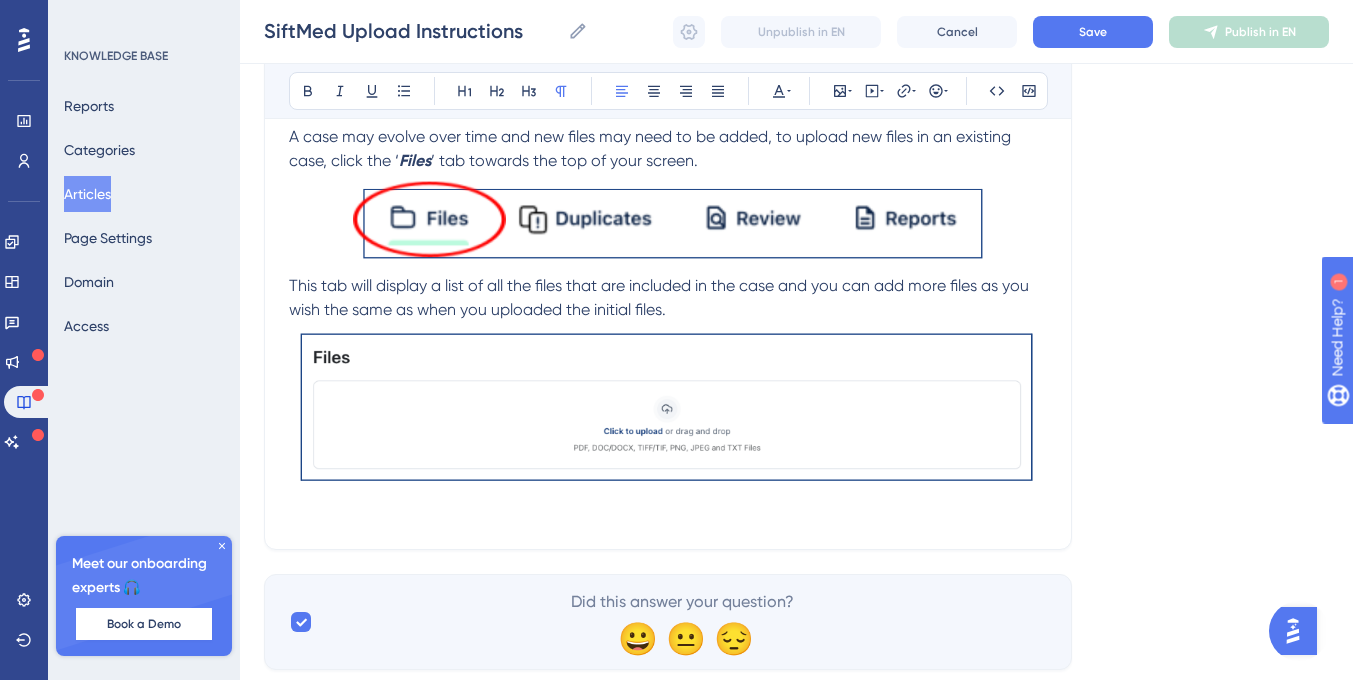 click on "This tab will display a list of all the files that are included in the case and you can add more files as you wish the same as when you uploaded the initial files." at bounding box center [661, 297] 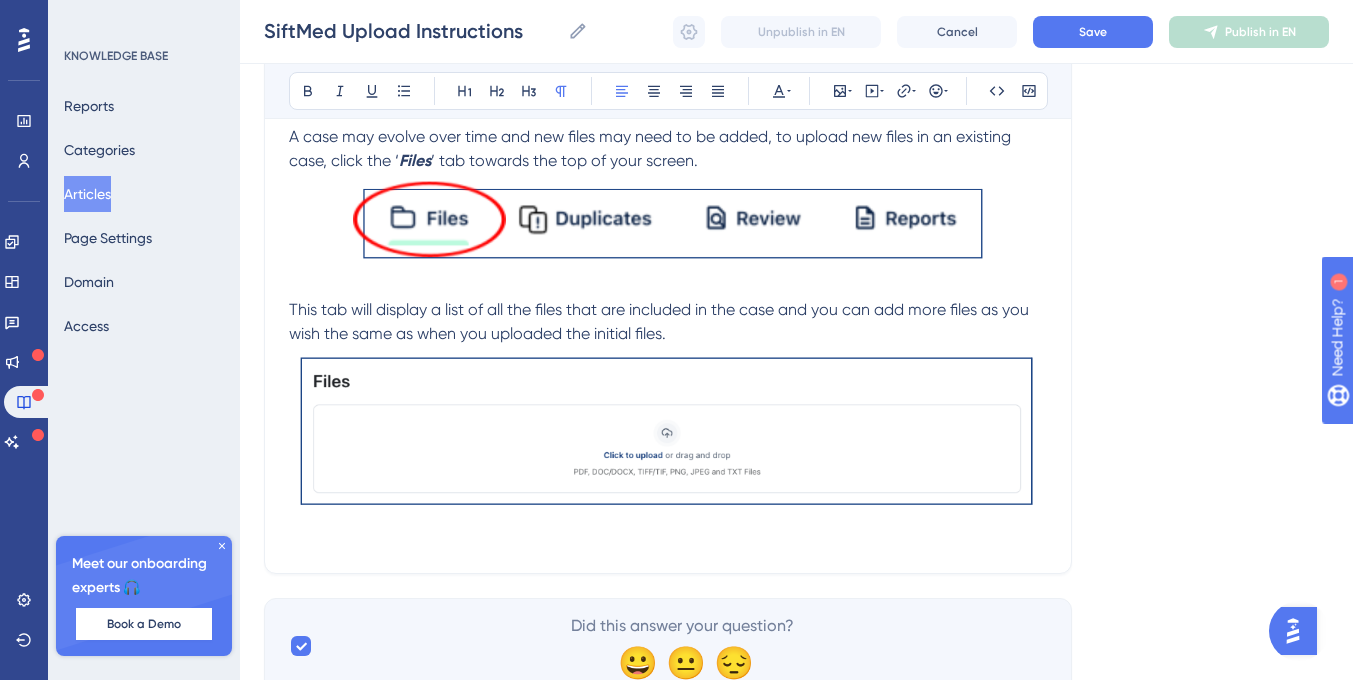 click at bounding box center [668, 537] 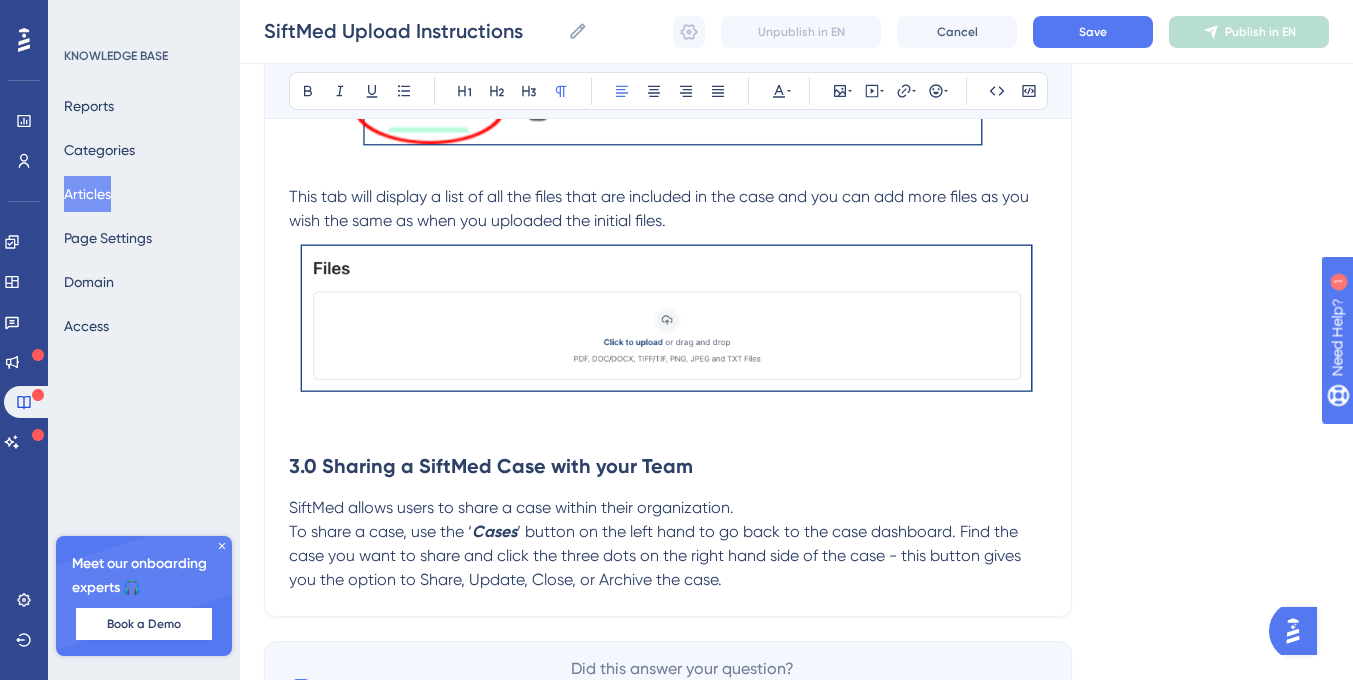 scroll, scrollTop: 1950, scrollLeft: 0, axis: vertical 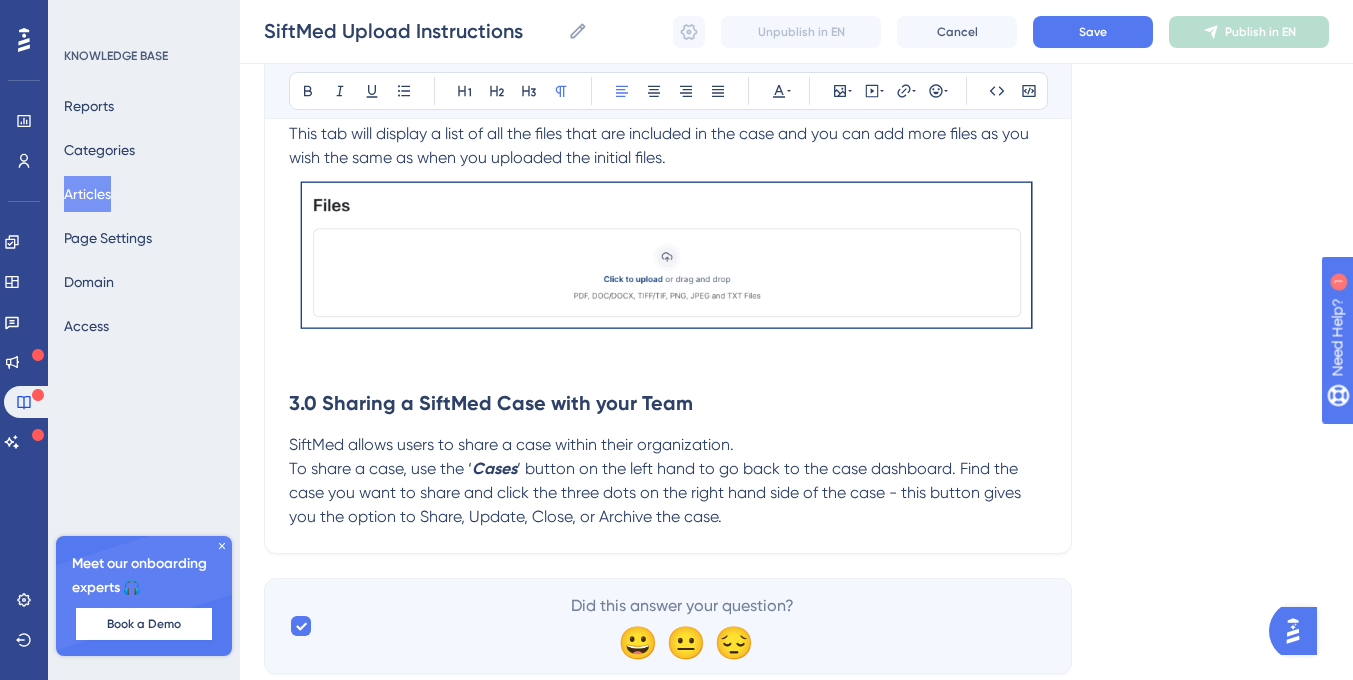 click on "SiftMed allows users to share a case within their organization." at bounding box center (668, 445) 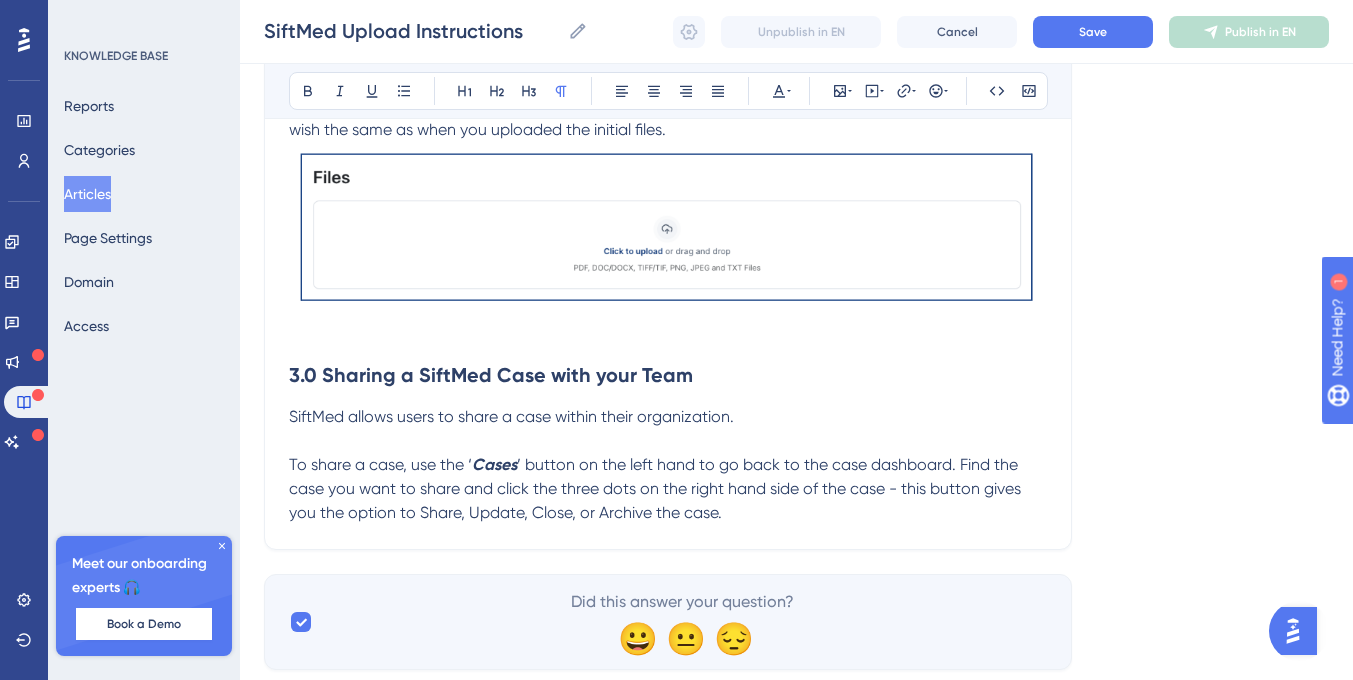 scroll, scrollTop: 2003, scrollLeft: 0, axis: vertical 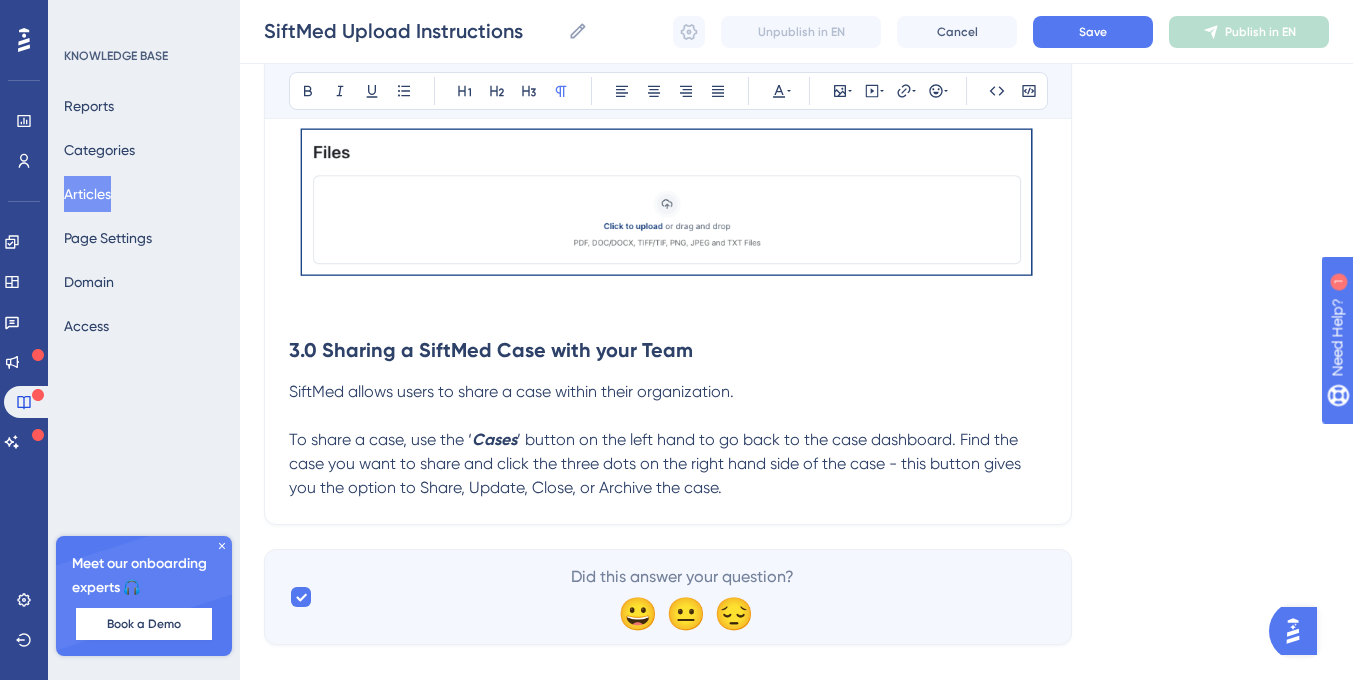click on "To share a case, use the ‘ Cases ’ button on the left hand to go back to the case dashboard. Find the case you want to share and click the three dots on the right hand side of the case - this button gives you the option to Share, Update, Close, or Archive the case." at bounding box center (668, 464) 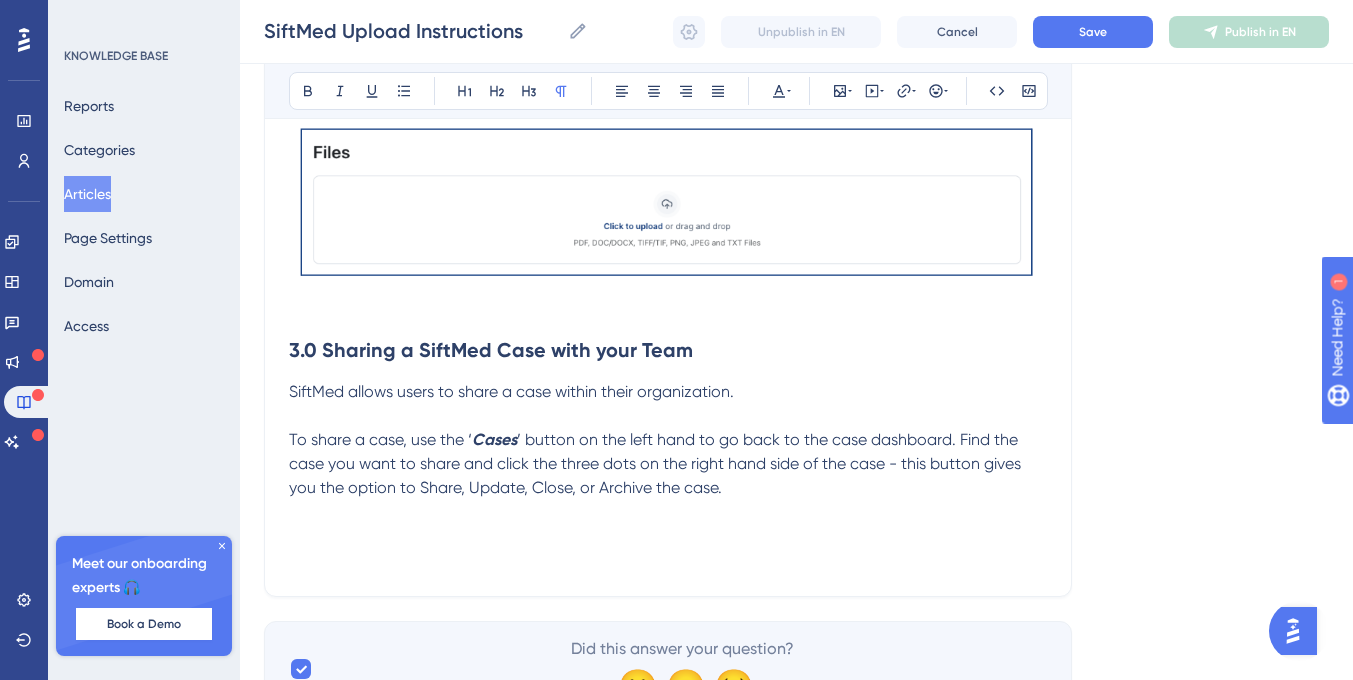 click at bounding box center [668, 536] 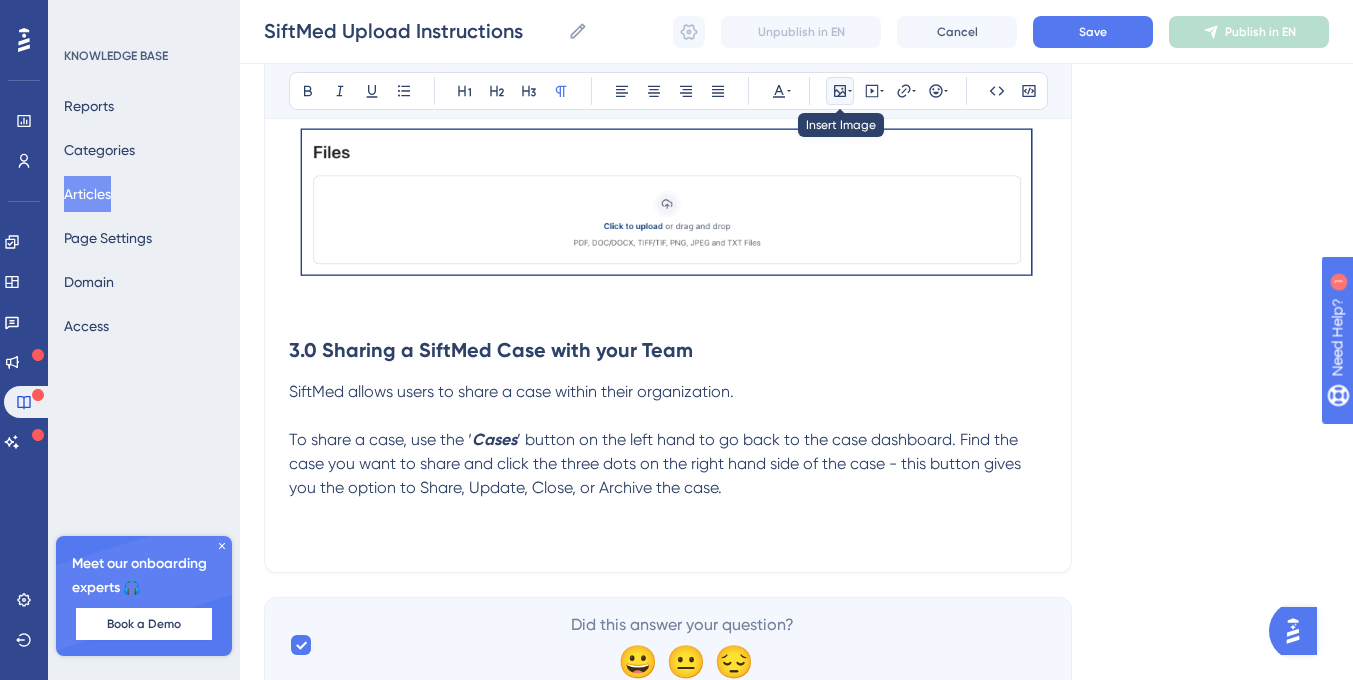click at bounding box center [840, 91] 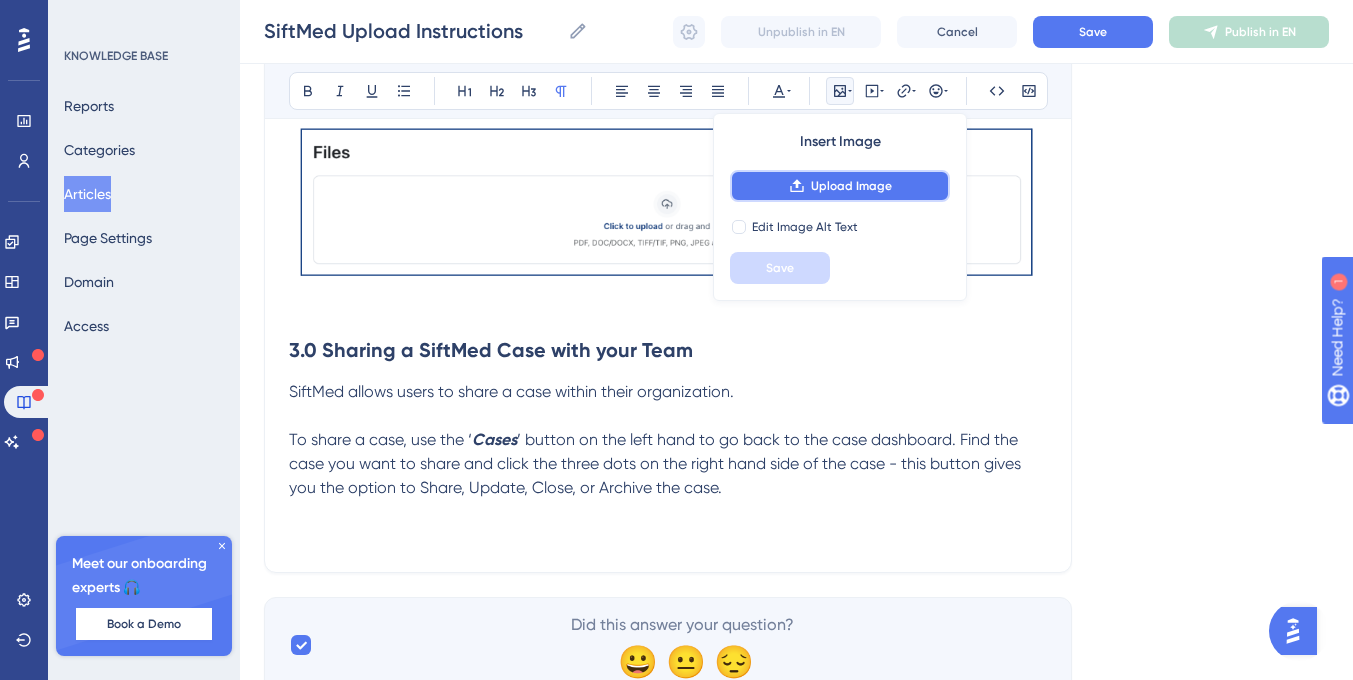 click on "Upload Image" at bounding box center [851, 186] 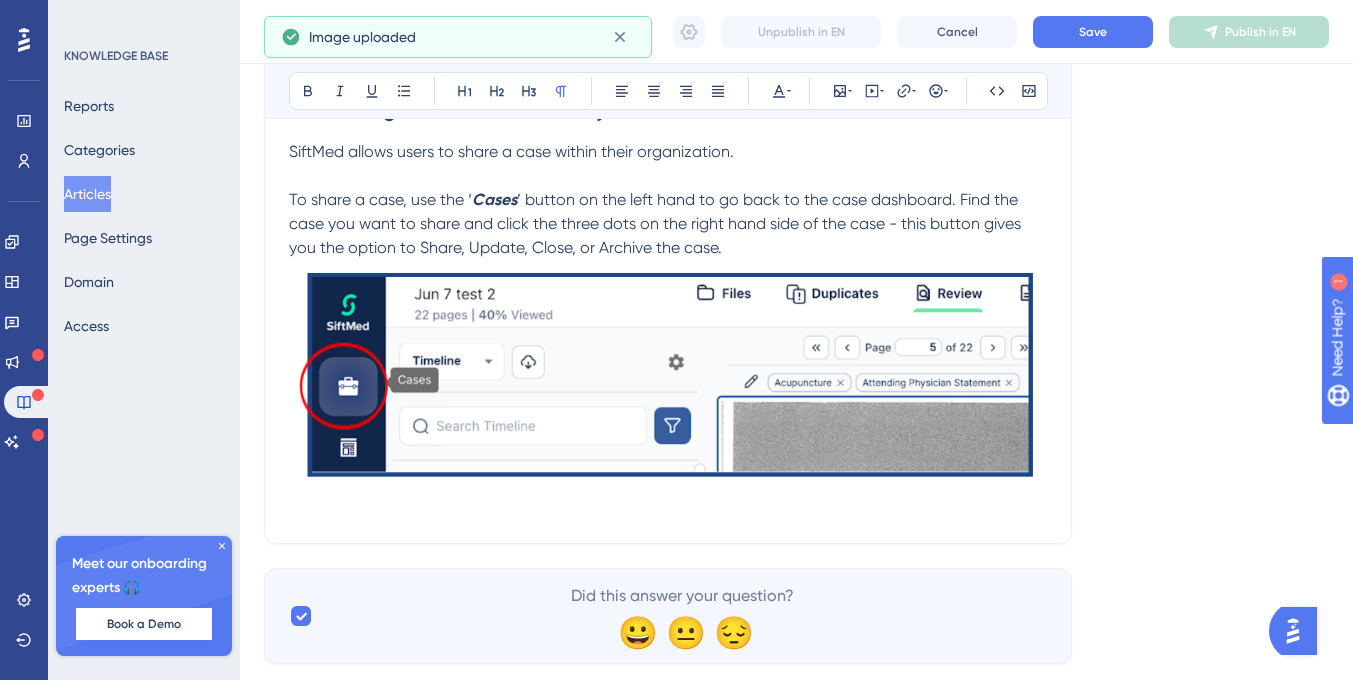 scroll, scrollTop: 2245, scrollLeft: 0, axis: vertical 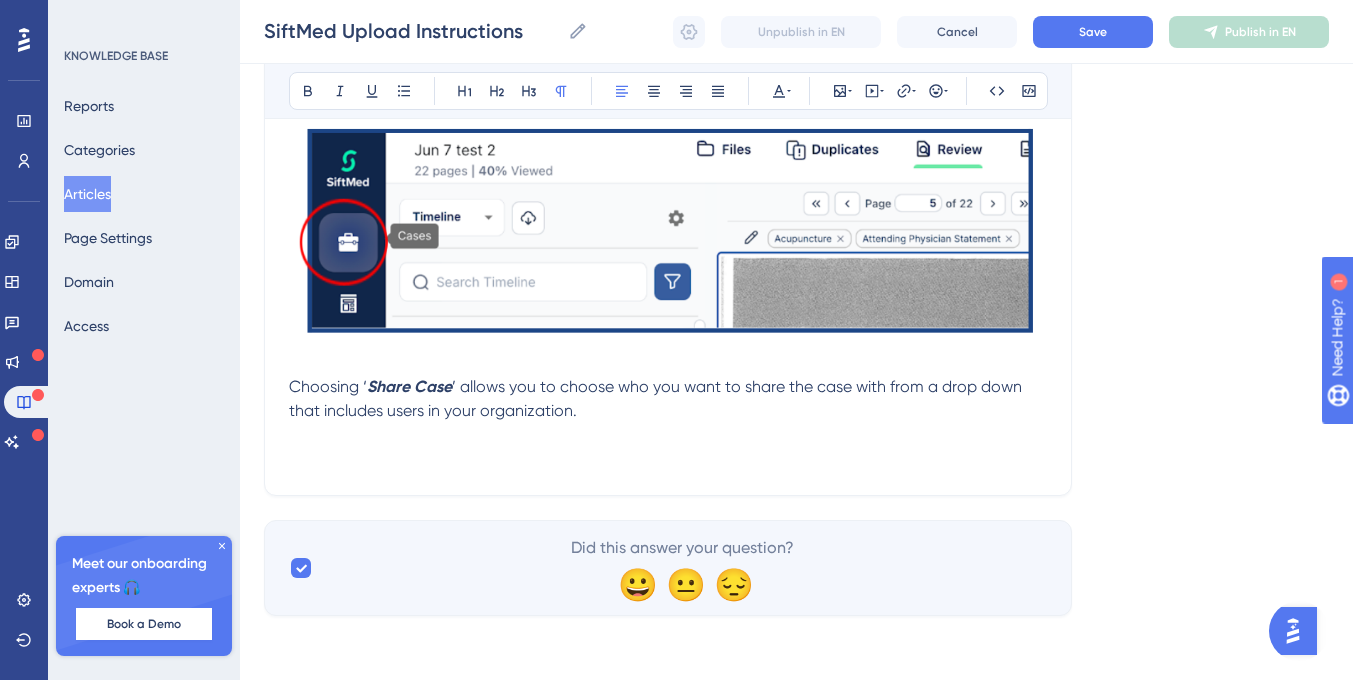 drag, startPoint x: 582, startPoint y: 410, endPoint x: 295, endPoint y: 386, distance: 288.00174 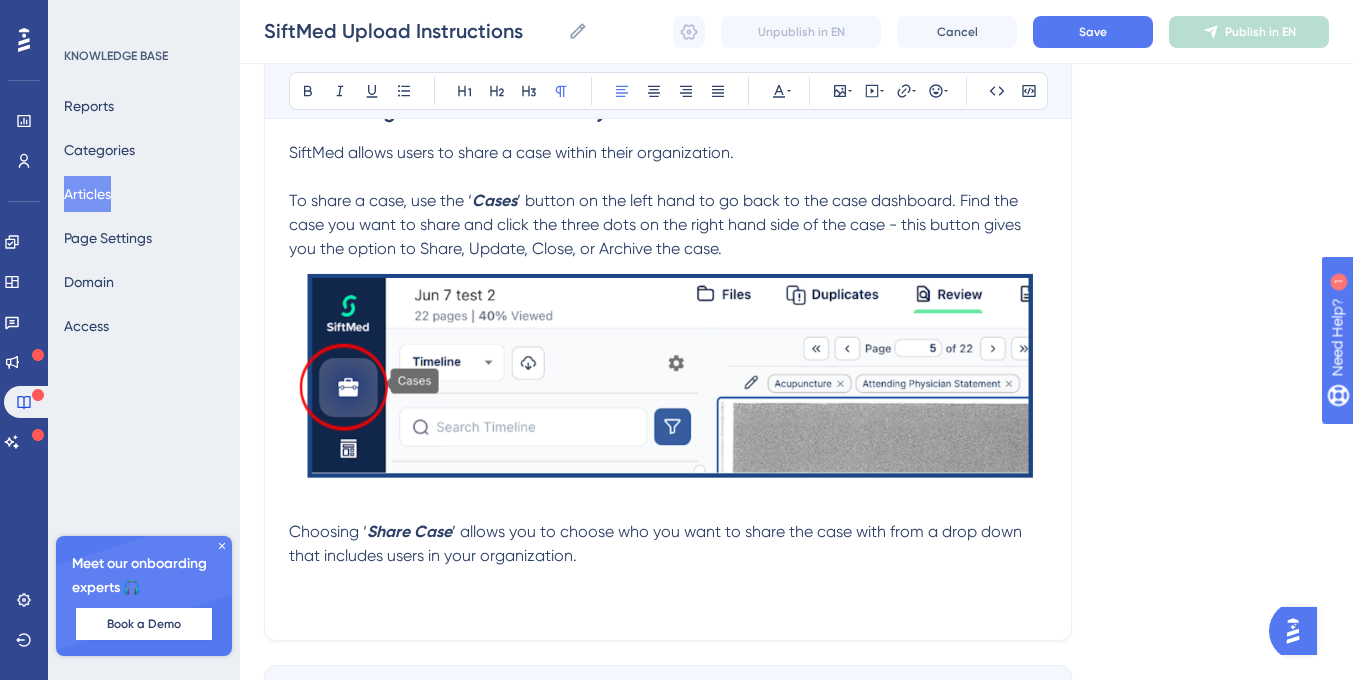 scroll, scrollTop: 2241, scrollLeft: 0, axis: vertical 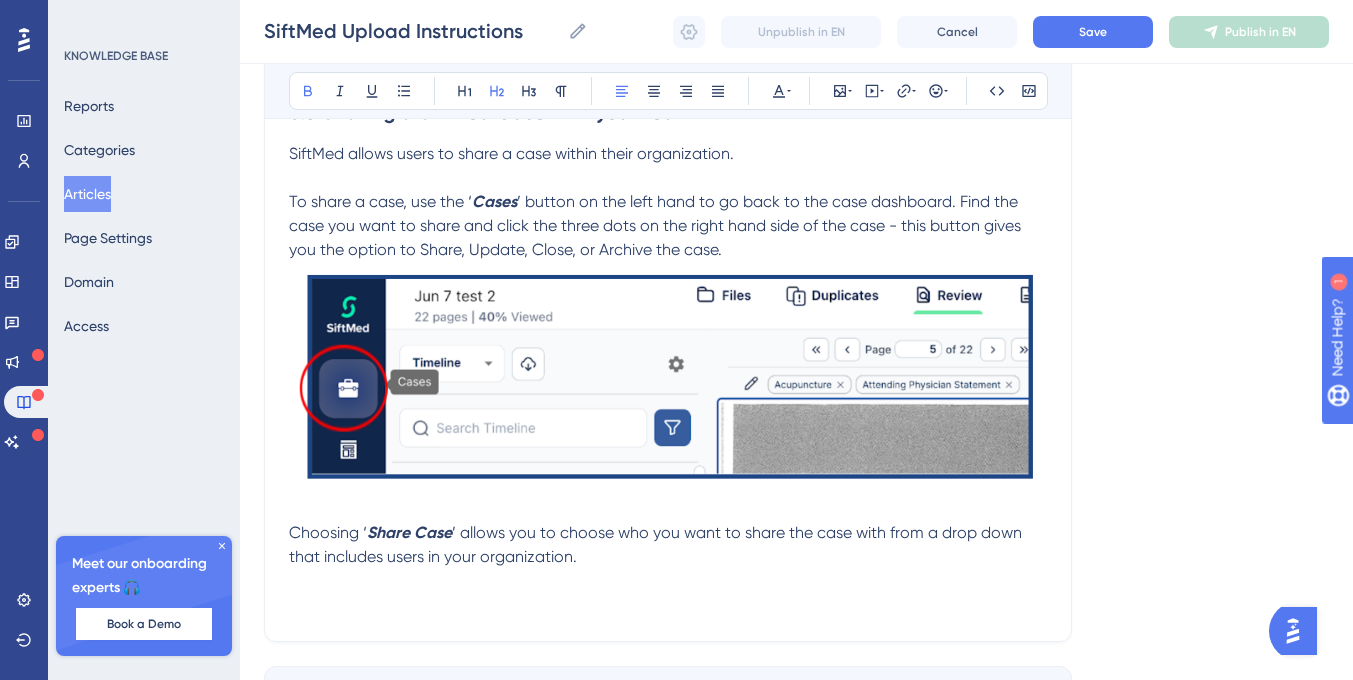 click on "3.0 Sharing a SiftMed Case with your Team" at bounding box center [491, 112] 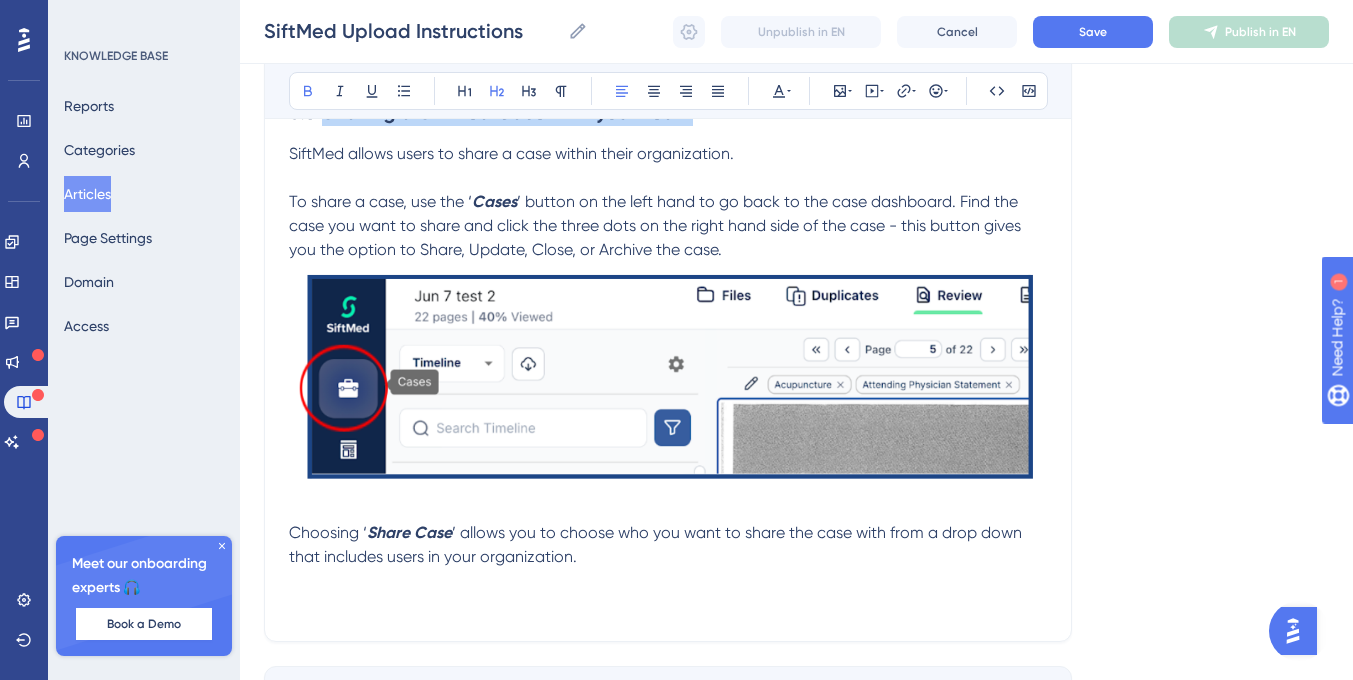 drag, startPoint x: 687, startPoint y: 136, endPoint x: 327, endPoint y: 136, distance: 360 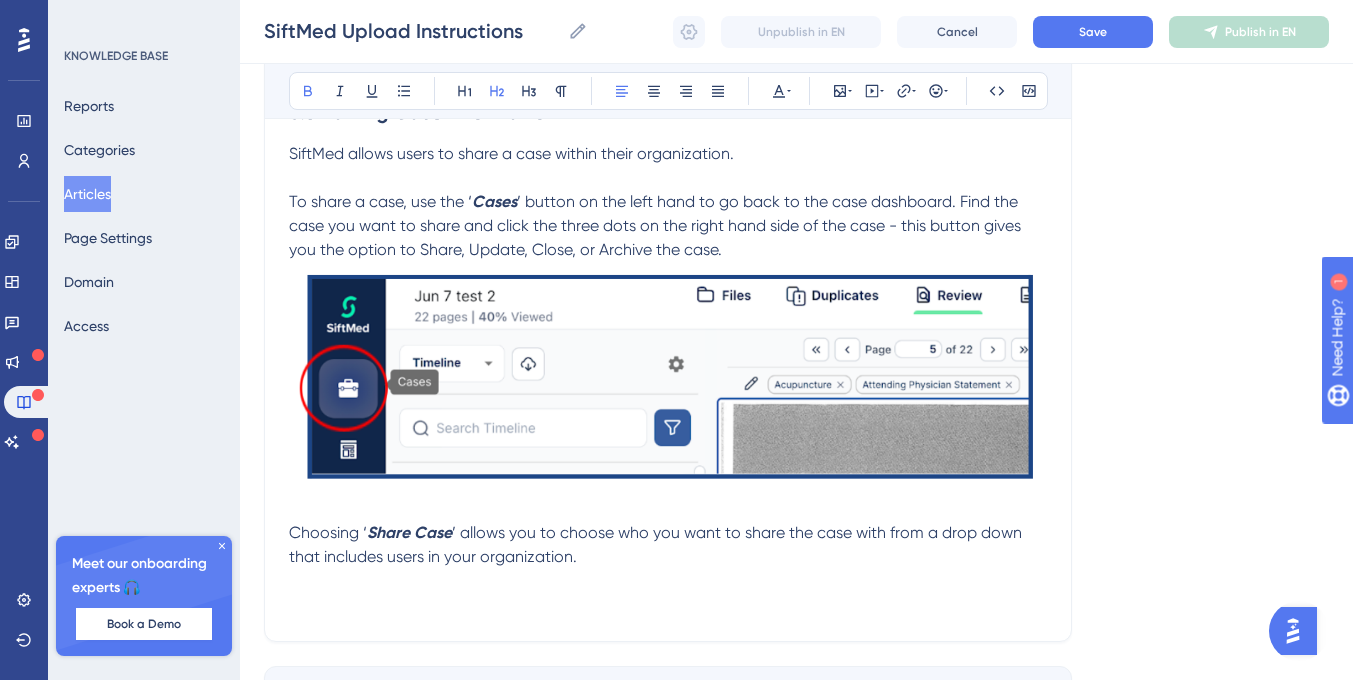 click at bounding box center (668, 376) 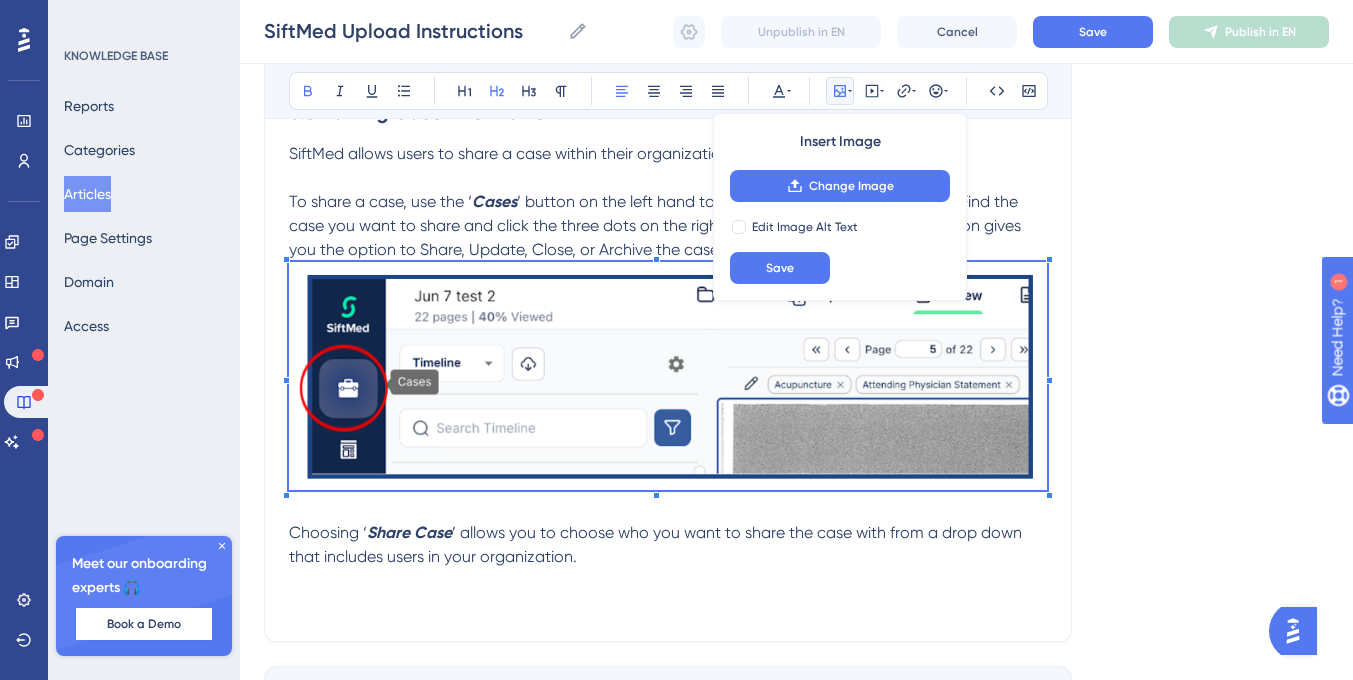 scroll, scrollTop: 2179, scrollLeft: 0, axis: vertical 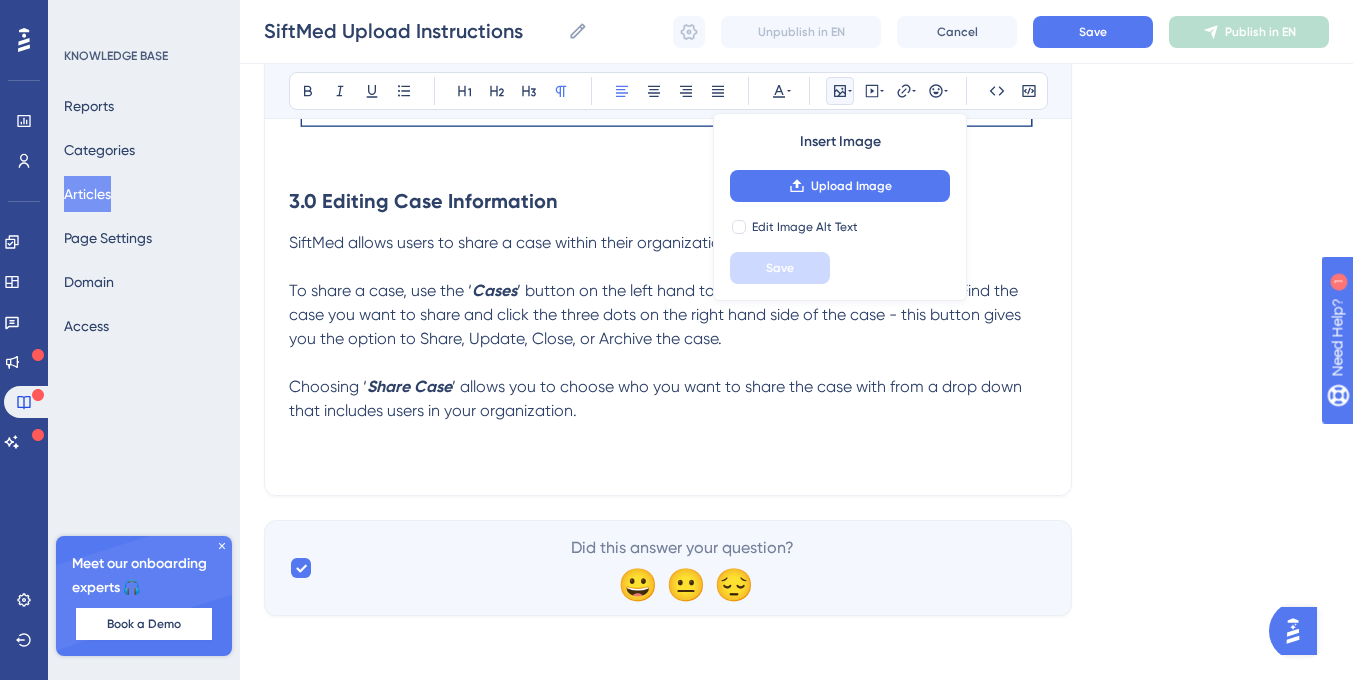 drag, startPoint x: 553, startPoint y: 386, endPoint x: 292, endPoint y: 247, distance: 295.70593 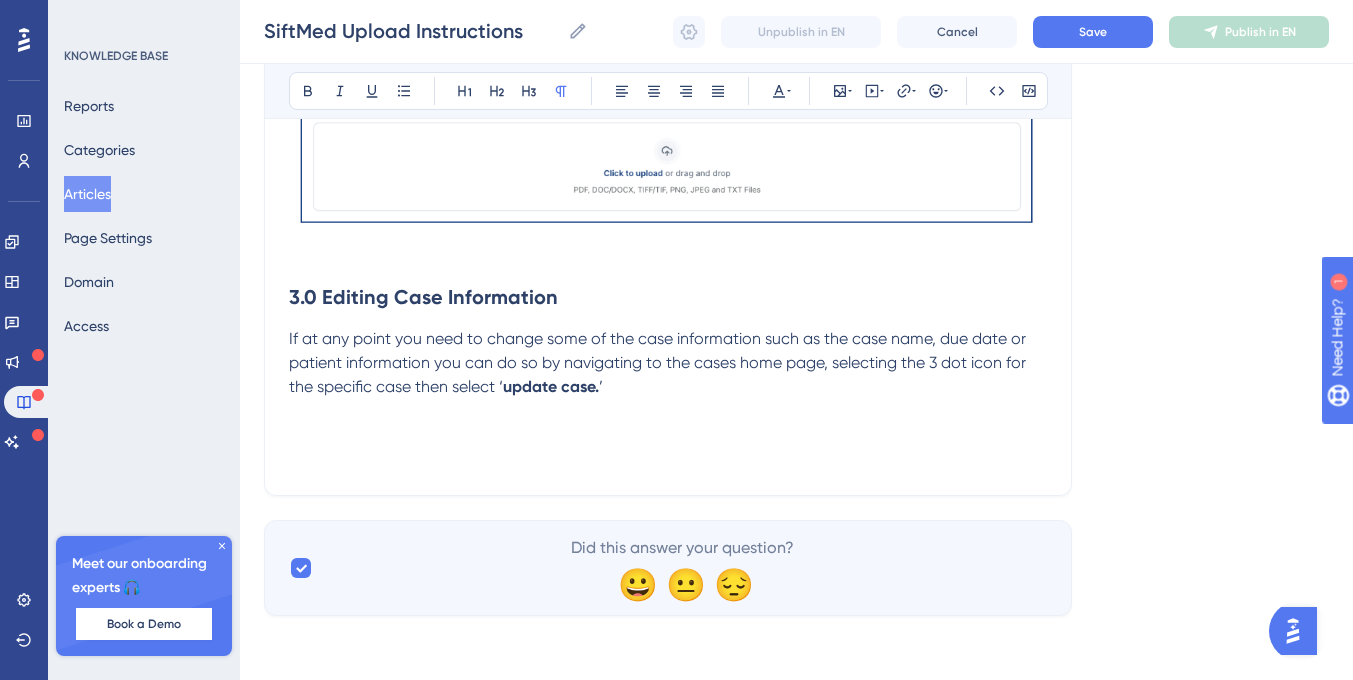scroll, scrollTop: 2106, scrollLeft: 0, axis: vertical 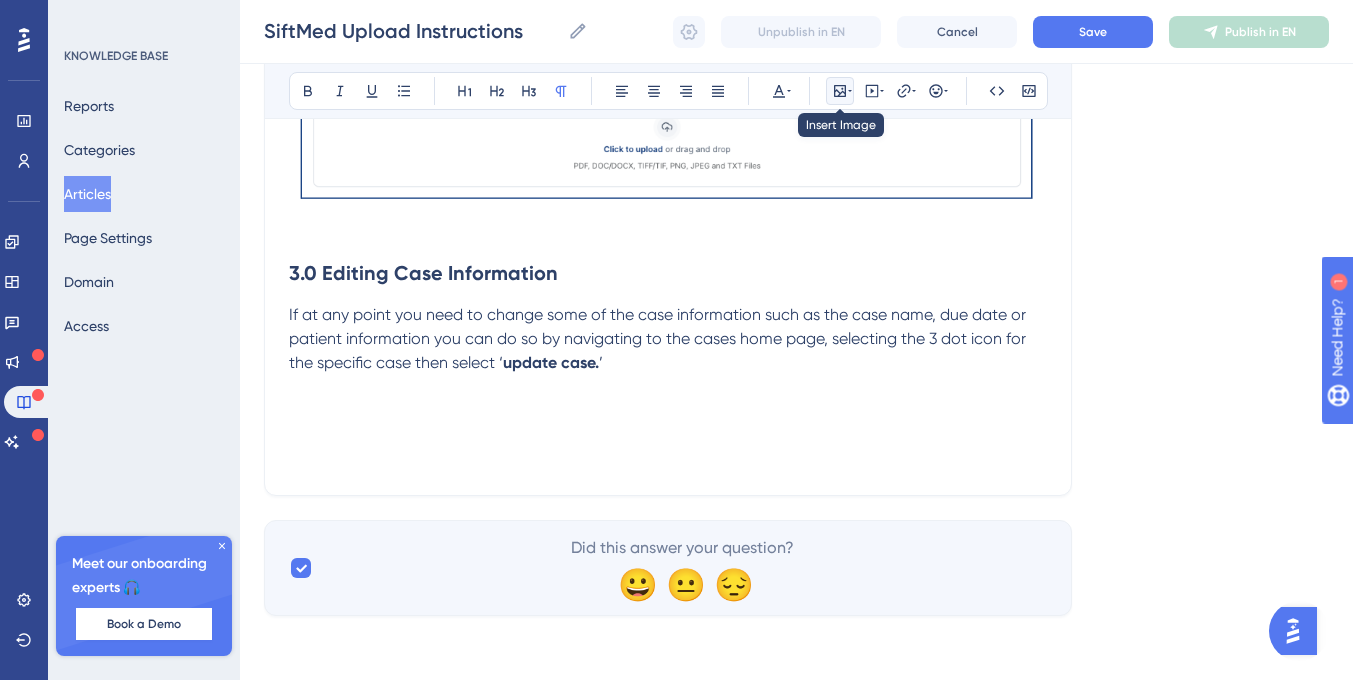 click 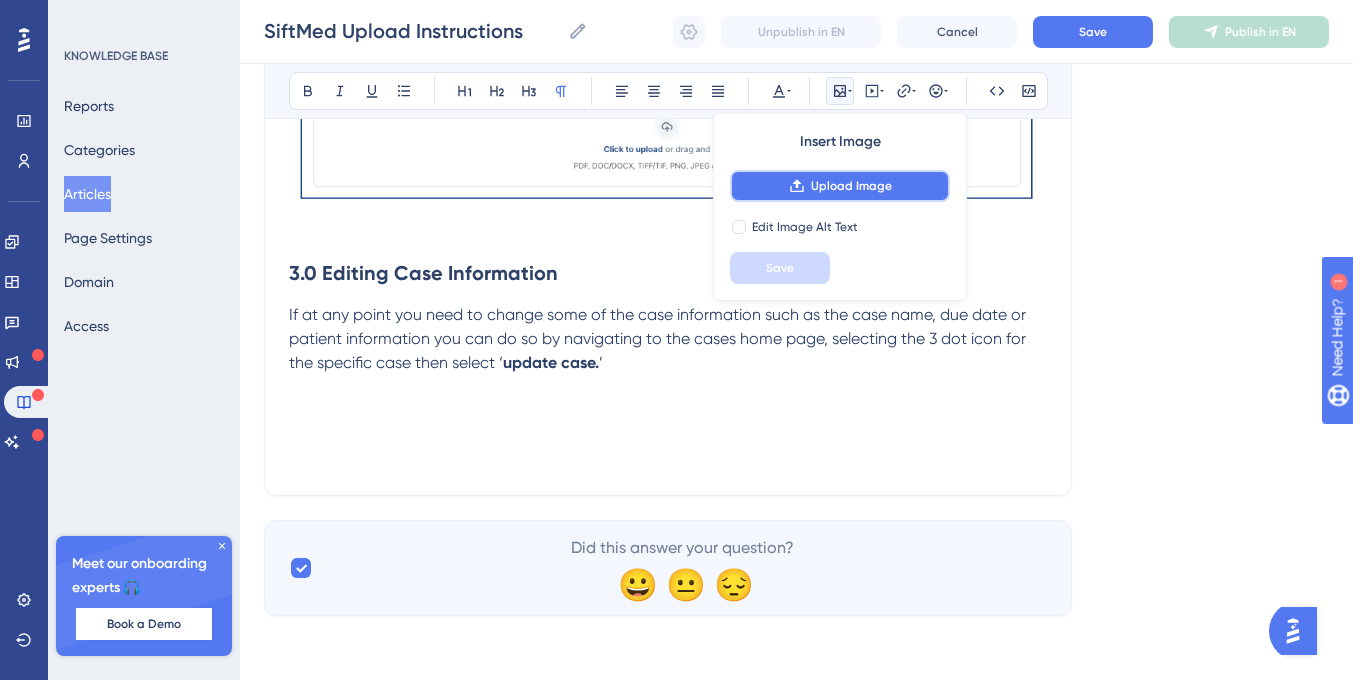 click on "Upload Image" at bounding box center [851, 186] 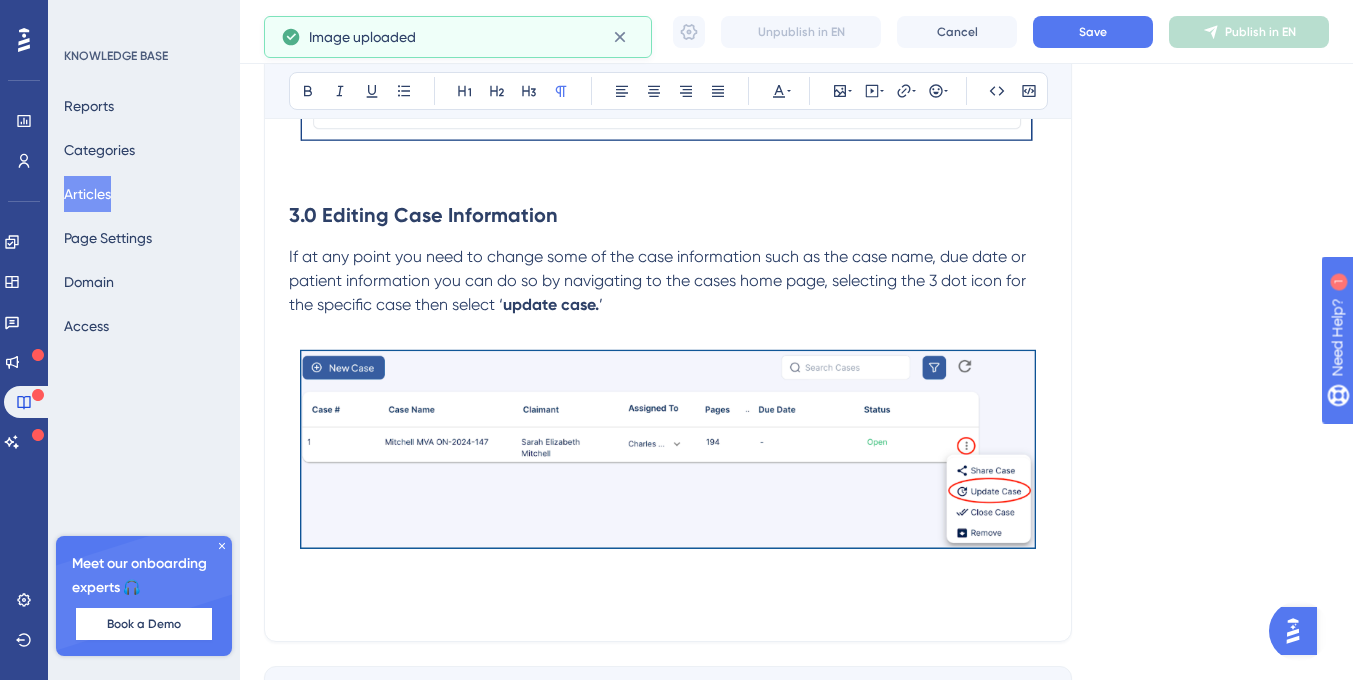 scroll, scrollTop: 2144, scrollLeft: 0, axis: vertical 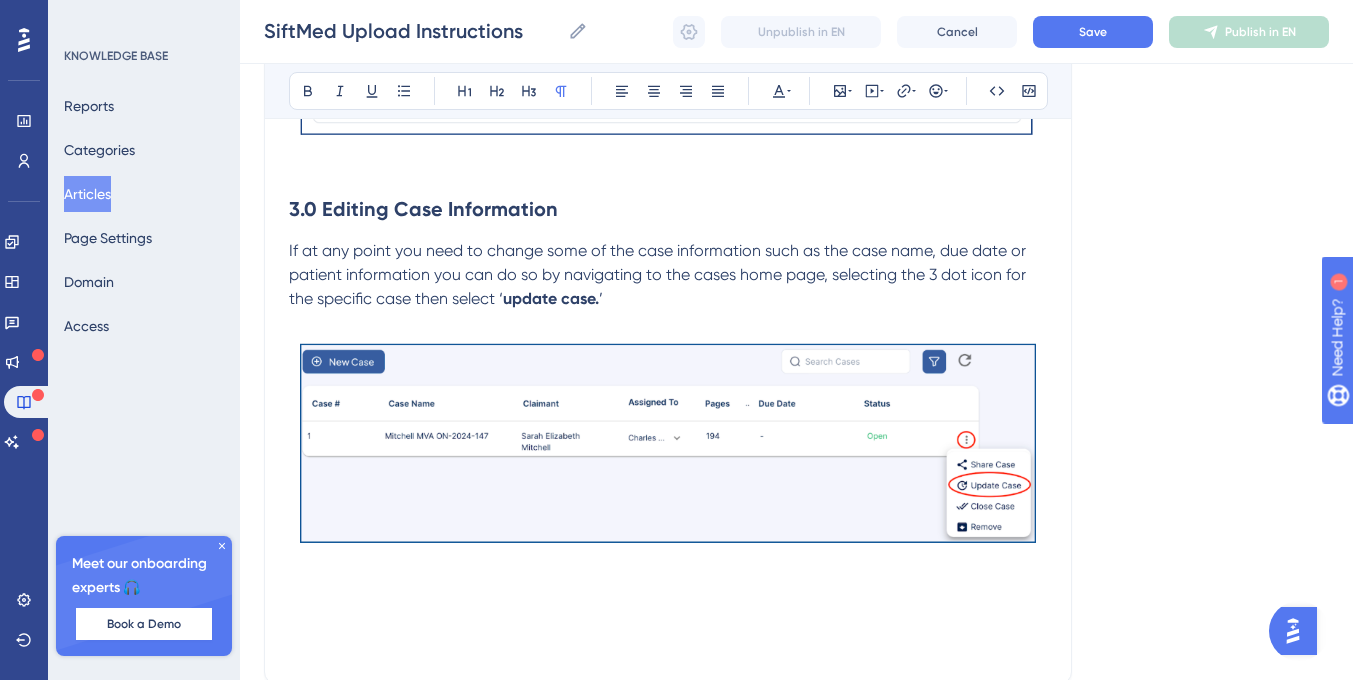 type 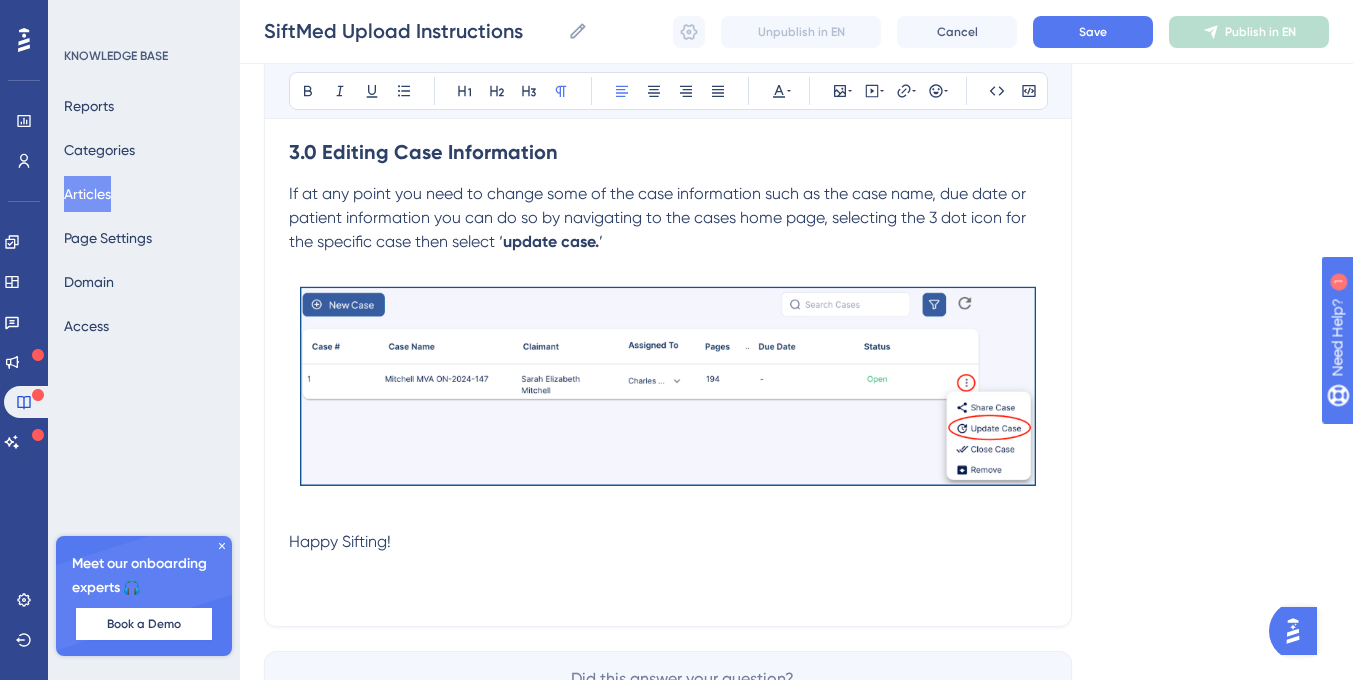 scroll, scrollTop: 2202, scrollLeft: 0, axis: vertical 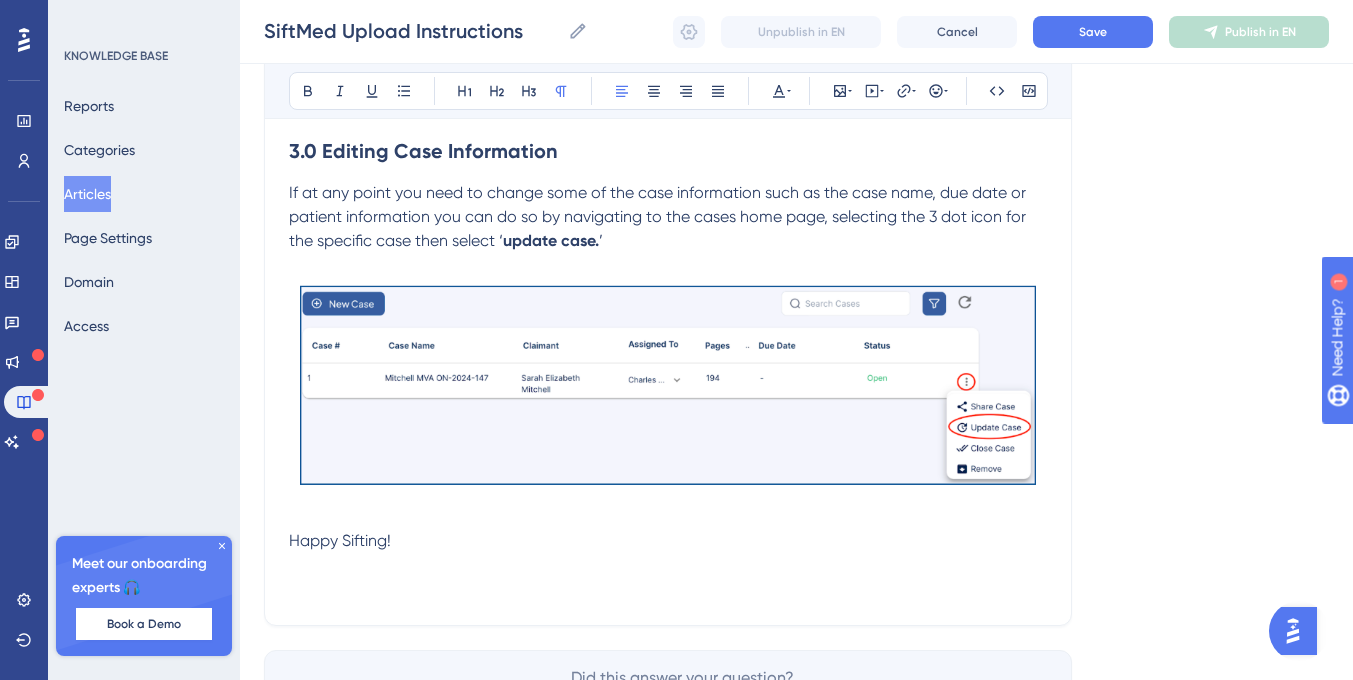 click at bounding box center (668, 387) 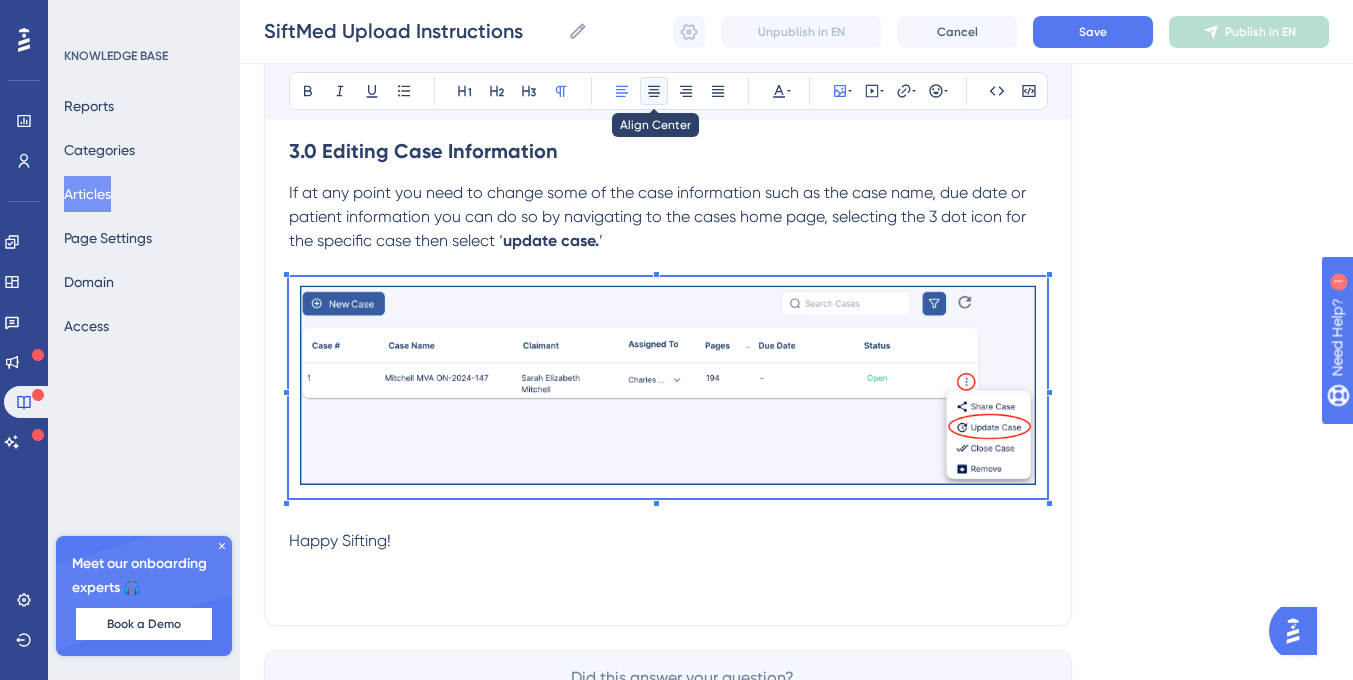 click 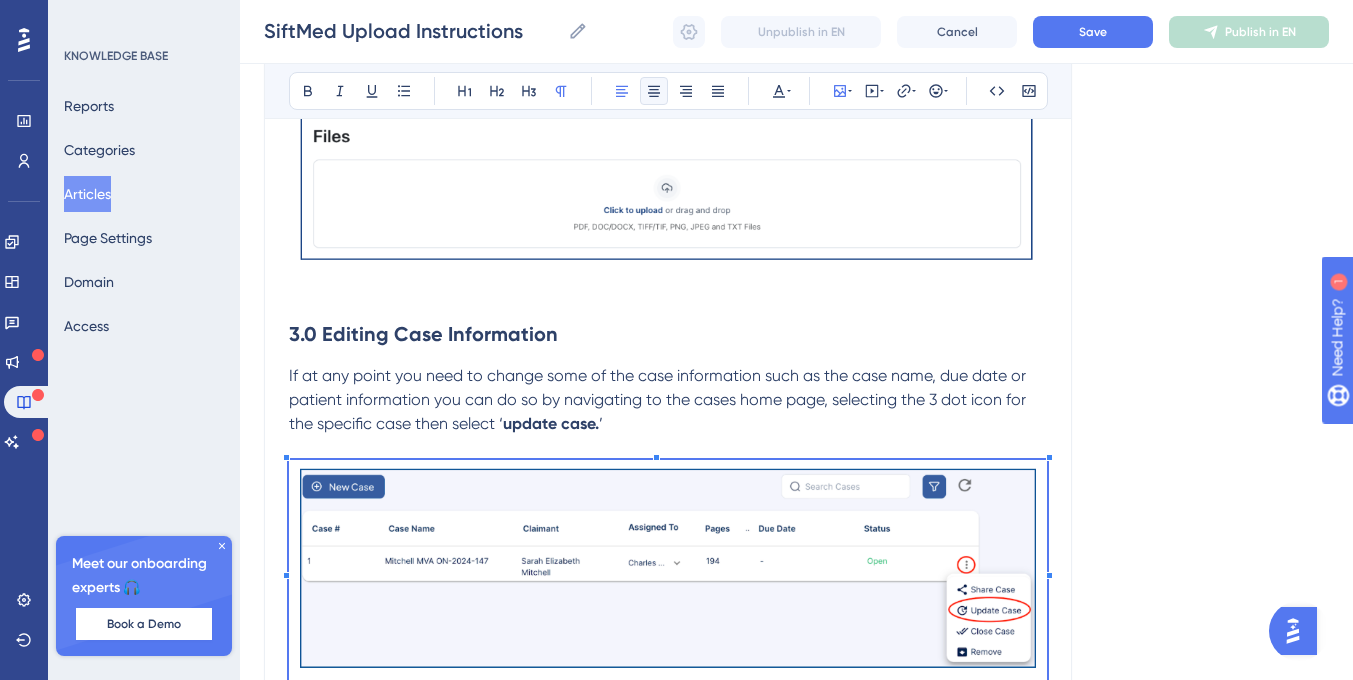 scroll, scrollTop: 1909, scrollLeft: 0, axis: vertical 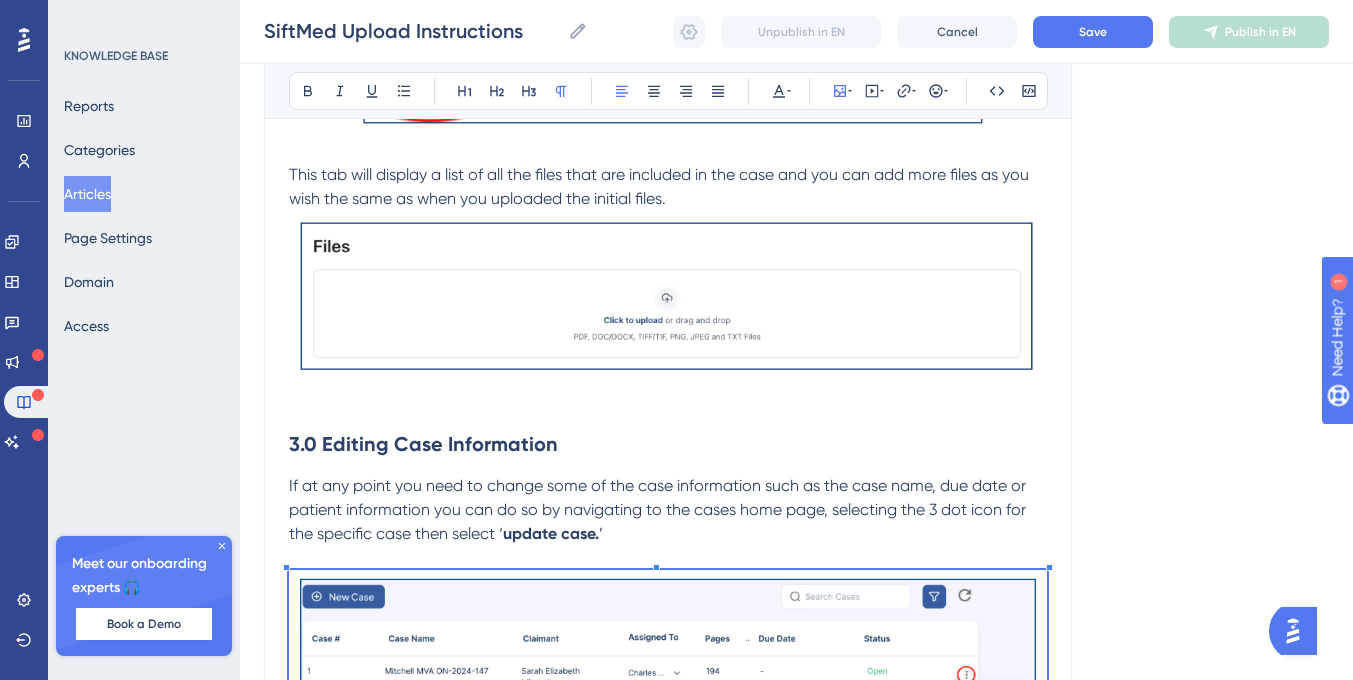 click at bounding box center [668, 297] 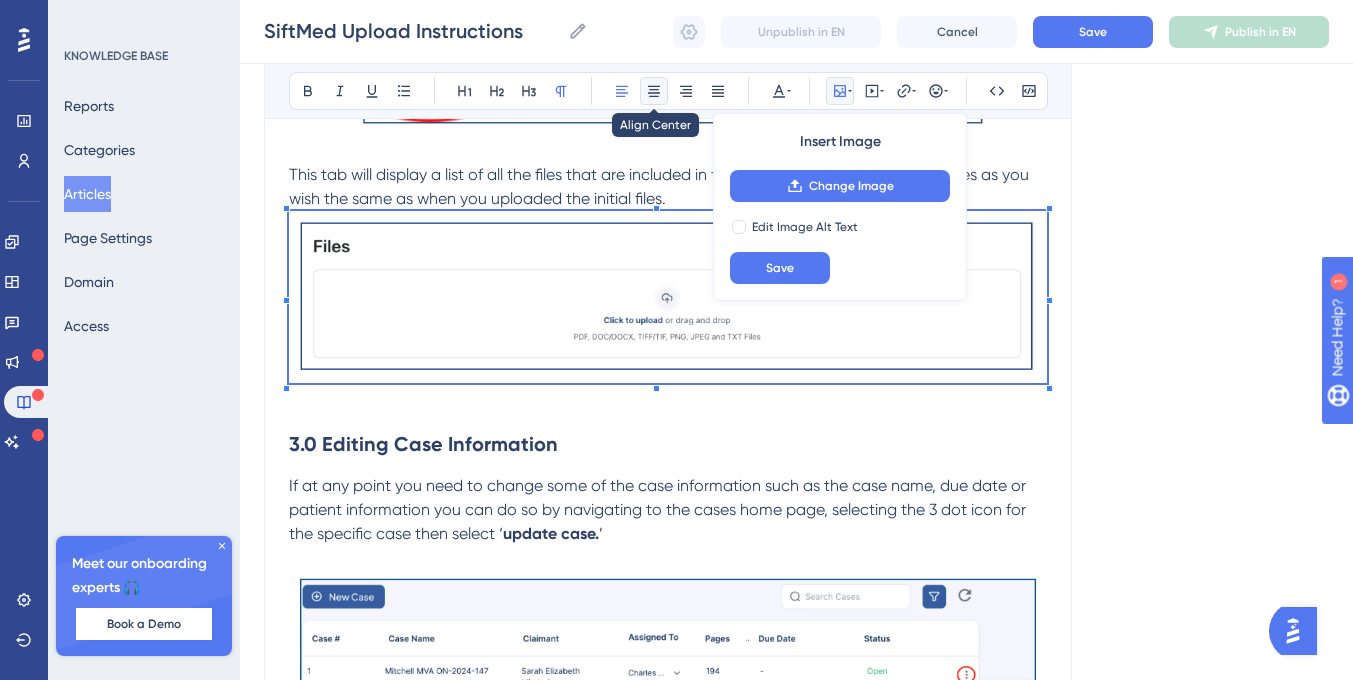 drag, startPoint x: 656, startPoint y: 91, endPoint x: 656, endPoint y: 110, distance: 19 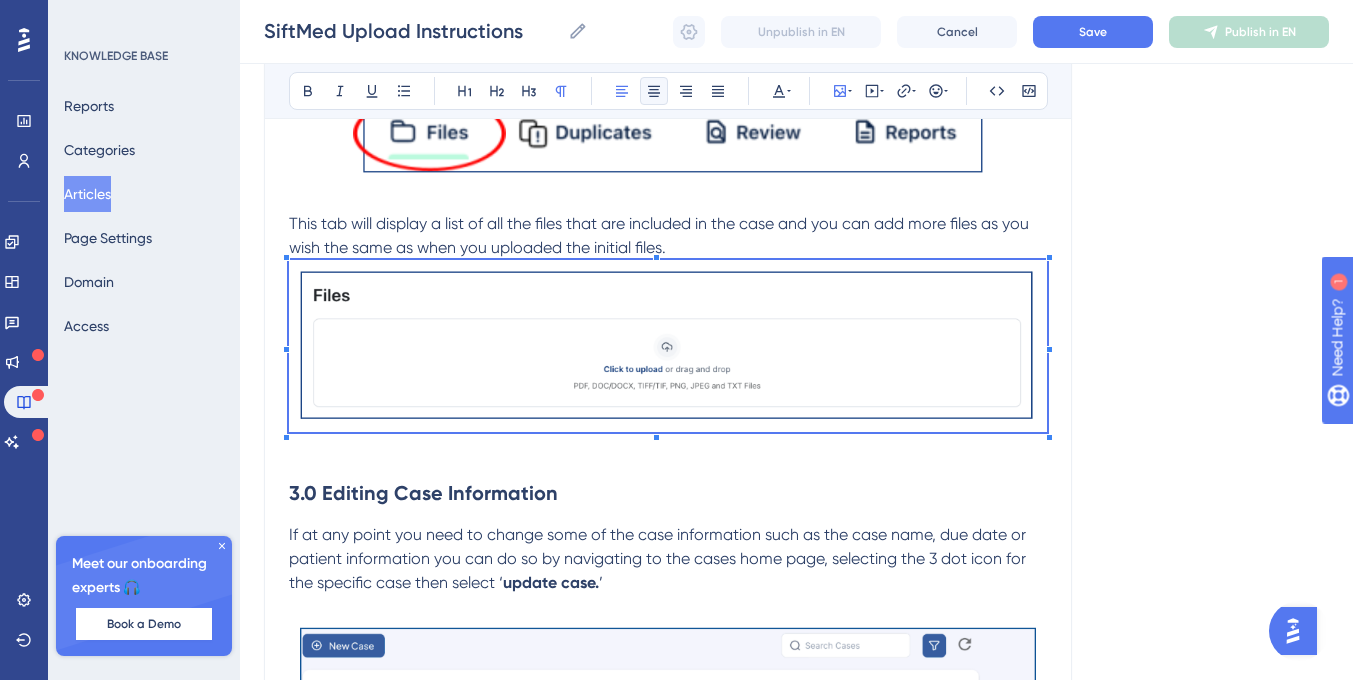 scroll, scrollTop: 1780, scrollLeft: 0, axis: vertical 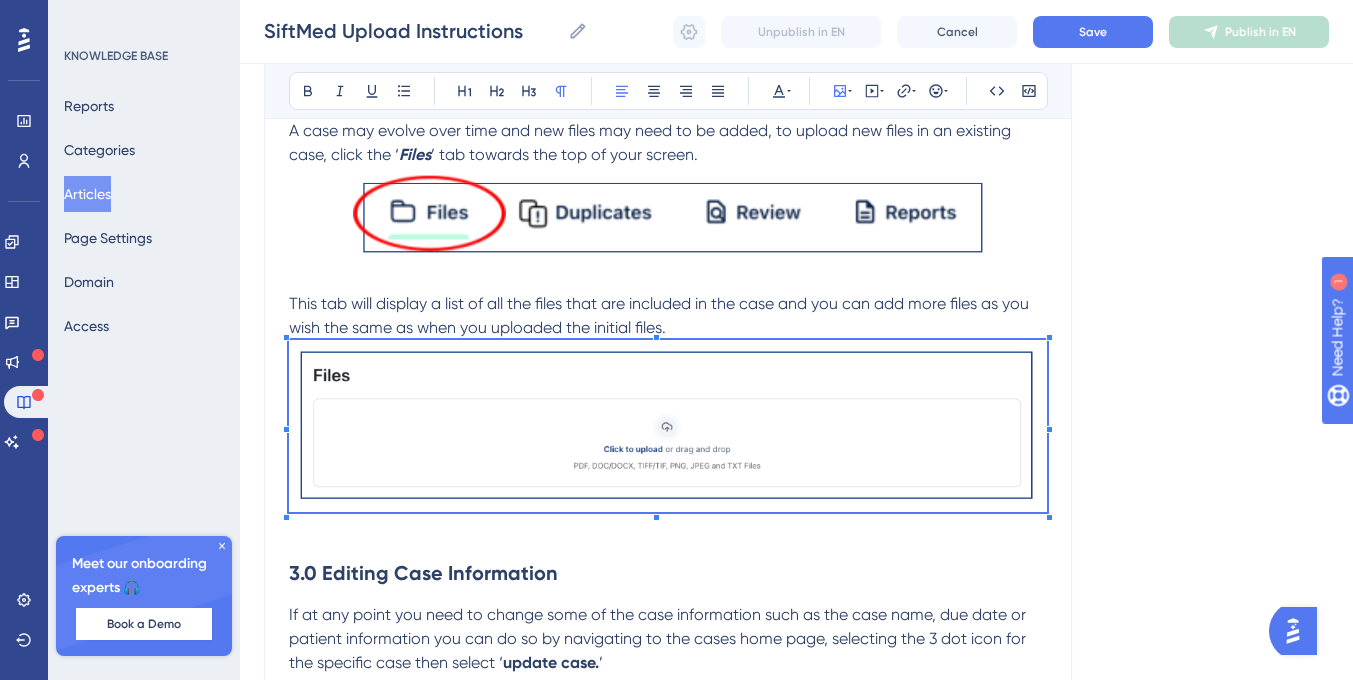 click at bounding box center (668, 214) 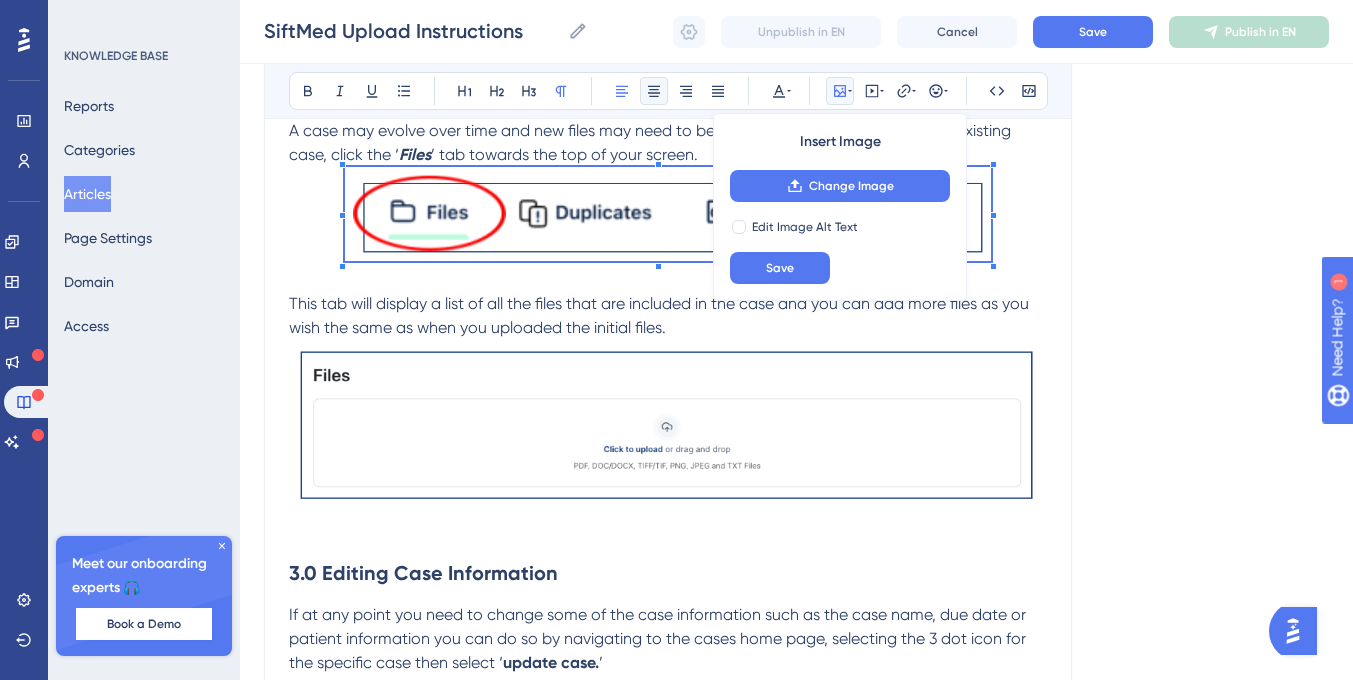 click 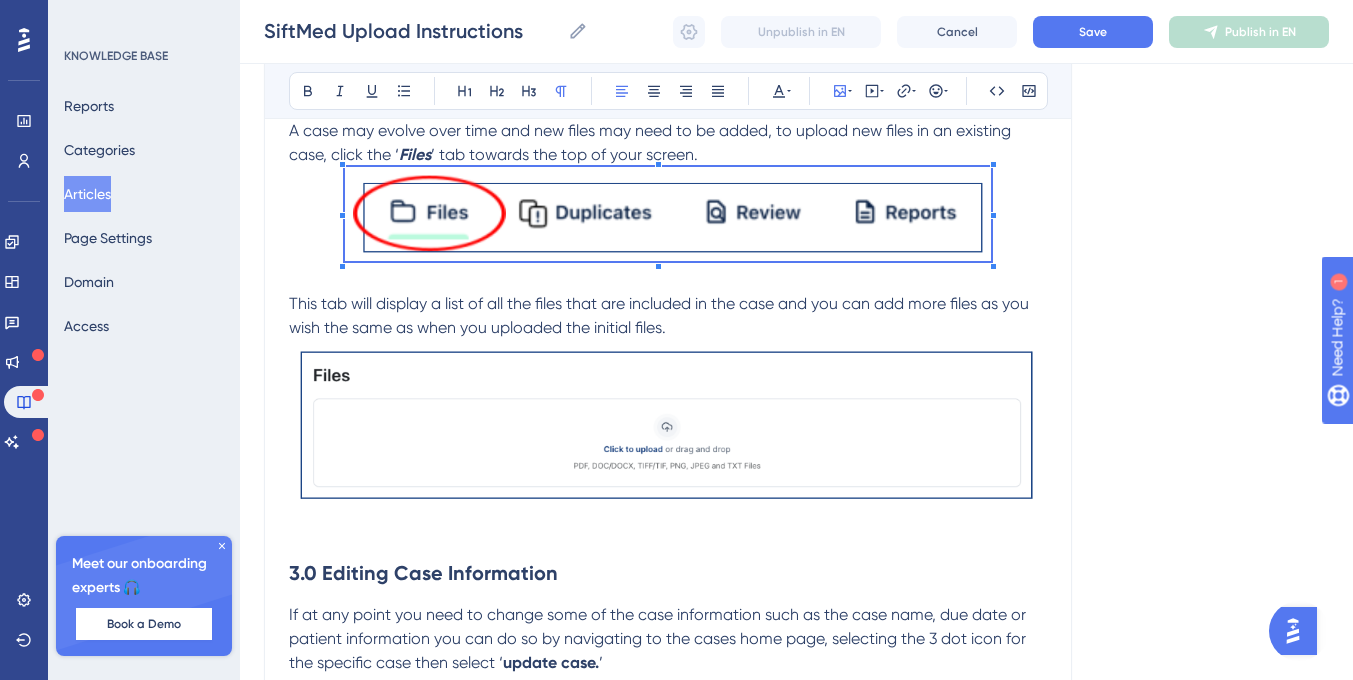 click at bounding box center [668, 426] 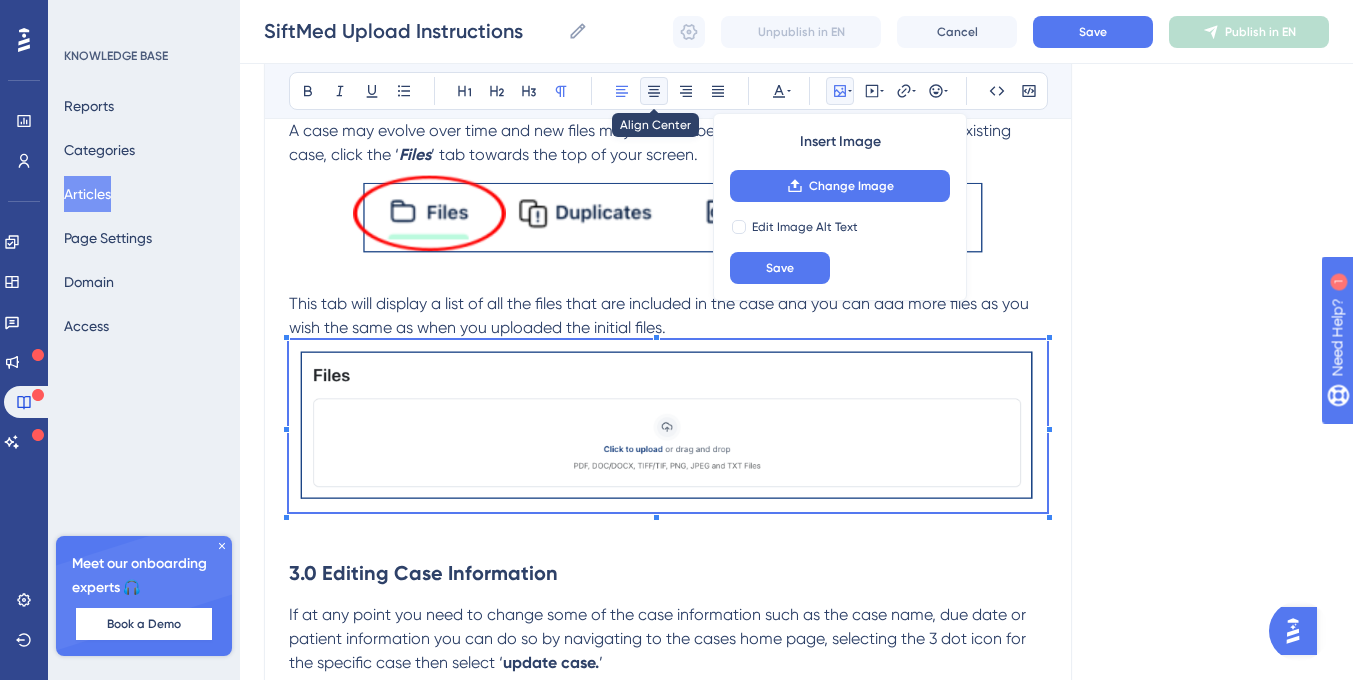 click 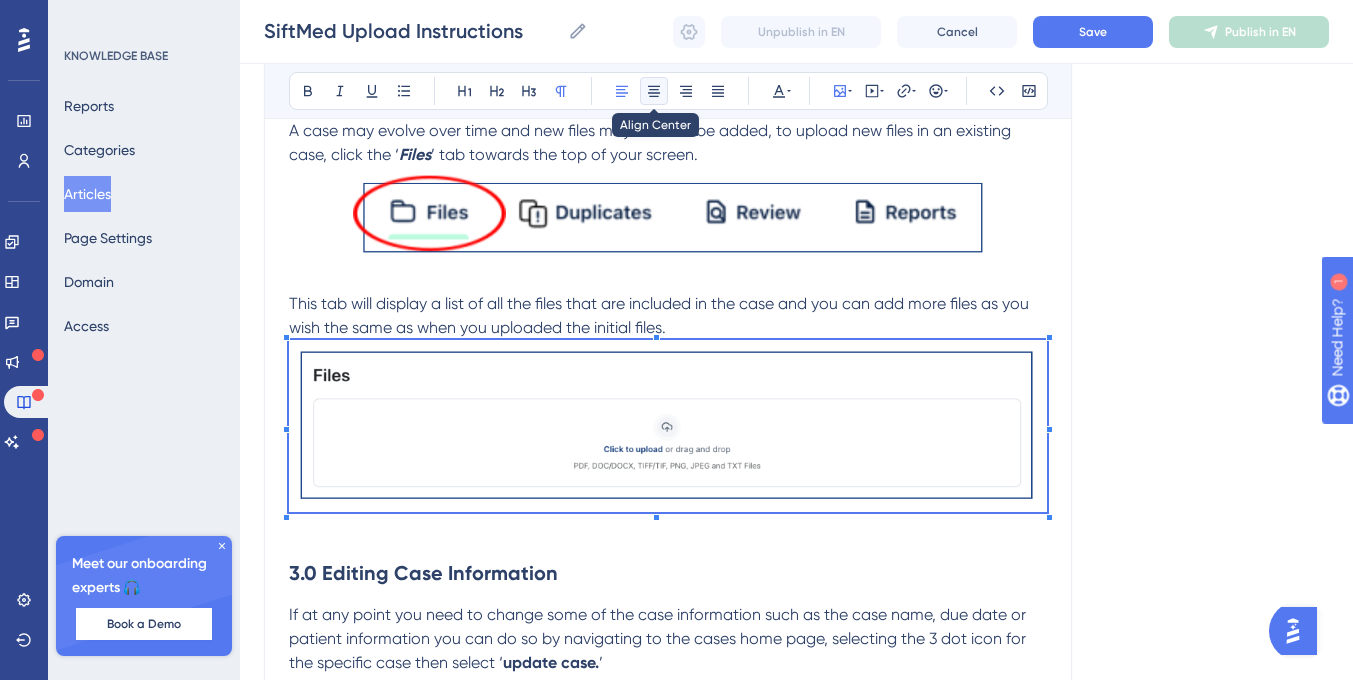 click 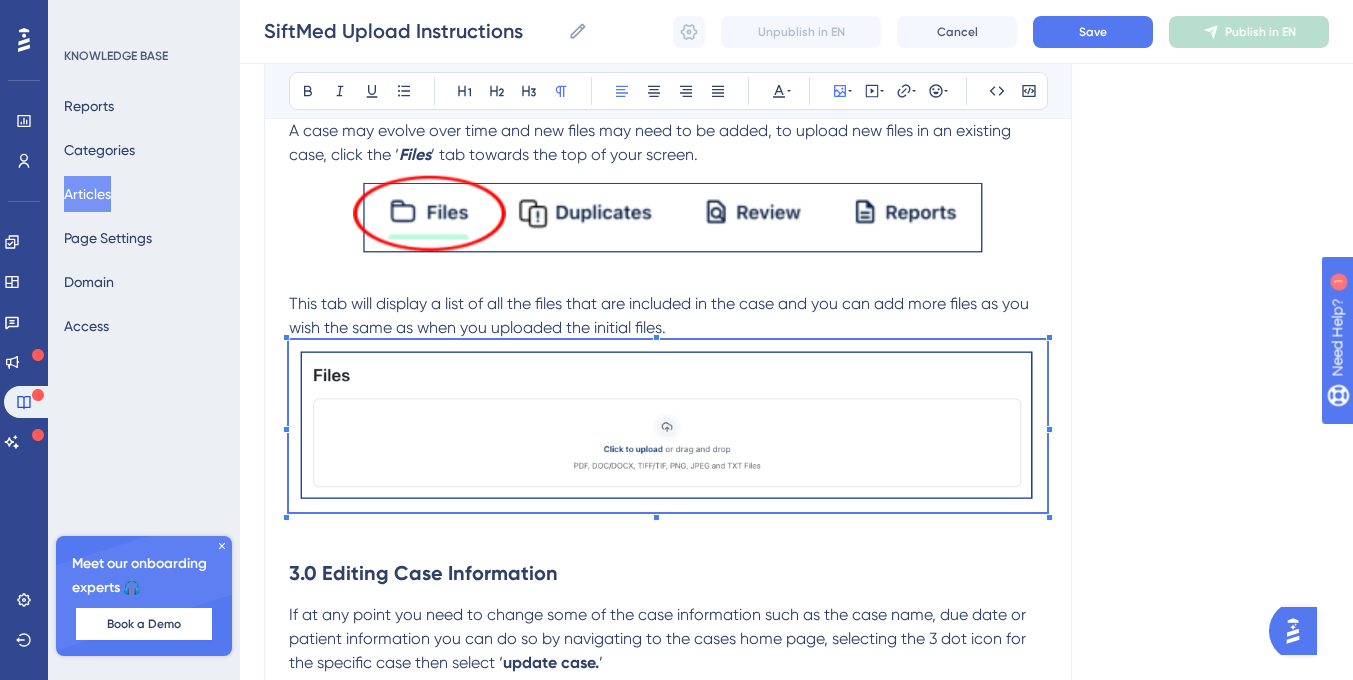 click on "This tab will display a list of all the files that are included in the case and you can add more files as you wish the same as when you uploaded the initial files." at bounding box center [661, 315] 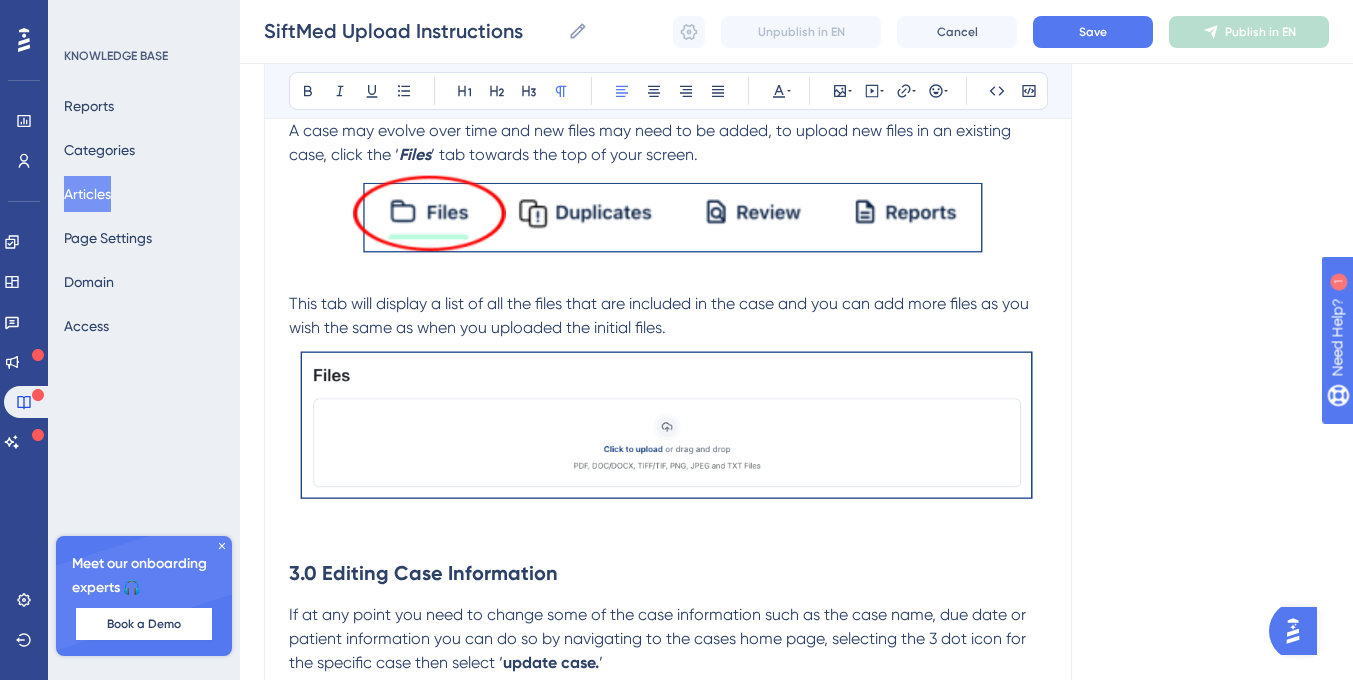 click at bounding box center [668, 426] 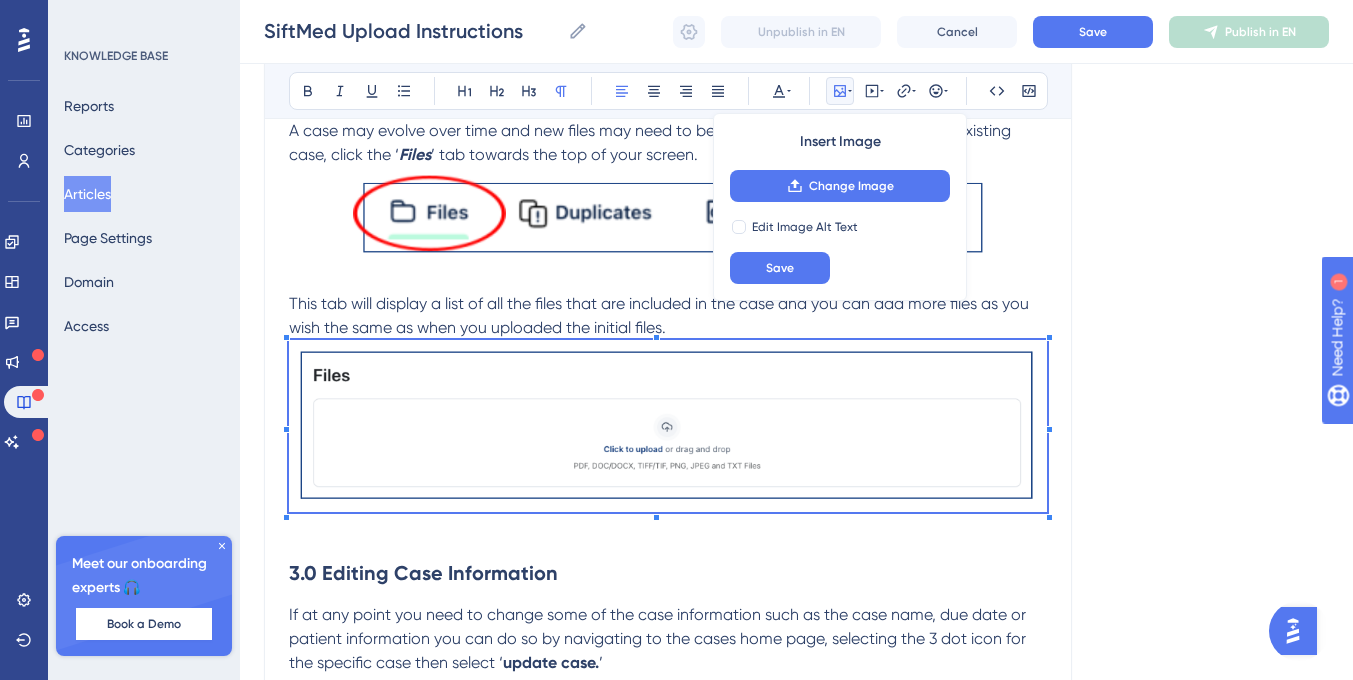click at bounding box center [668, 214] 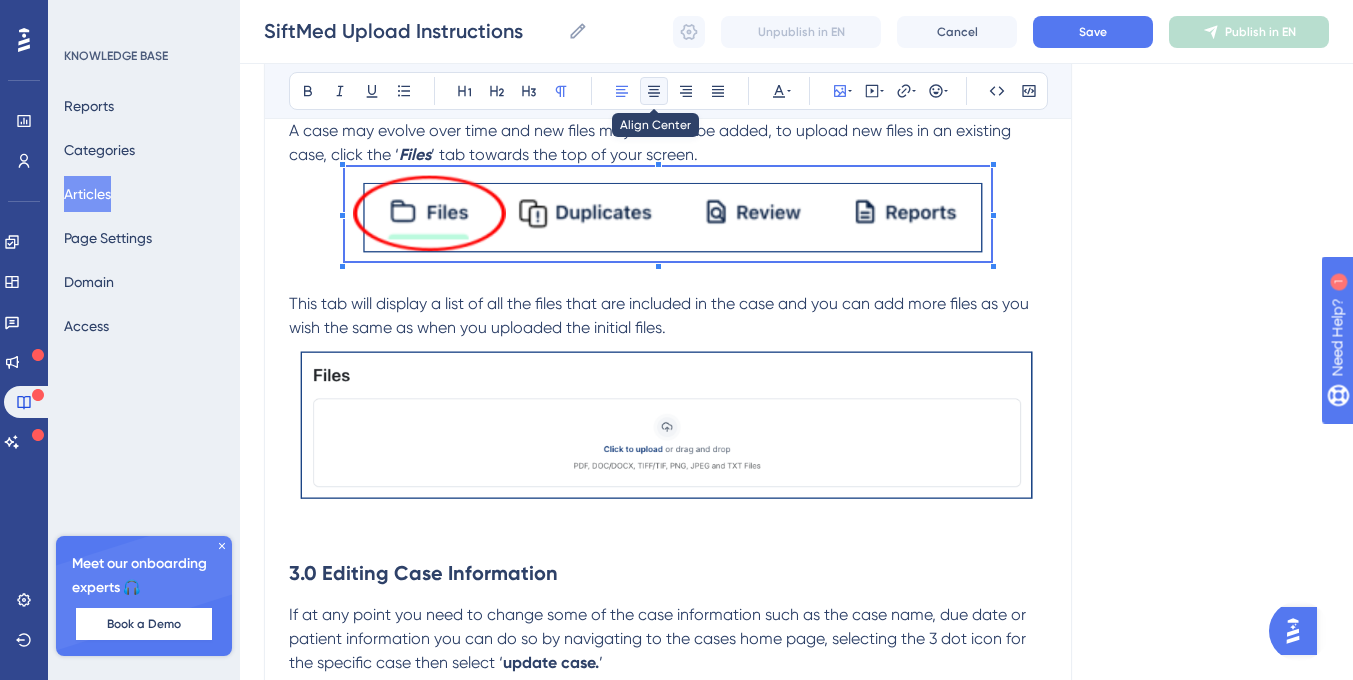 click 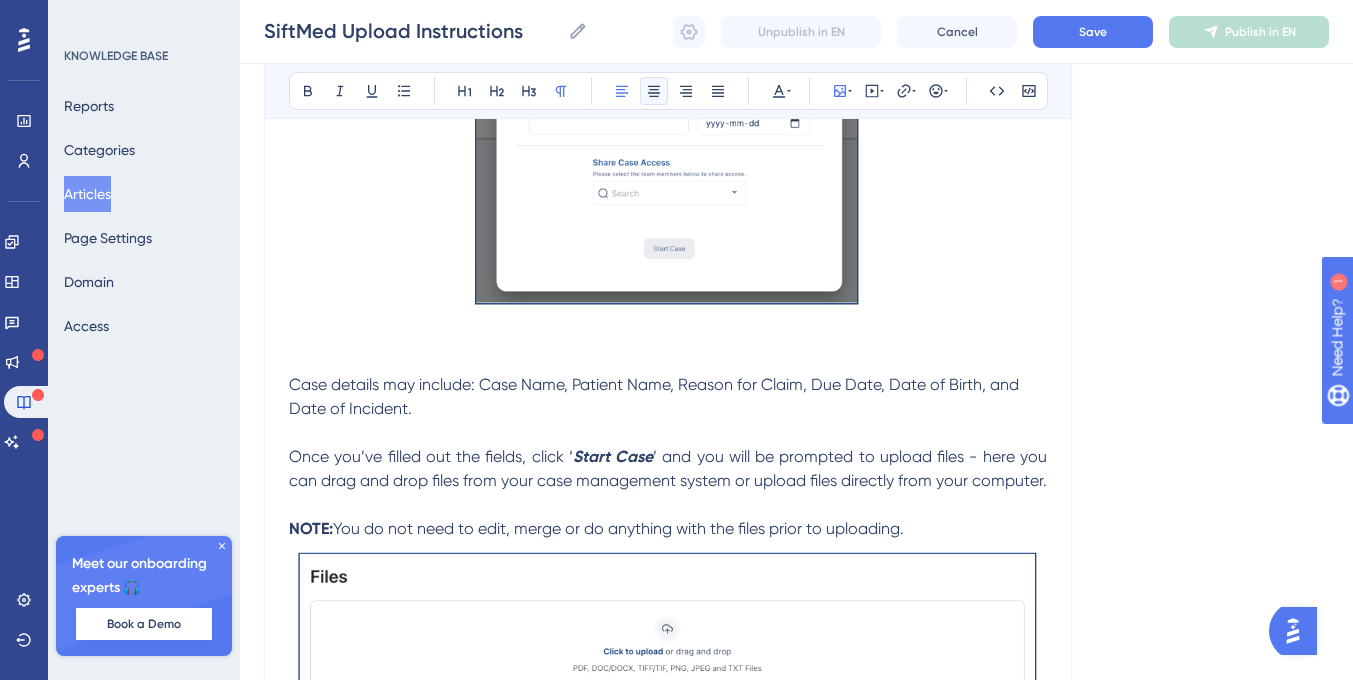 scroll, scrollTop: 977, scrollLeft: 0, axis: vertical 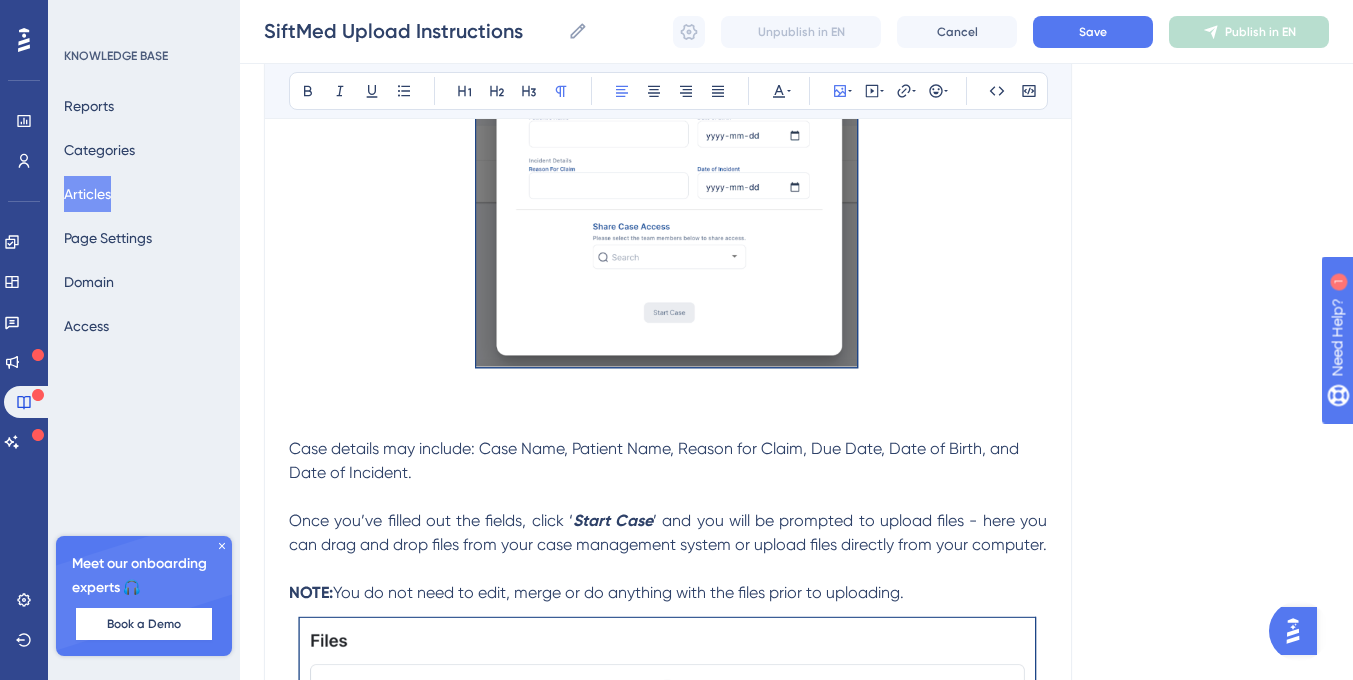 click at bounding box center (668, 171) 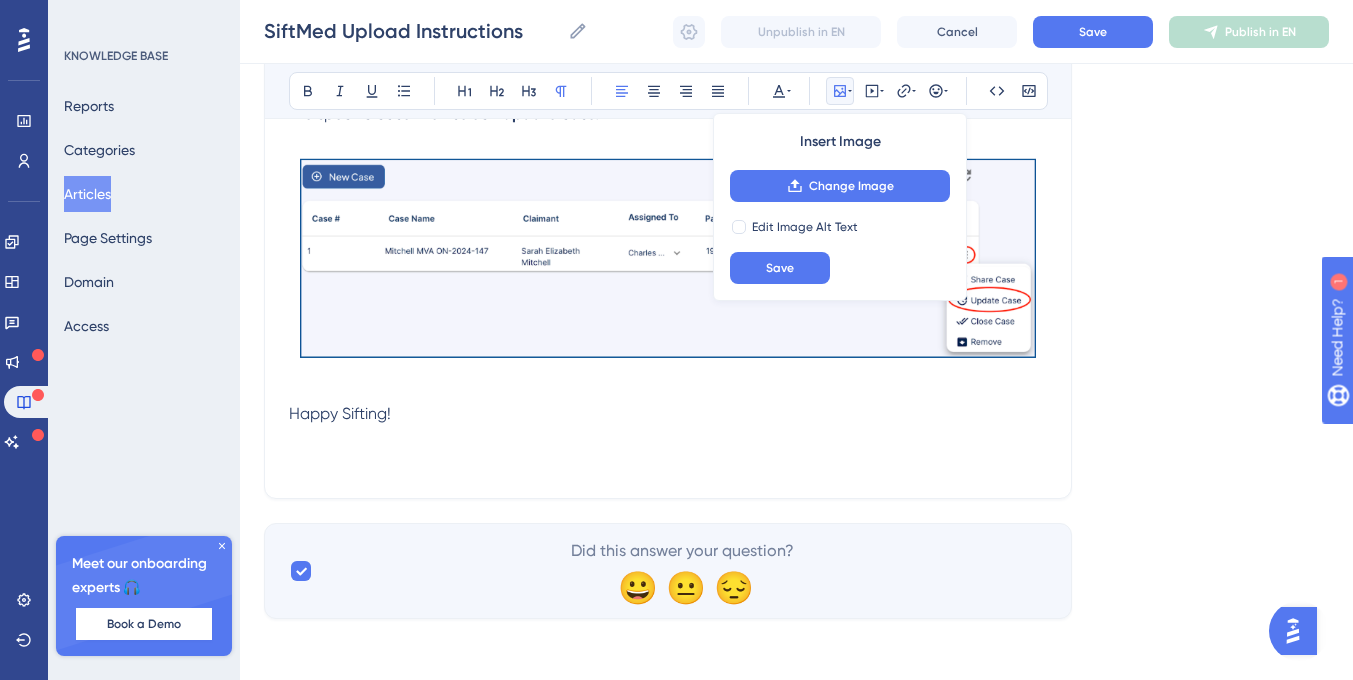 scroll, scrollTop: 2358, scrollLeft: 0, axis: vertical 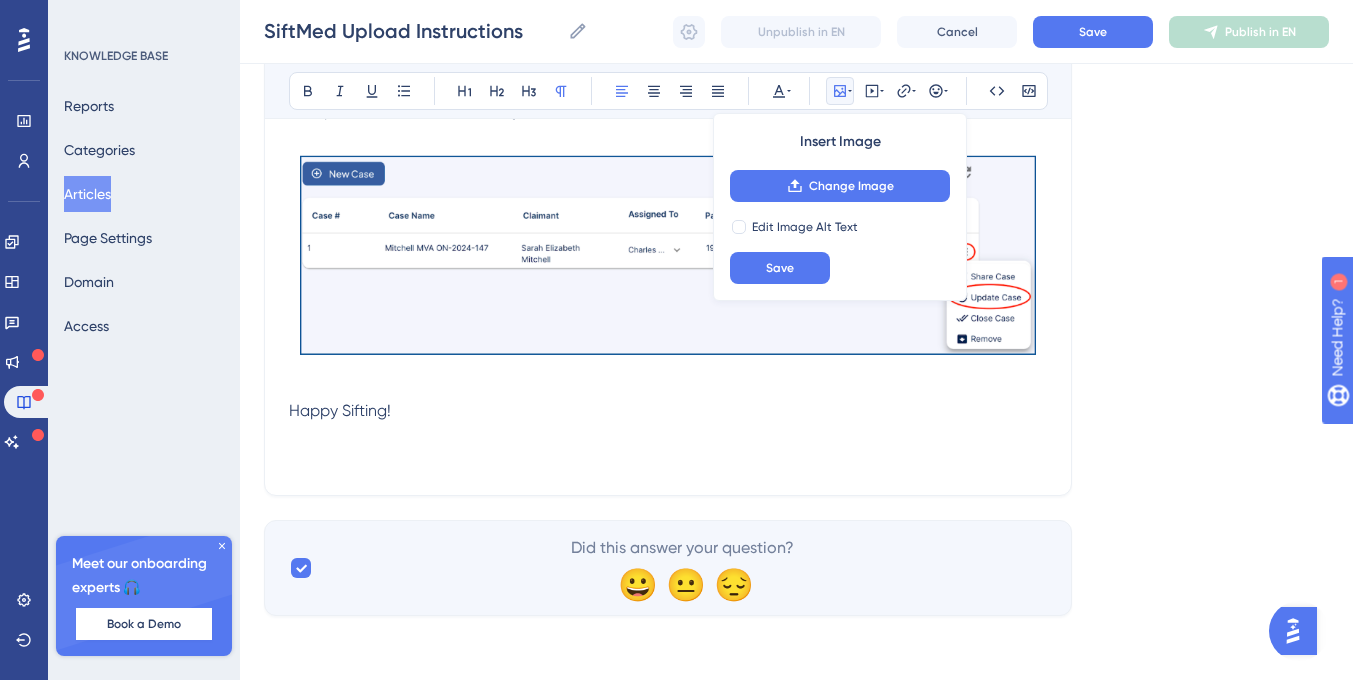 click on "Happy Sifting!" at bounding box center (668, 411) 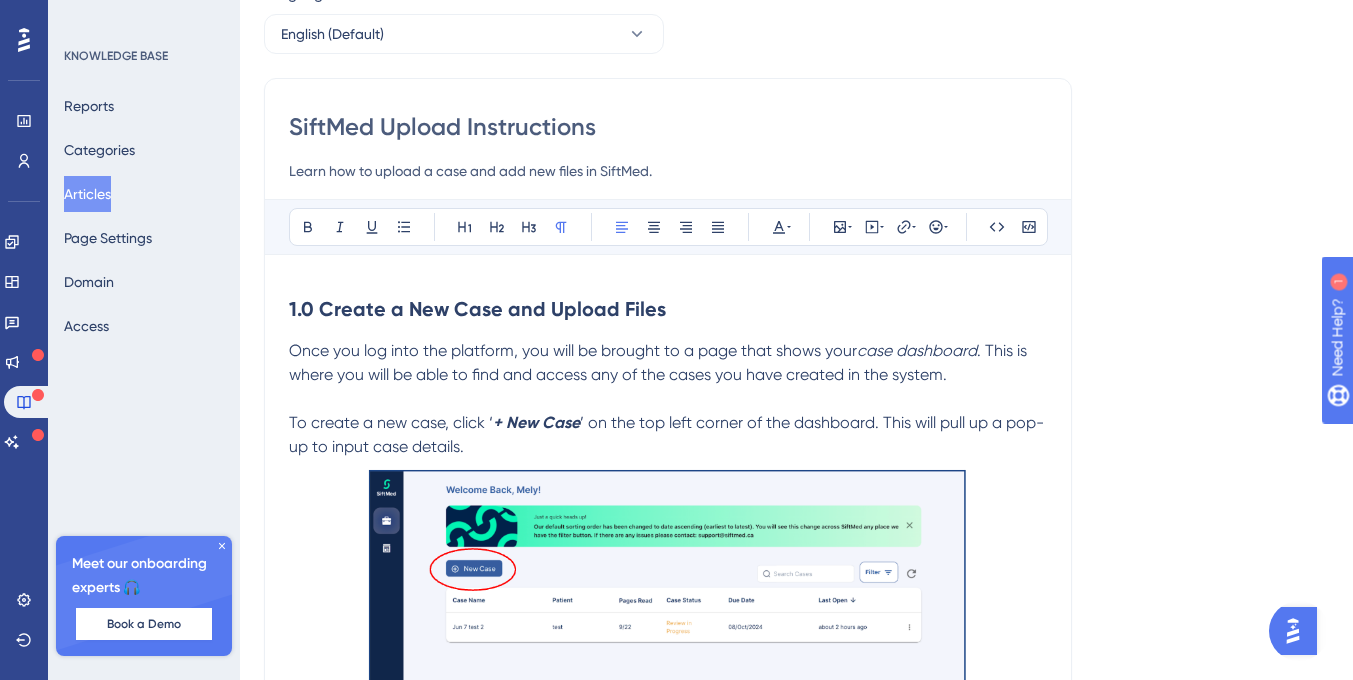 scroll, scrollTop: 0, scrollLeft: 0, axis: both 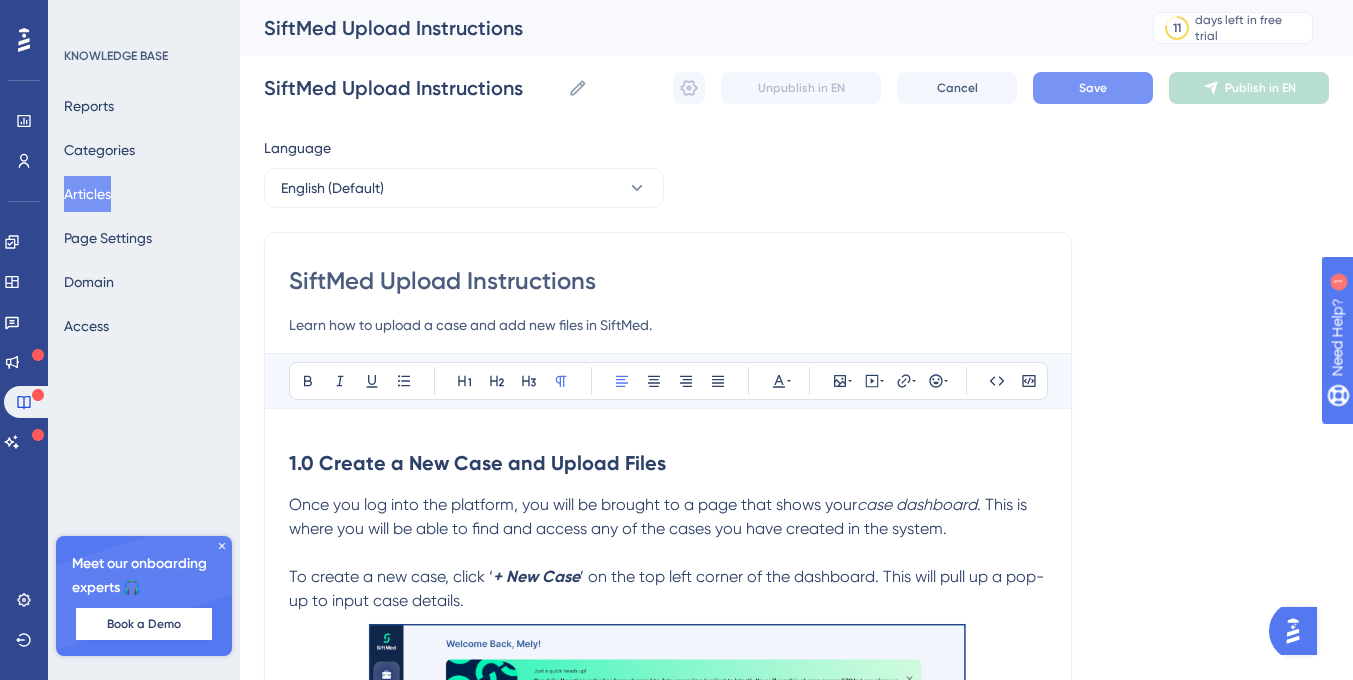 click on "Save" at bounding box center [1093, 88] 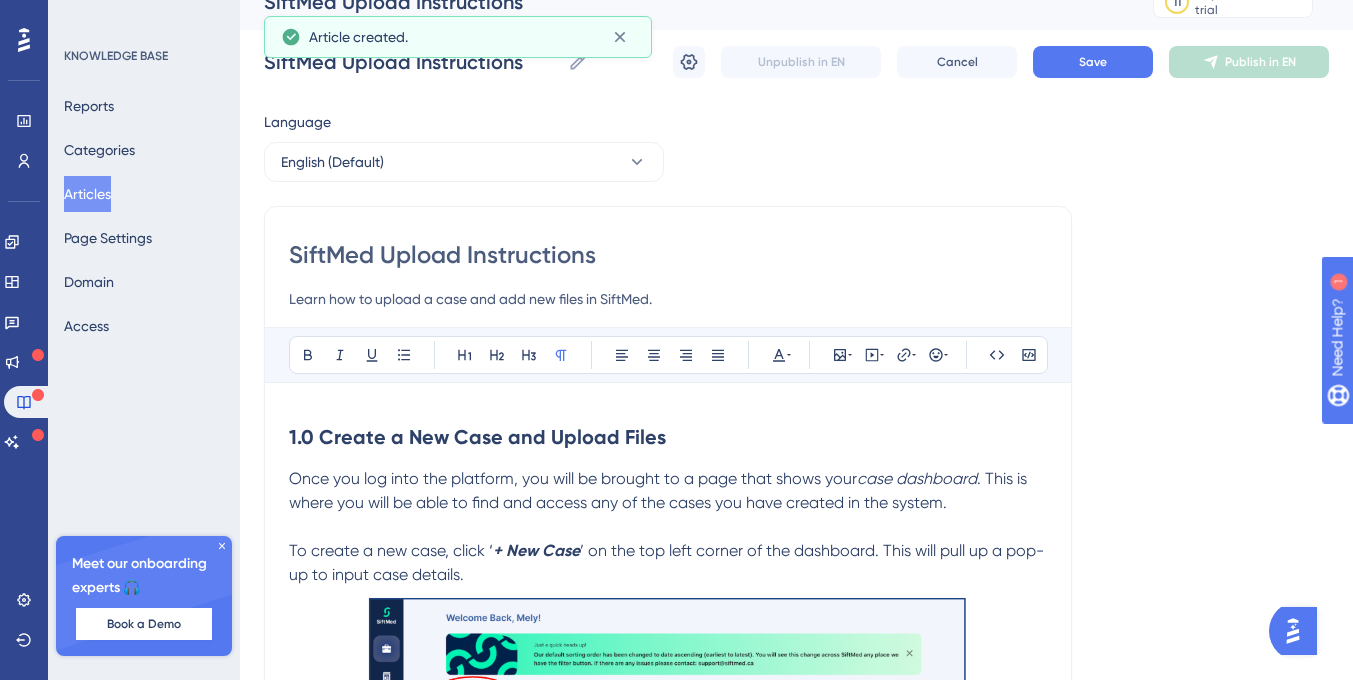 scroll, scrollTop: 0, scrollLeft: 0, axis: both 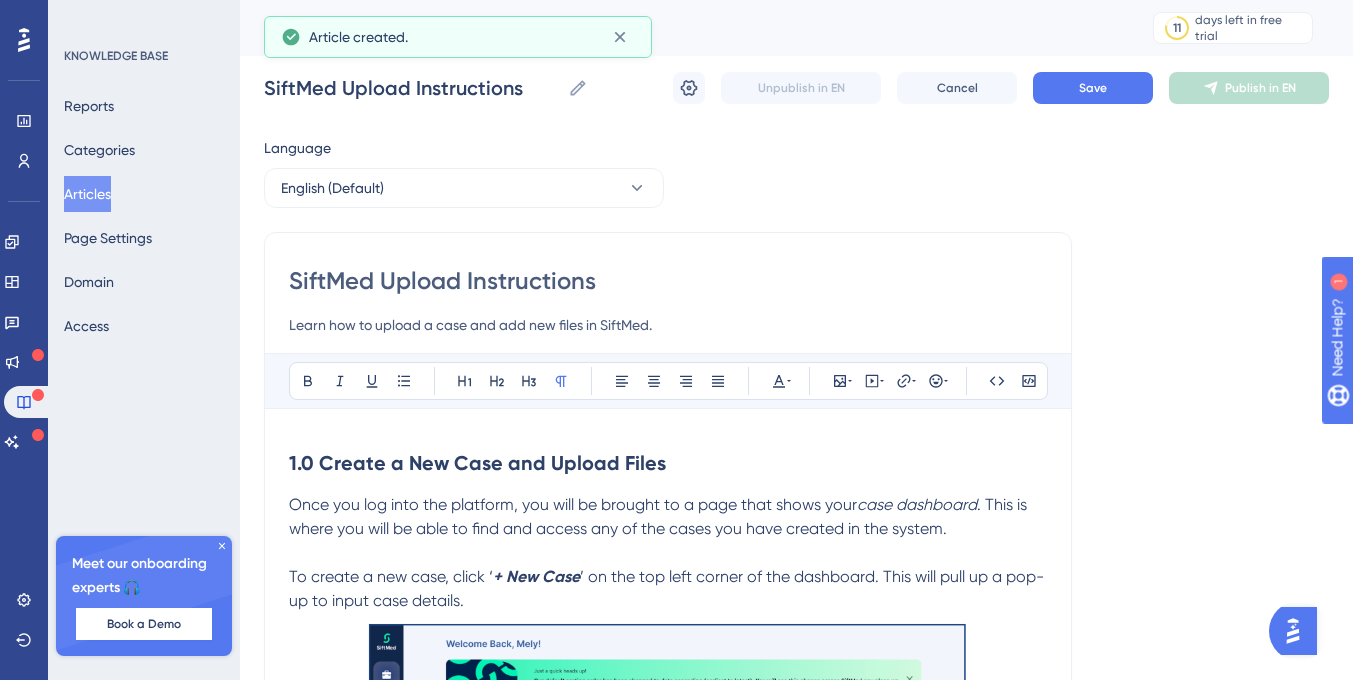 click on "Articles" at bounding box center (87, 194) 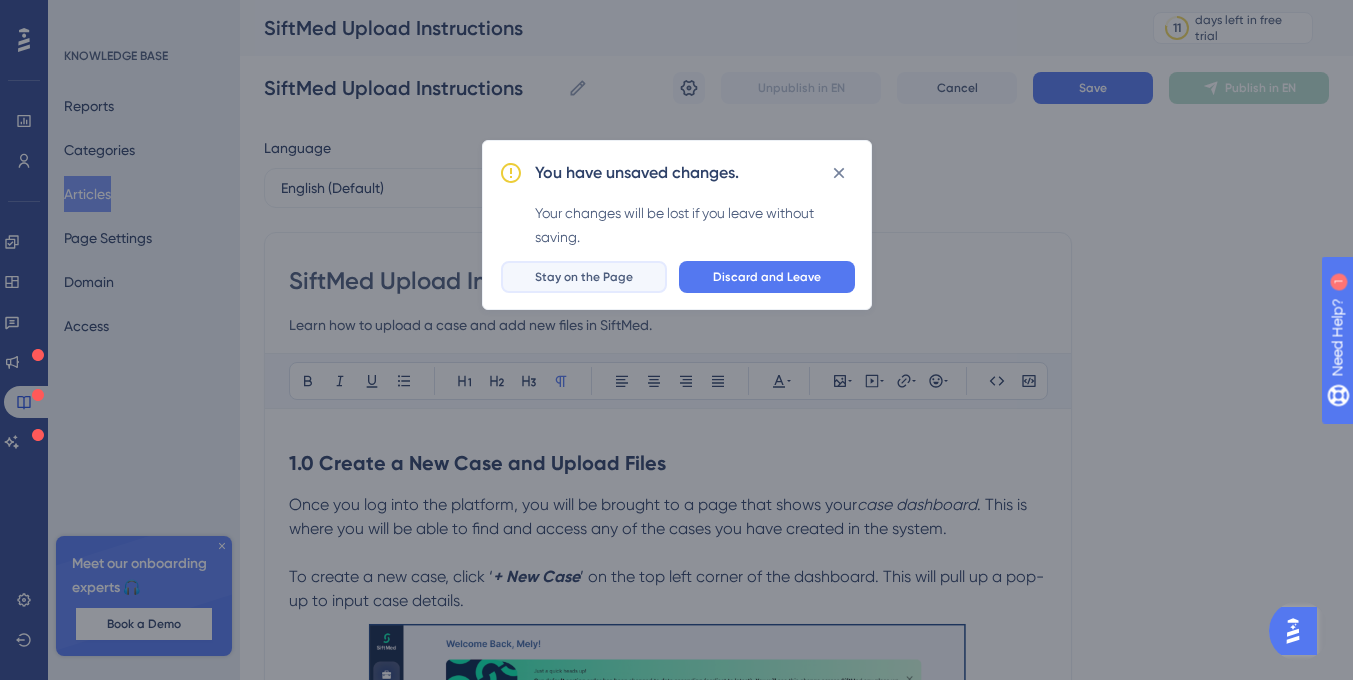 click on "Stay on the Page" at bounding box center (584, 277) 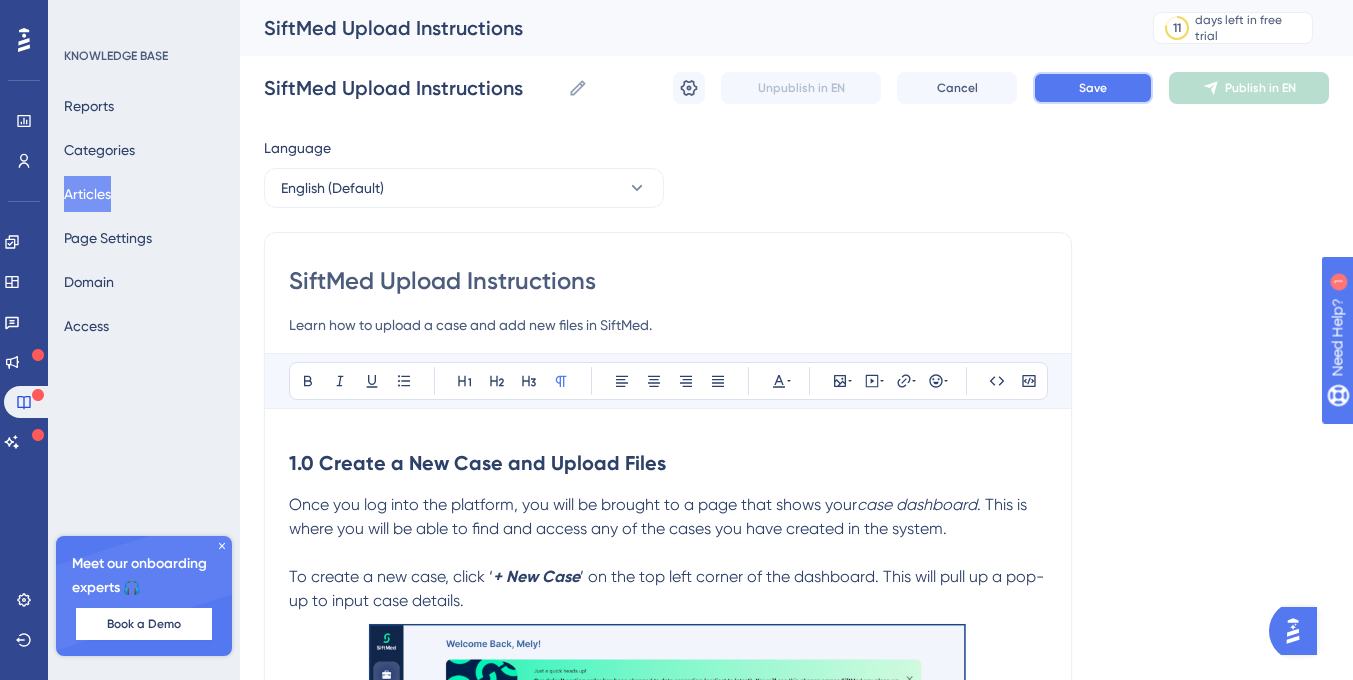 click on "Save" at bounding box center (1093, 88) 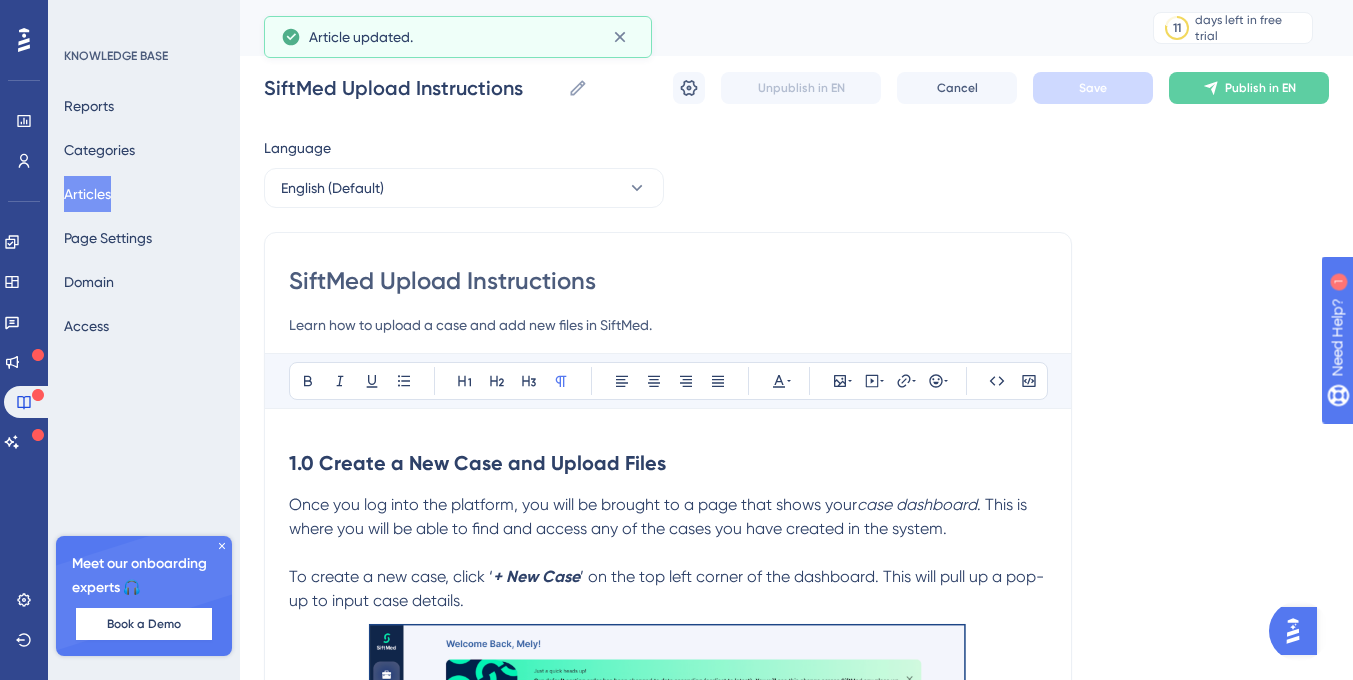 click on "Articles" at bounding box center (87, 194) 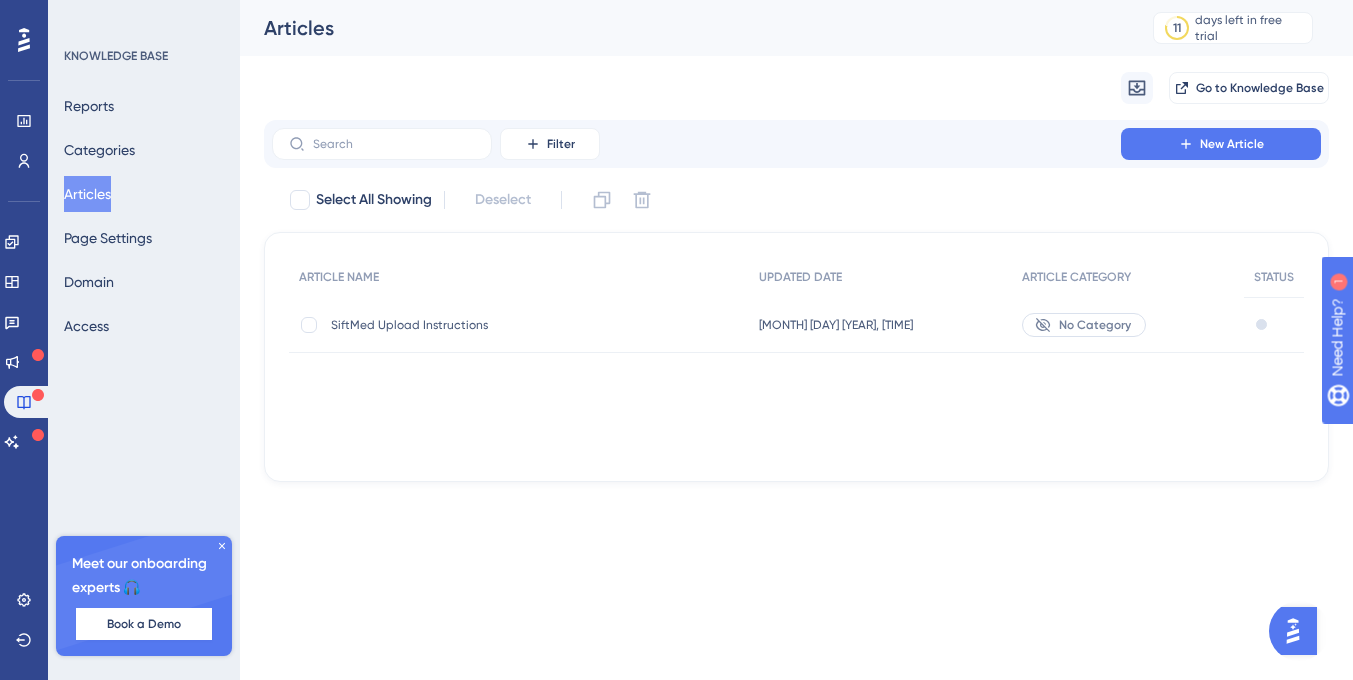 click on "No Category" at bounding box center [1095, 325] 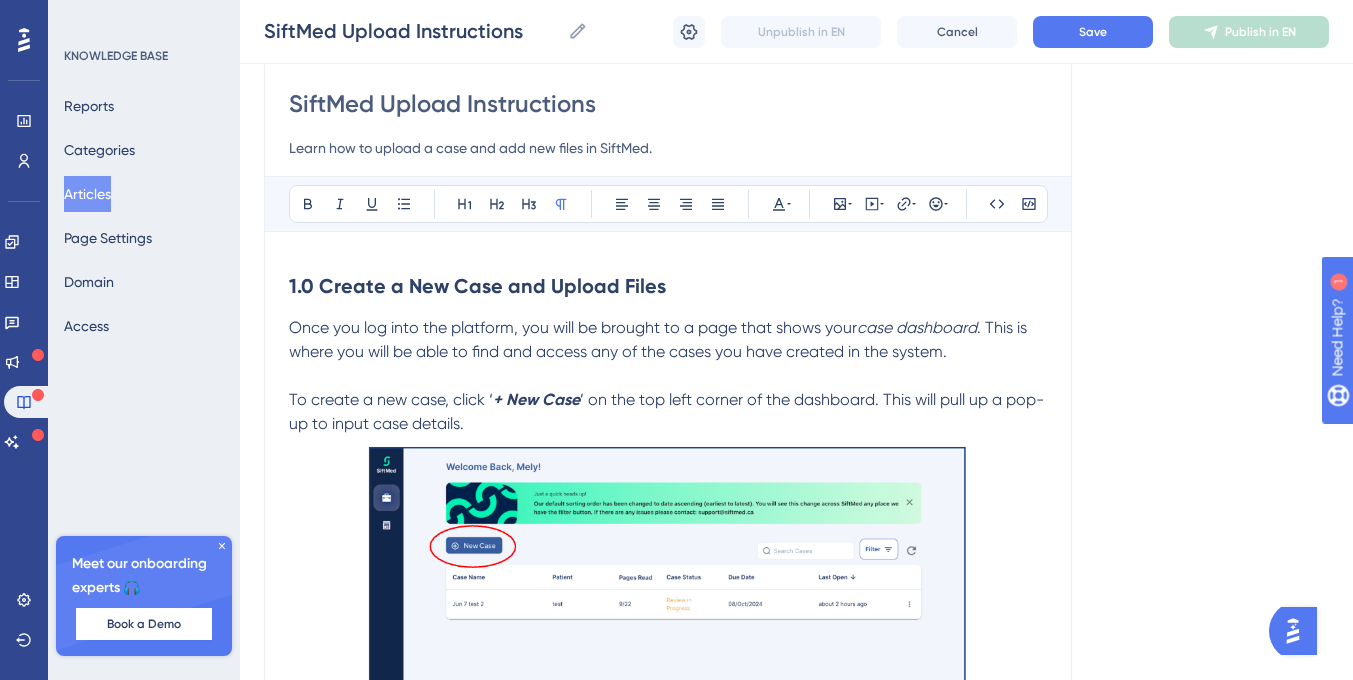 scroll, scrollTop: 0, scrollLeft: 0, axis: both 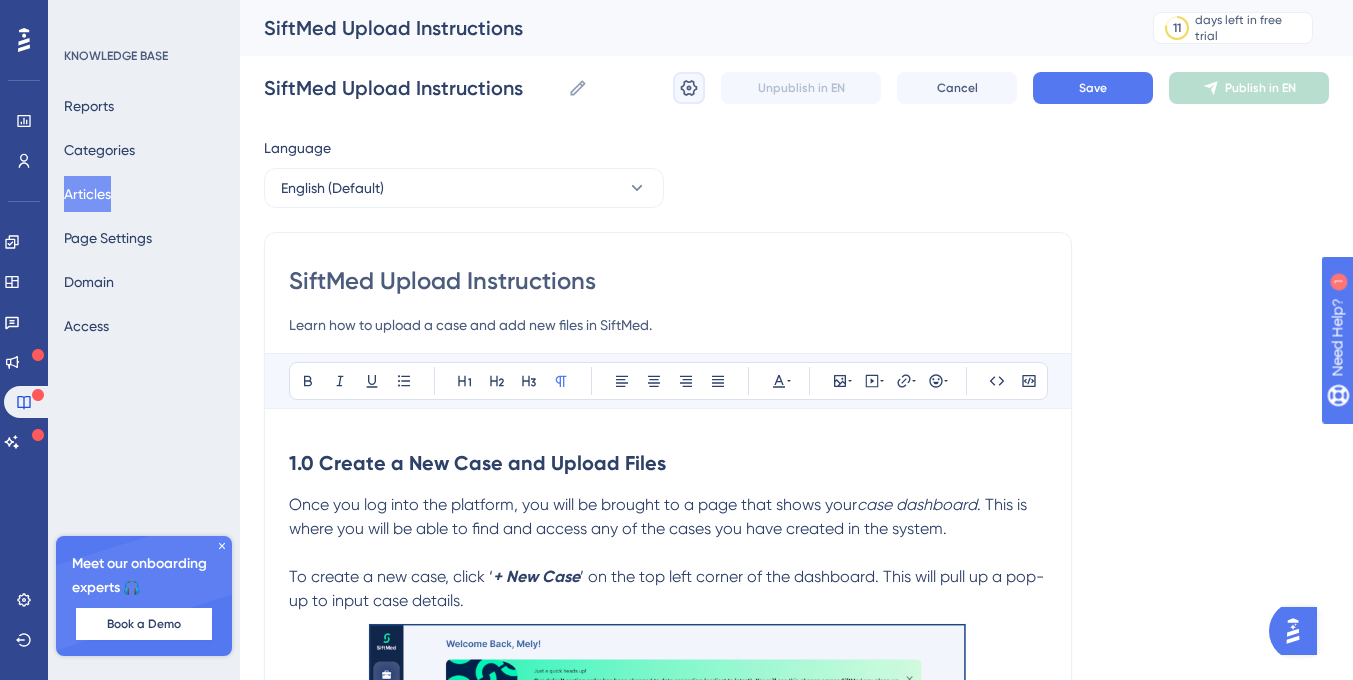 click 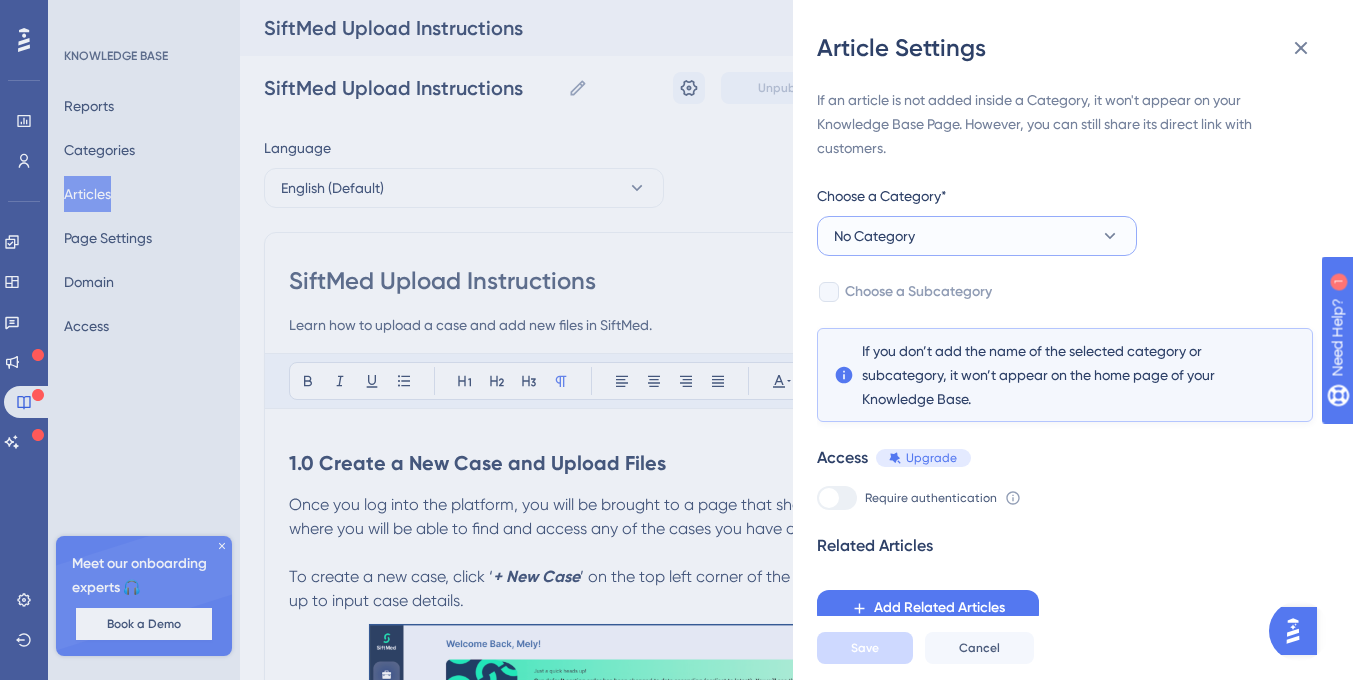 click on "No Category" at bounding box center (874, 236) 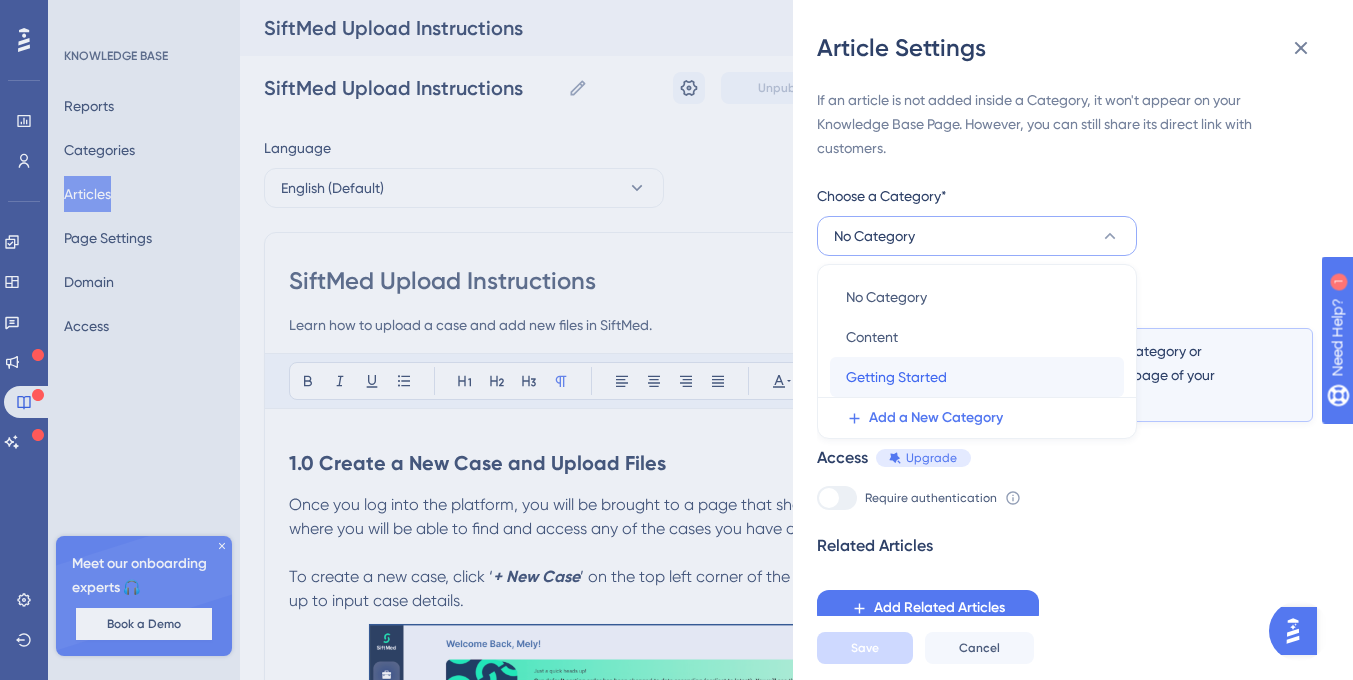 click on "Getting Started" at bounding box center [896, 377] 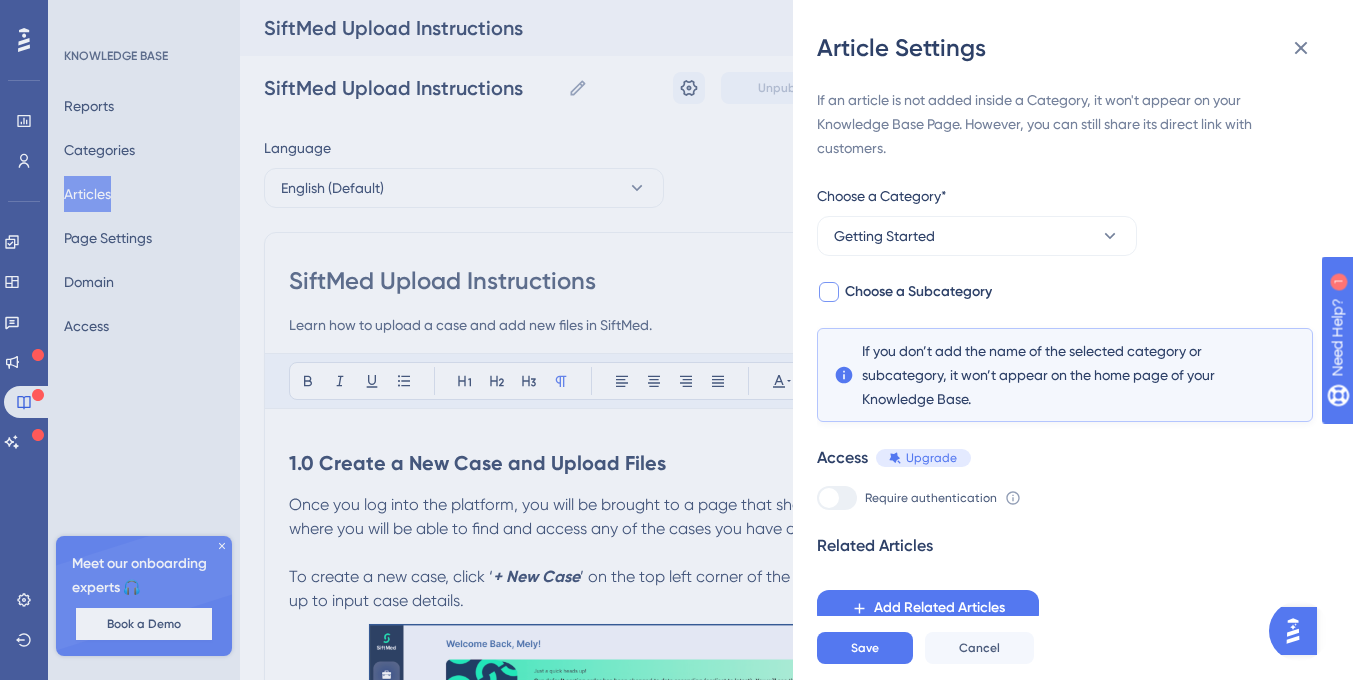scroll, scrollTop: 10, scrollLeft: 0, axis: vertical 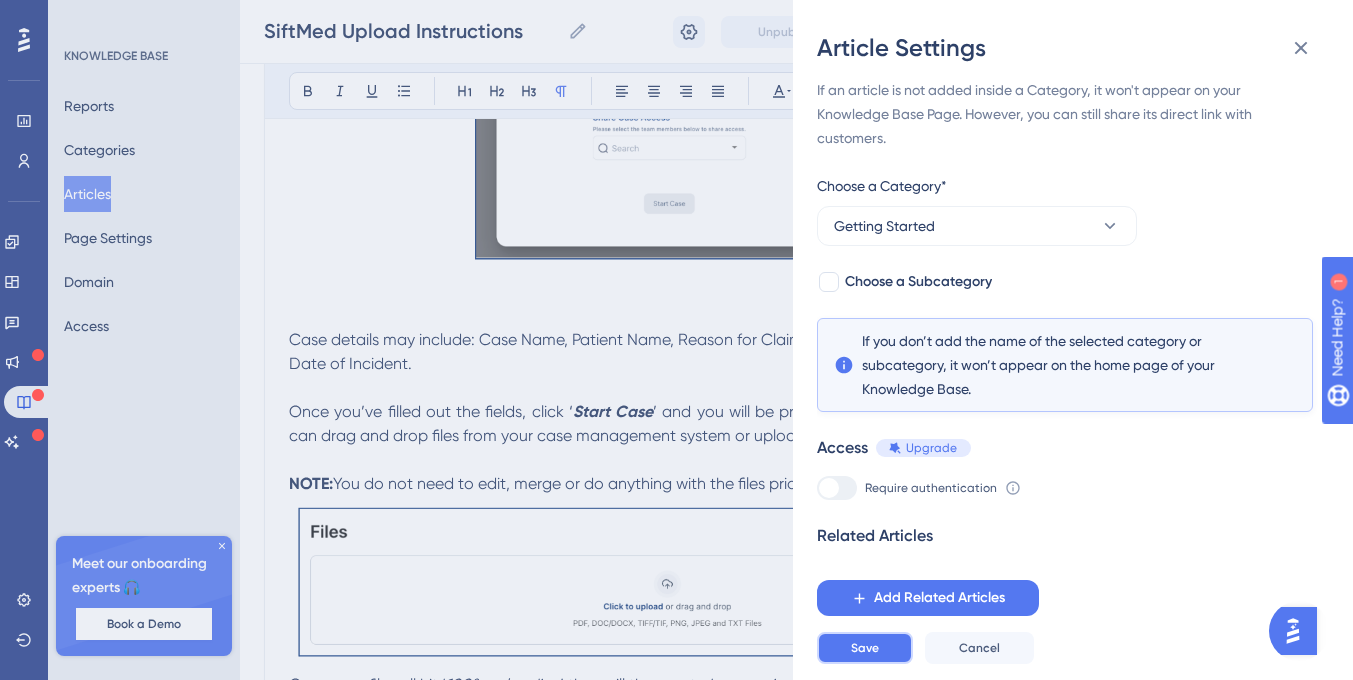 click on "Save" at bounding box center [865, 648] 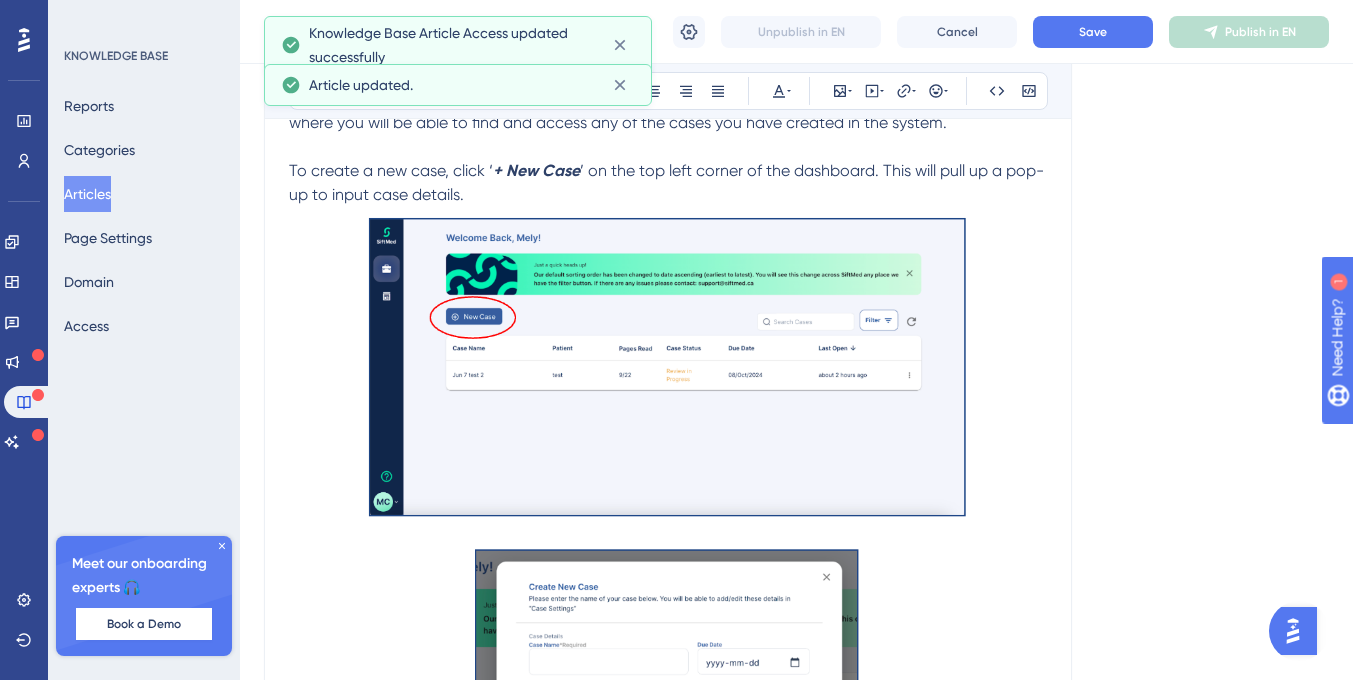 scroll, scrollTop: 280, scrollLeft: 0, axis: vertical 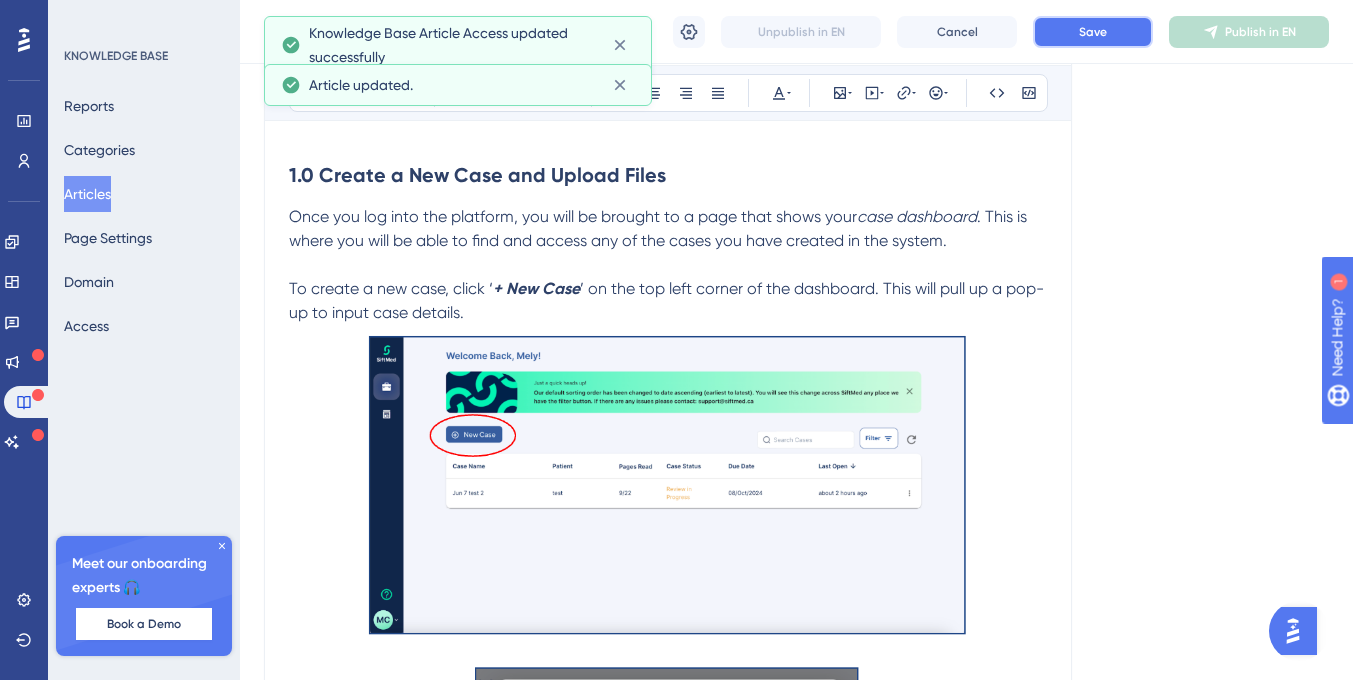 click on "Save" at bounding box center [1093, 32] 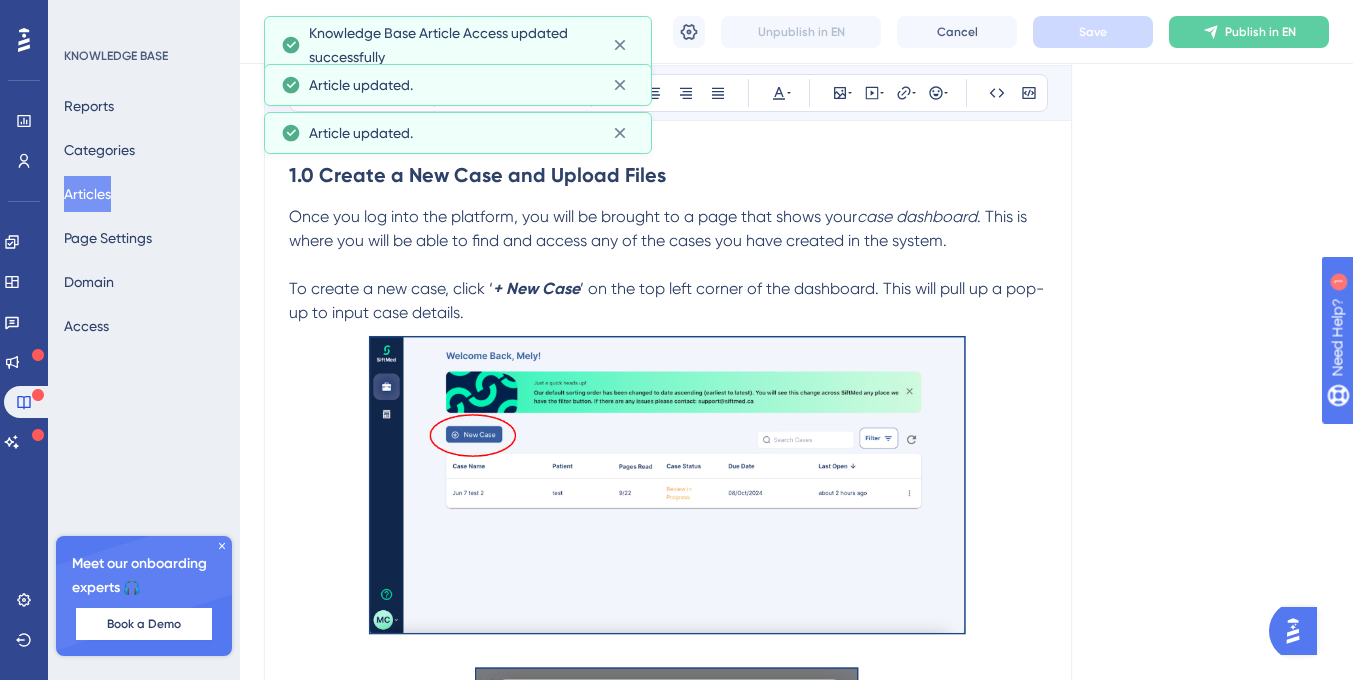 click on "Articles" at bounding box center [87, 194] 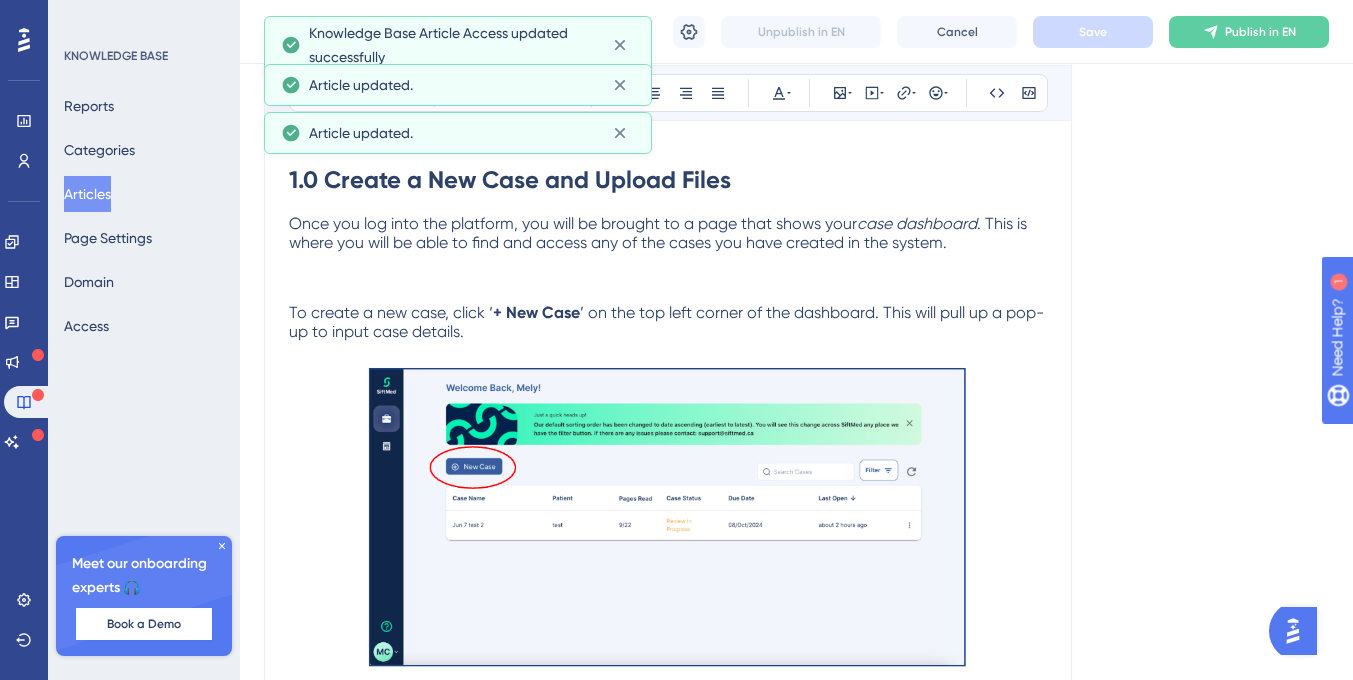 scroll, scrollTop: 0, scrollLeft: 0, axis: both 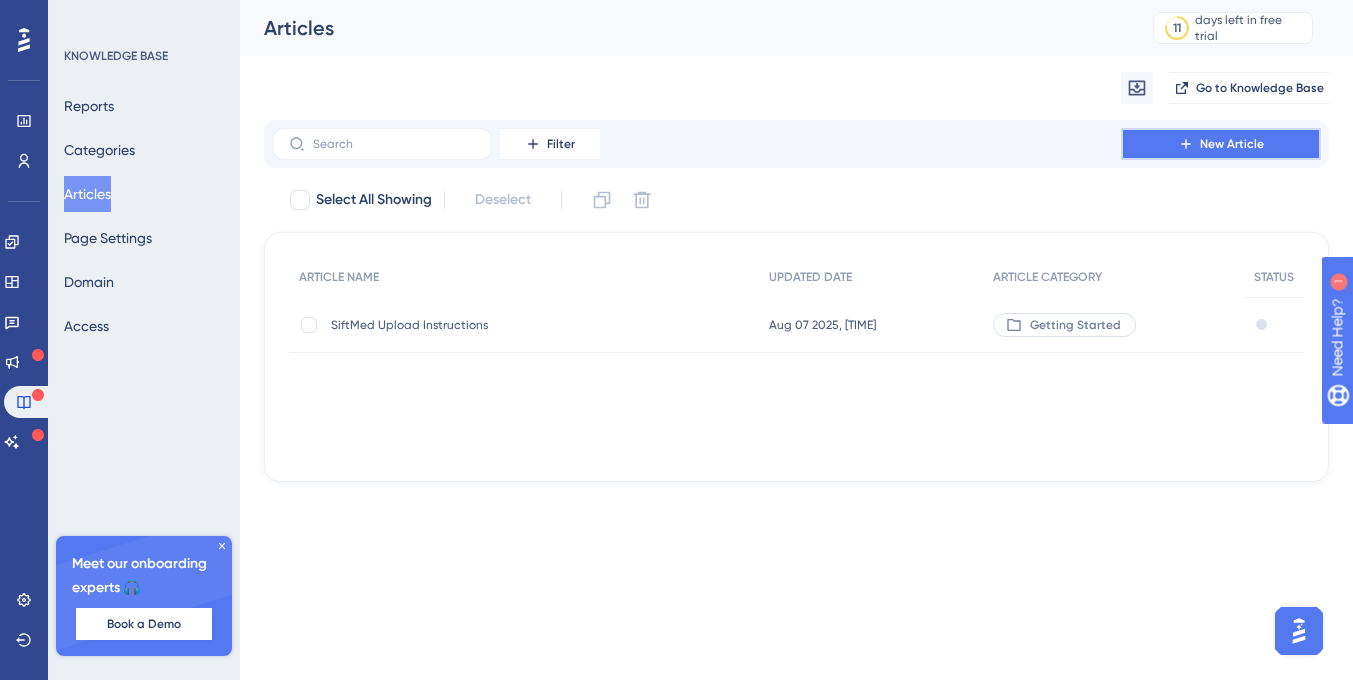 click on "New Article" at bounding box center [1221, 144] 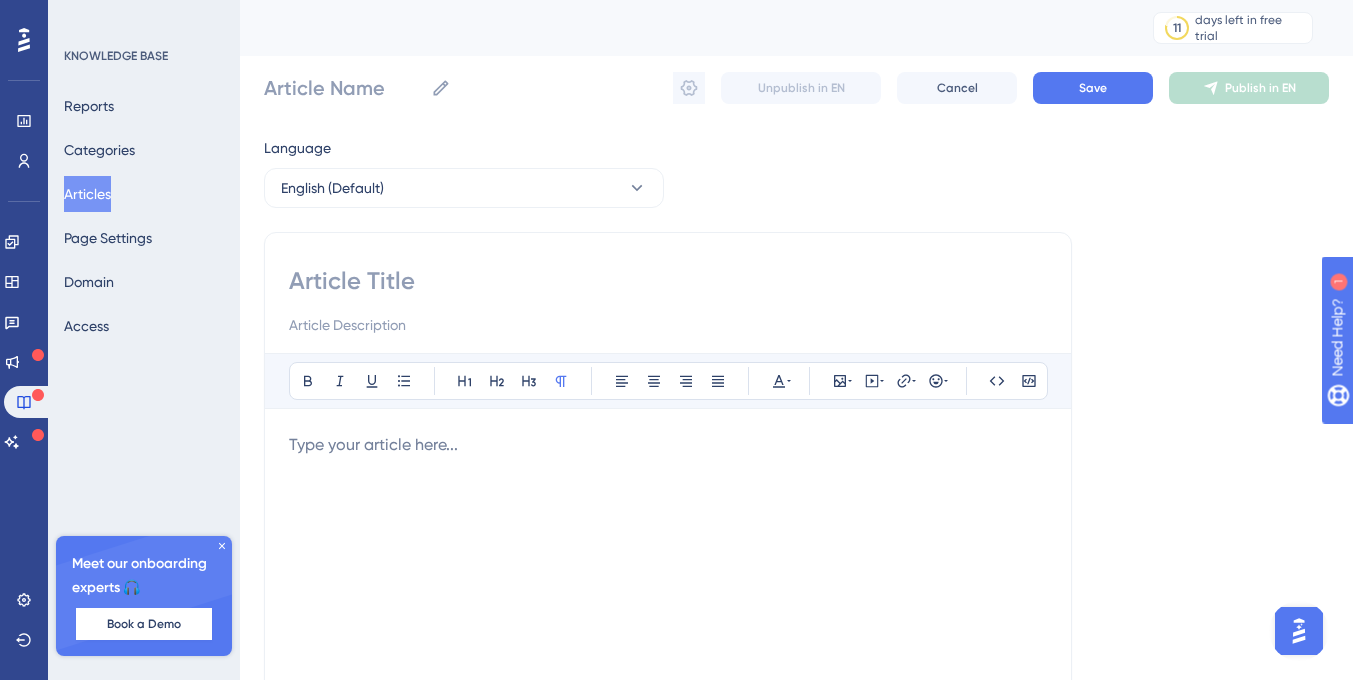 click at bounding box center (668, 281) 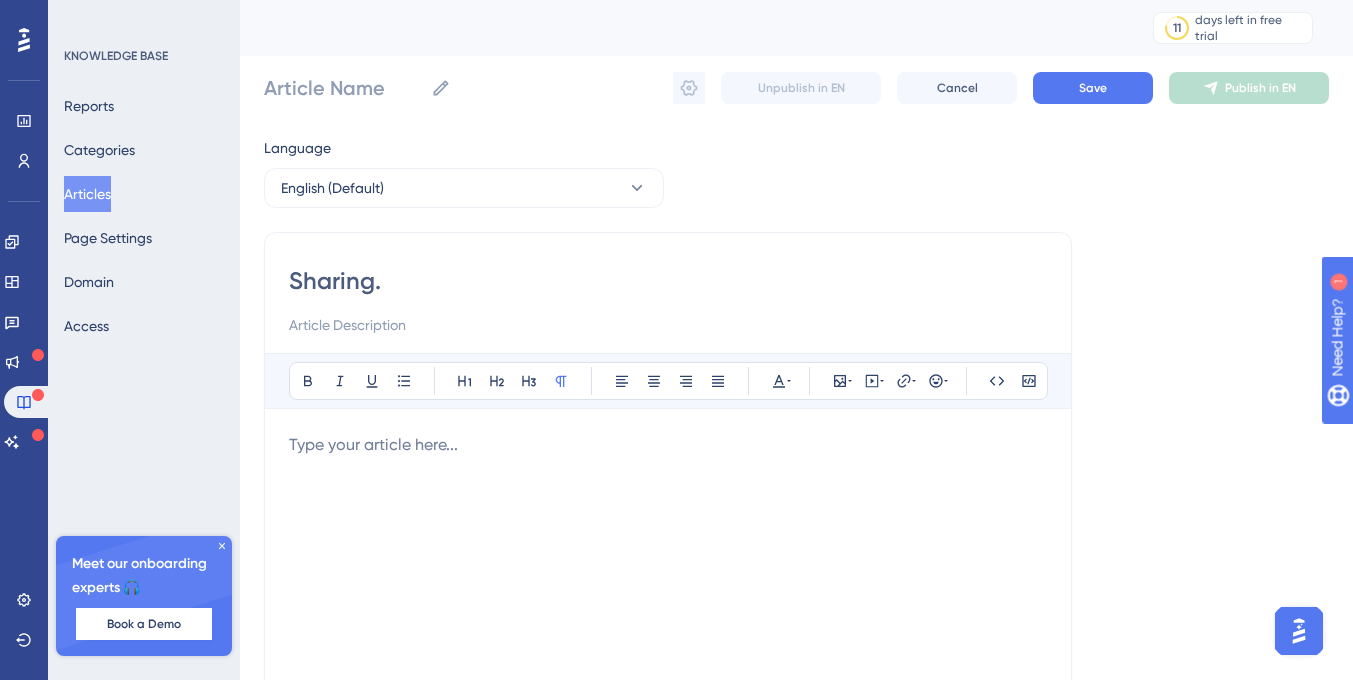 type on "Sharing. a" 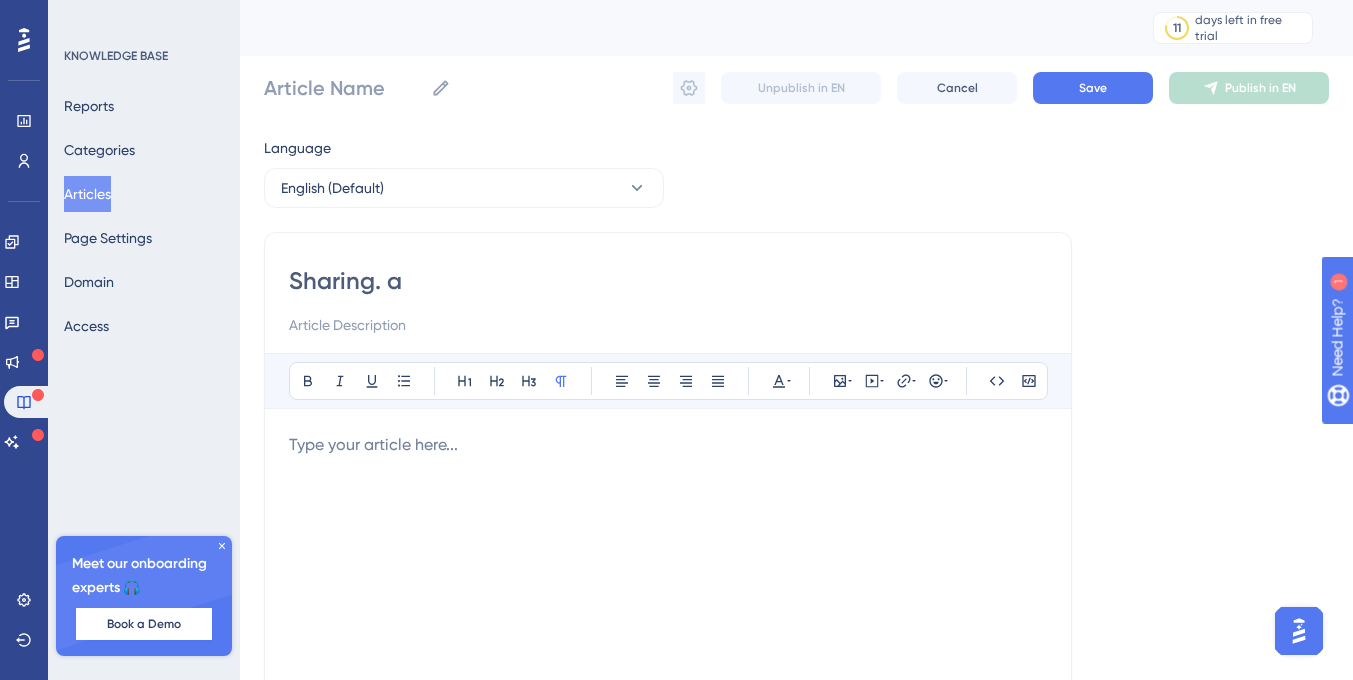 type on "Sharing. a" 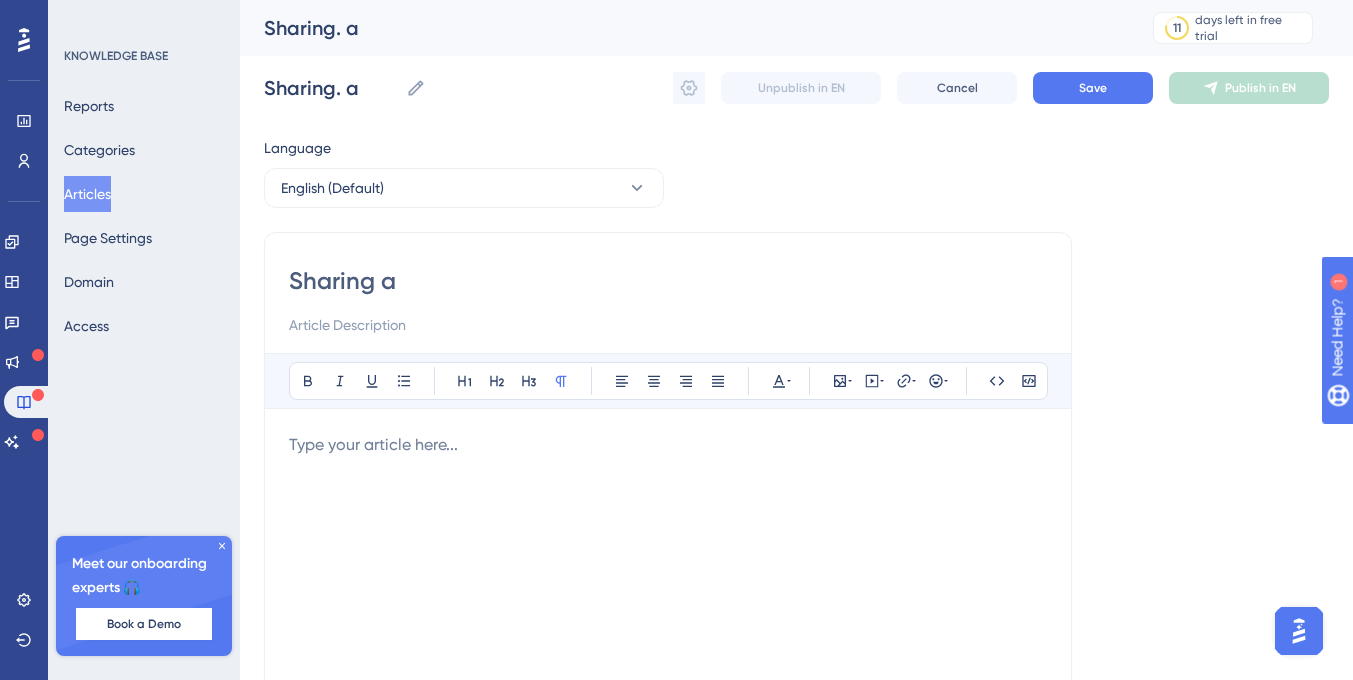 type on "Sharing a" 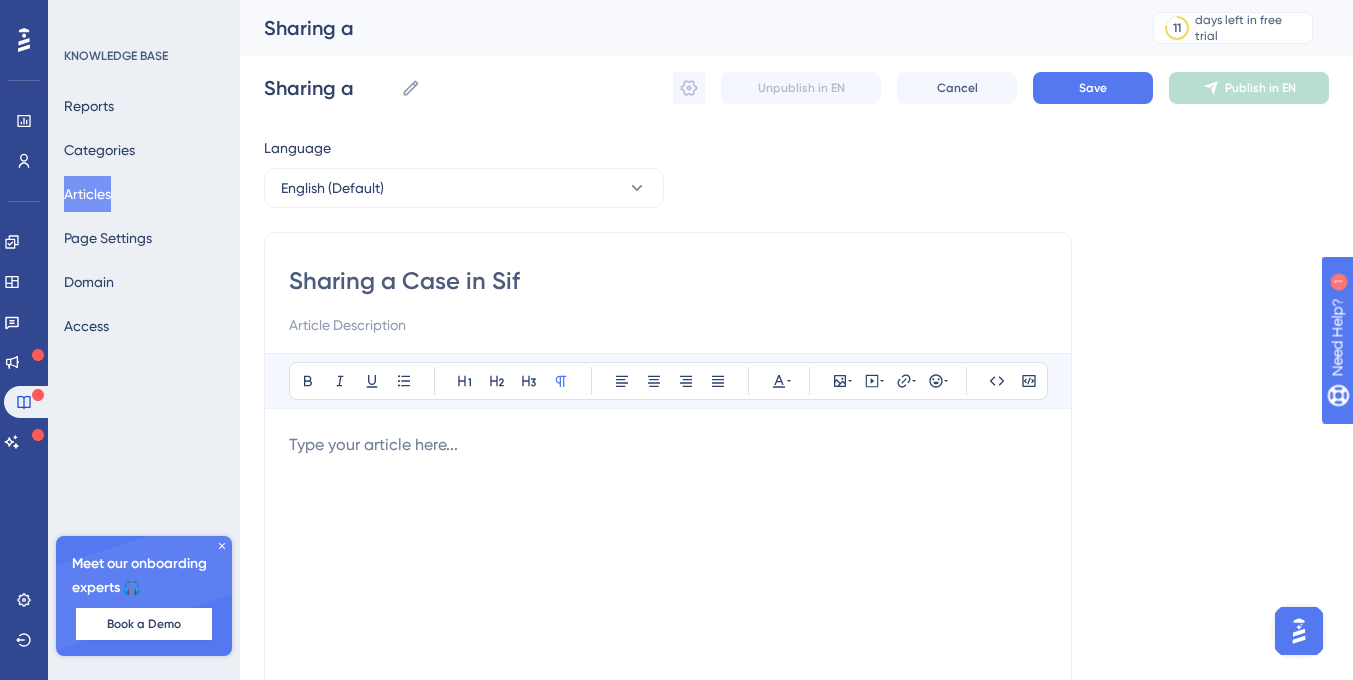 type on "Sharing a Case in Sift" 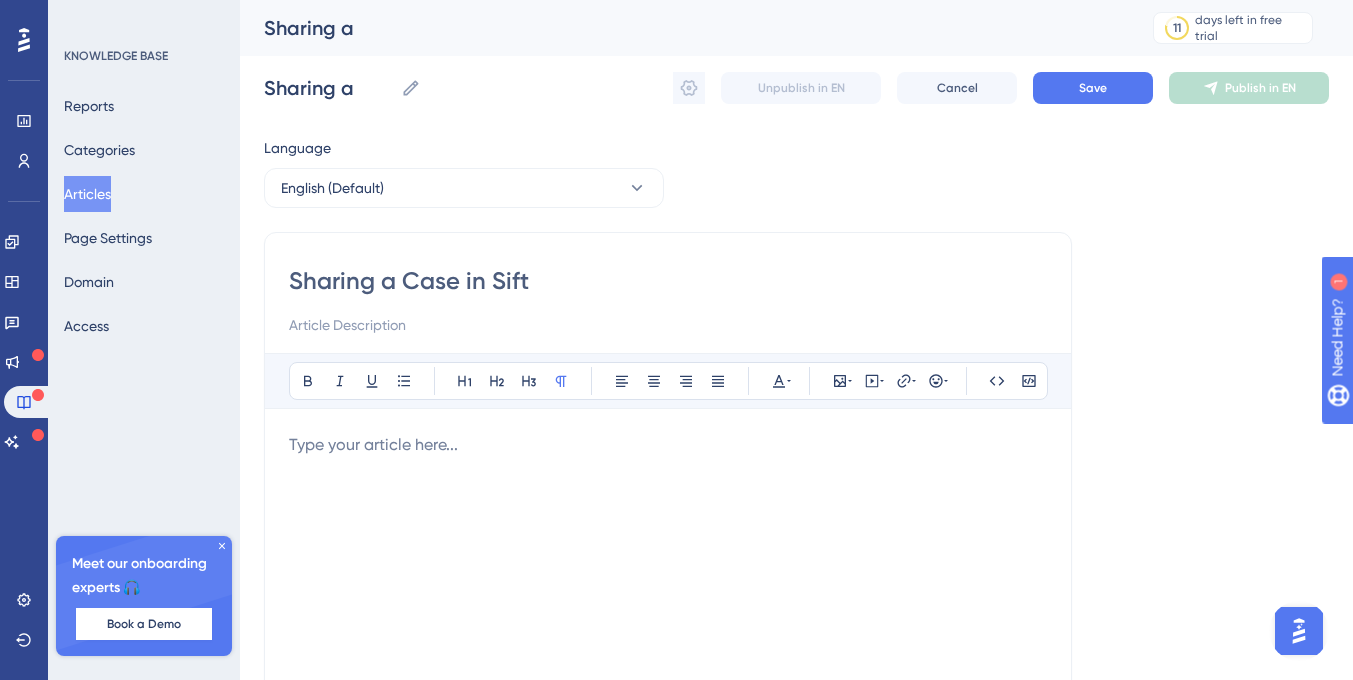 type on "Sharing a Case in Sift" 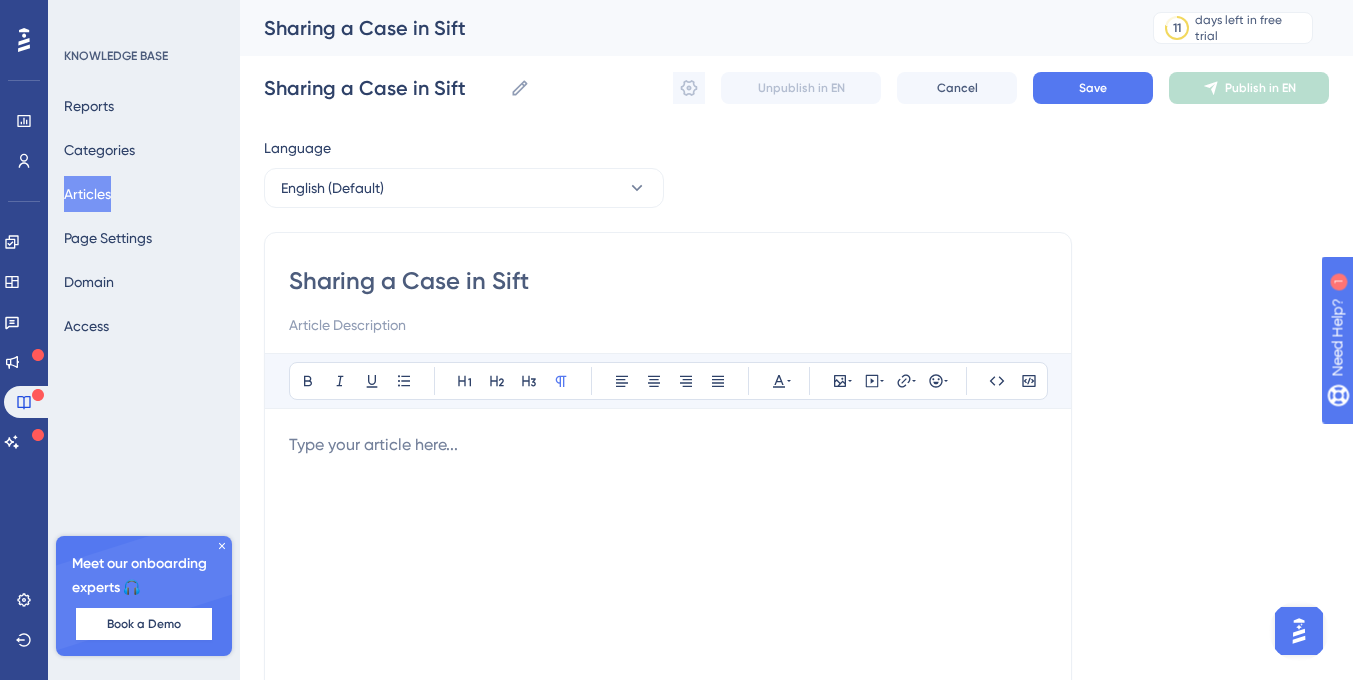 type on "Sharing a Case in SiftM" 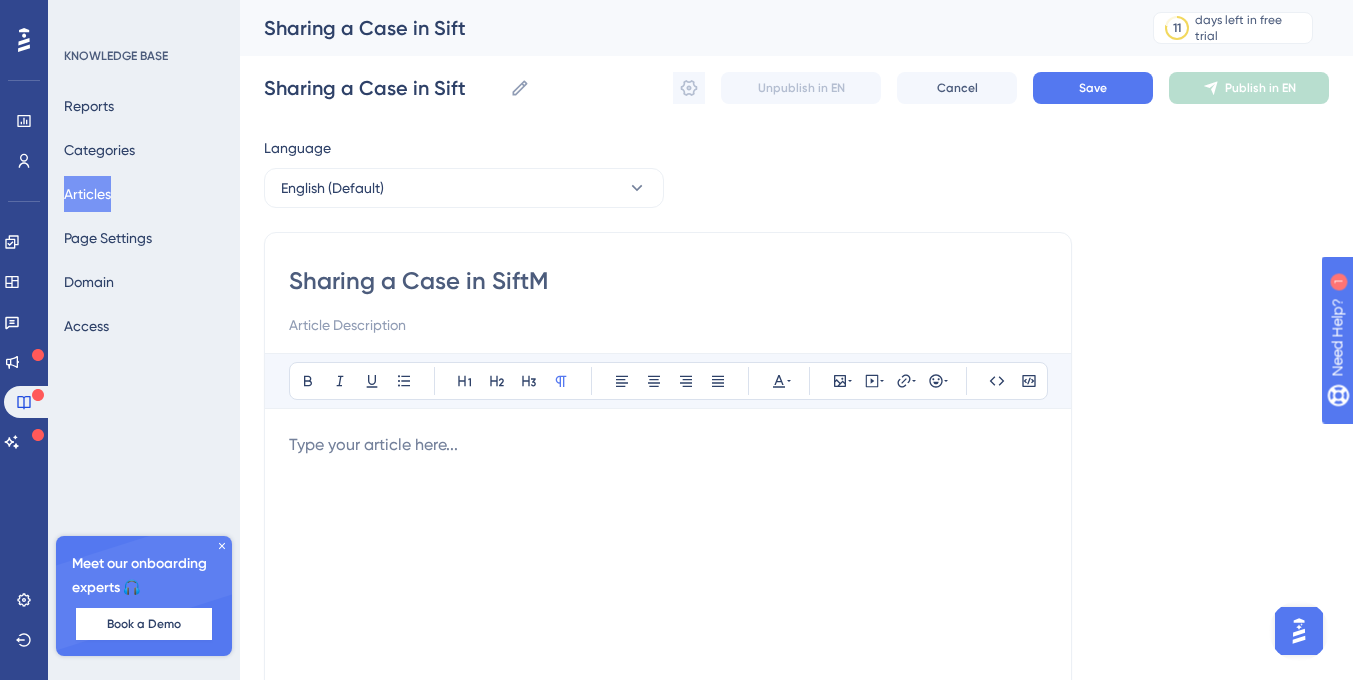 type on "Sharing a Case in SiftM" 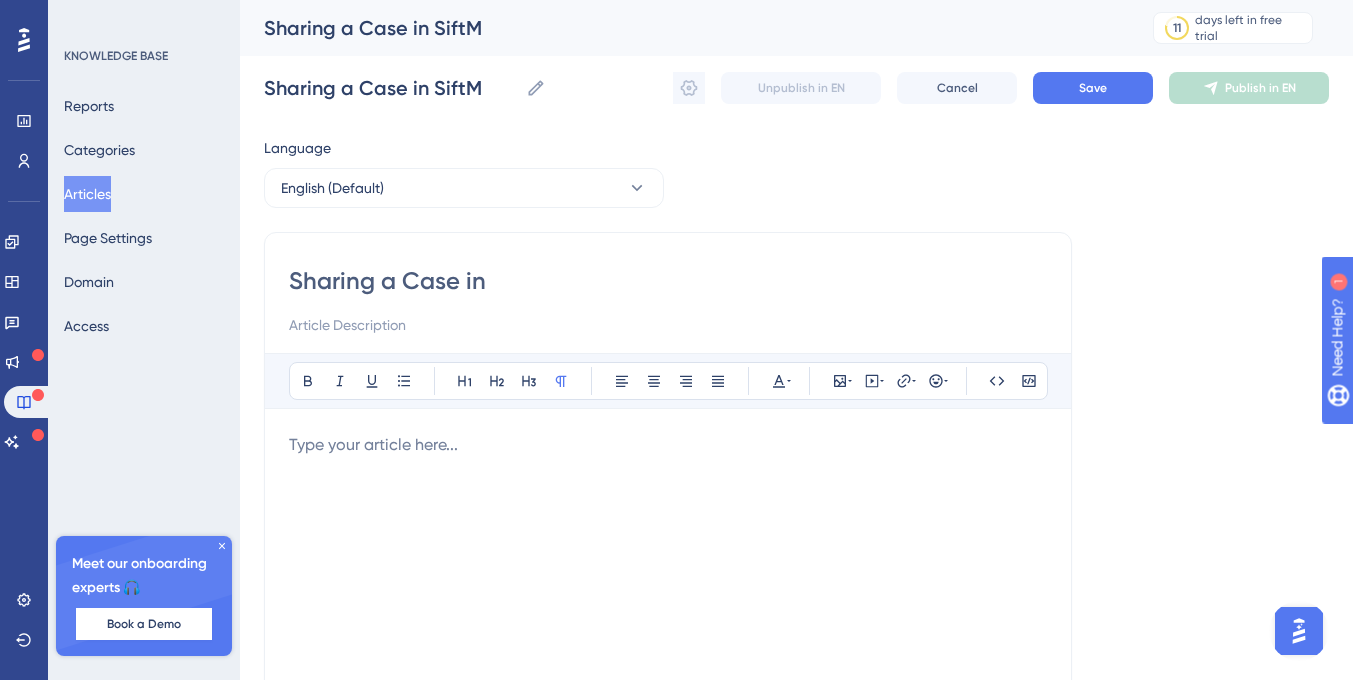 type on "Sharing a Case in" 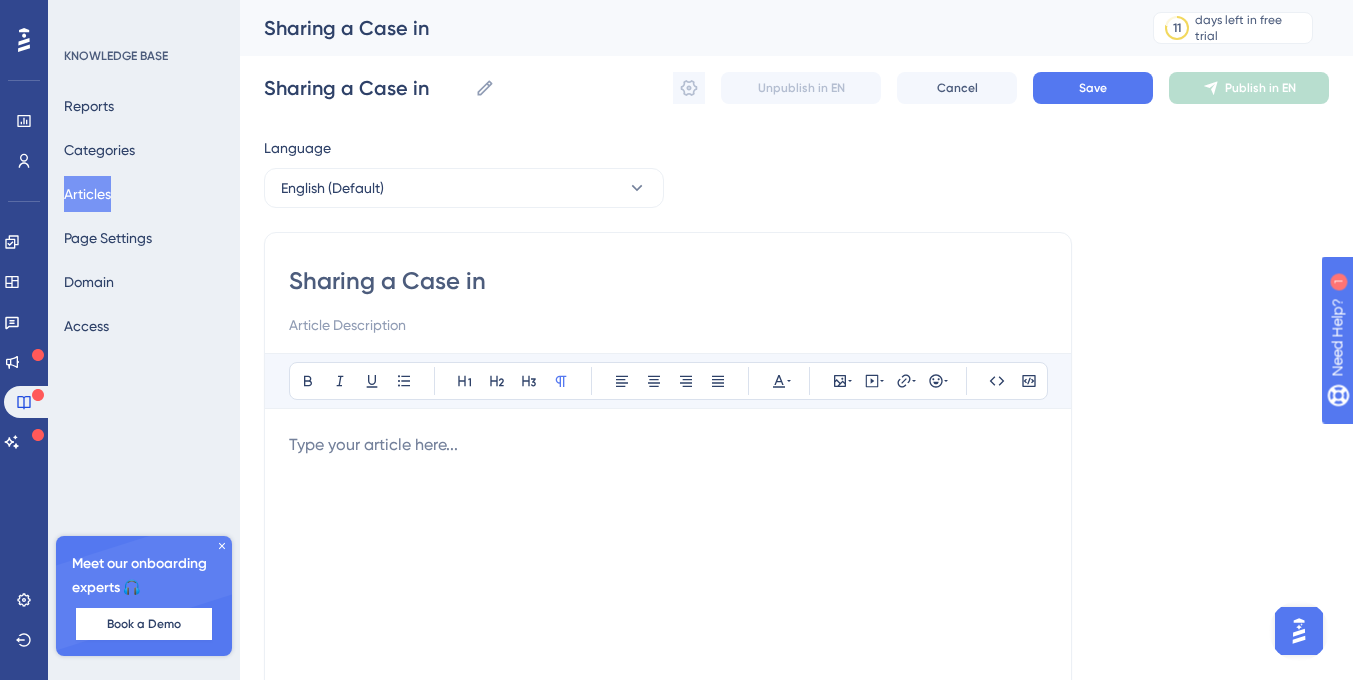 drag, startPoint x: 489, startPoint y: 286, endPoint x: 226, endPoint y: 275, distance: 263.22995 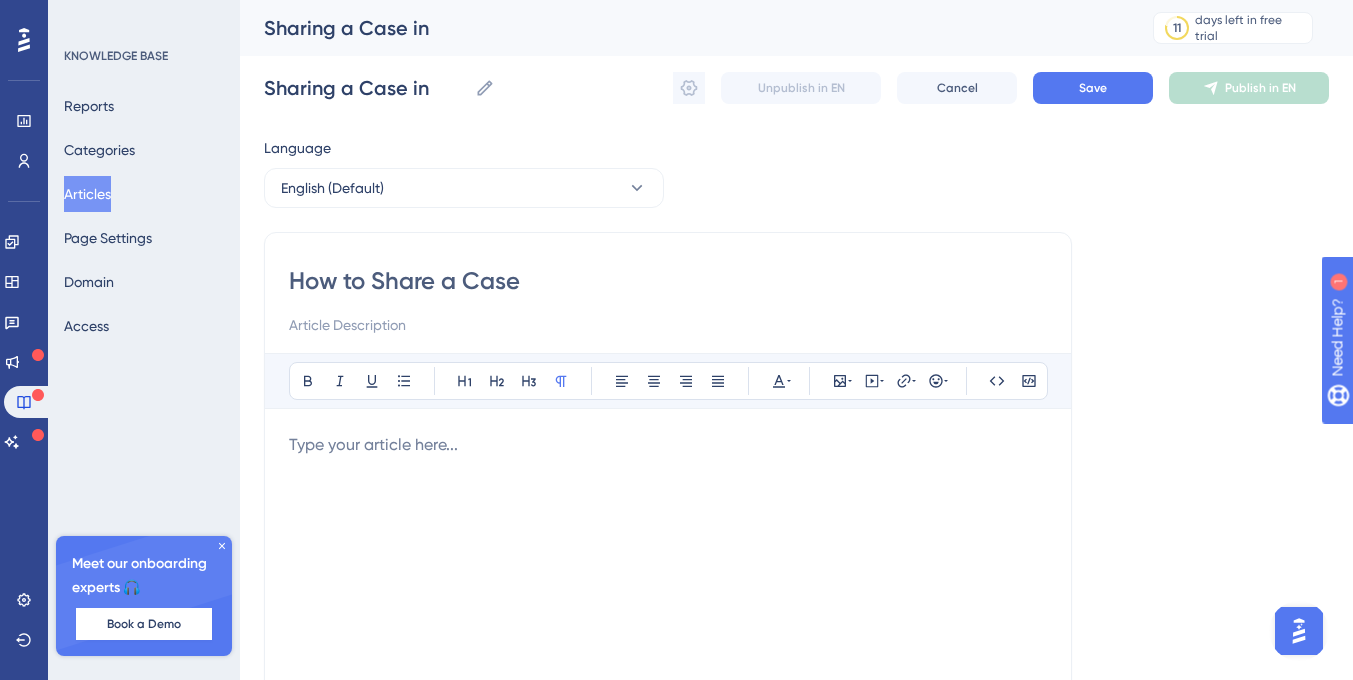type on "How to Share a Case" 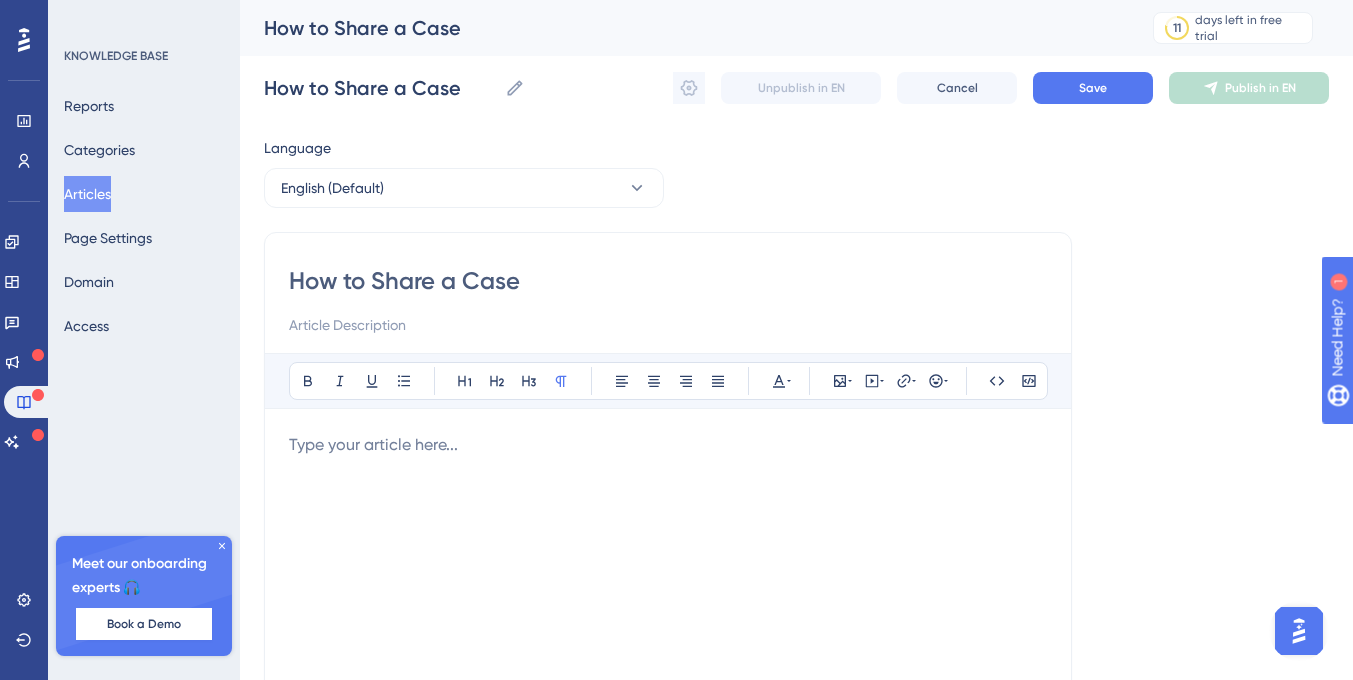 drag, startPoint x: 540, startPoint y: 278, endPoint x: 293, endPoint y: 281, distance: 247.01822 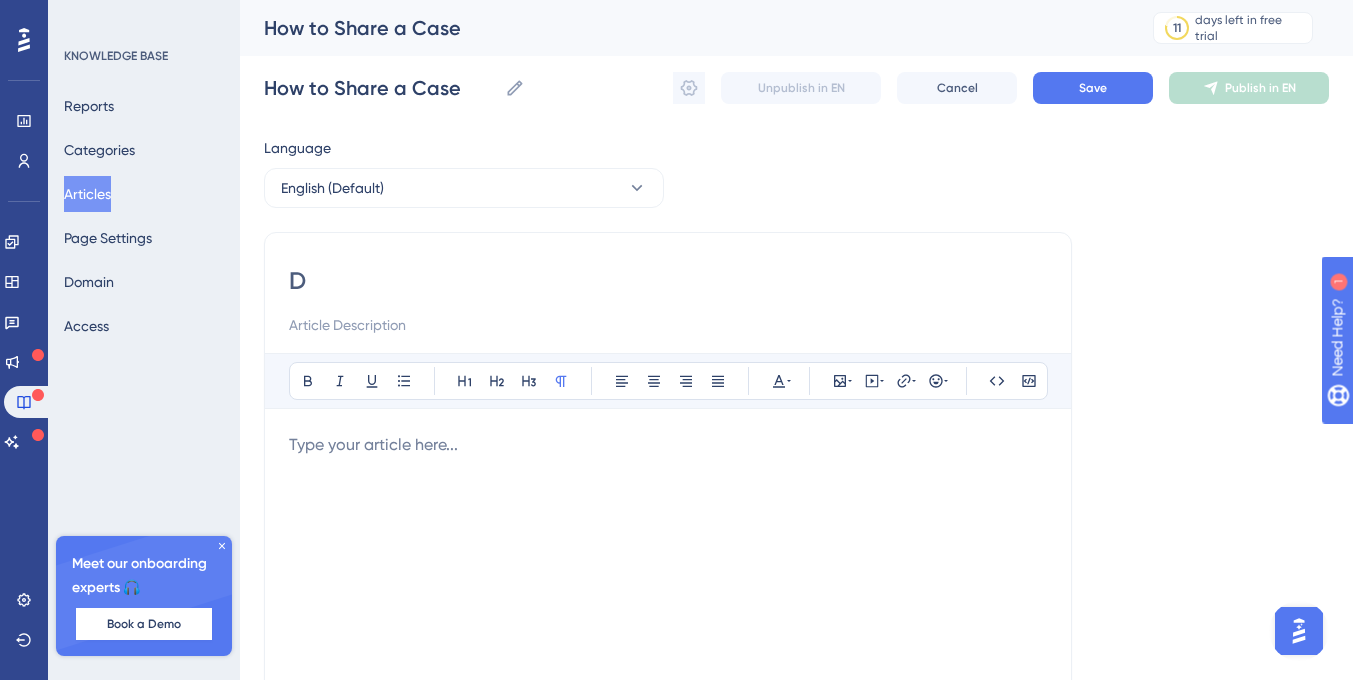 type on "D" 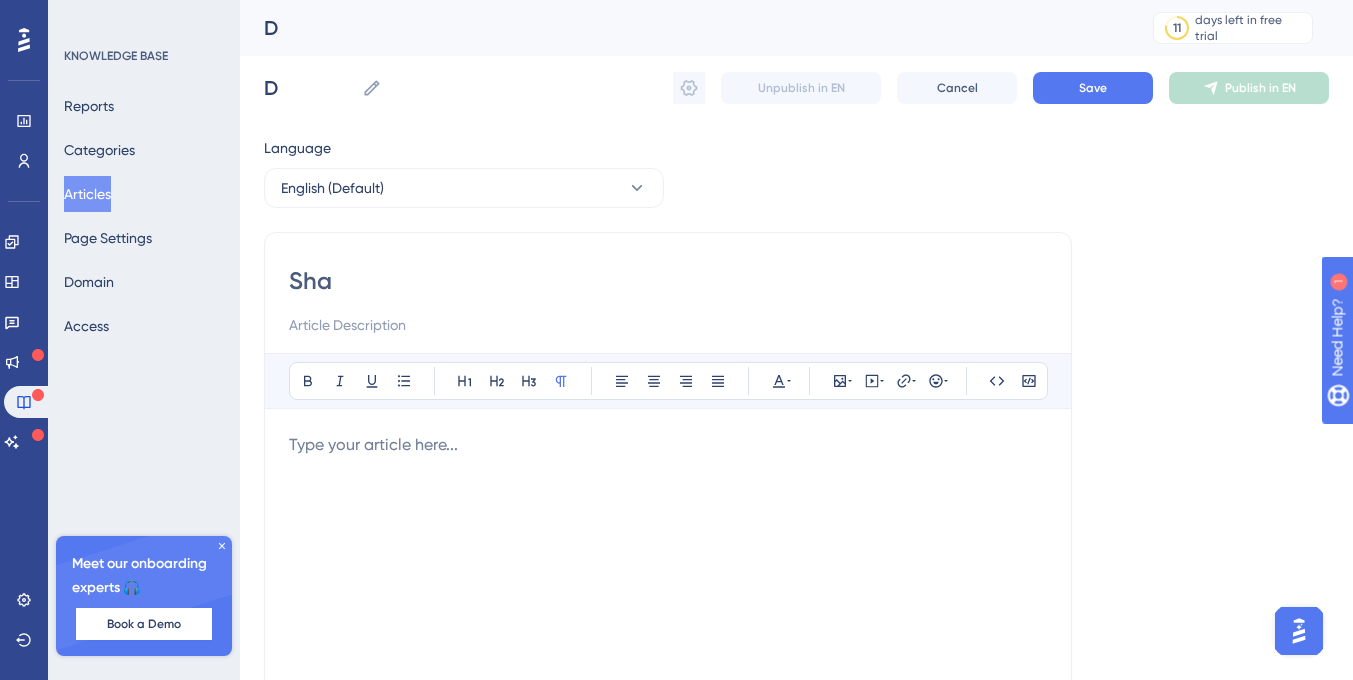 type on "Shar" 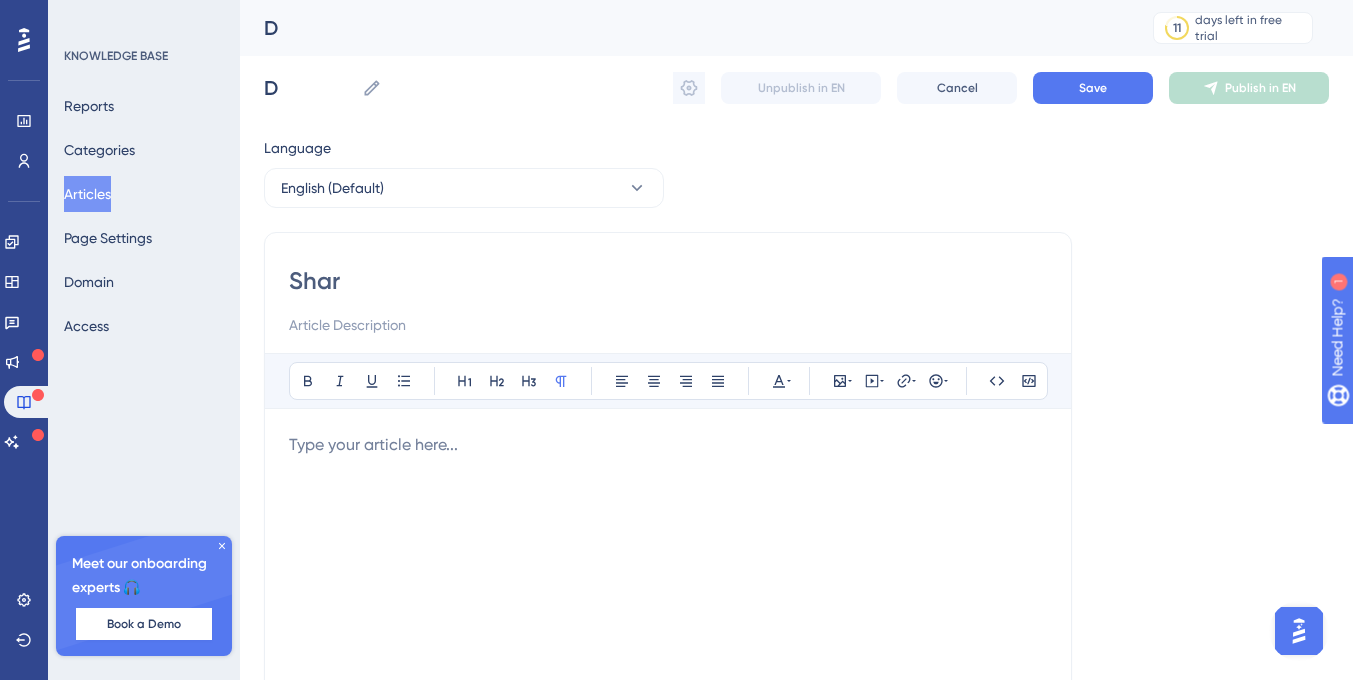 type on "Shar" 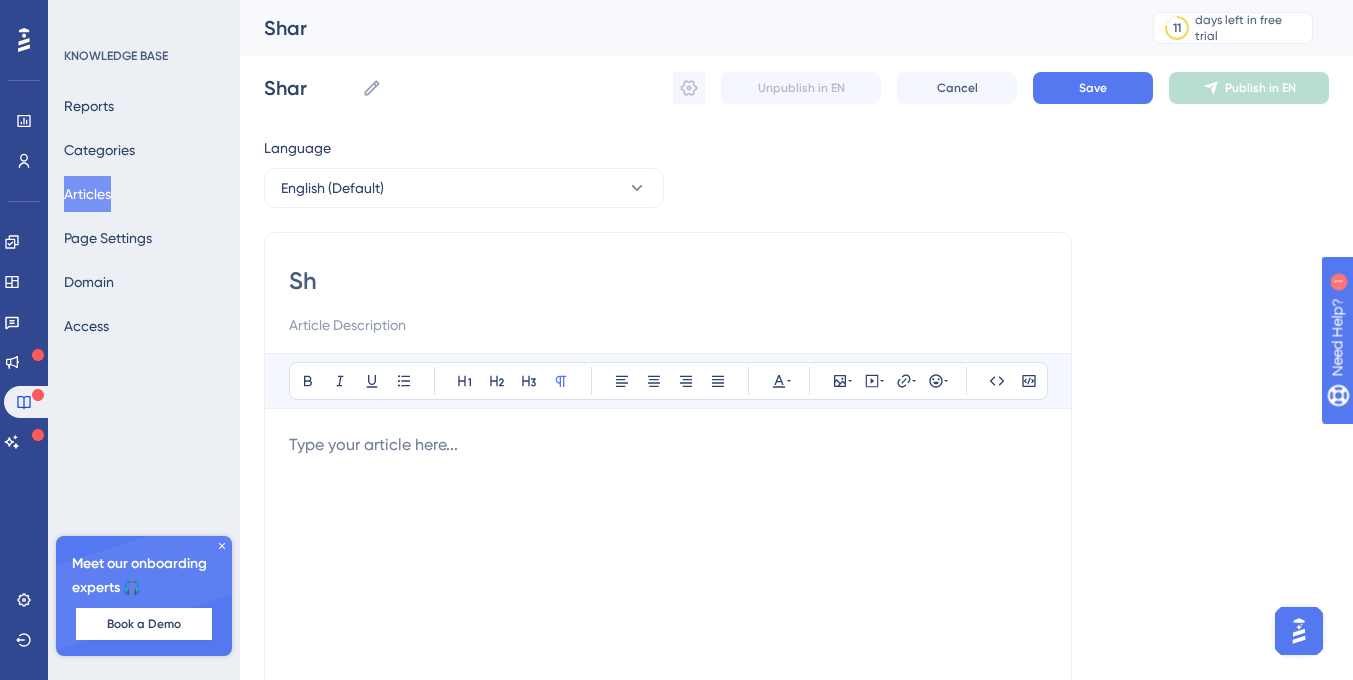 type on "S" 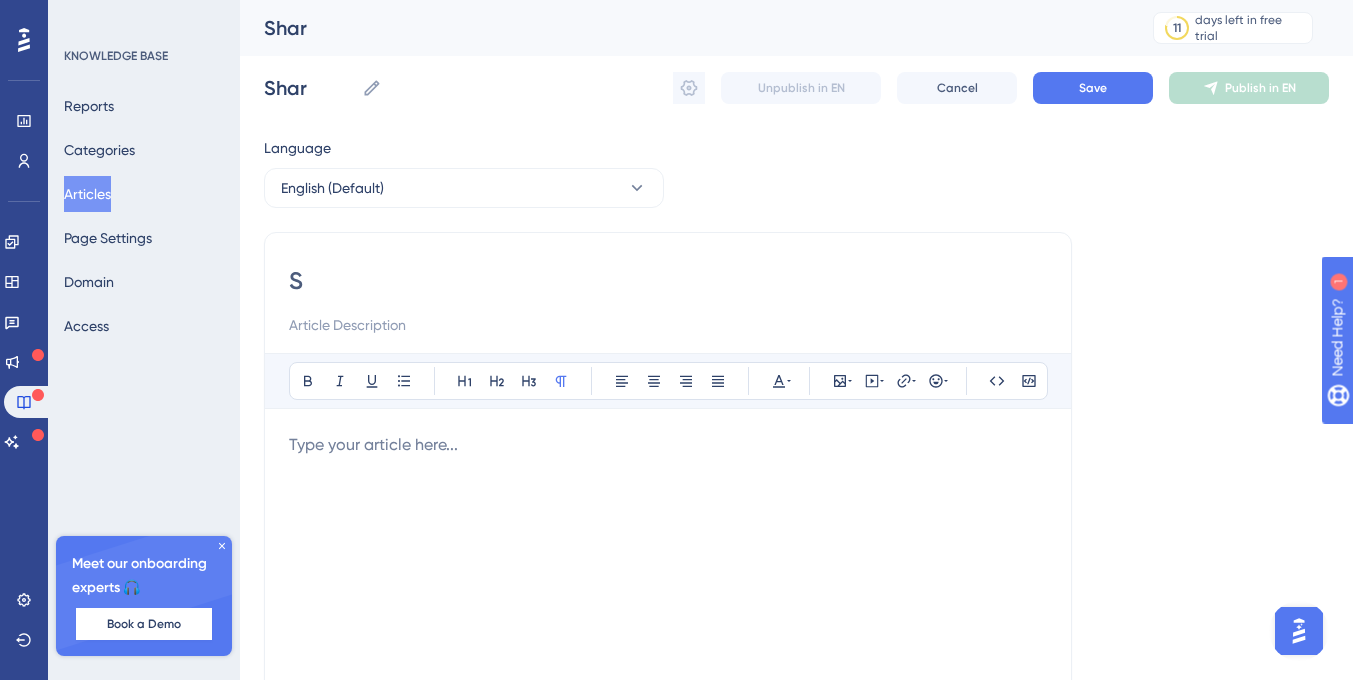 type on "S" 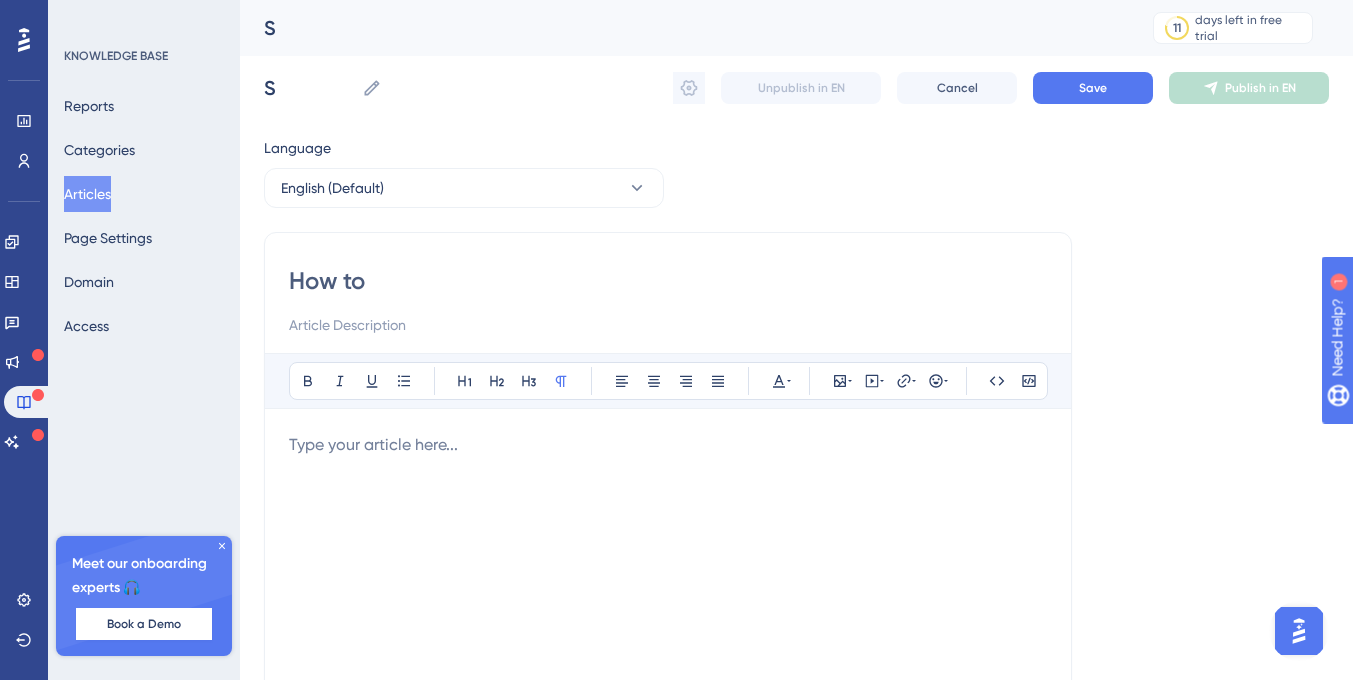 type on "How to" 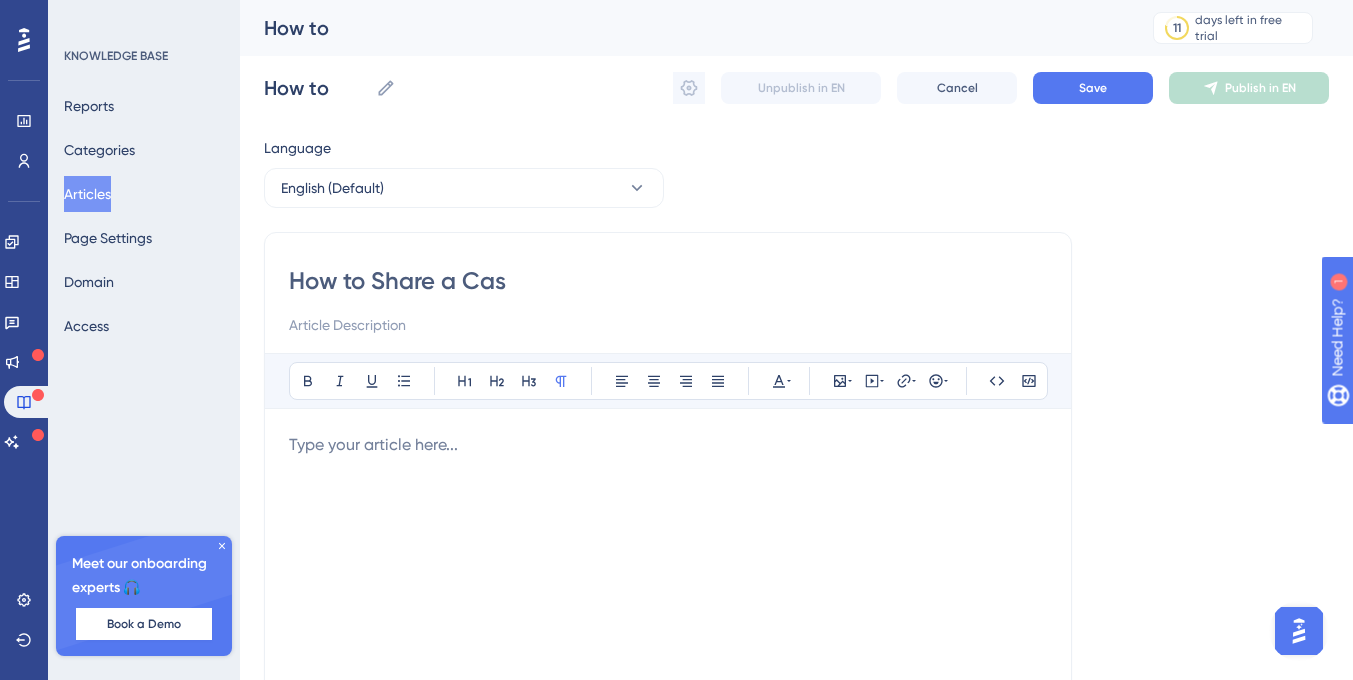 type on "How to Share a Case" 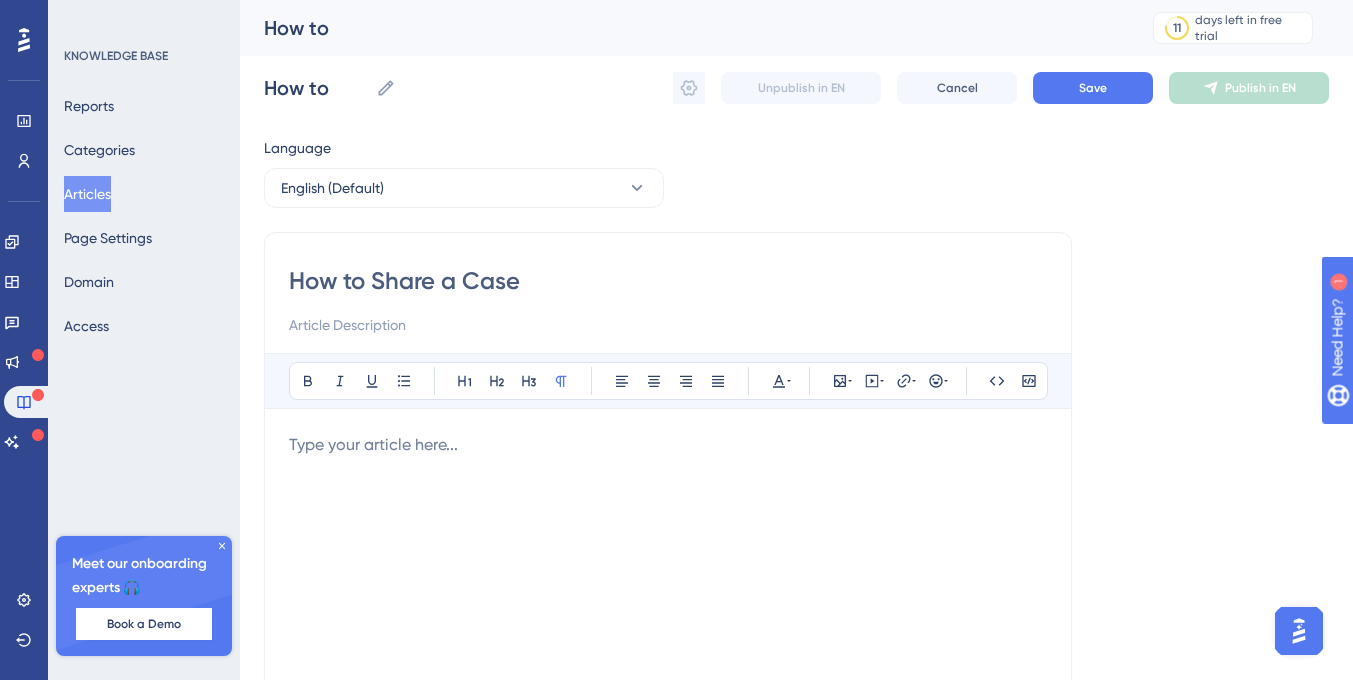 type on "How to Share a Case" 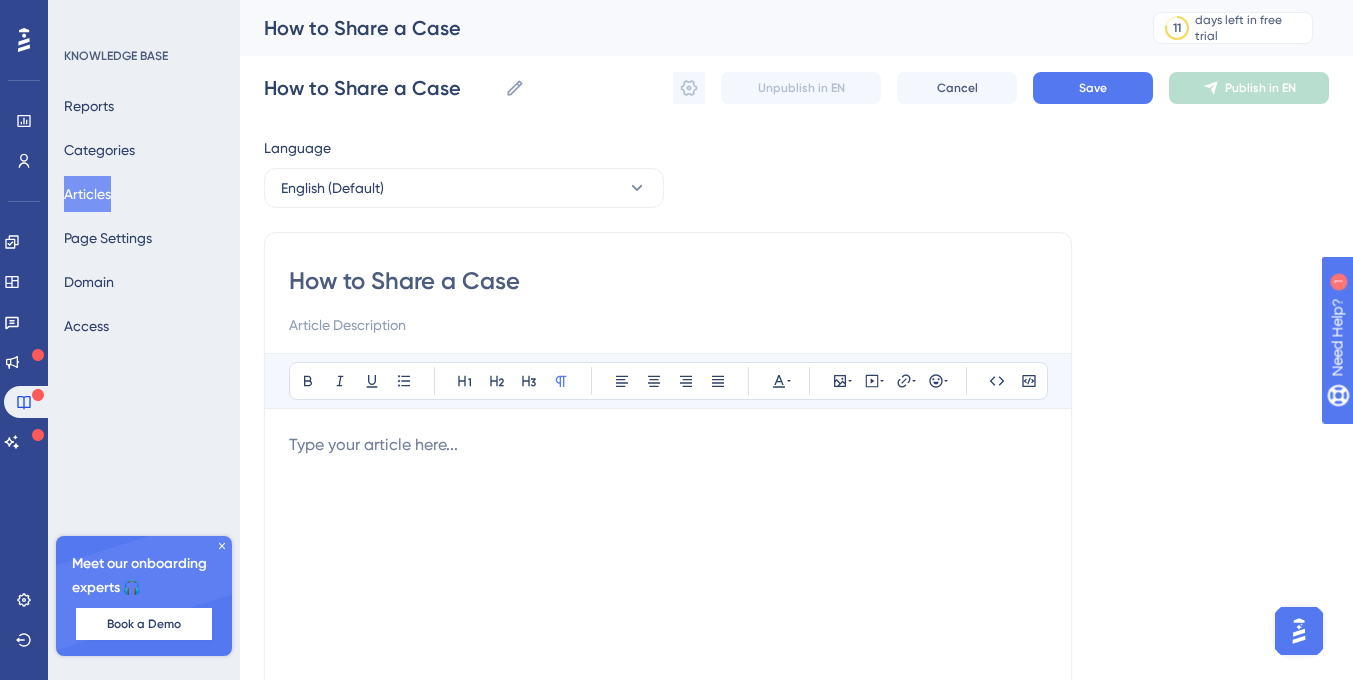 type on "How to Share a Case" 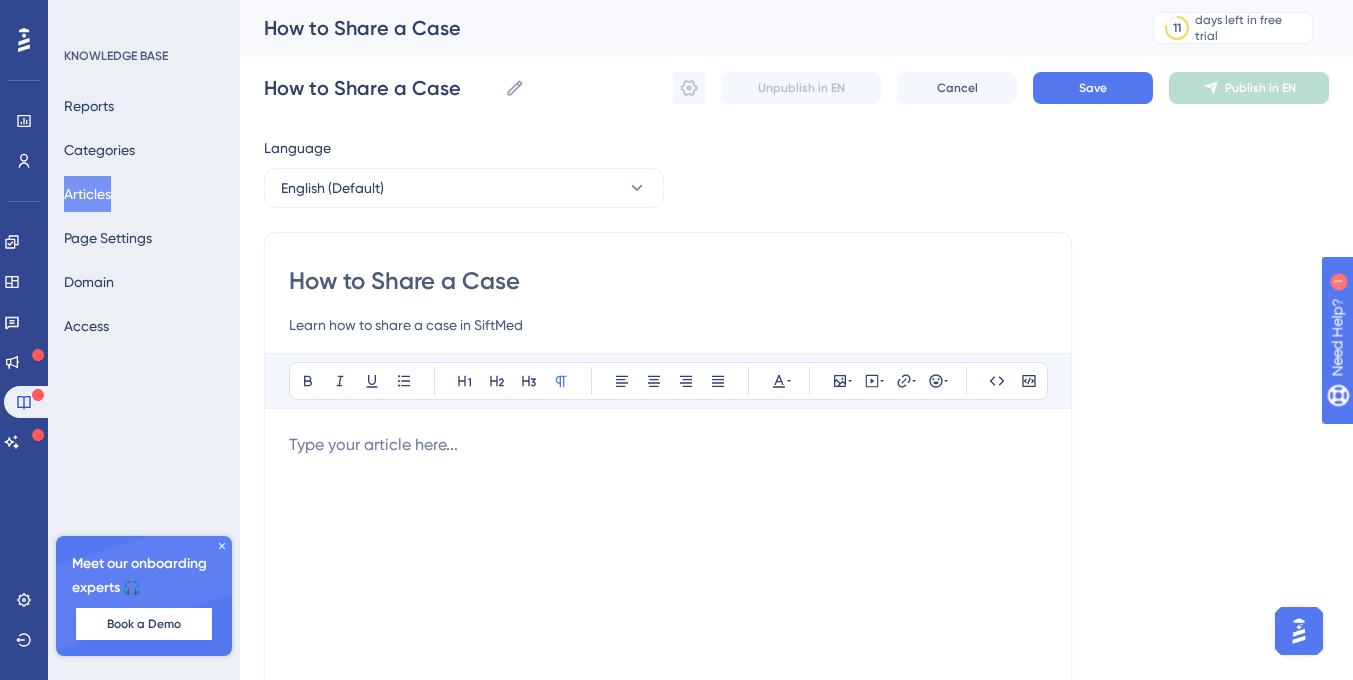 drag, startPoint x: 535, startPoint y: 326, endPoint x: 336, endPoint y: 328, distance: 199.01006 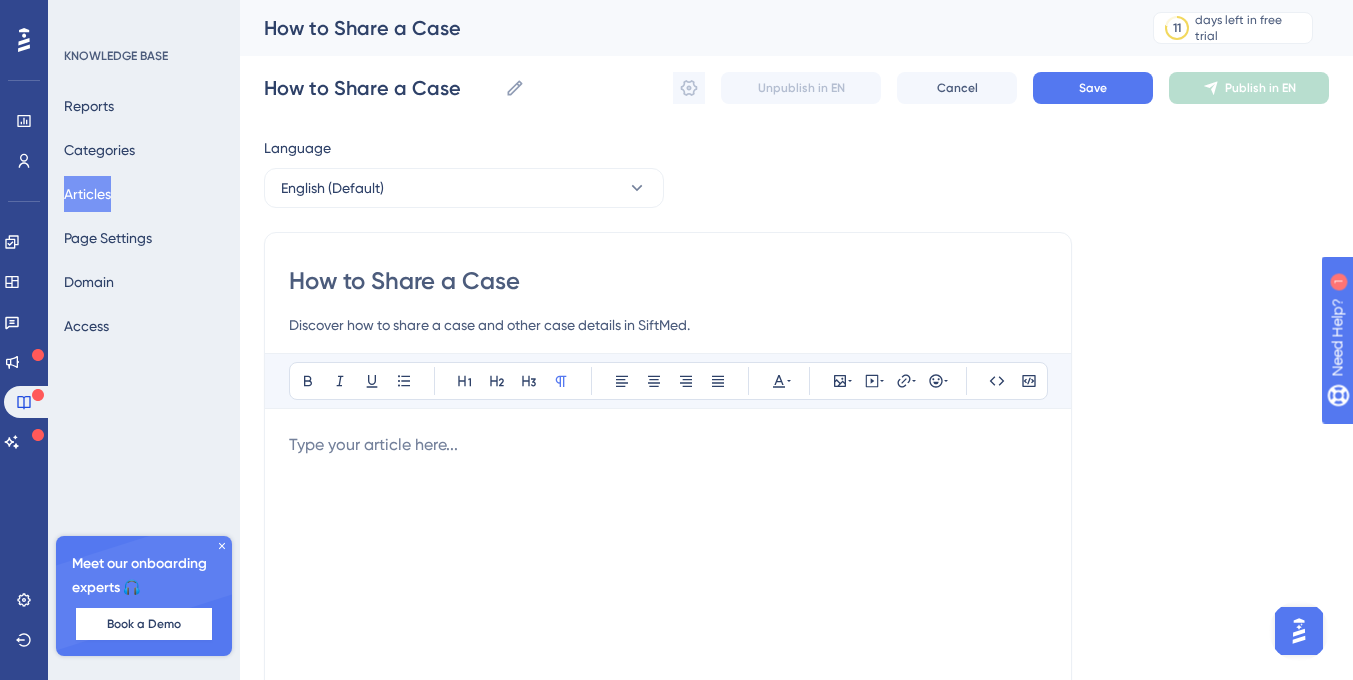 type on "Discover how to share a case and other case details in SiftMed." 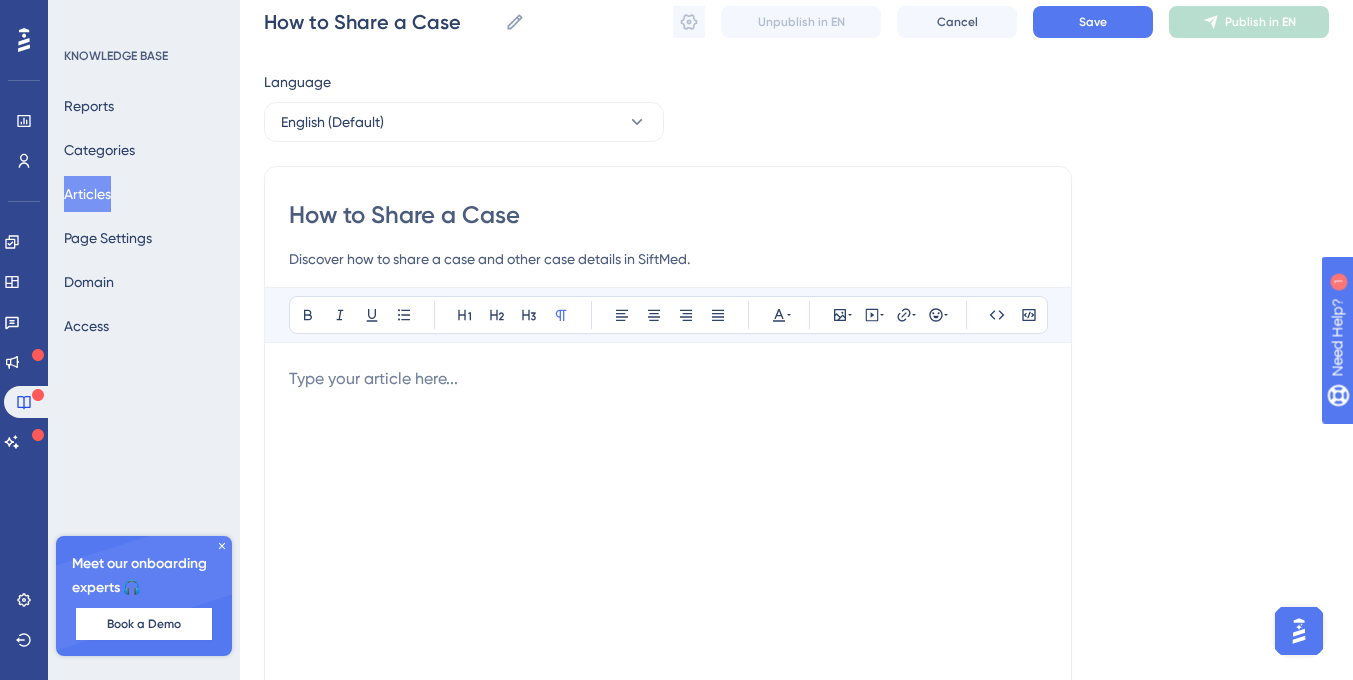 scroll, scrollTop: 78, scrollLeft: 0, axis: vertical 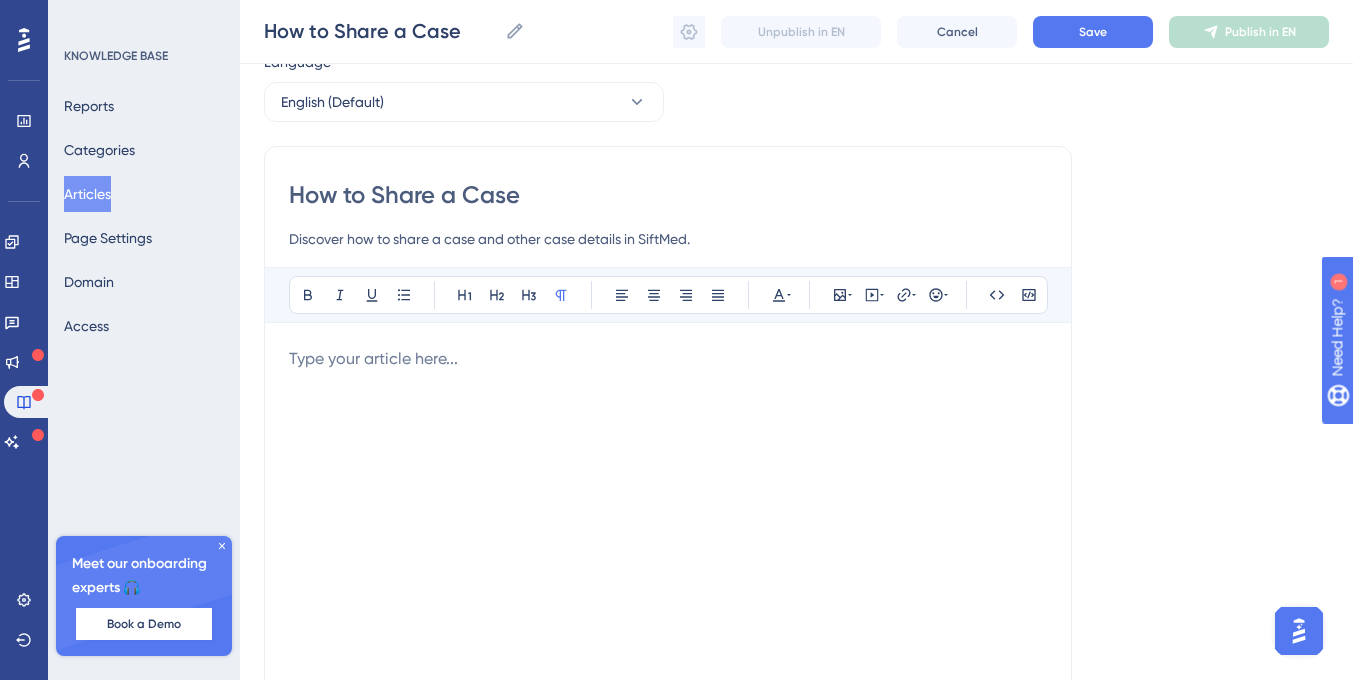 paste 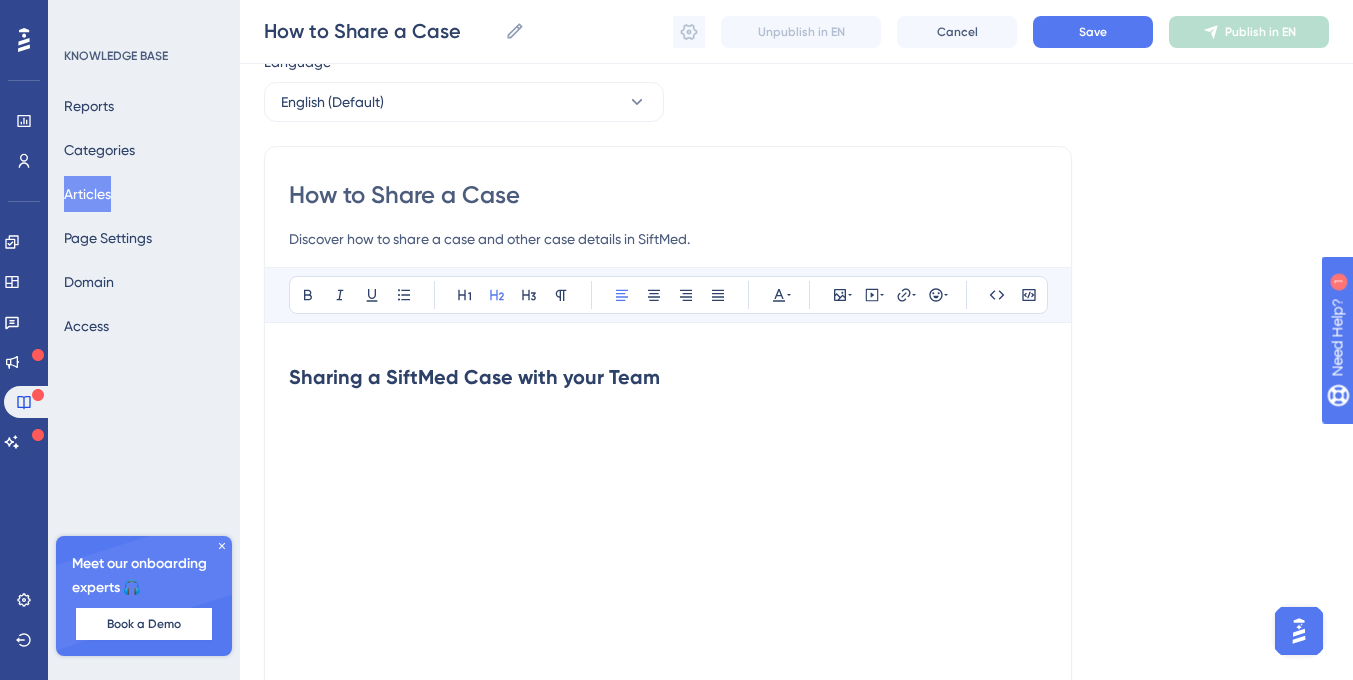click on "Sharing a SiftMed Case with your Team" at bounding box center [474, 377] 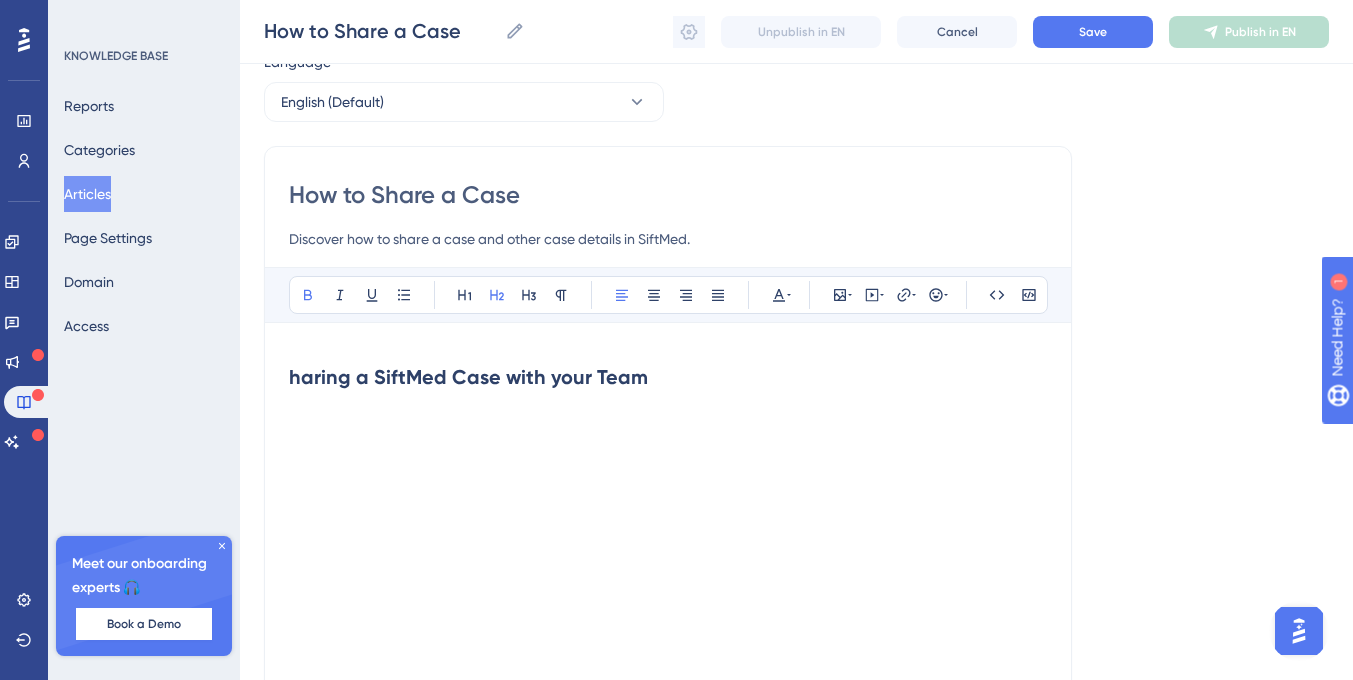 type 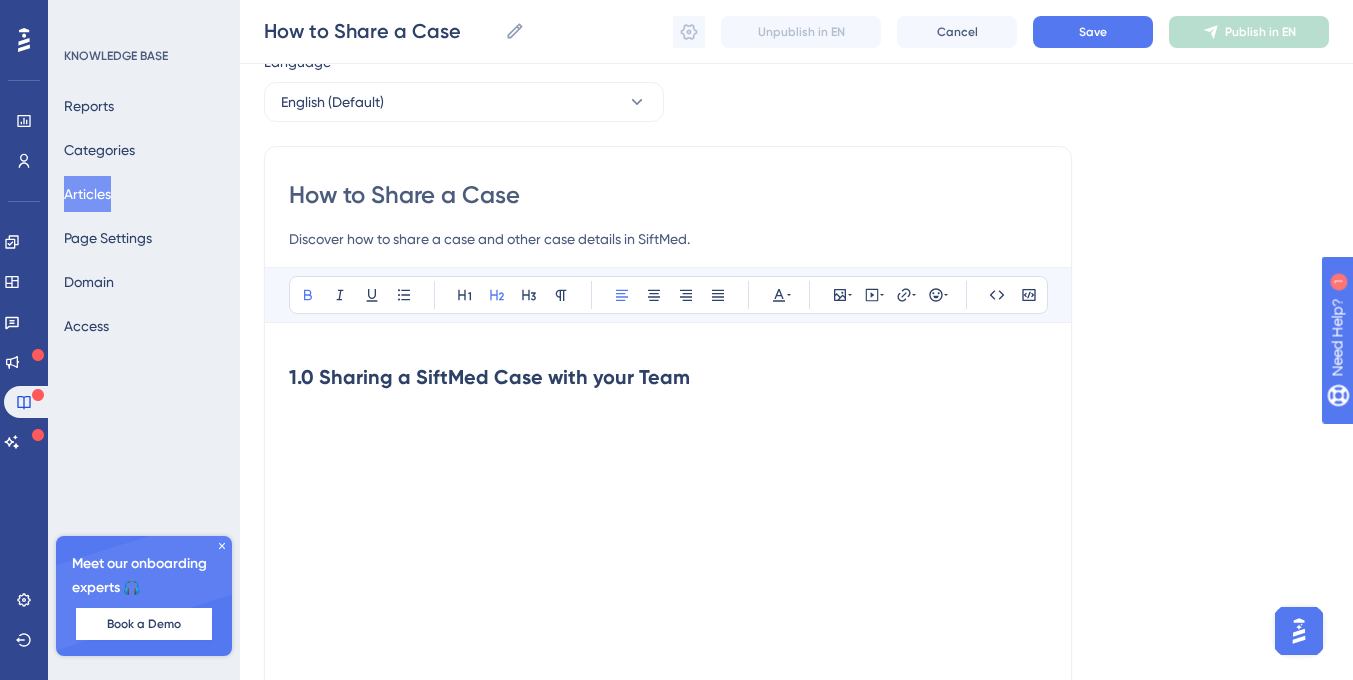 click on "1.0 Sharing a SiftMed Case with your Team" at bounding box center (668, 377) 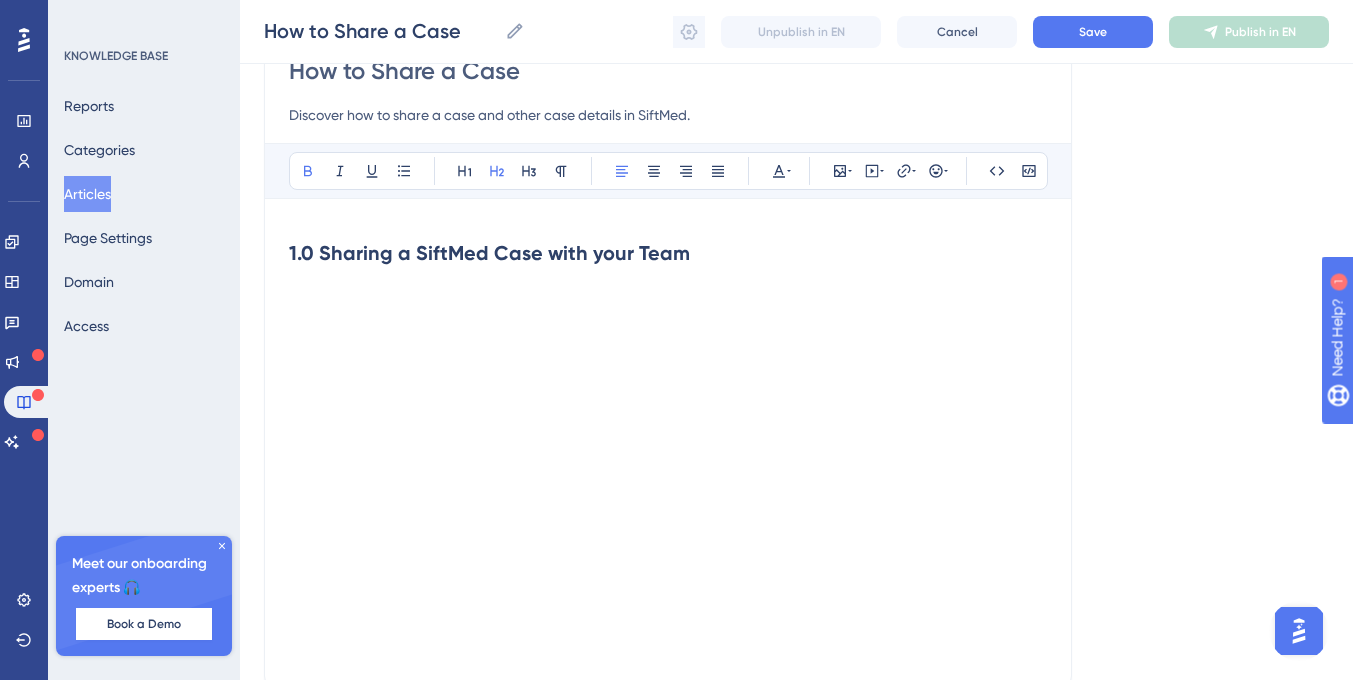 scroll, scrollTop: 206, scrollLeft: 0, axis: vertical 